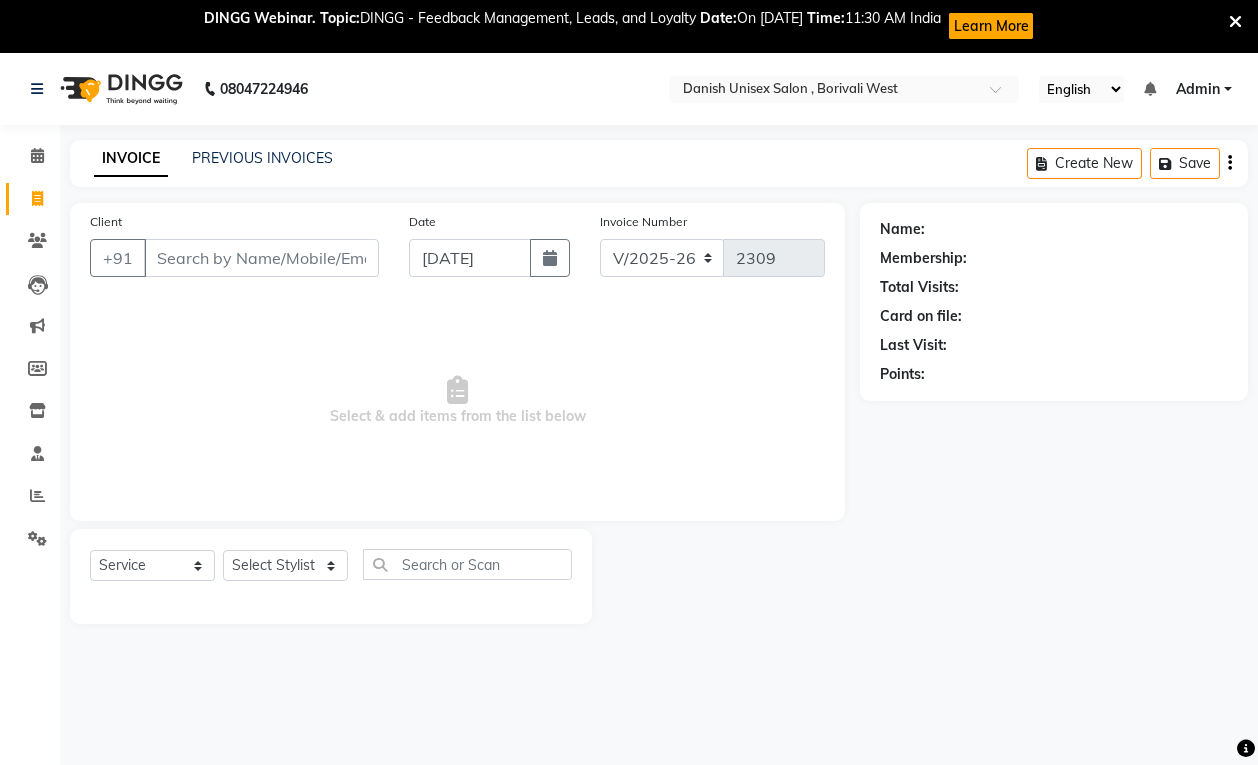 select on "6929" 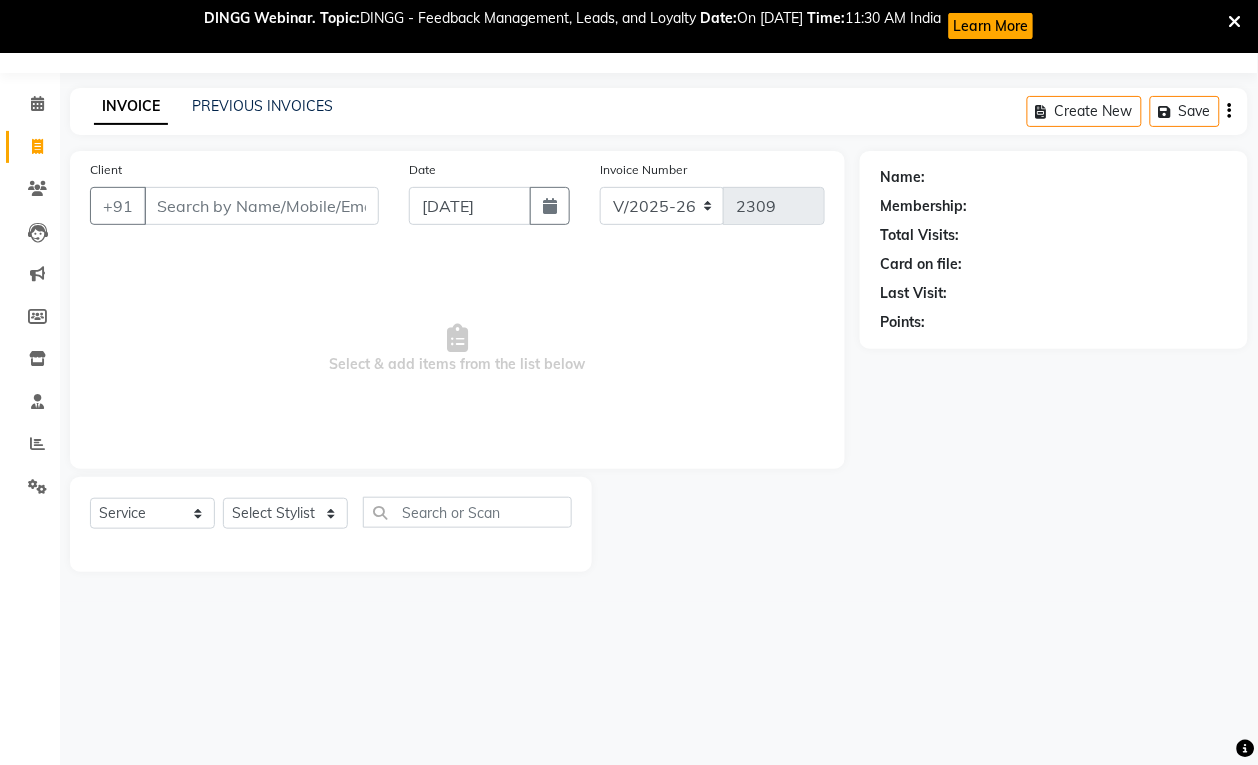 scroll, scrollTop: 0, scrollLeft: 0, axis: both 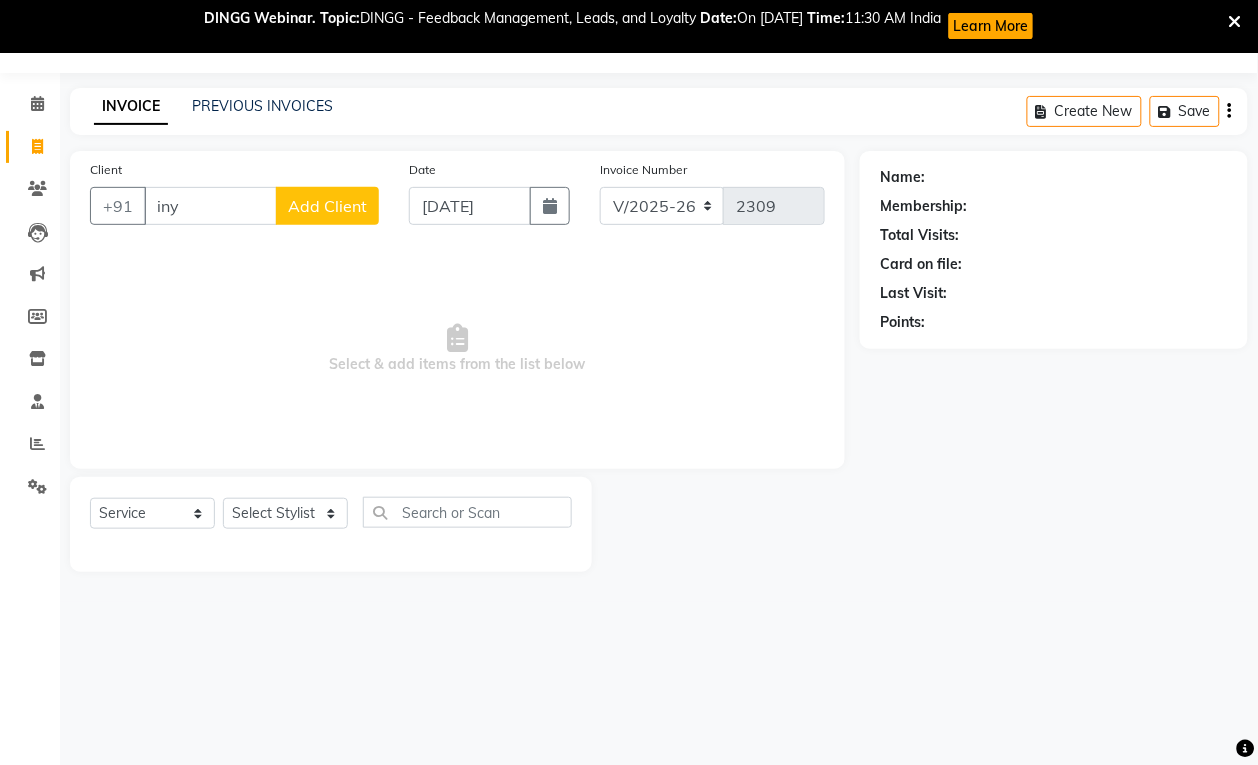 click on "iny" at bounding box center (210, 206) 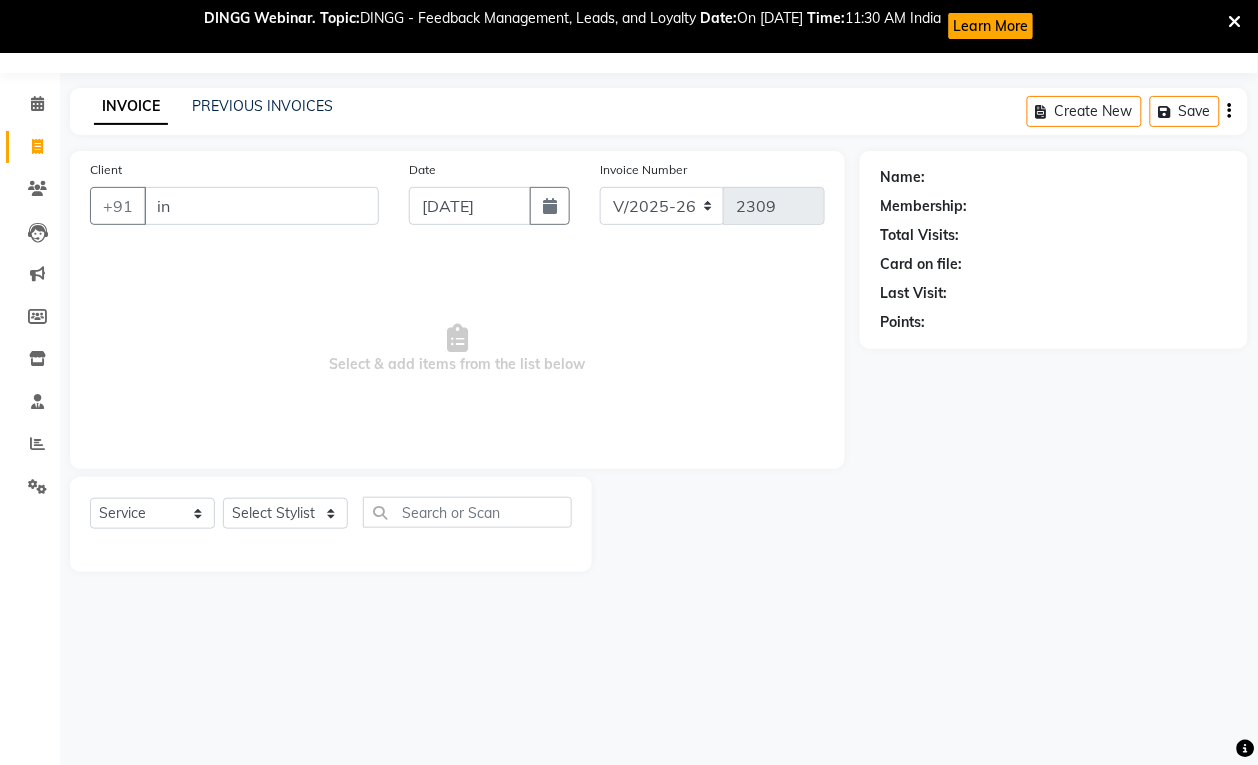 type on "i" 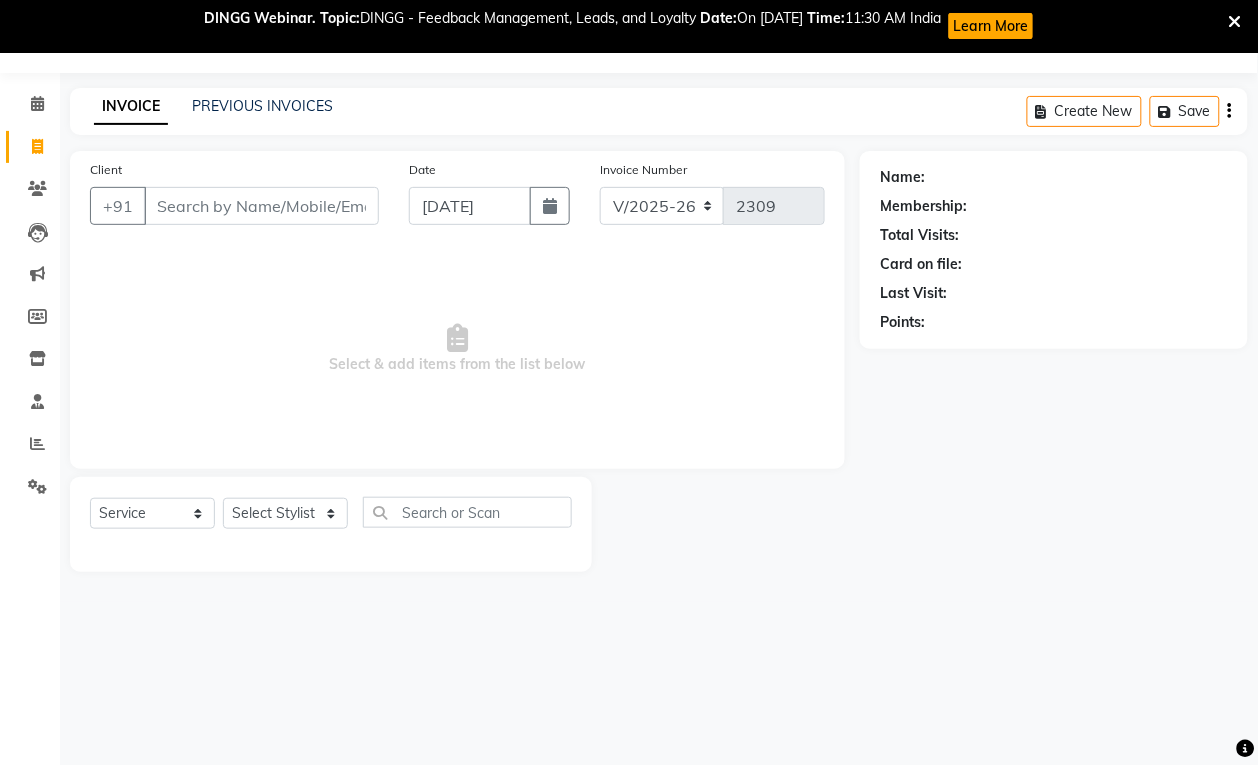 type on "n" 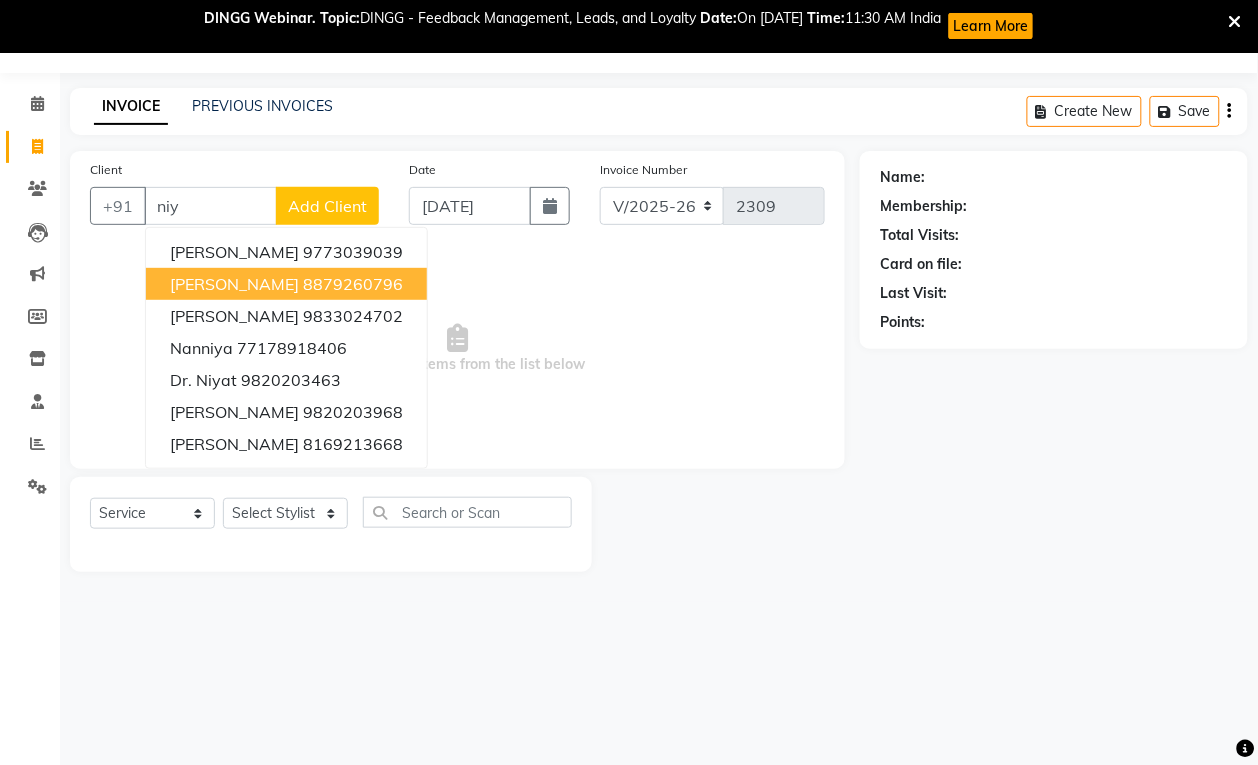 click on "8879260796" at bounding box center (353, 284) 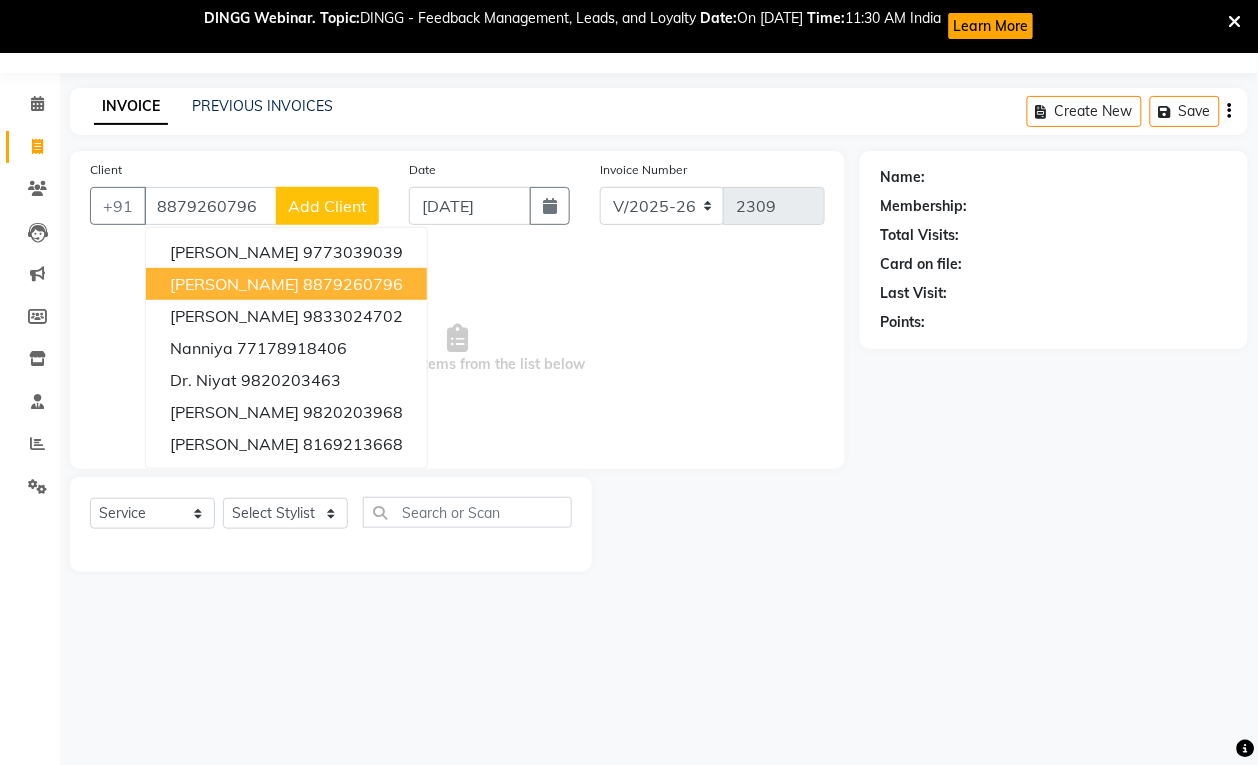 type on "8879260796" 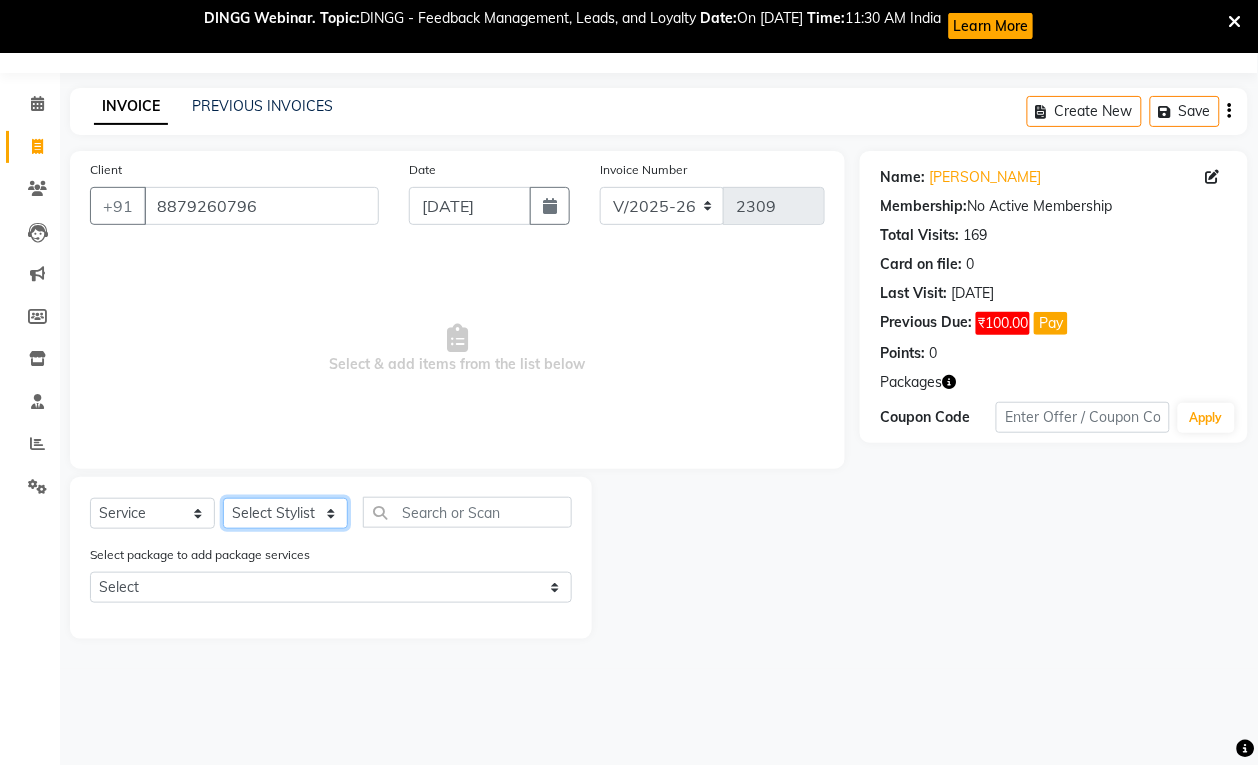 click on "Select Stylist [PERSON_NAME] [PERSON_NAME] [PERSON_NAME] kajal [PERSON_NAME] [PERSON_NAME] [PERSON_NAME] [PERSON_NAME] [PERSON_NAME] [PERSON_NAME] [PERSON_NAME]" 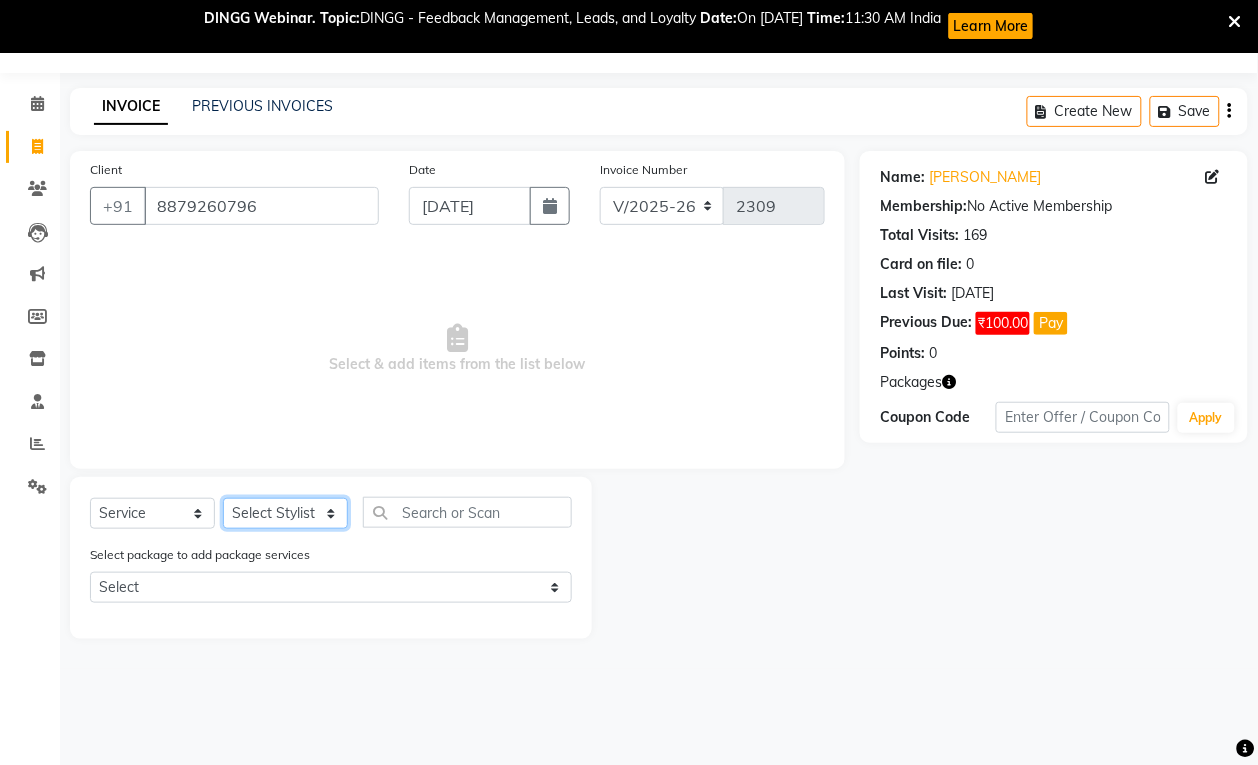 select on "63506" 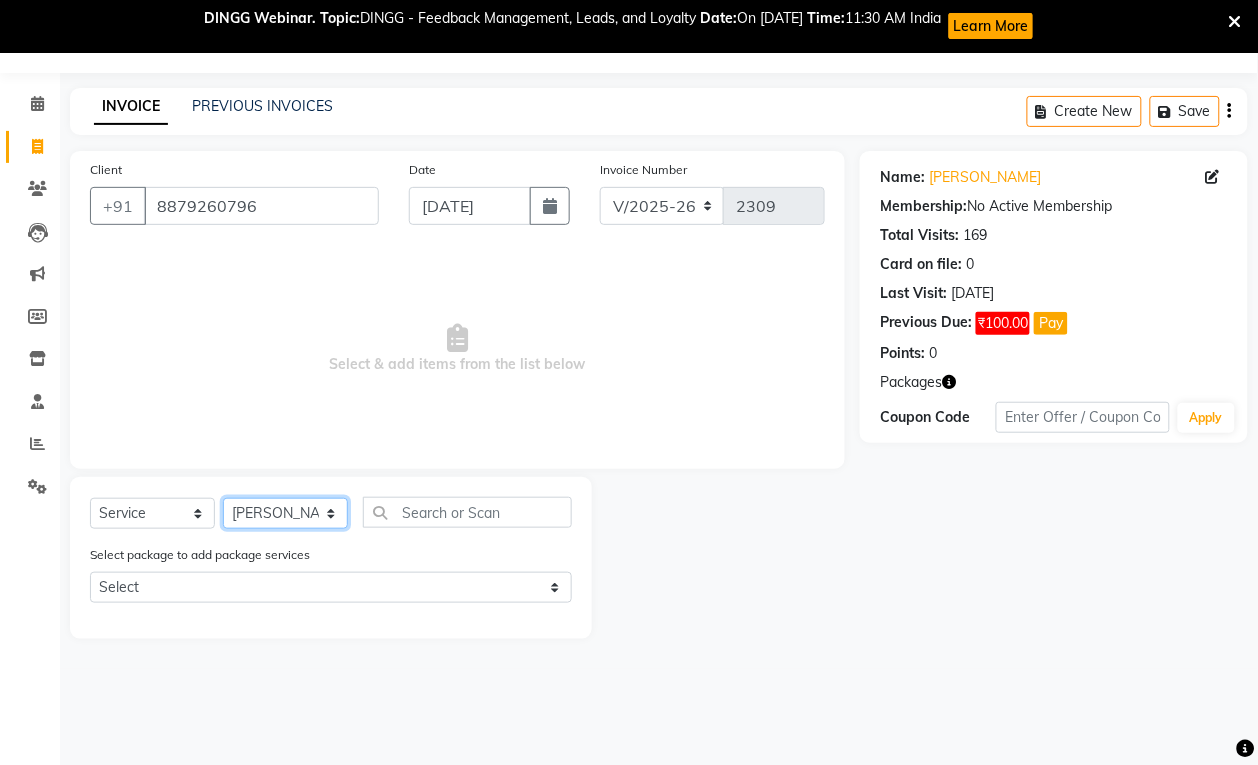 click on "Select Stylist [PERSON_NAME] [PERSON_NAME] [PERSON_NAME] kajal [PERSON_NAME] [PERSON_NAME] [PERSON_NAME] [PERSON_NAME] [PERSON_NAME] [PERSON_NAME] [PERSON_NAME]" 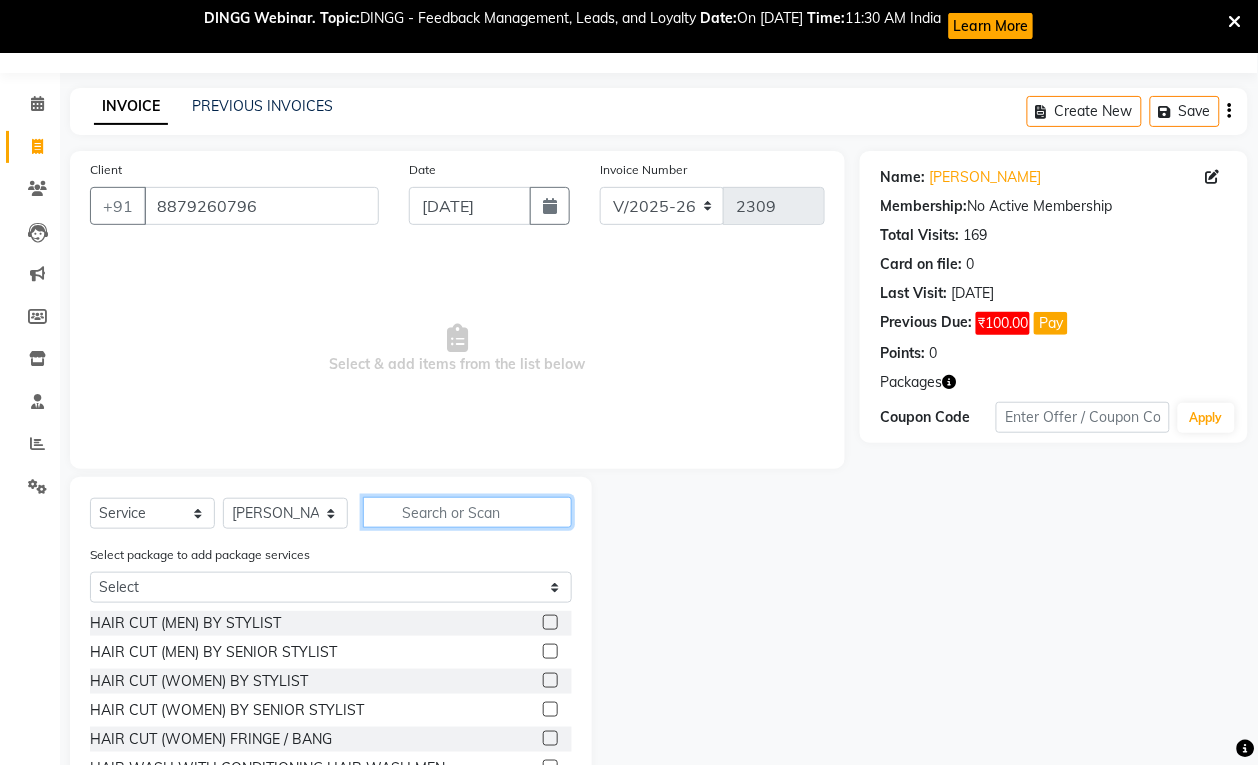 click 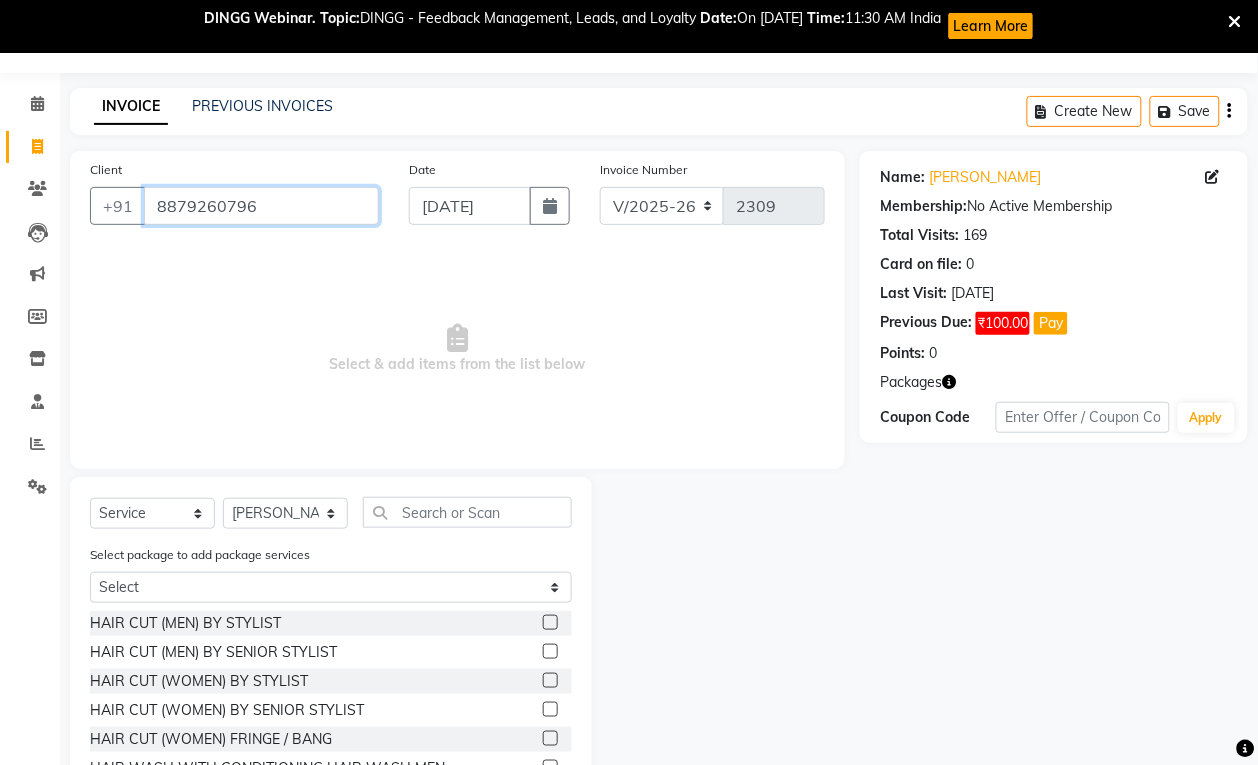 click on "8879260796" at bounding box center [261, 206] 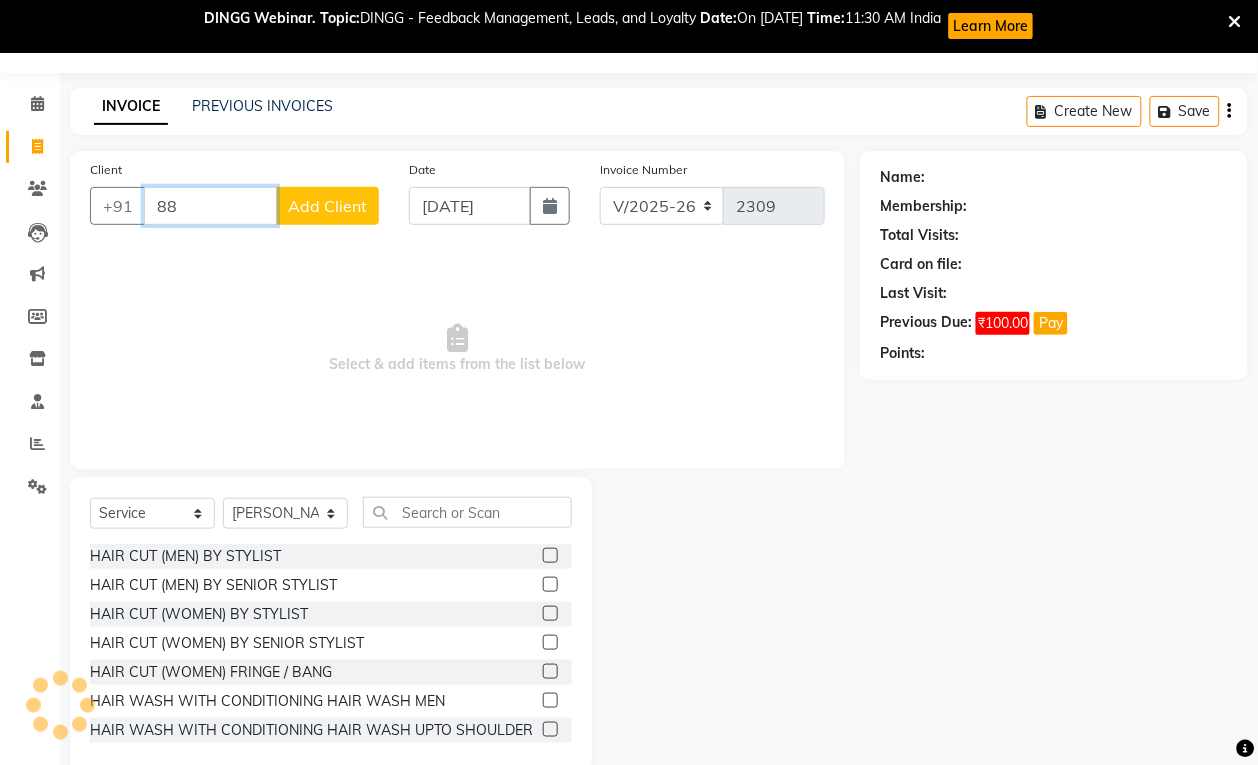 type on "8" 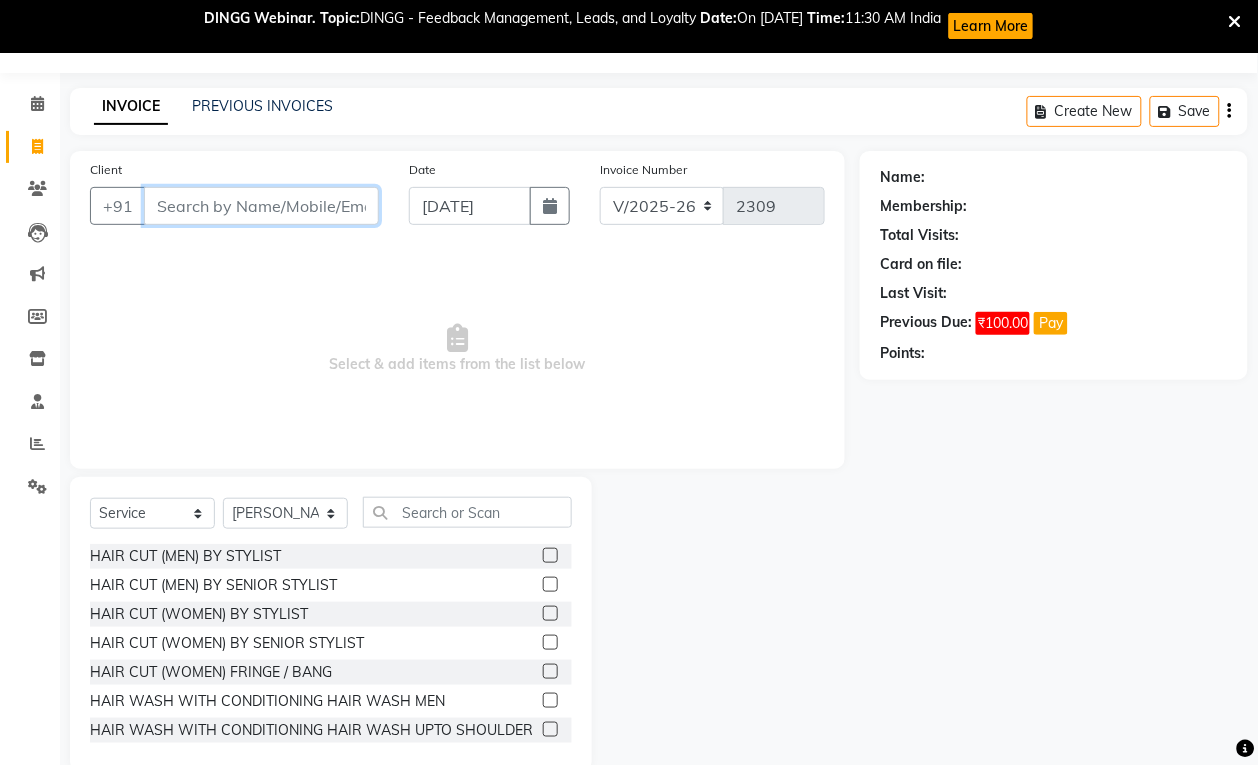 click on "Client" at bounding box center [261, 206] 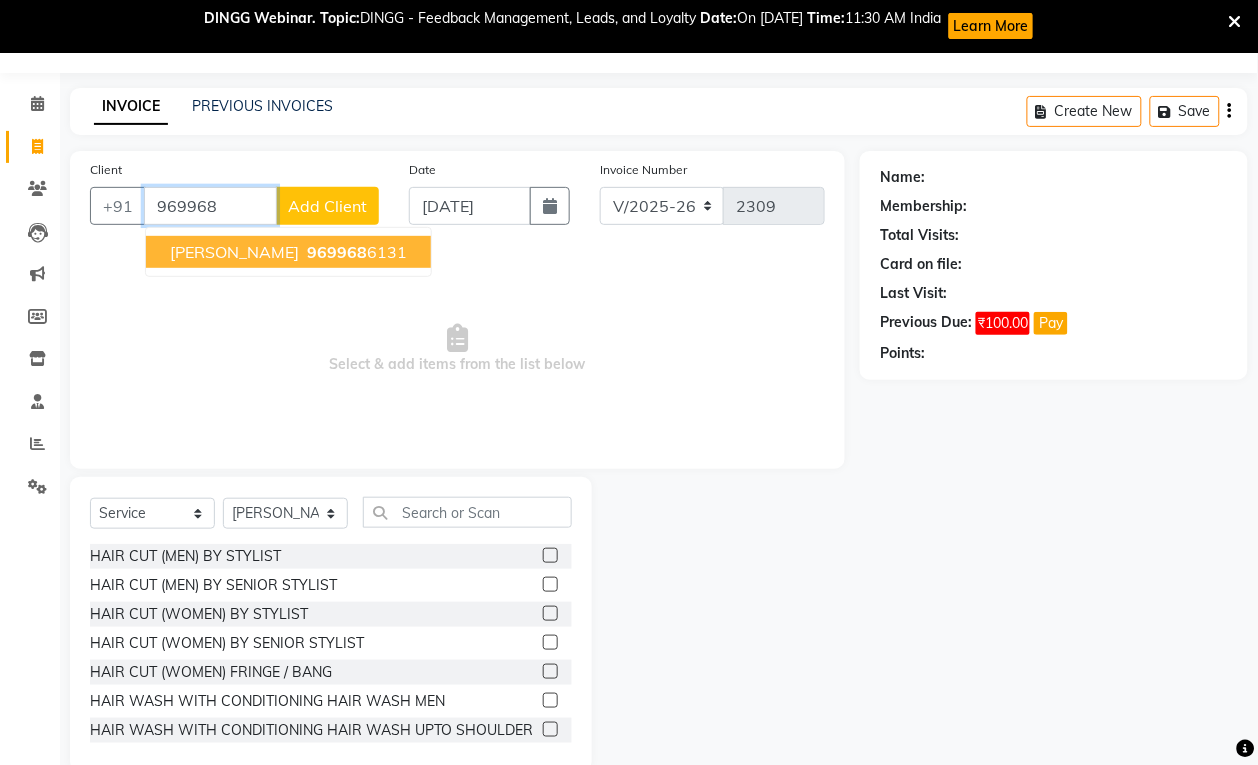 click on "969968" at bounding box center [337, 252] 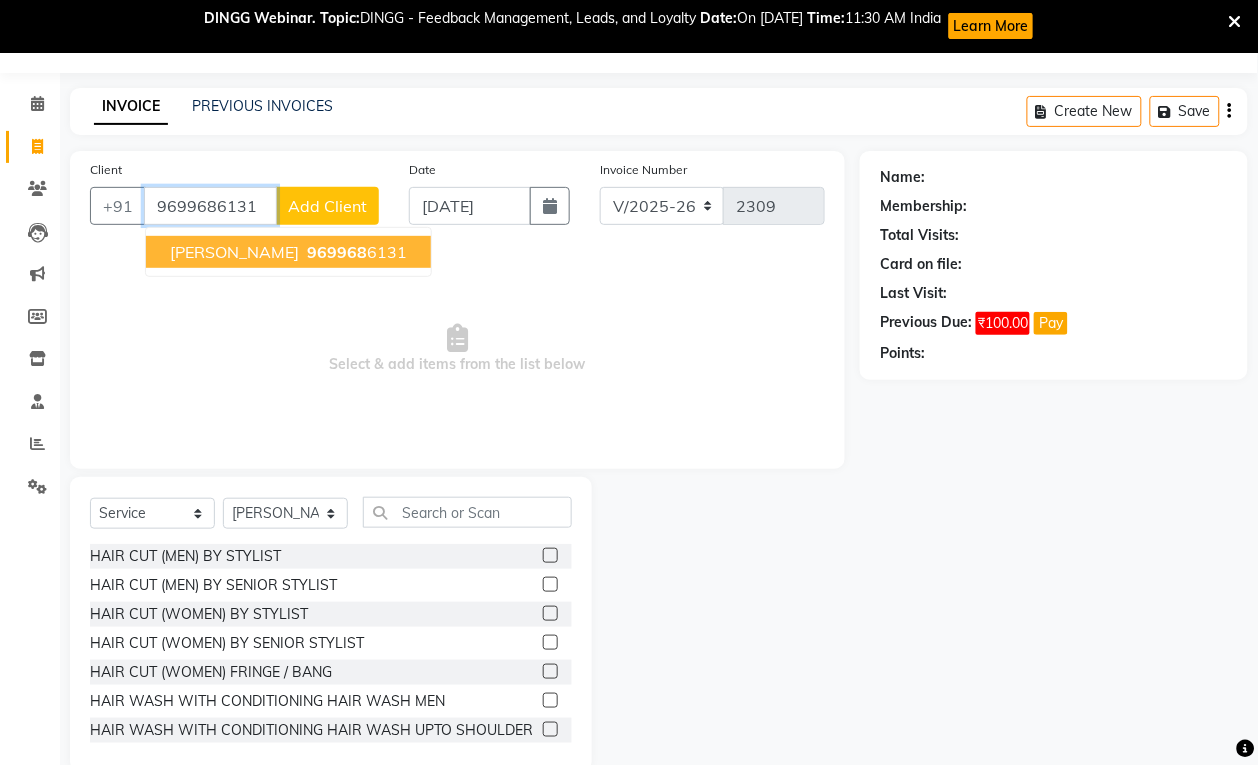 type on "9699686131" 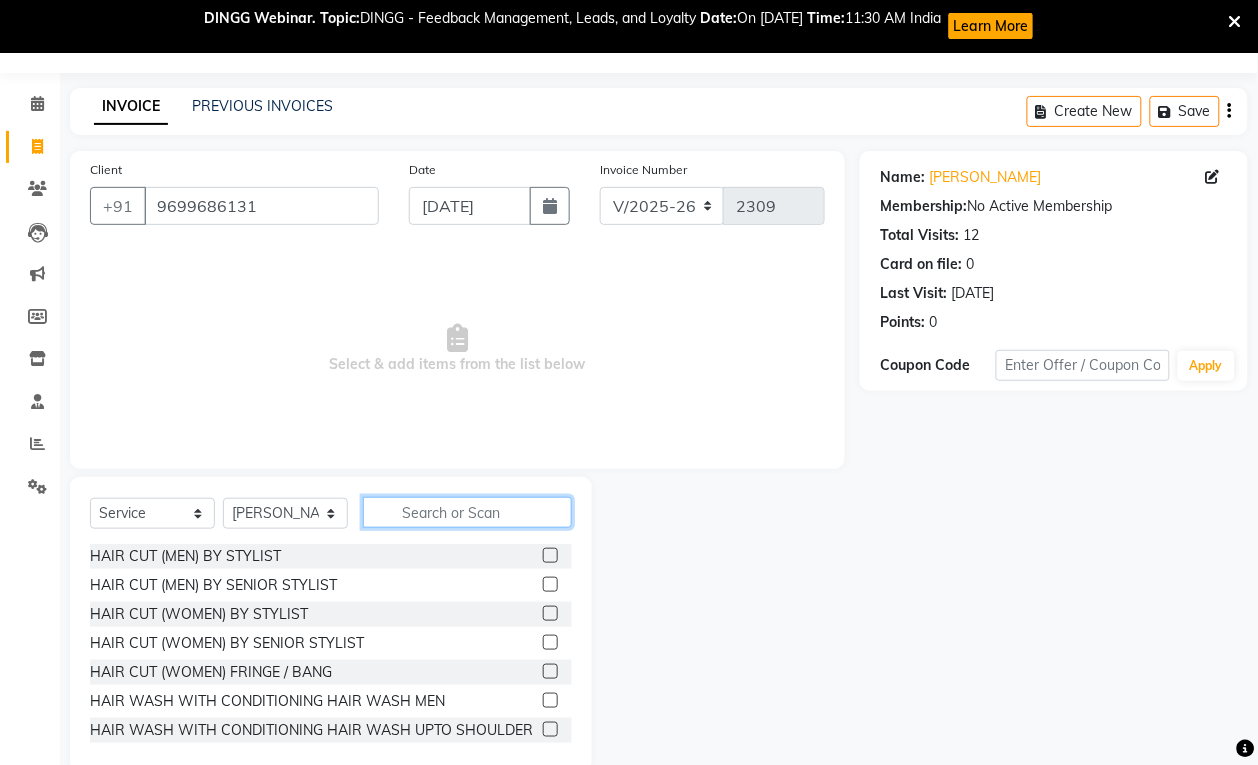 click 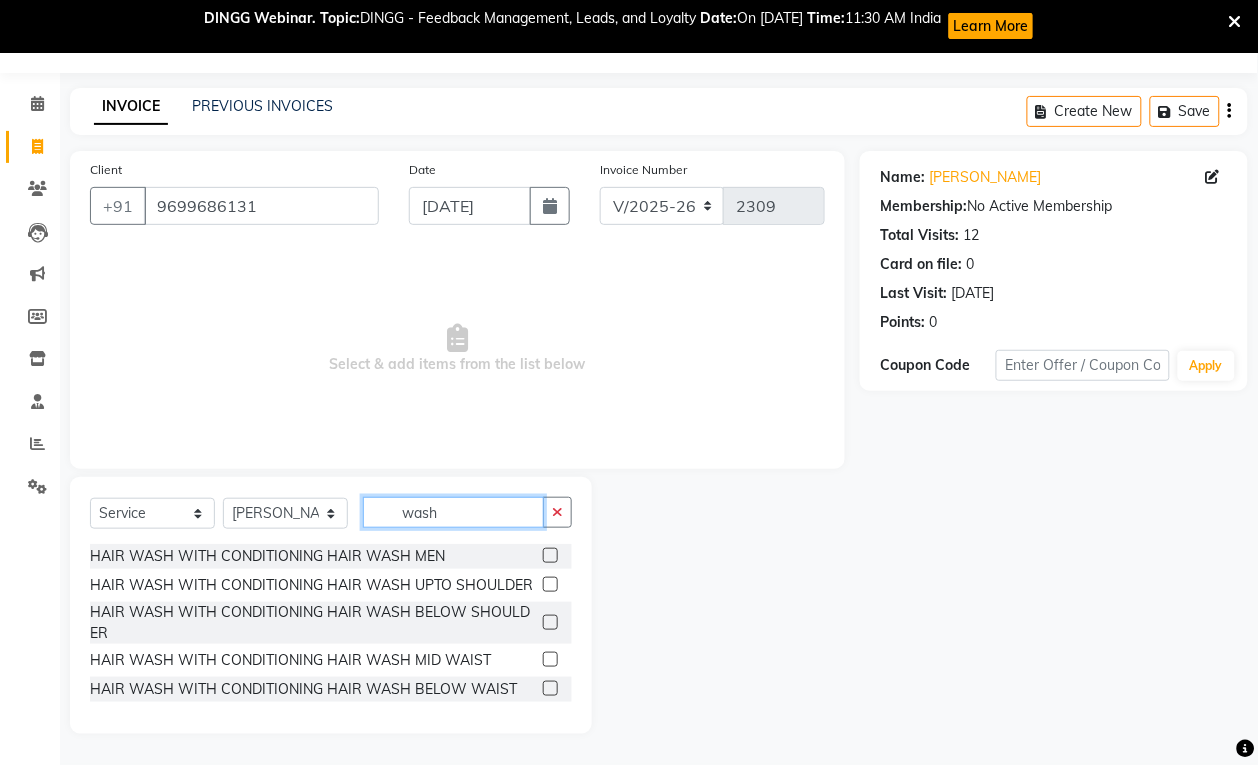 type on "wash" 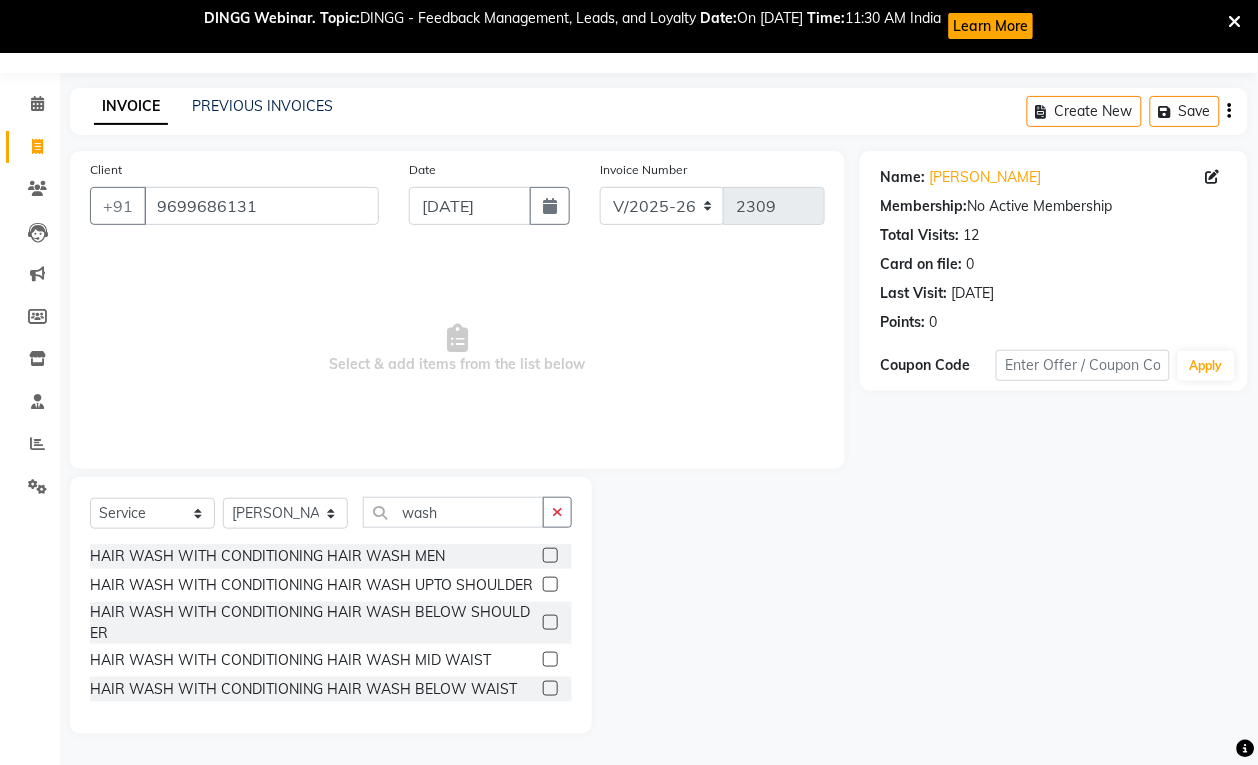 click 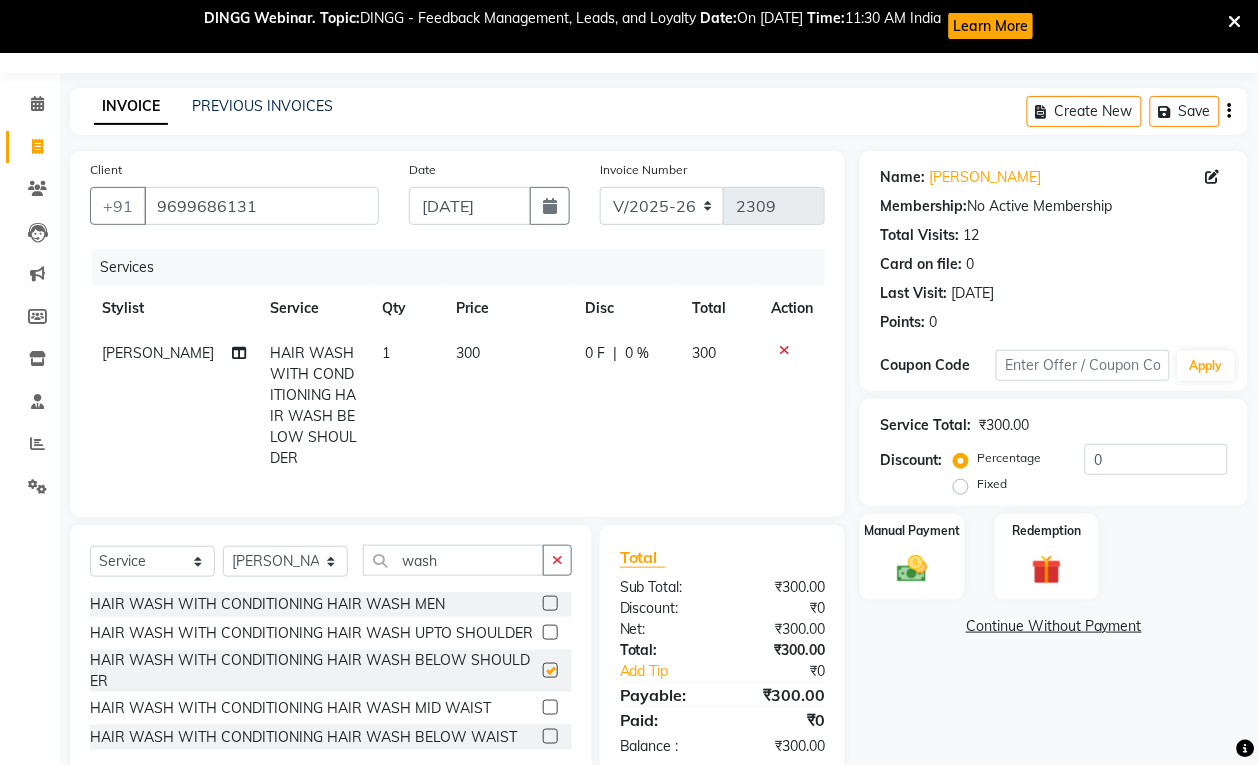 checkbox on "false" 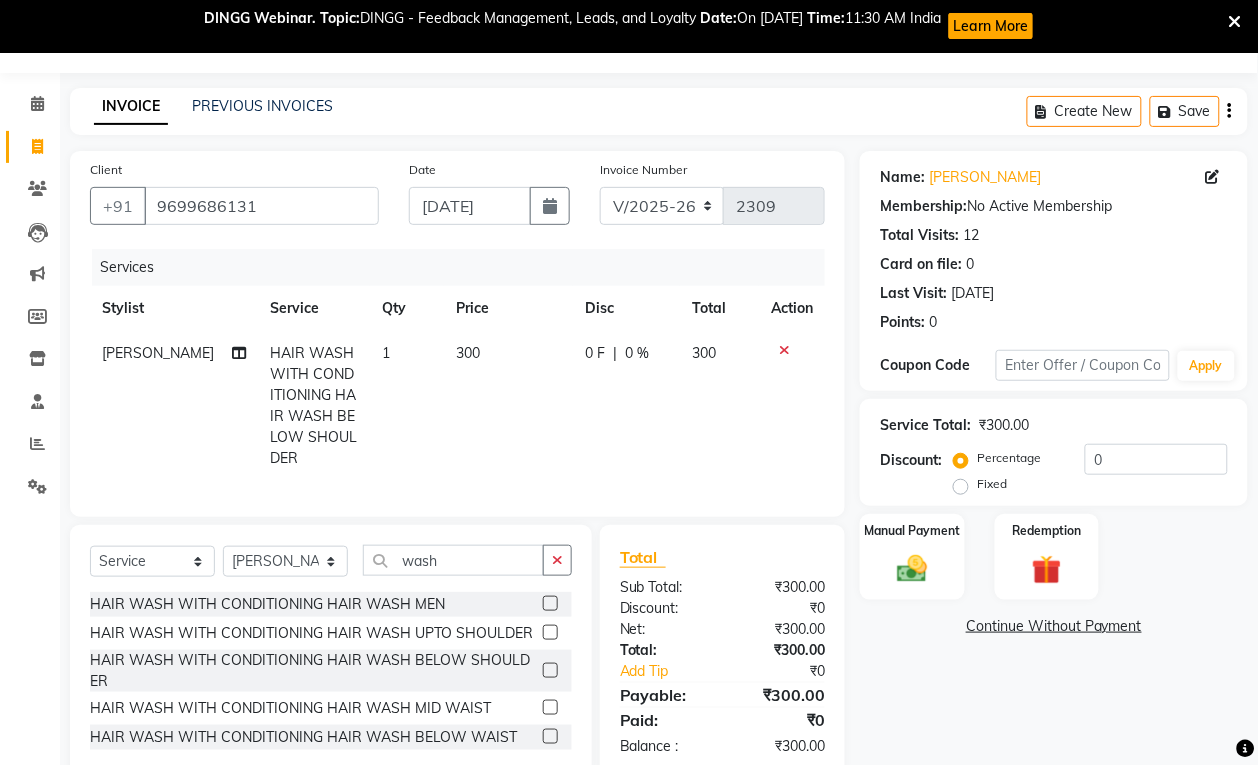 click on "0 F" 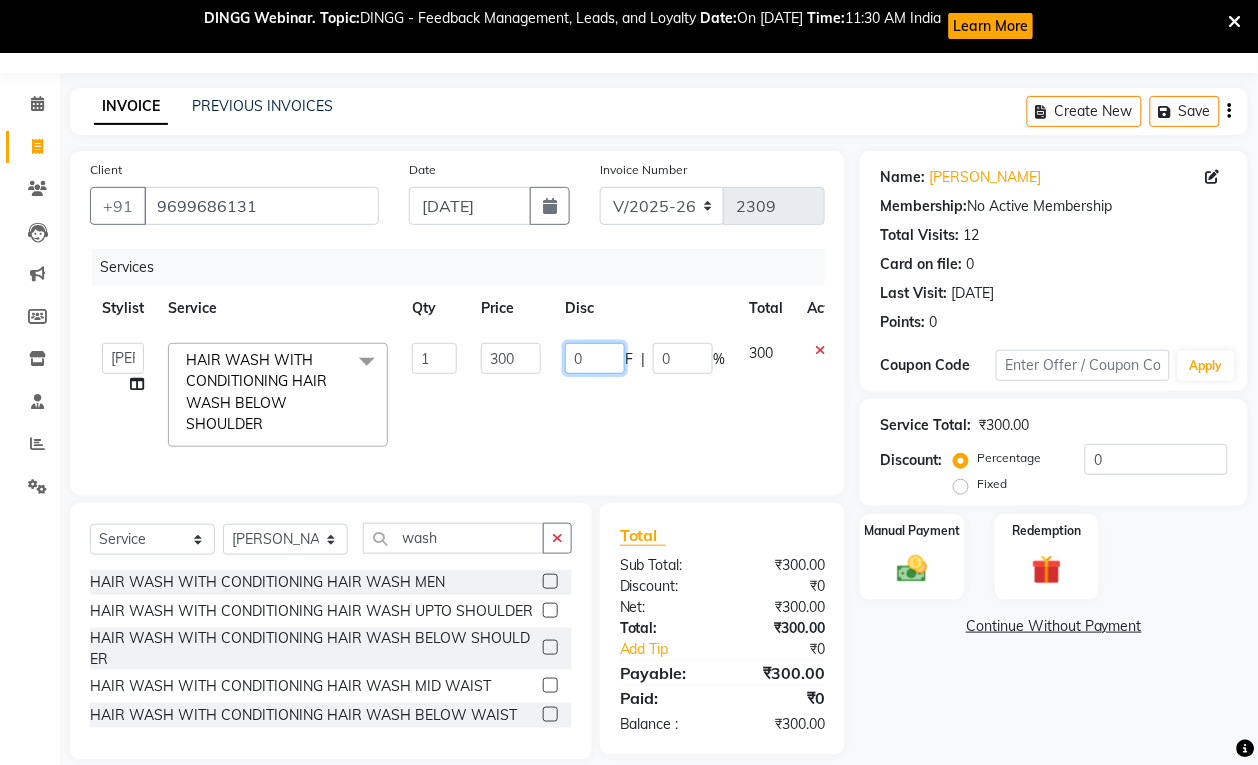 click on "0" 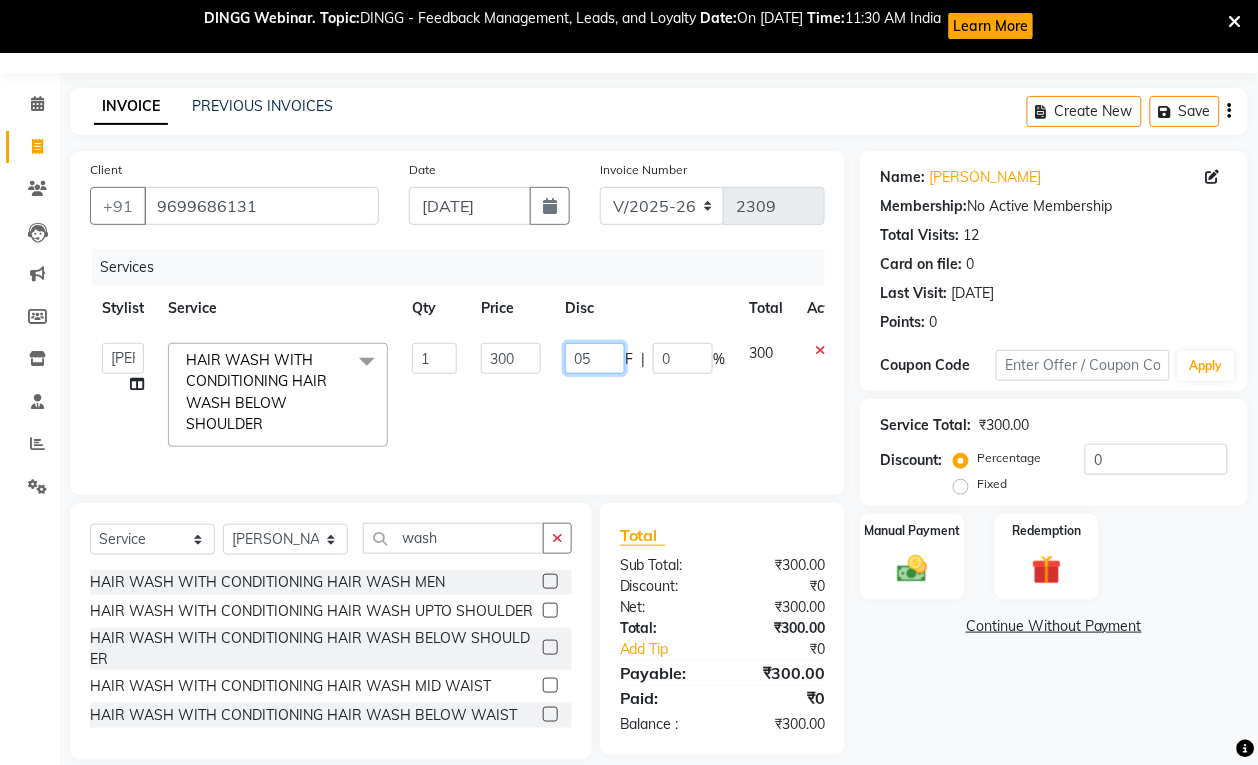 type on "050" 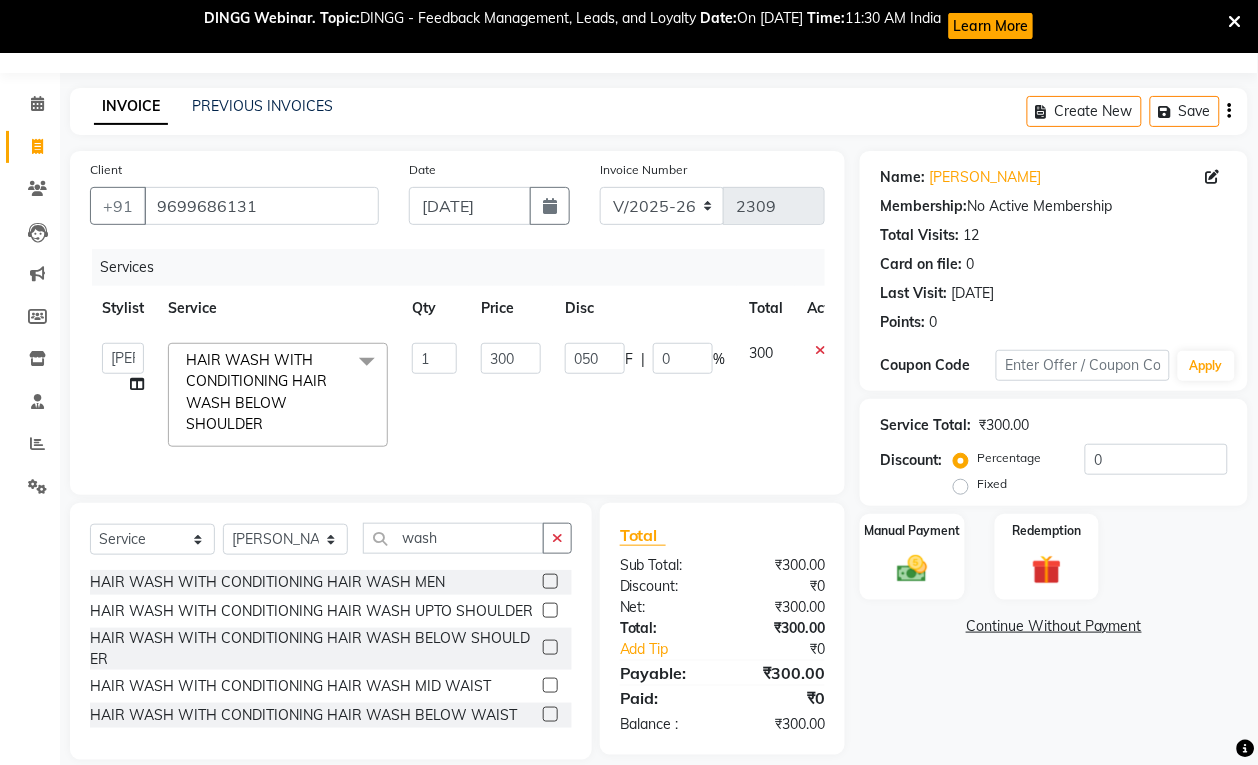 click on "Services Stylist Service Qty Price Disc Total Action  [PERSON_NAME]   [PERSON_NAME]   [PERSON_NAME]   kajal   [PERSON_NAME]   [PERSON_NAME]   [PERSON_NAME]   [PERSON_NAME]   [PERSON_NAME]   [PERSON_NAME] [PERSON_NAME]  HAIR WASH WITH CONDITIONING HAIR WASH BELOW SHOULDER  x HAIR CUT (MEN) BY STYLIST HAIR CUT (MEN) BY SENIOR STYLIST HAIR CUT (WOMEN) BY STYLIST HAIR CUT (WOMEN) BY SENIOR STYLIST HAIR CUT (WOMEN) FRINGE / BANG HAIR WASH WITH CONDITIONING HAIR WASH MEN HAIR WASH WITH CONDITIONING HAIR WASH UPTO SHOULDER HAIR WASH WITH CONDITIONING HAIR WASH BELOW SHOULDER HAIR WASH WITH CONDITIONING HAIR WASH MID WAIST HAIR WASH WITH CONDITIONING HAIR WASH BELOW WAIST BASIC SERVICE (MEN) SHAVING BASIC SERVICE (MEN) [PERSON_NAME] TRIM BASIC SERVICE (MEN) HAIR SET BASIC SERVICE (MEN) STYLE SHAVE STYLING BLOWDRY UPTO SHOULDER STYLING BLOWDRY BELOW SHOULDER STYLING BLOWDRY MID WAIST STYLING BLOWDRY BELOW WAIST MULTI COLOR RIBON  PER STREAK IRONING UPTO SHOULDER IRONING BELOW SHOULDER IRONING MID WAIST IRONING BELOW WAIST METAL DX" 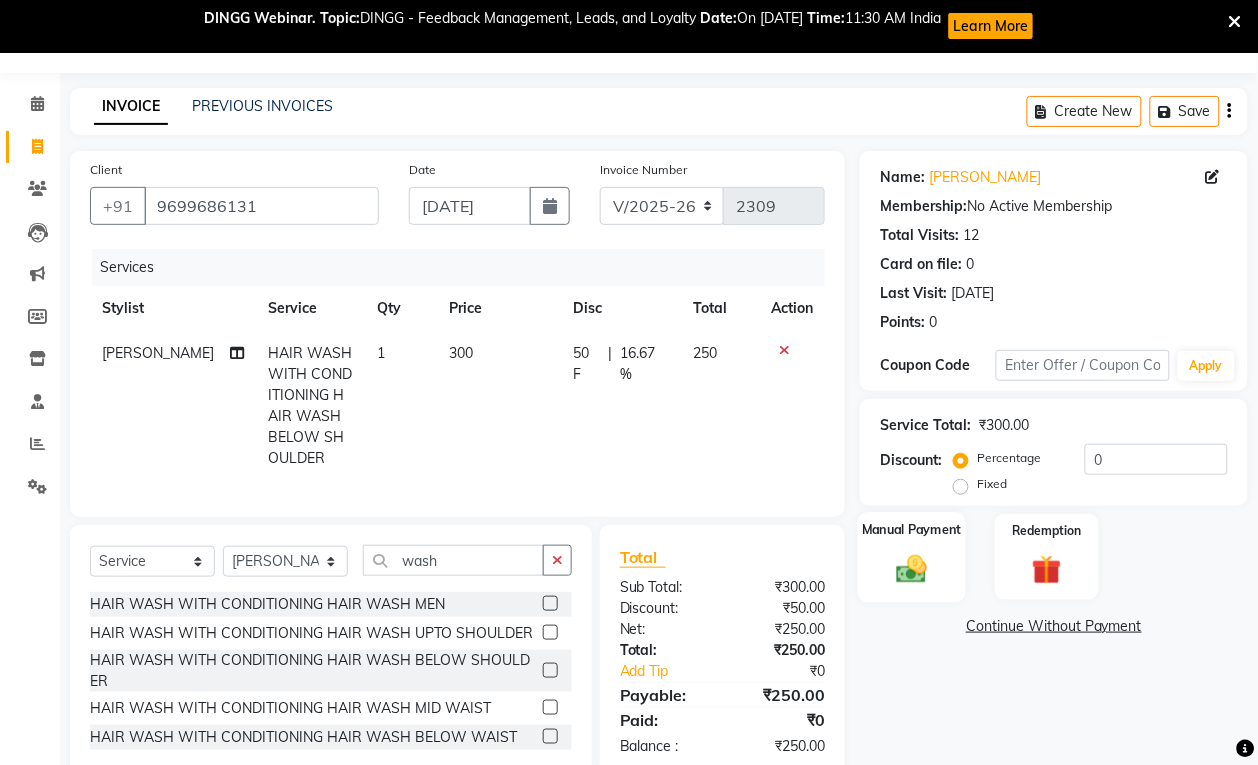 click on "Manual Payment" 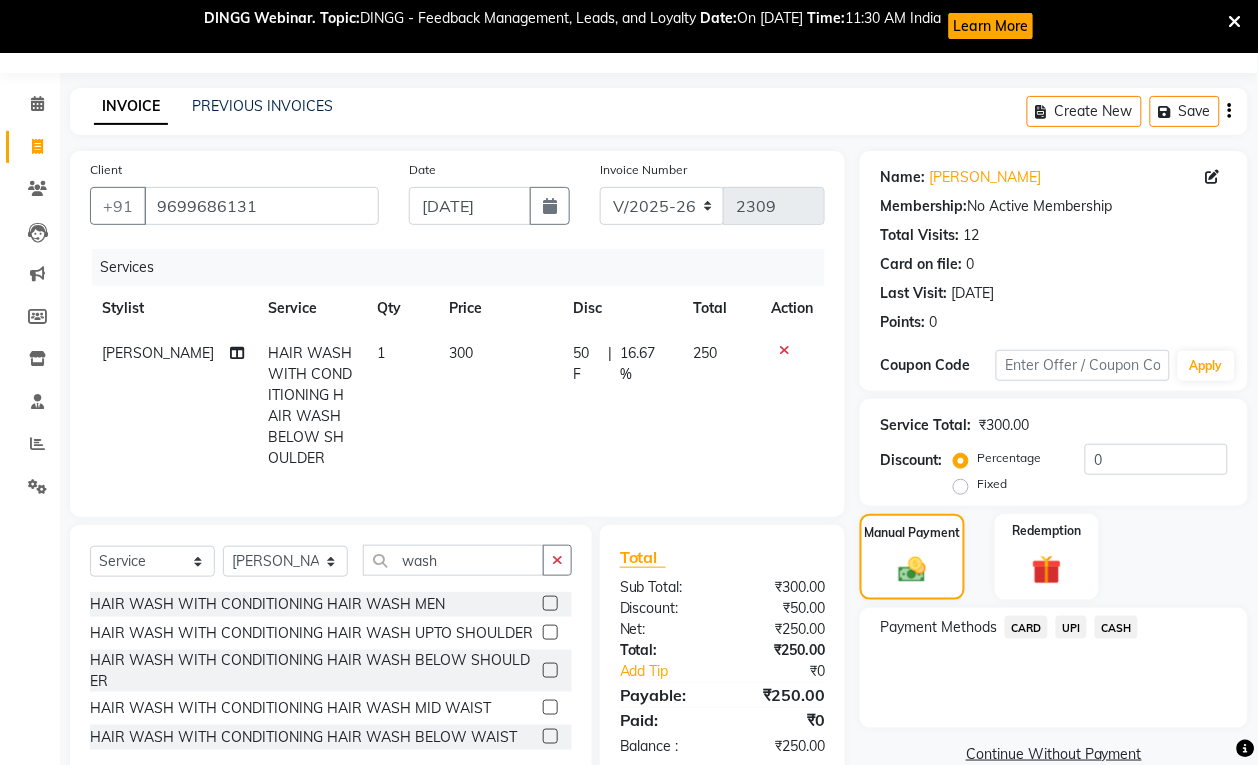 click on "UPI" 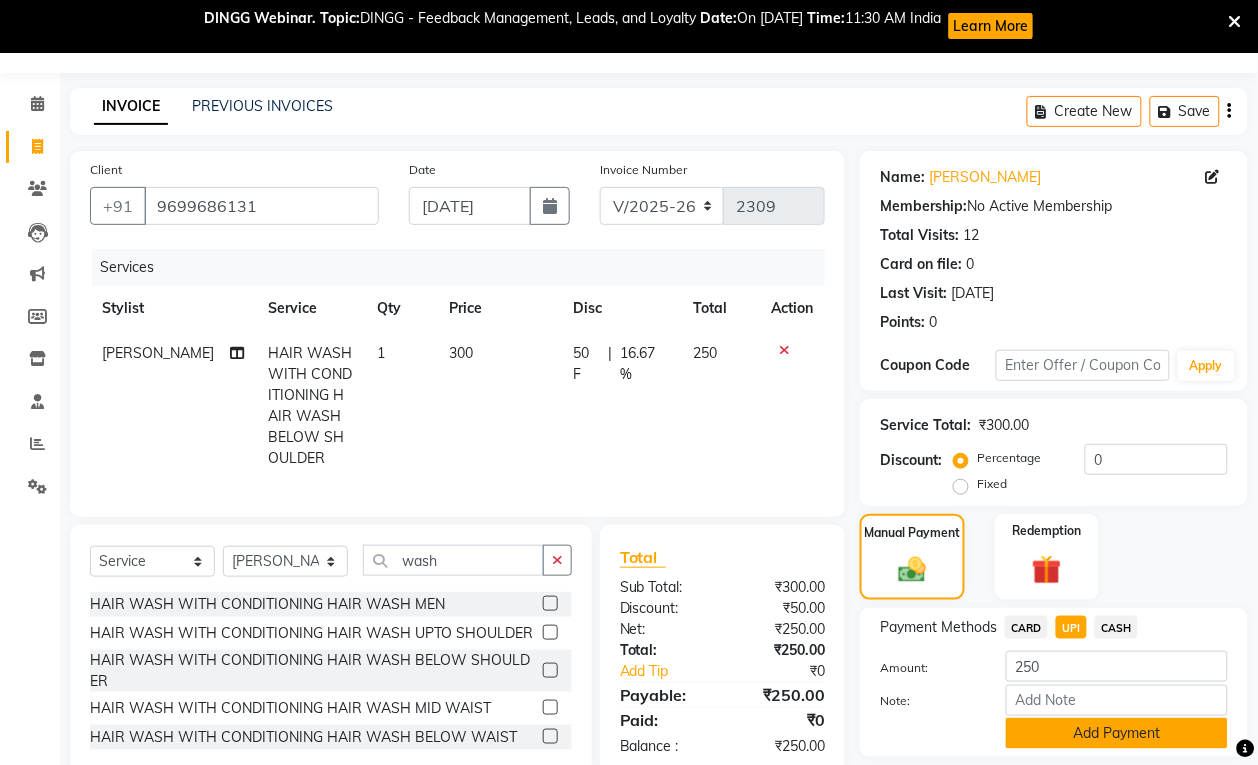 click on "Add Payment" 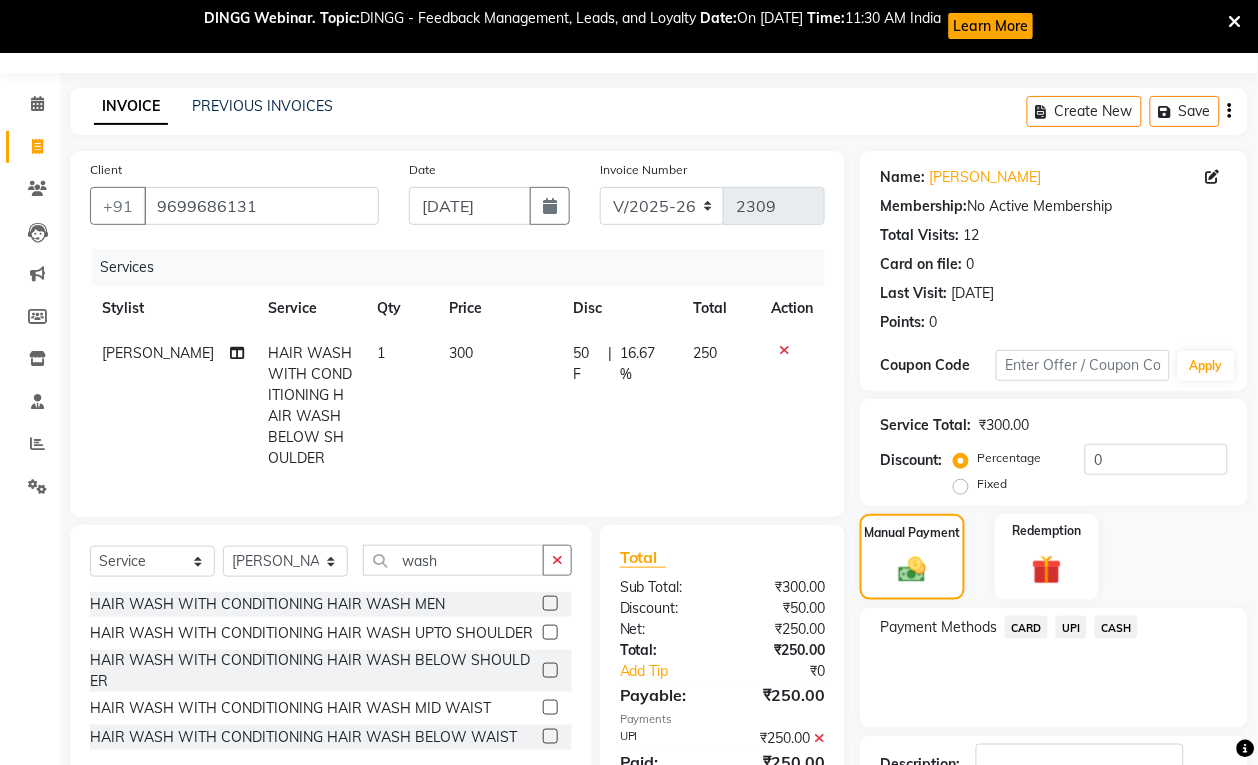 scroll, scrollTop: 200, scrollLeft: 0, axis: vertical 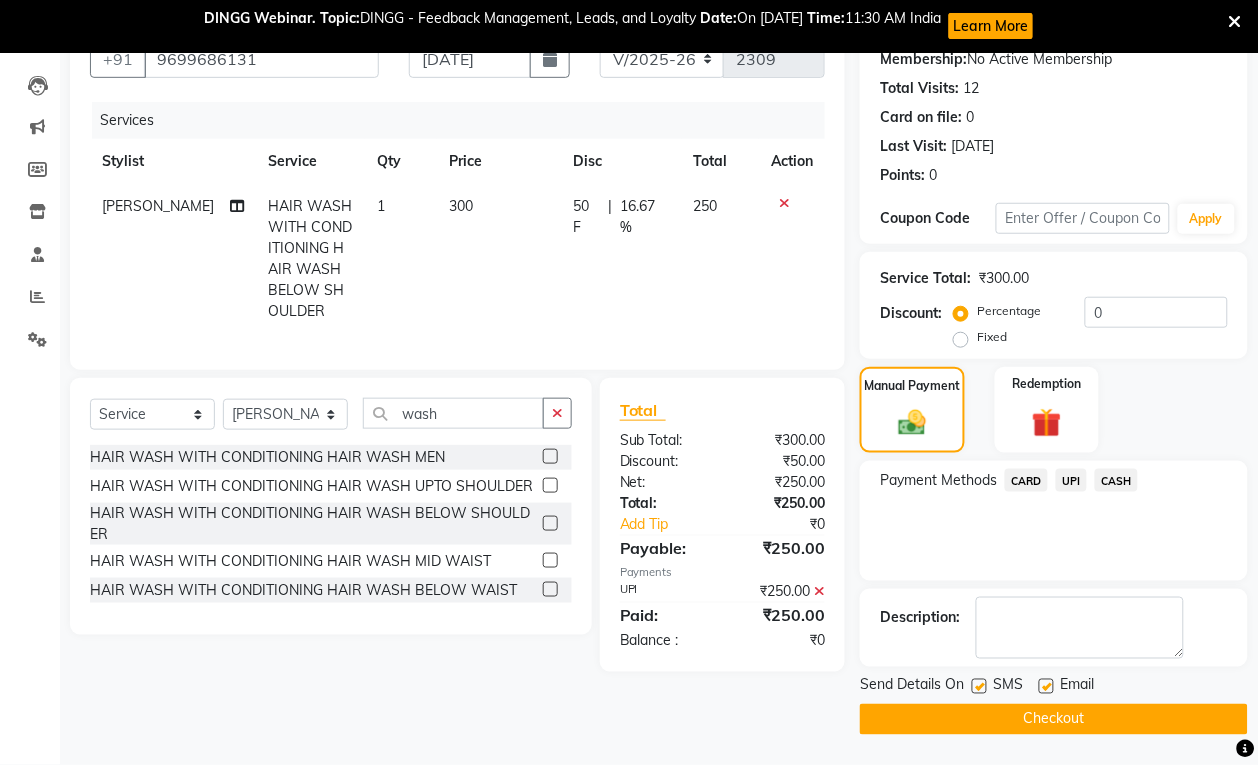 click on "Checkout" 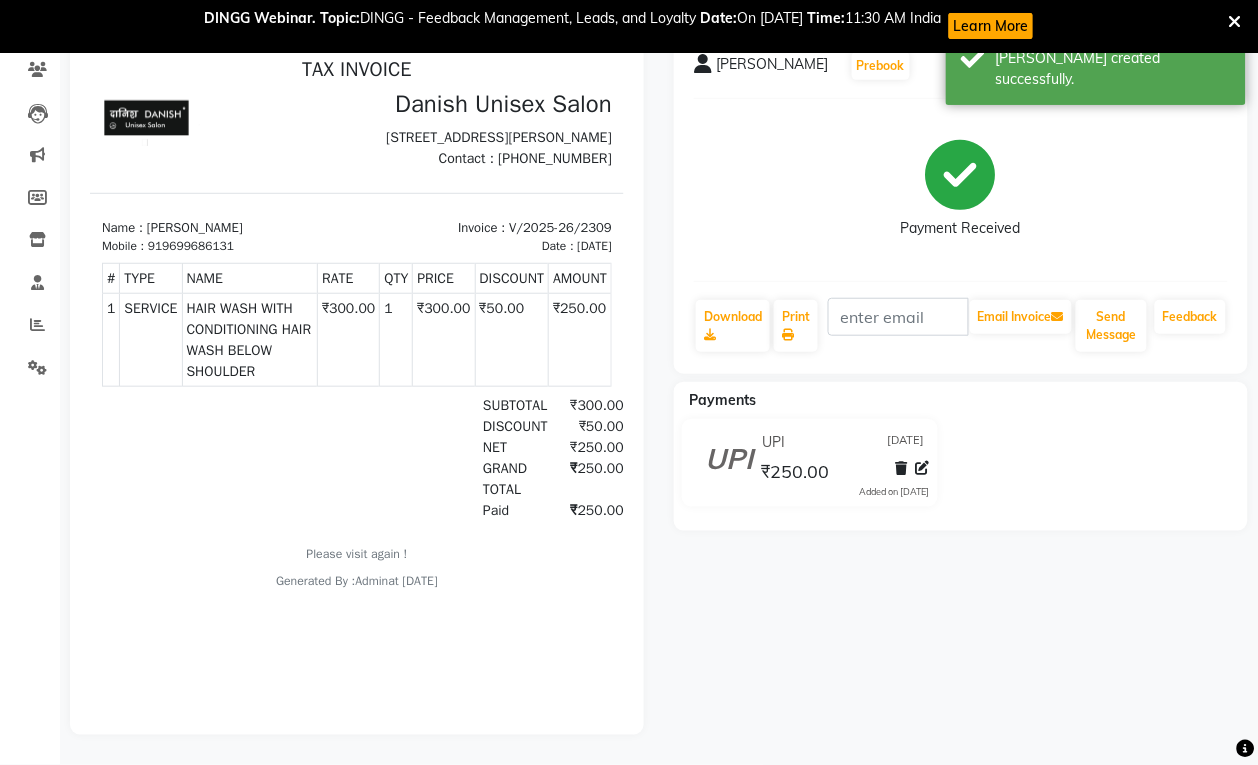 scroll, scrollTop: 0, scrollLeft: 0, axis: both 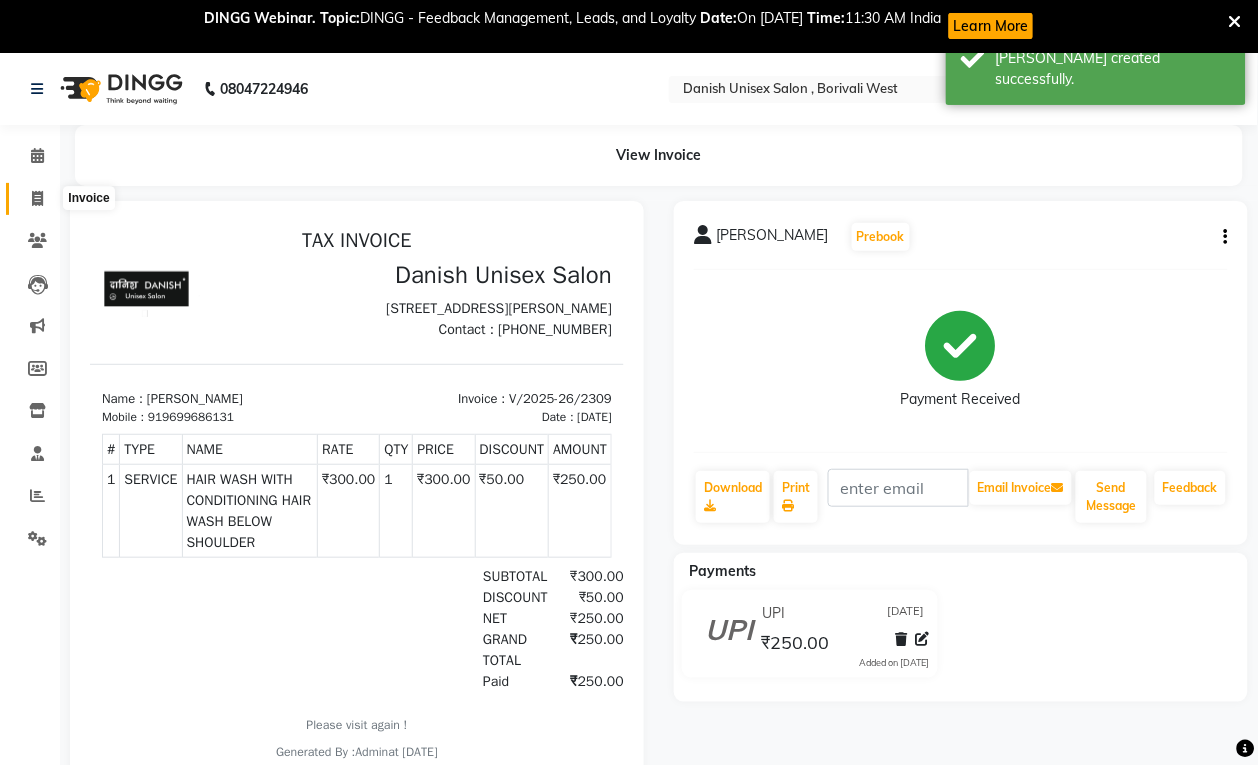 click 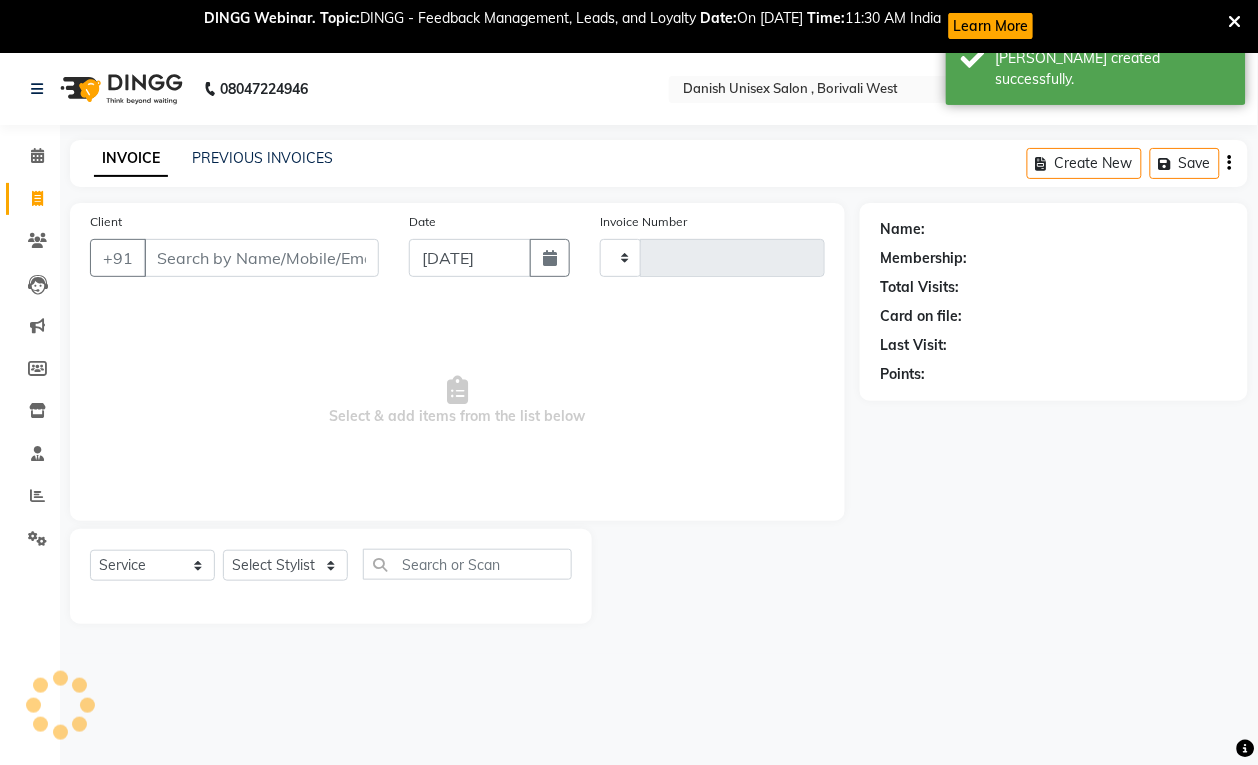 scroll, scrollTop: 52, scrollLeft: 0, axis: vertical 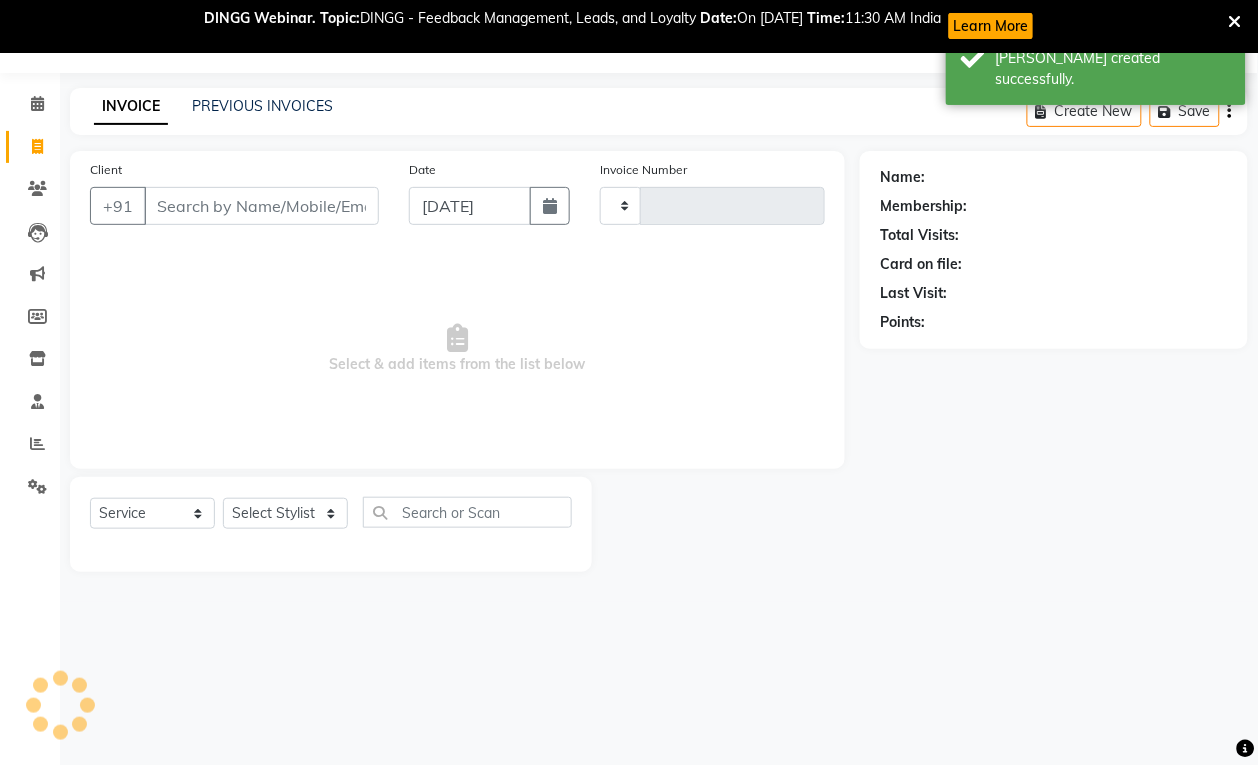type on "2310" 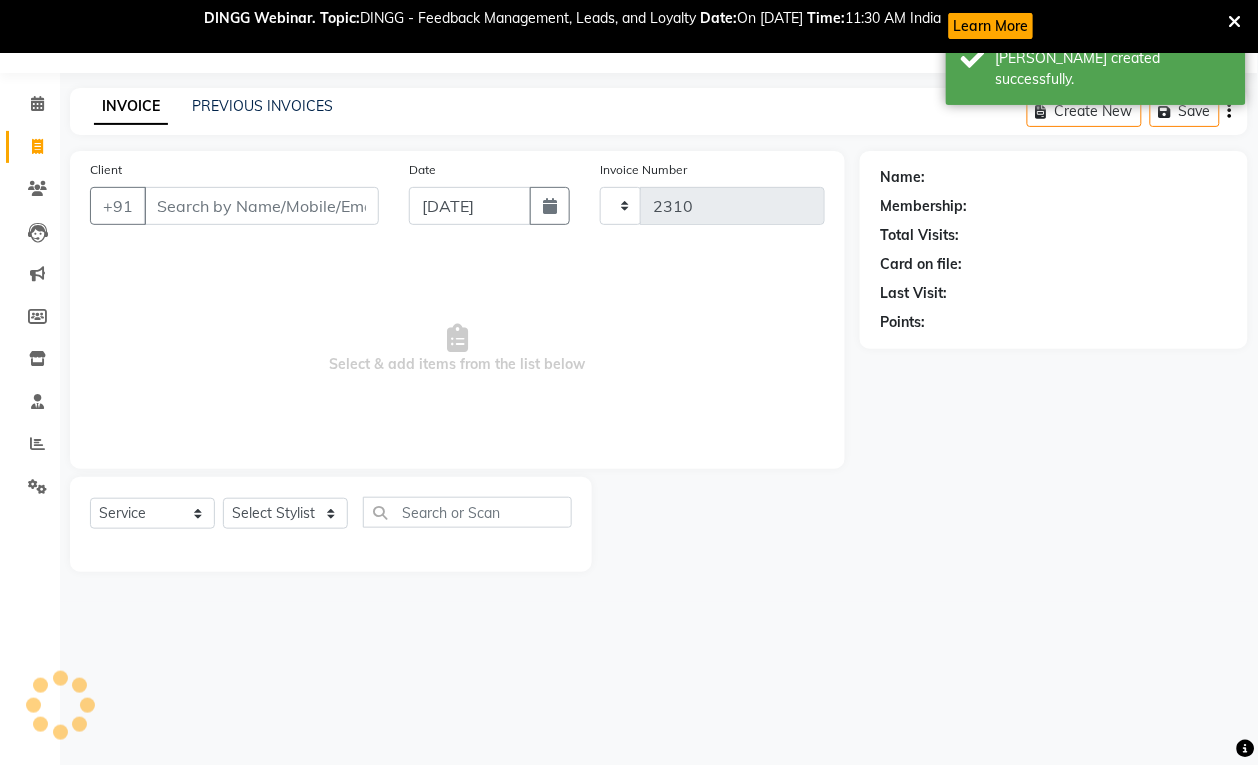 select on "6929" 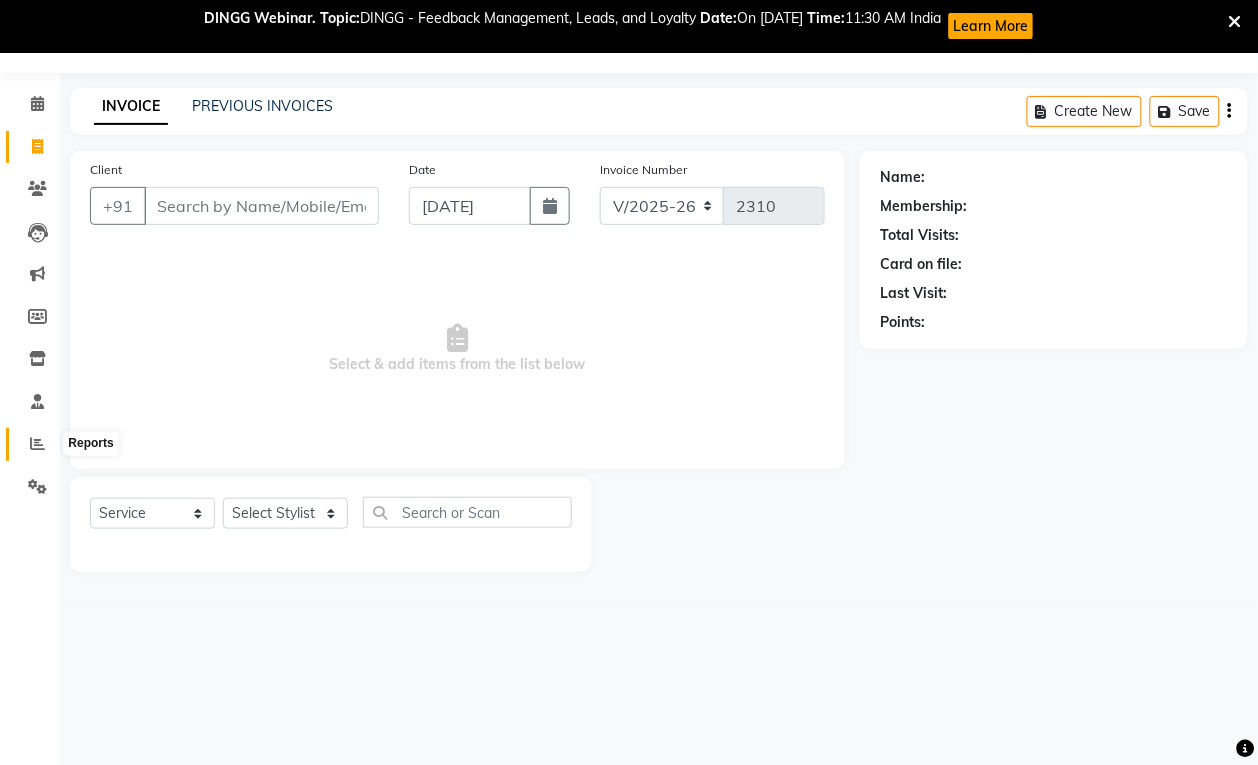 click 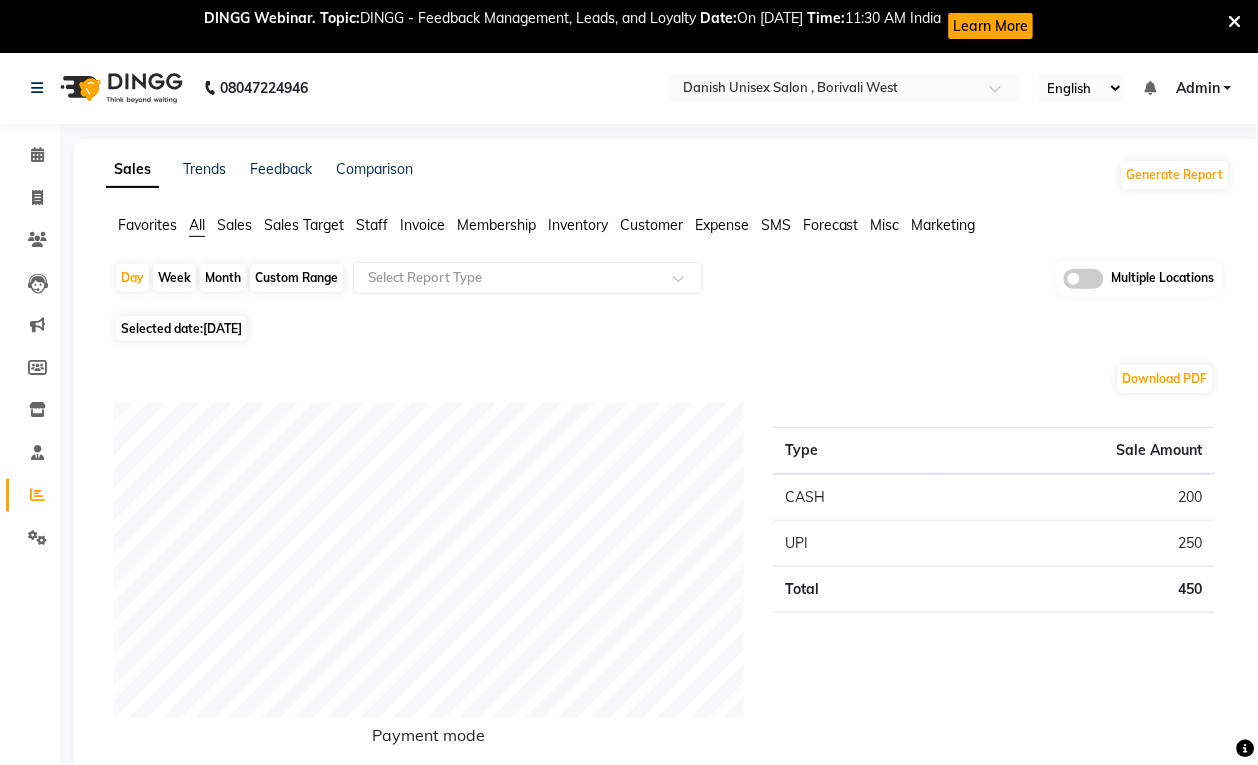 scroll, scrollTop: 0, scrollLeft: 0, axis: both 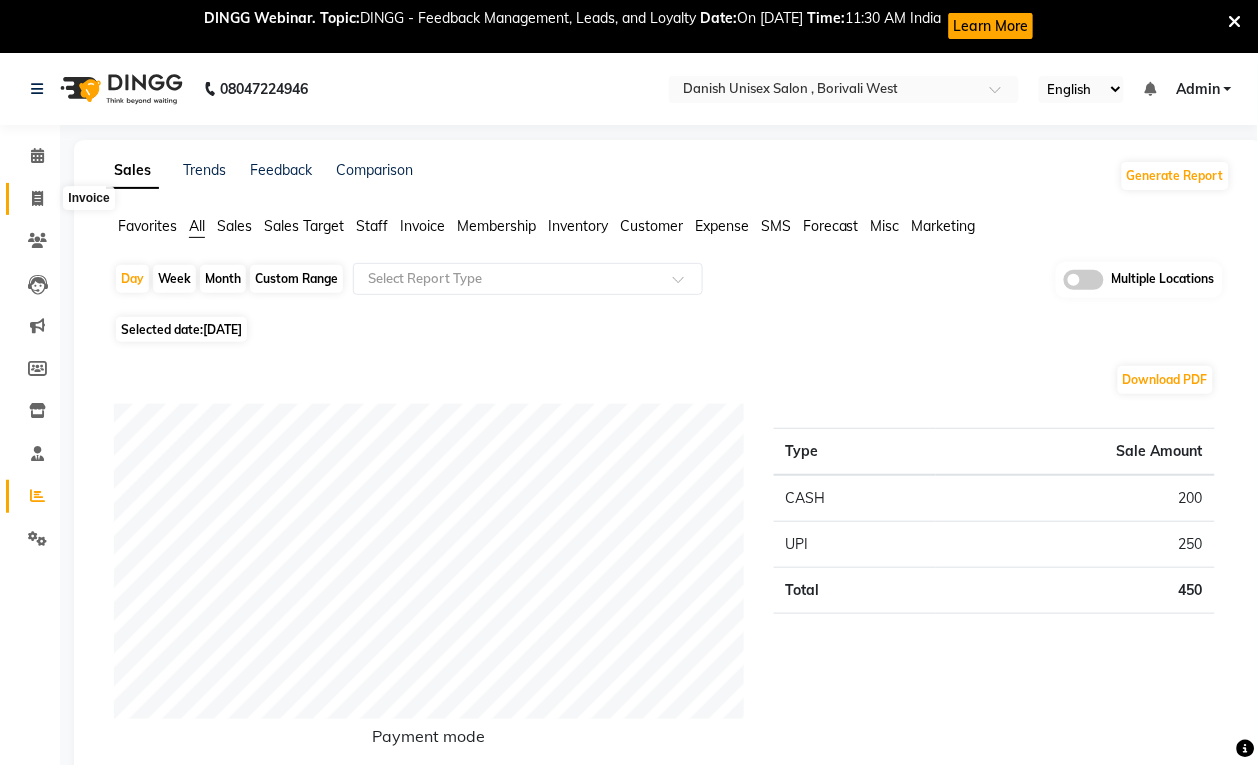 click 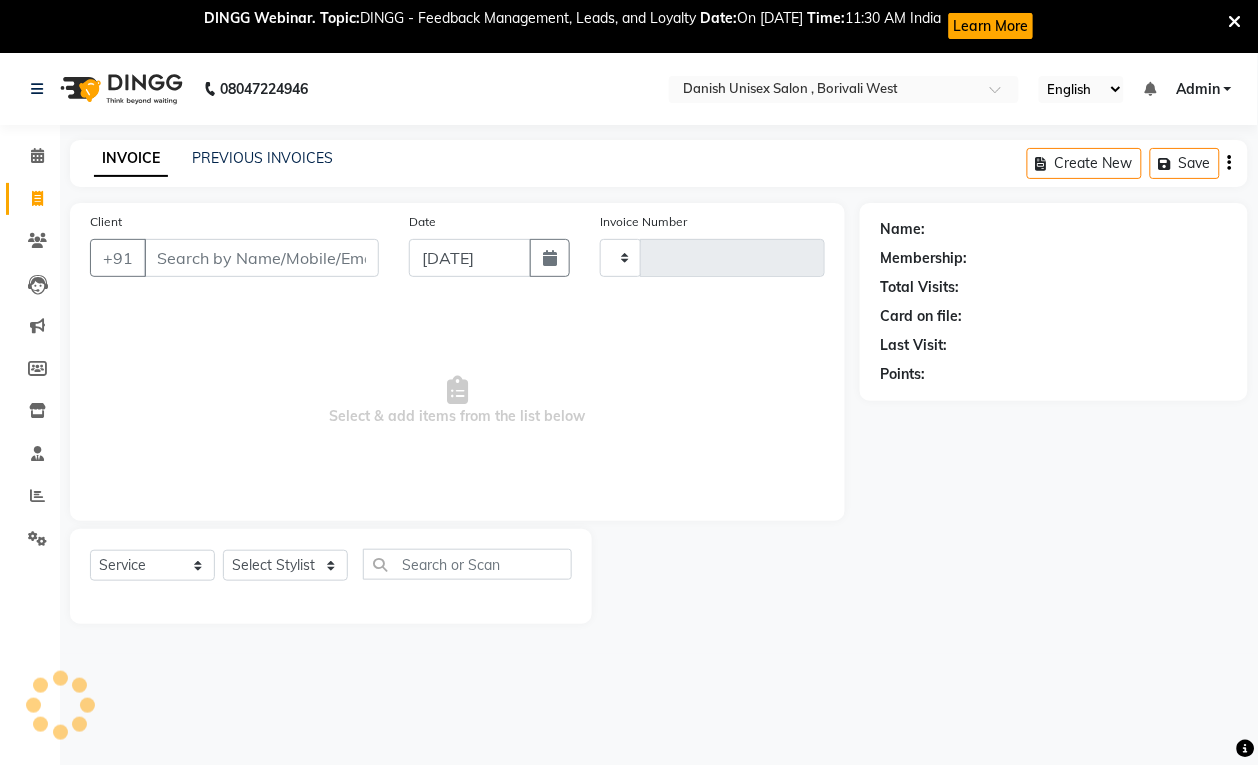 type on "2310" 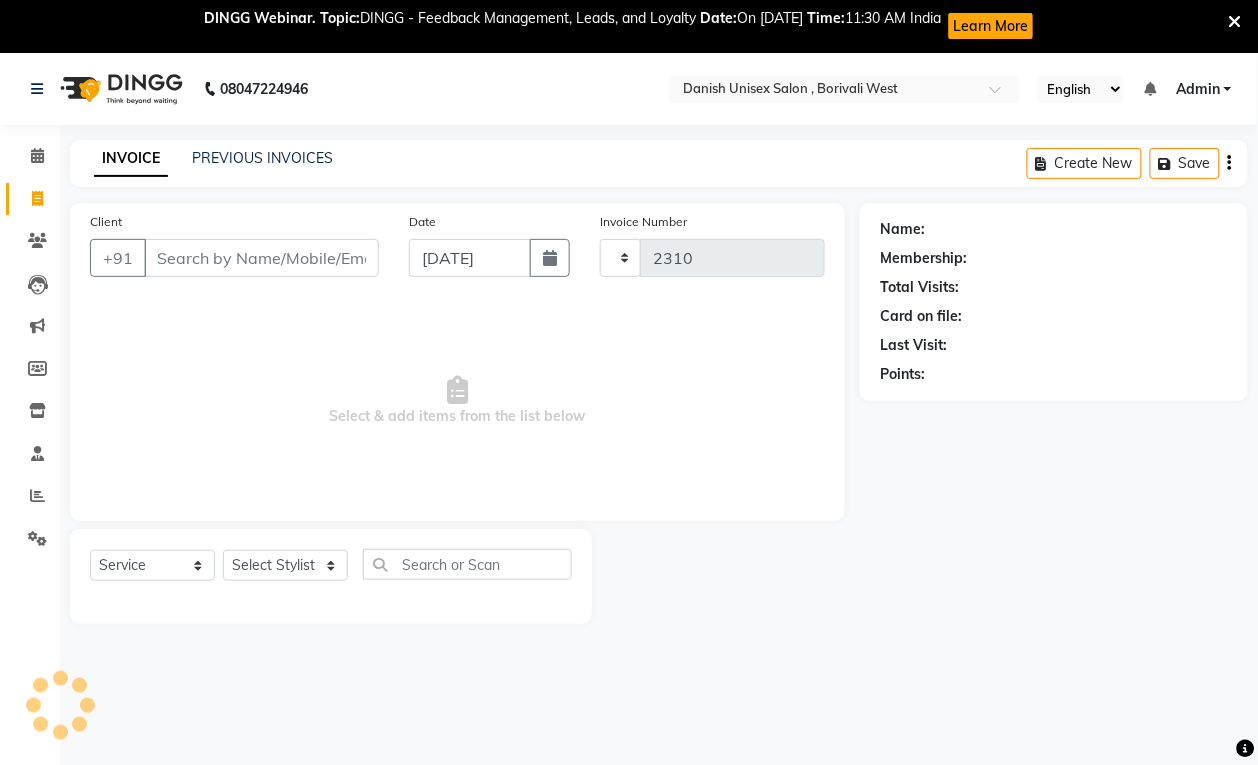 scroll, scrollTop: 52, scrollLeft: 0, axis: vertical 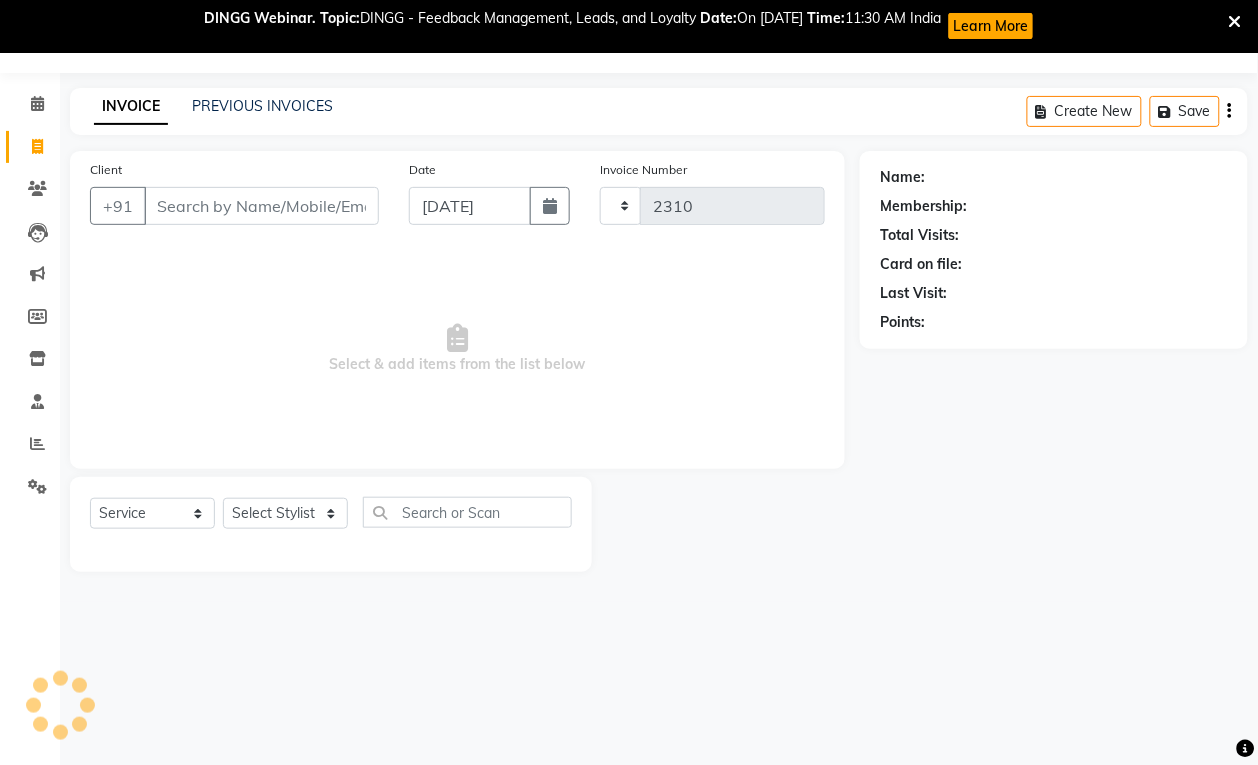 select on "6929" 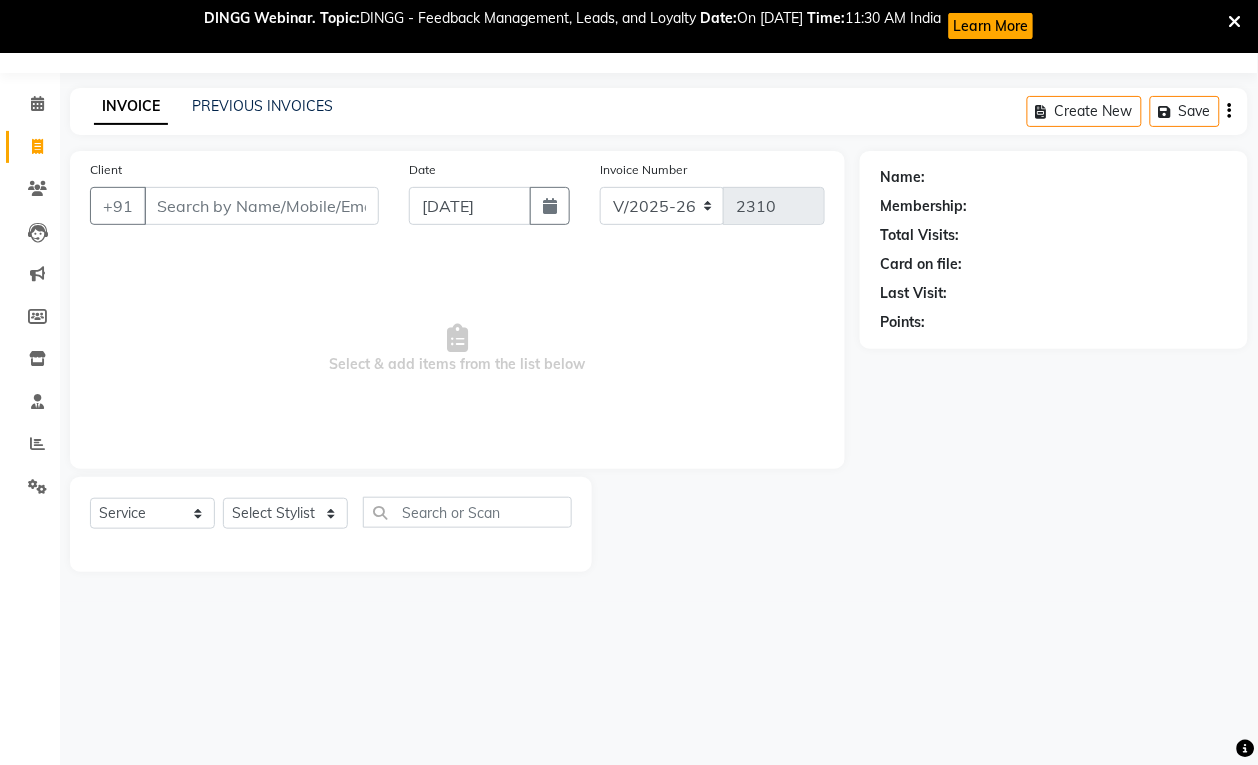 click on "Client" at bounding box center (261, 206) 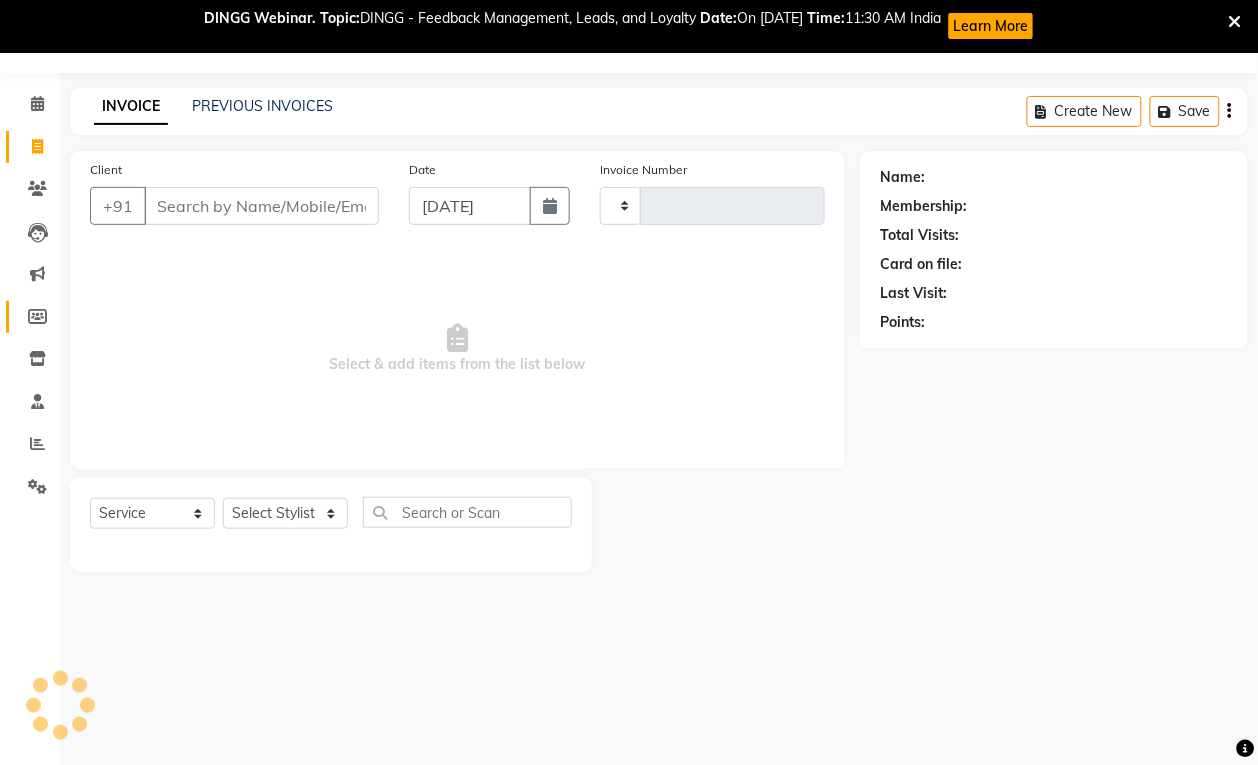 type on "2310" 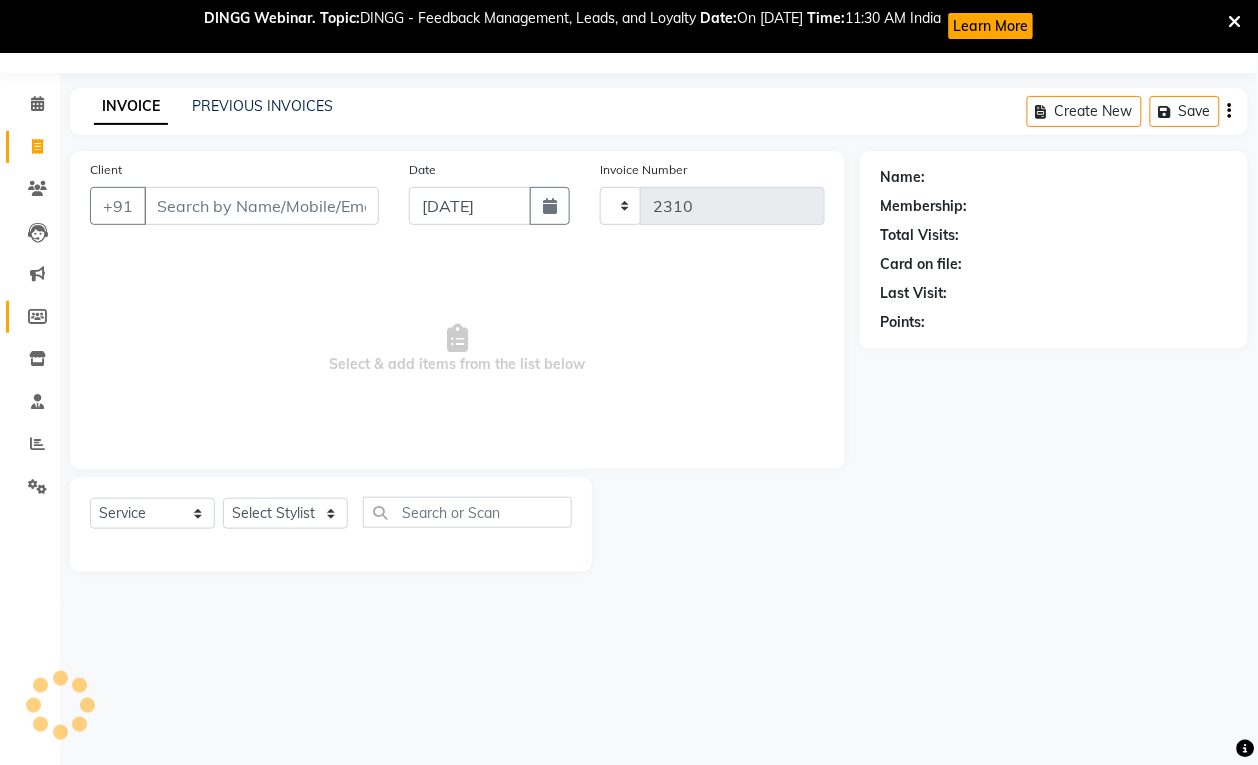 select on "6929" 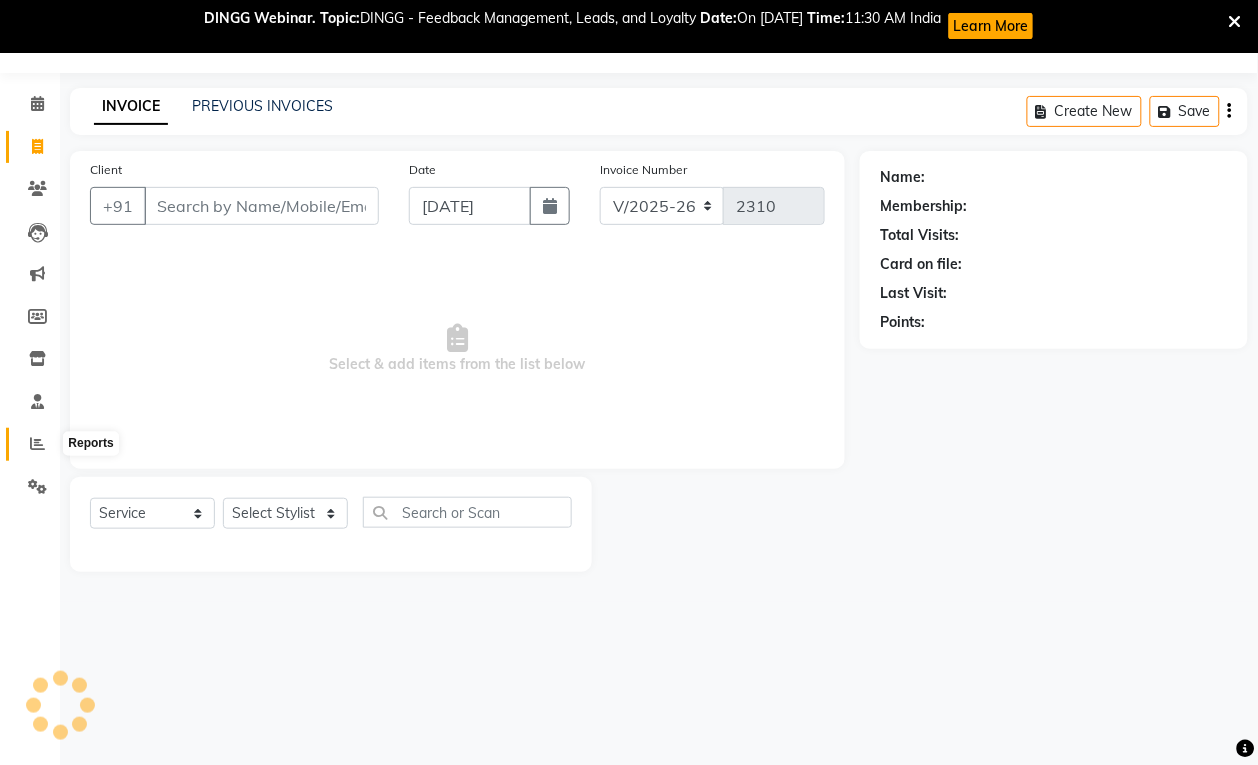 click 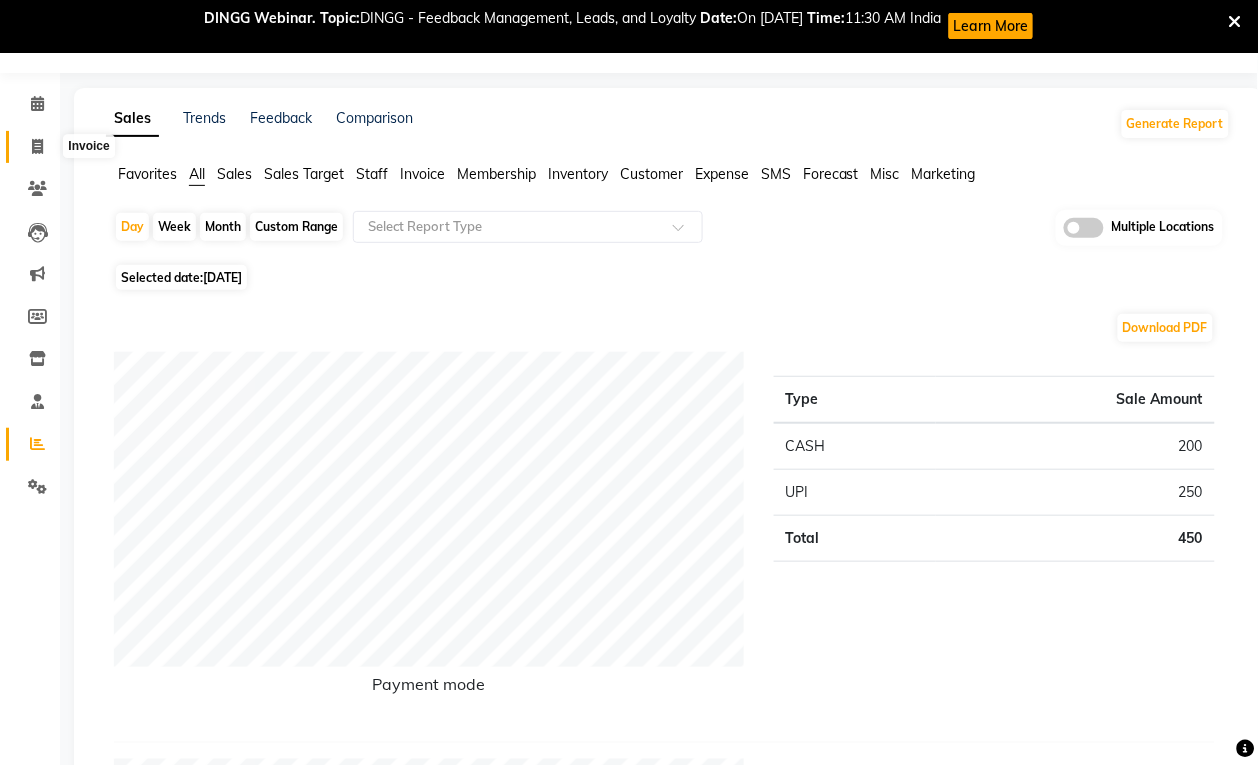 click 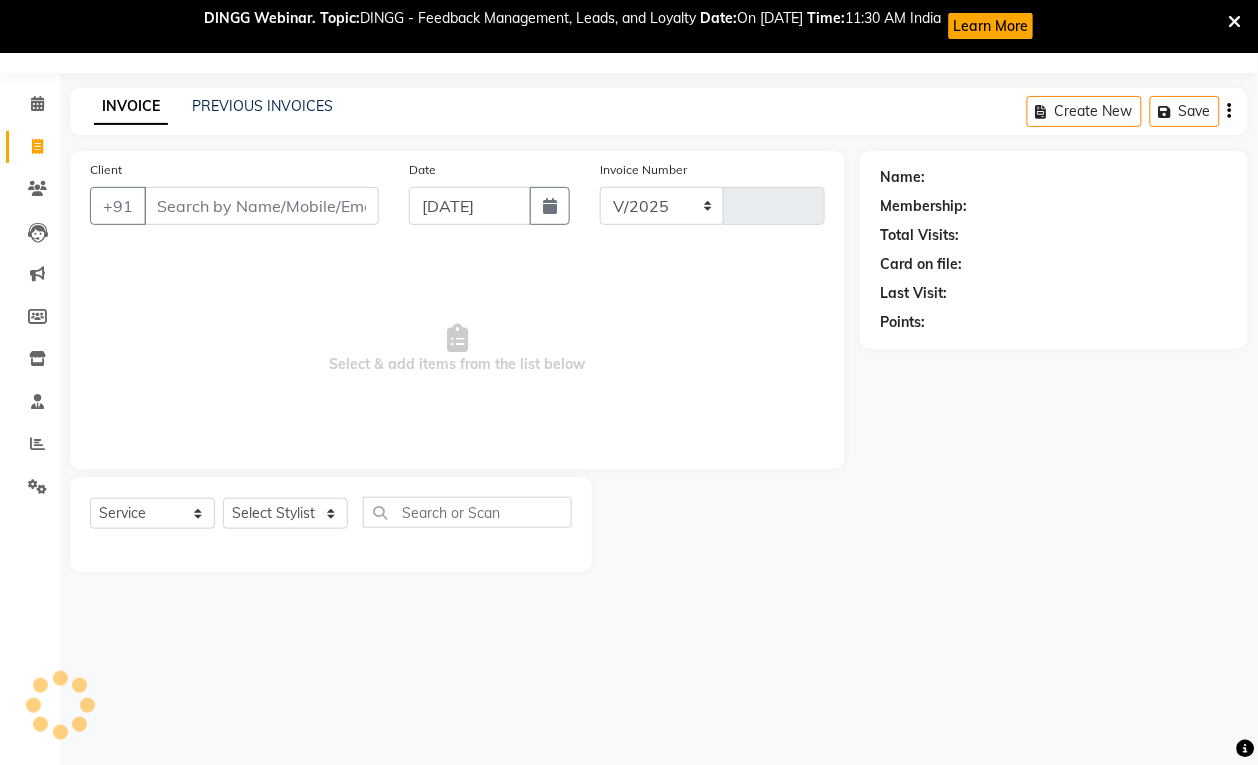 select on "6929" 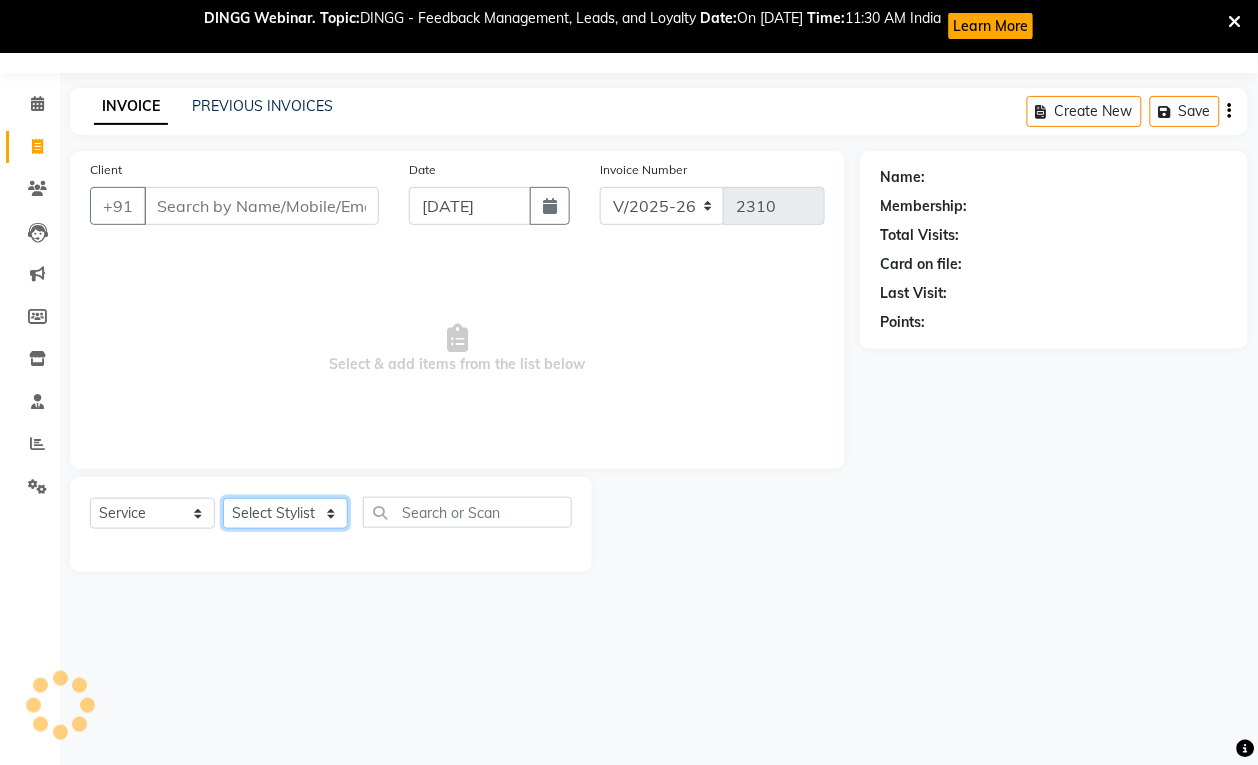 click on "Select Stylist [PERSON_NAME] [PERSON_NAME] [PERSON_NAME] kajal [PERSON_NAME] [PERSON_NAME] [PERSON_NAME] [PERSON_NAME] [PERSON_NAME] [PERSON_NAME] [PERSON_NAME]" 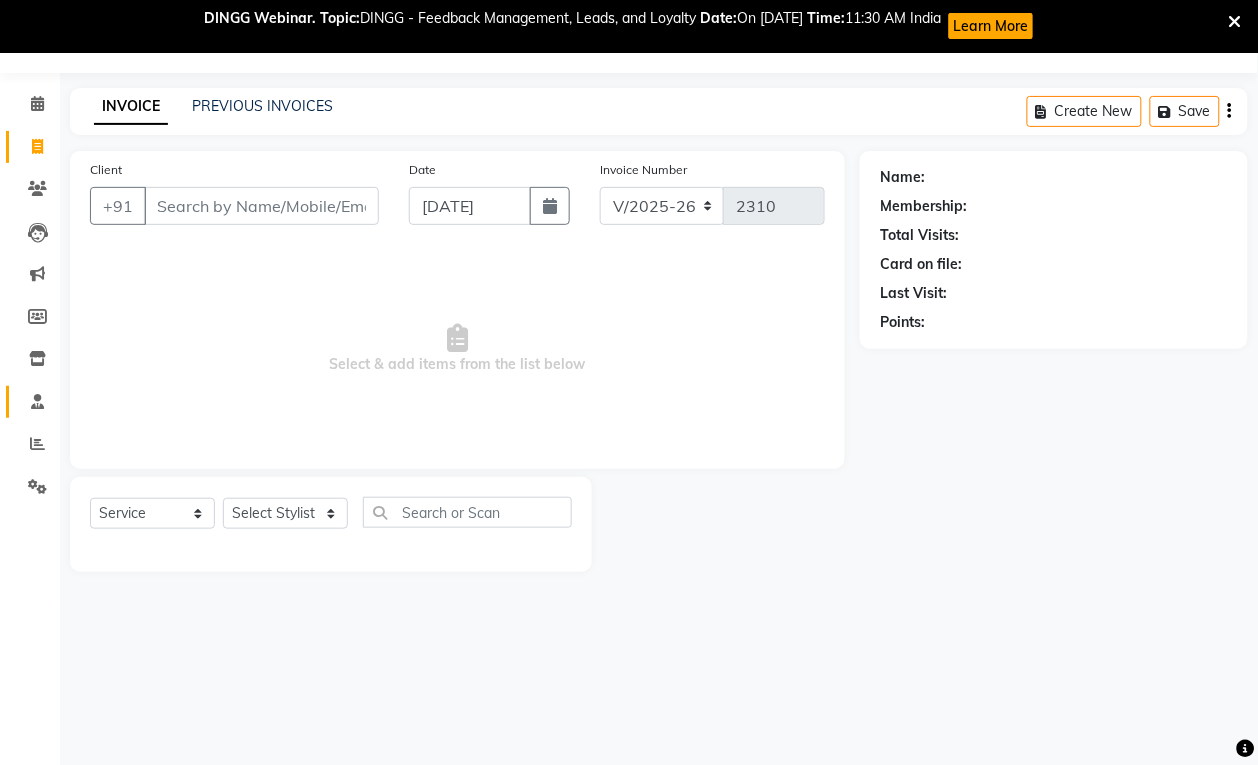 drag, startPoint x: 0, startPoint y: 360, endPoint x: 6, endPoint y: 386, distance: 26.683329 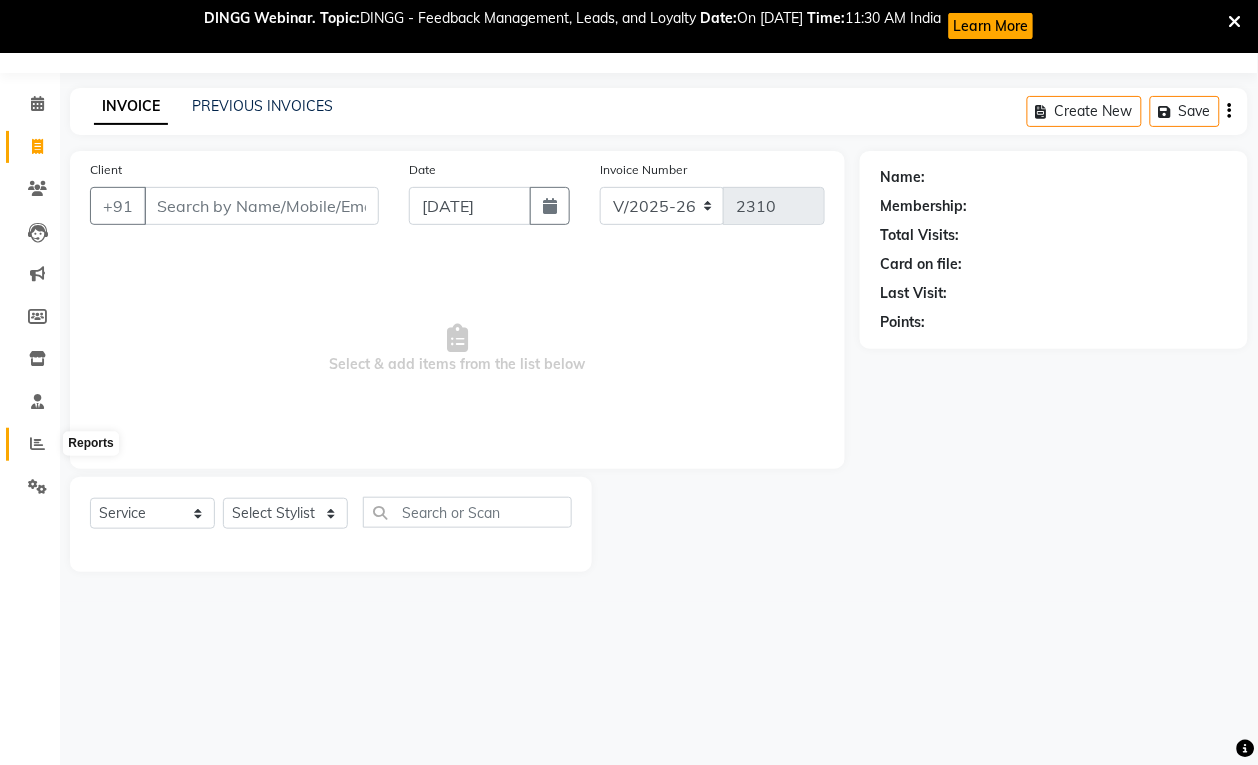 click 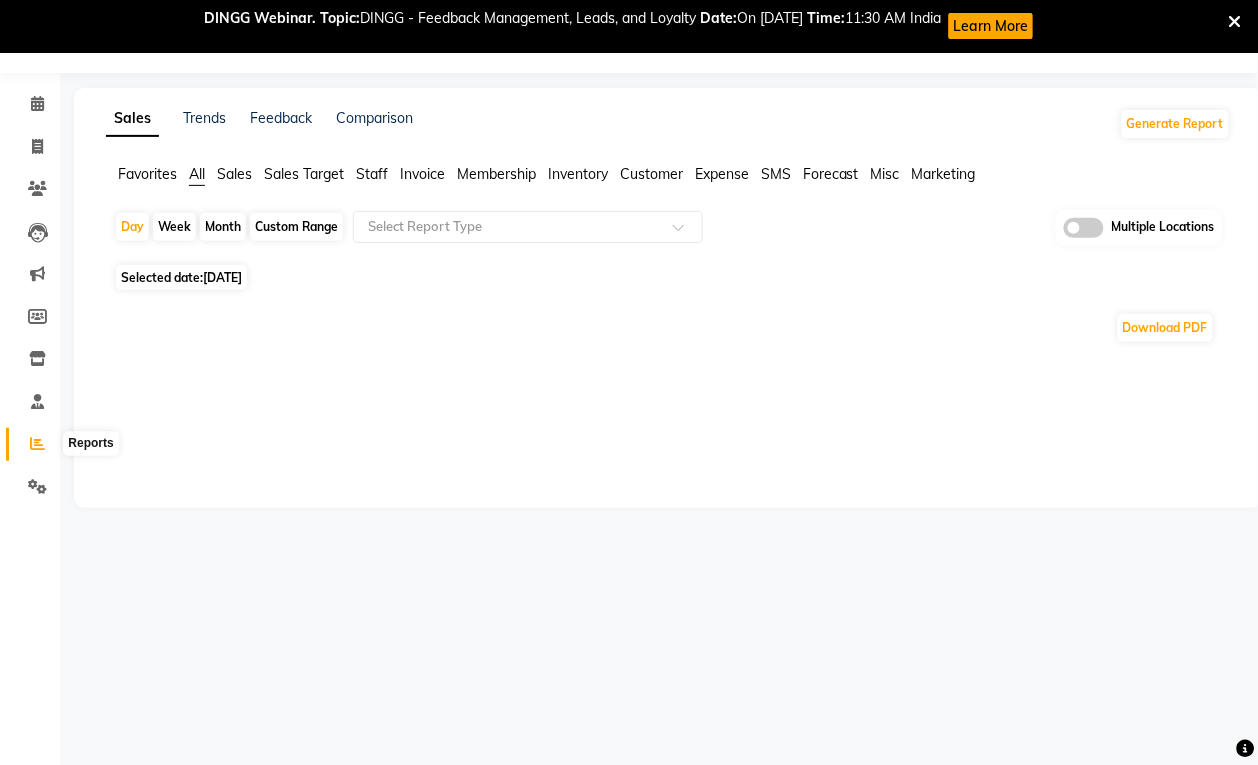 click 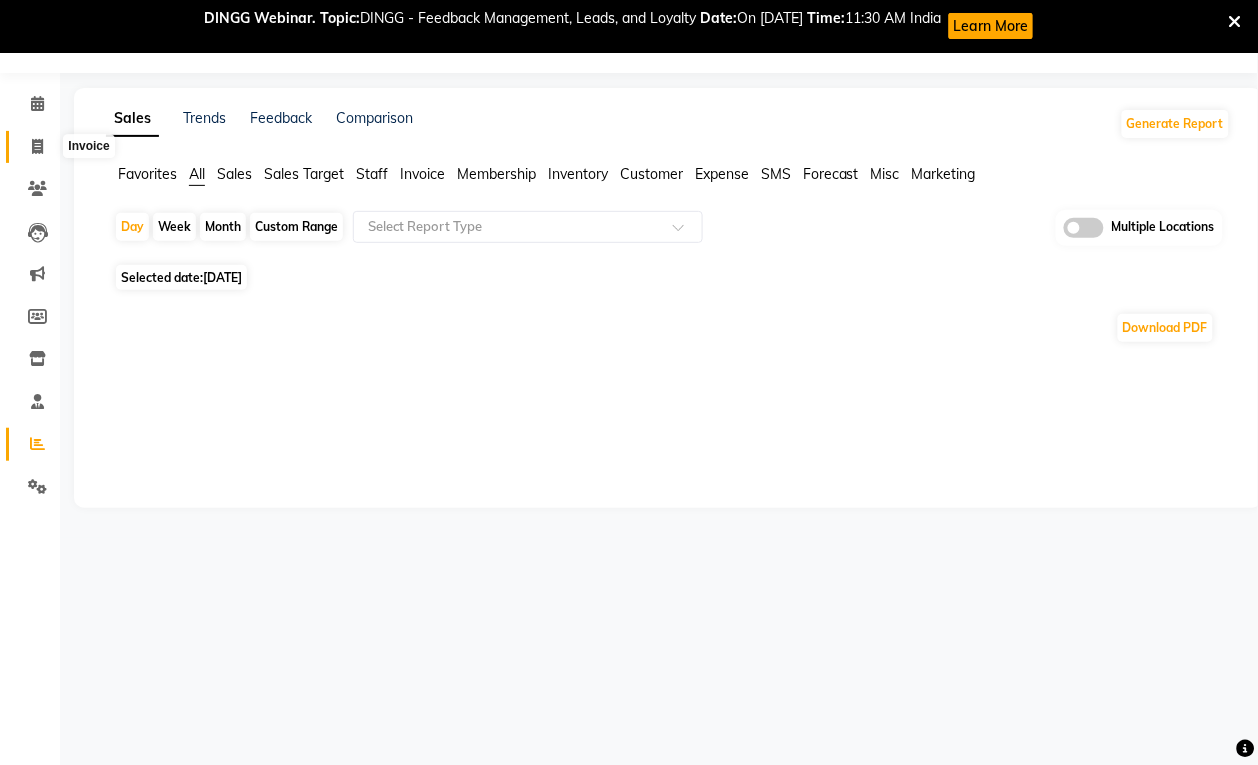 click 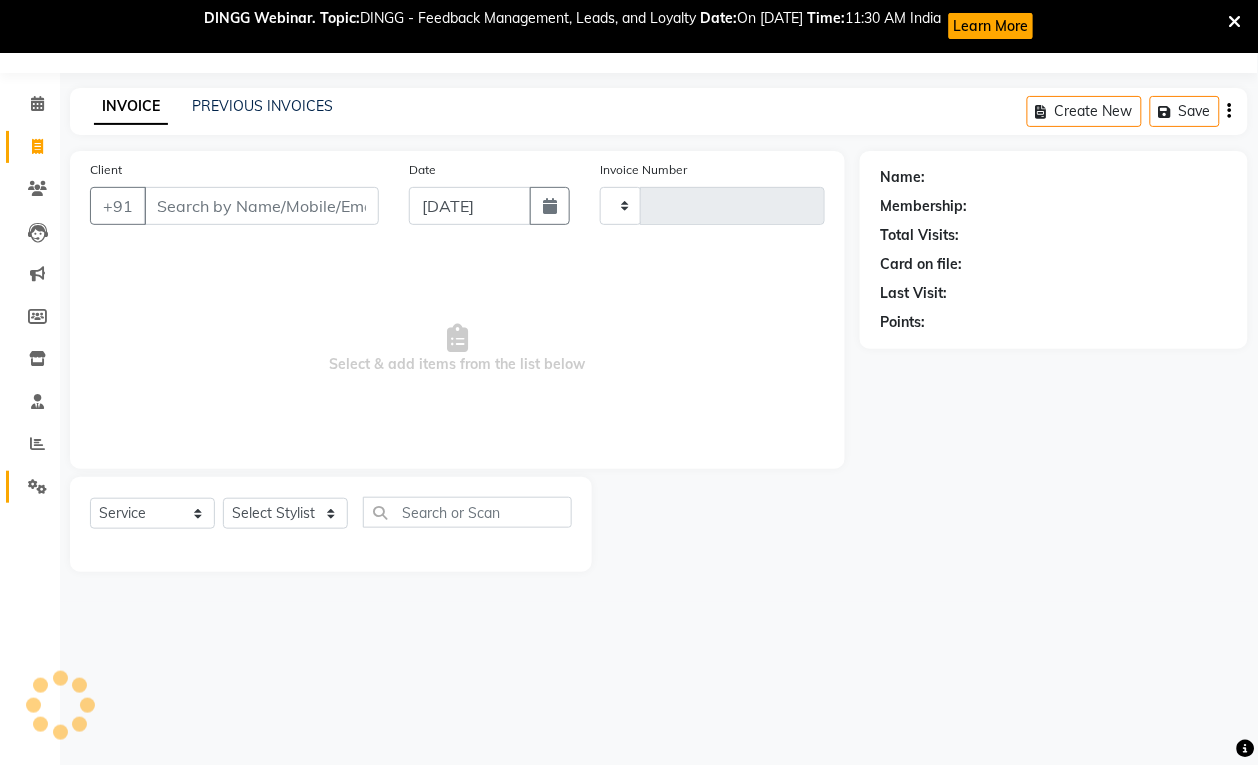 type on "2310" 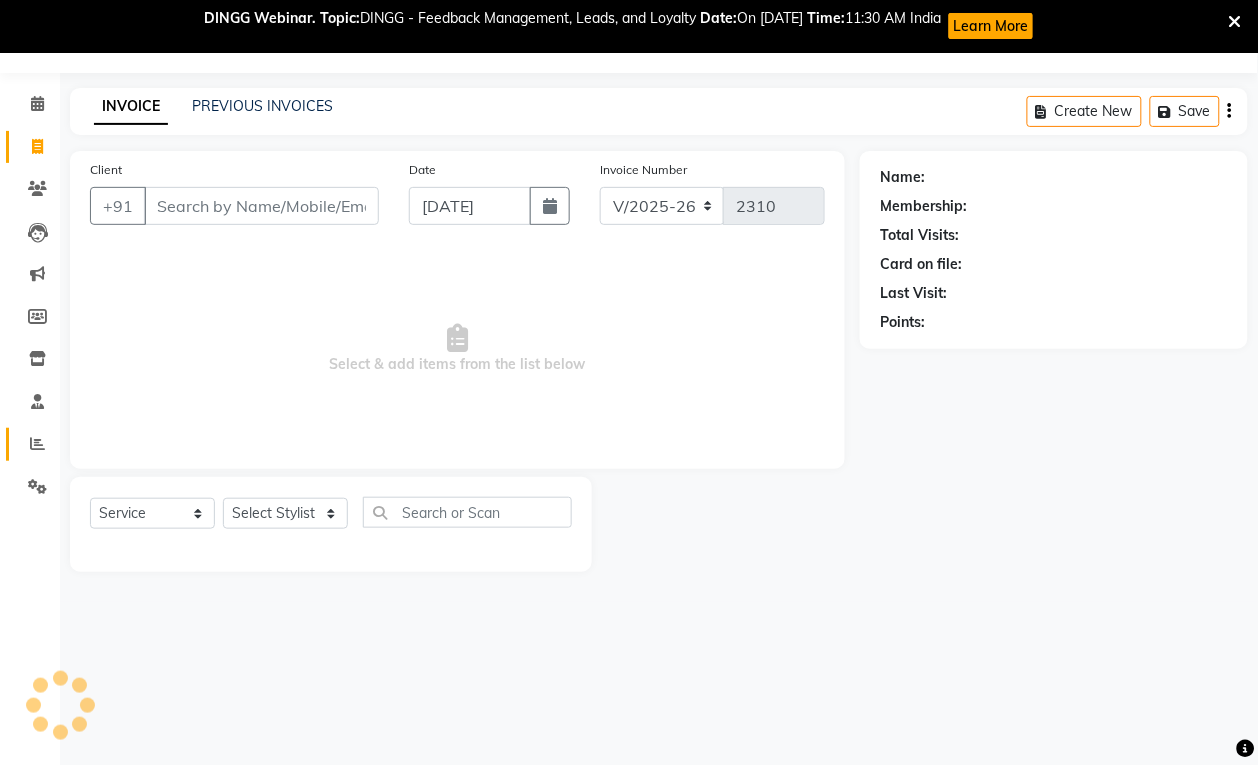 click 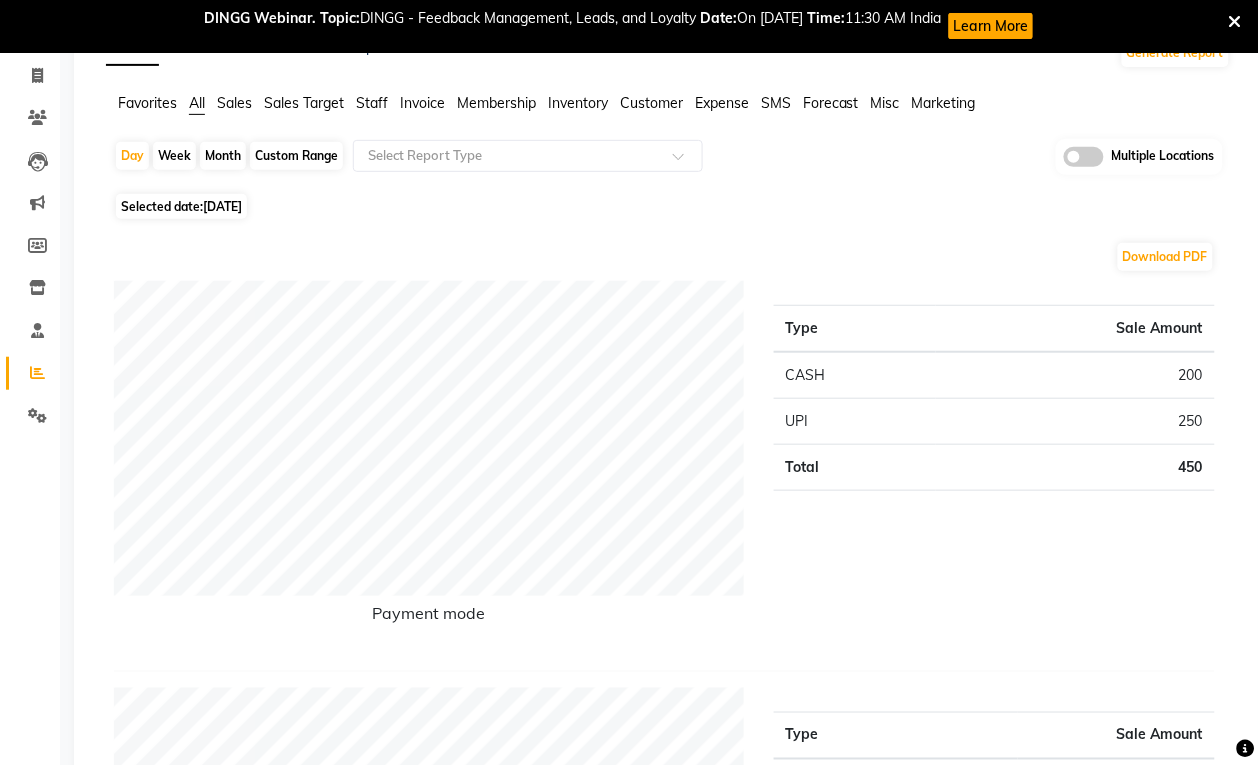 scroll, scrollTop: 552, scrollLeft: 0, axis: vertical 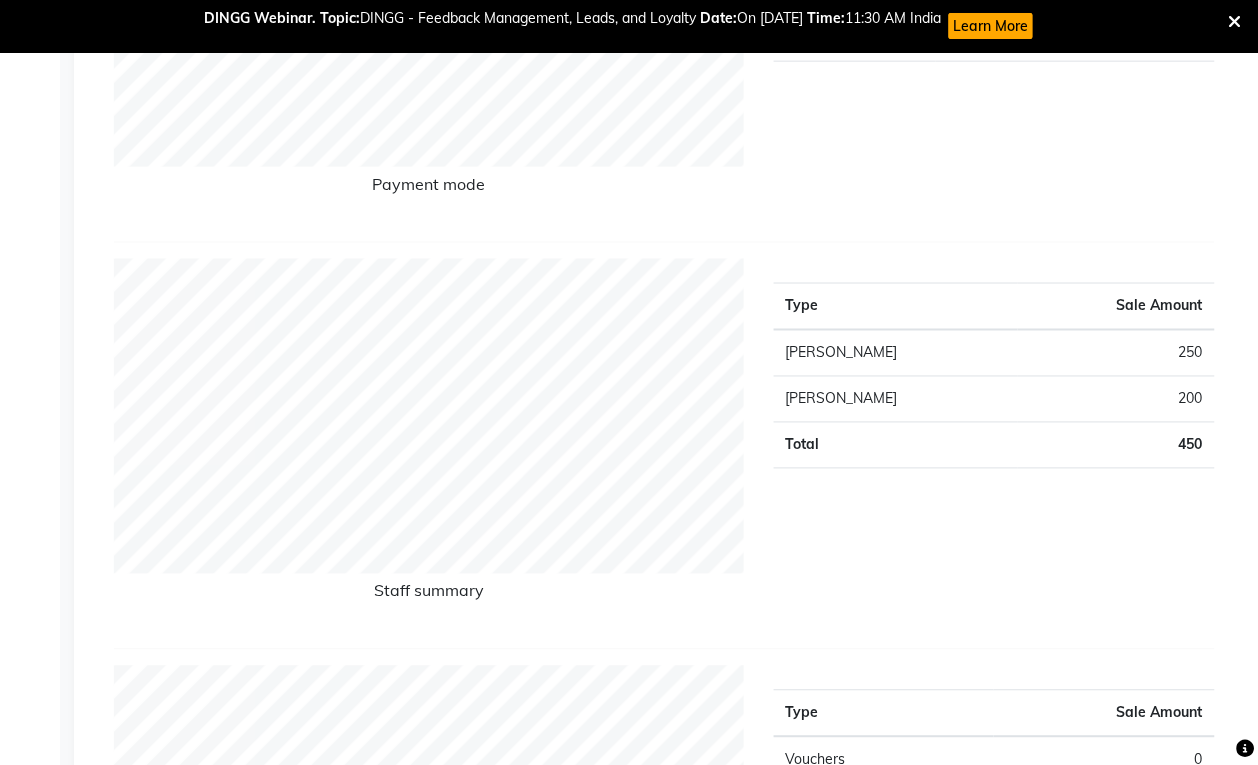 click on "450" 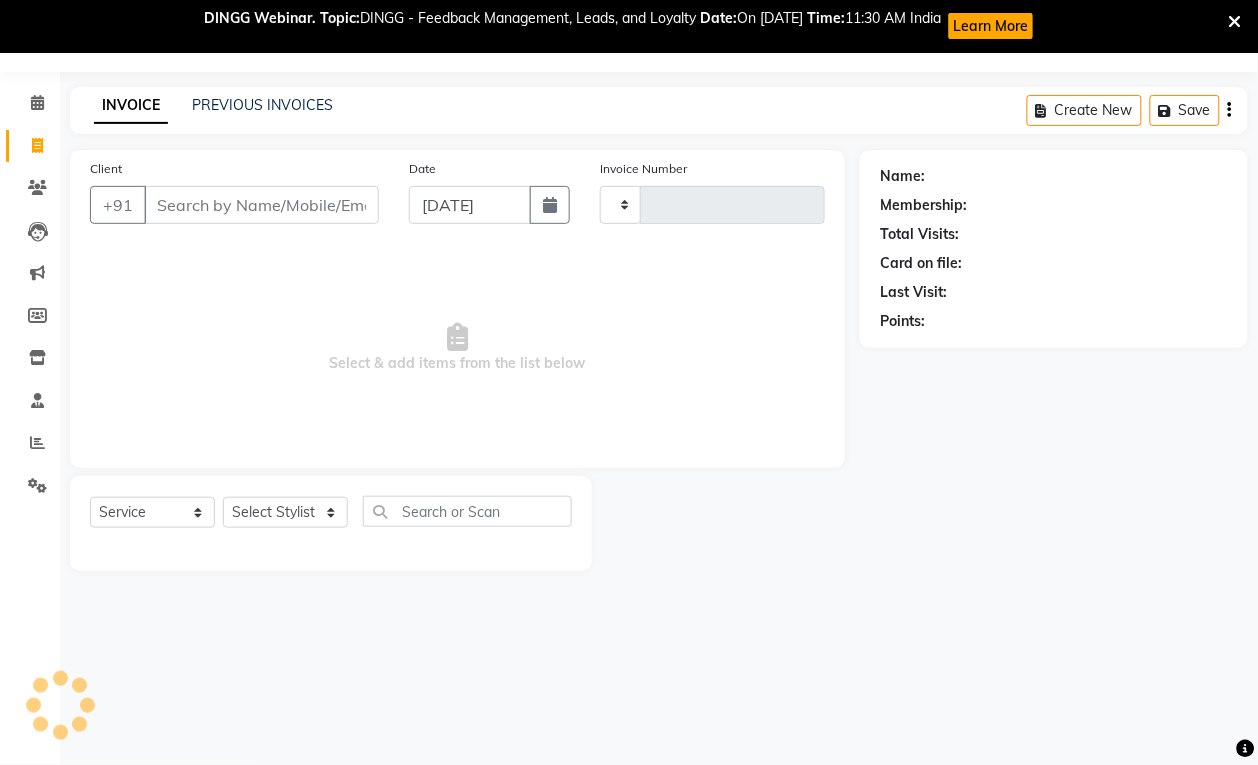 scroll, scrollTop: 52, scrollLeft: 0, axis: vertical 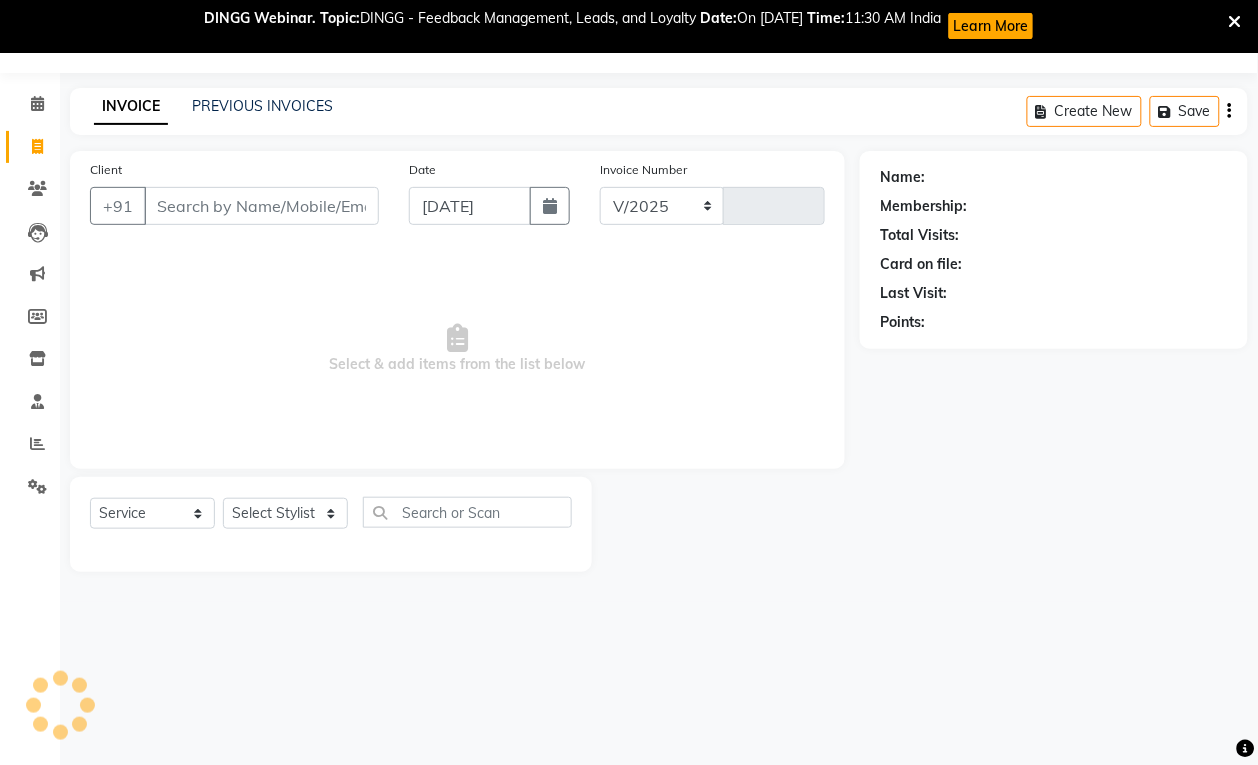 select on "6929" 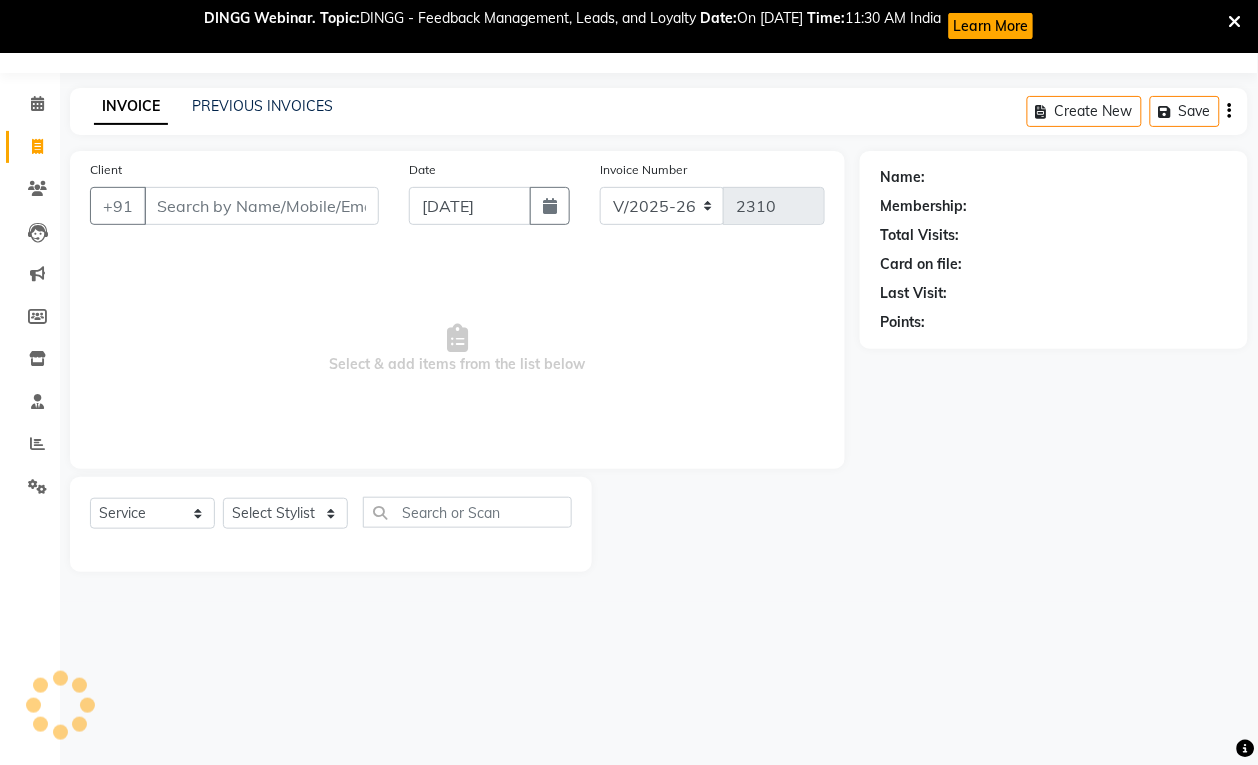 click on "Client" at bounding box center (261, 206) 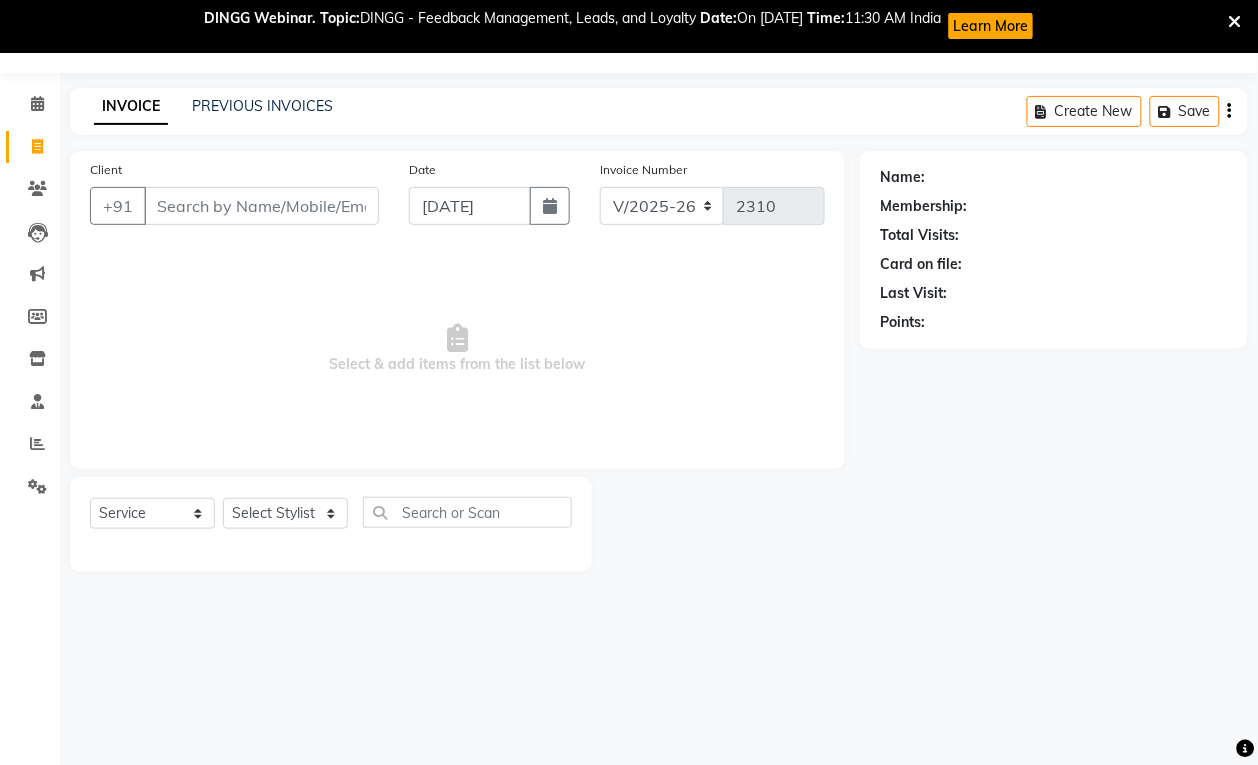 click on "Select & add items from the list below" at bounding box center [457, 349] 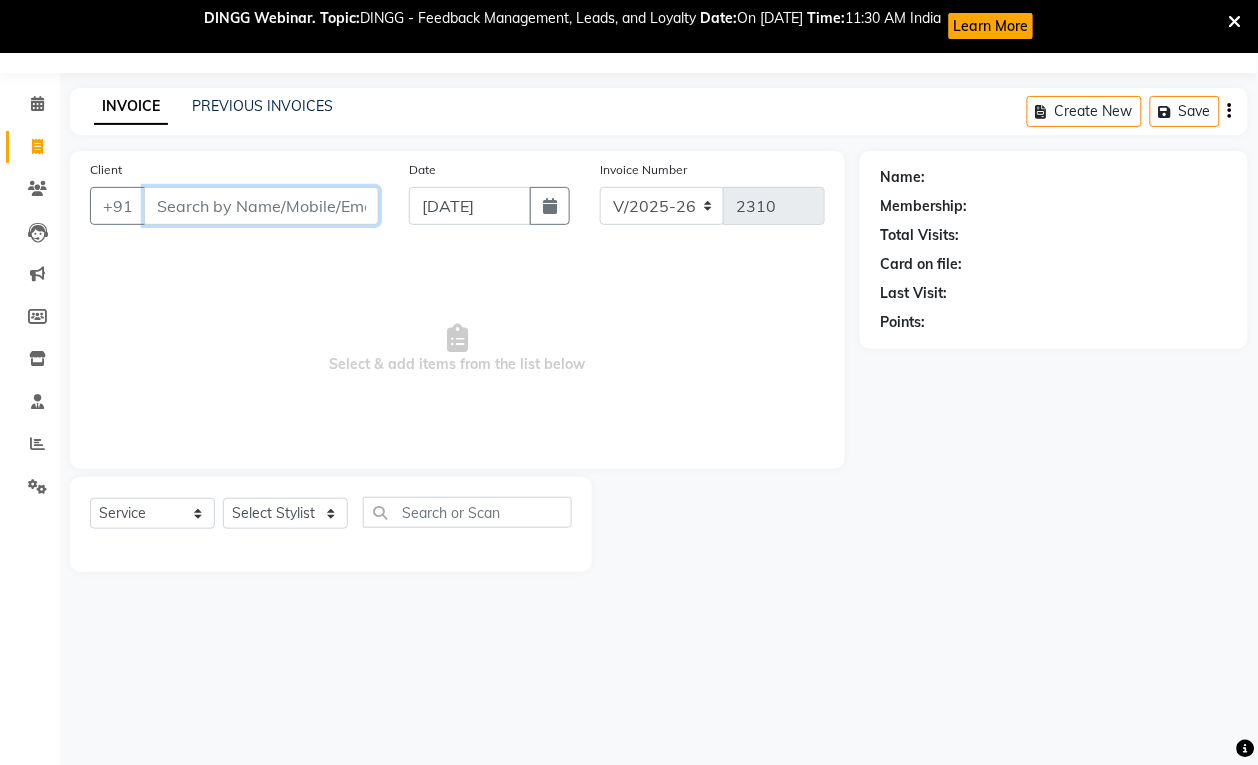 click on "Client" at bounding box center [261, 206] 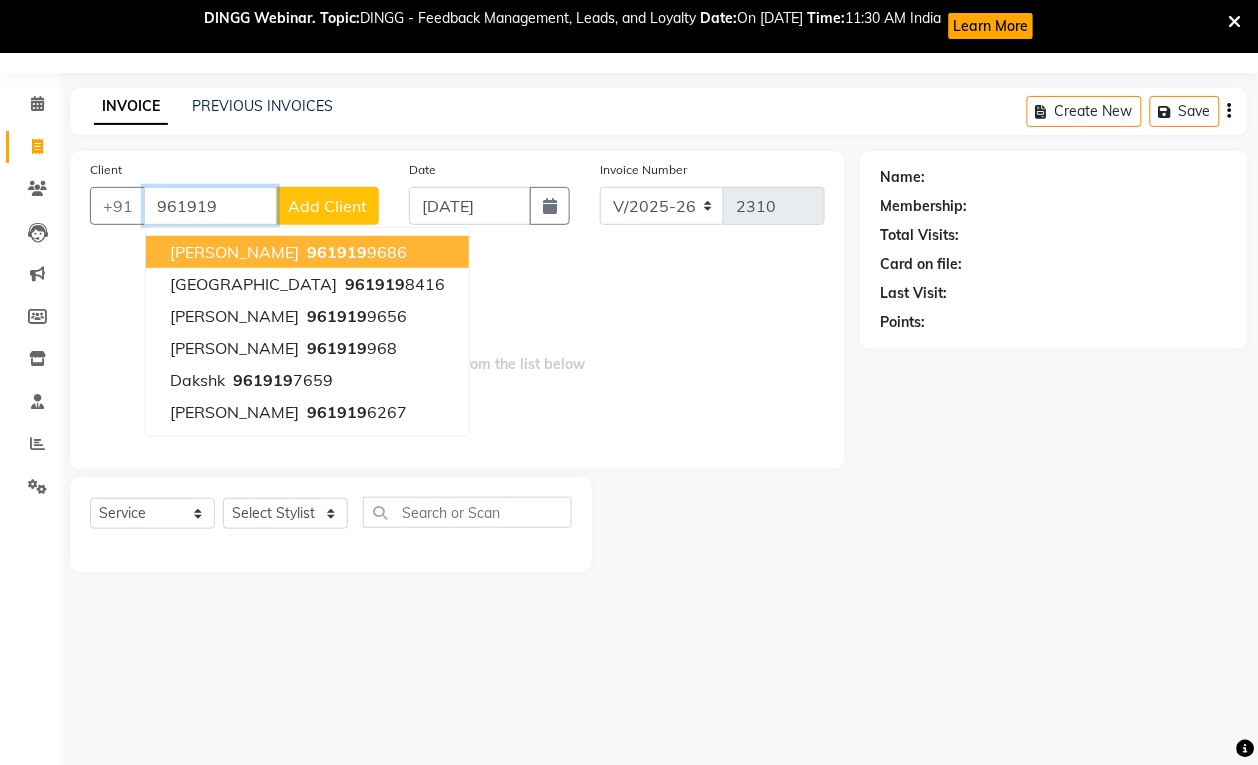 click on "[PERSON_NAME]" at bounding box center (234, 252) 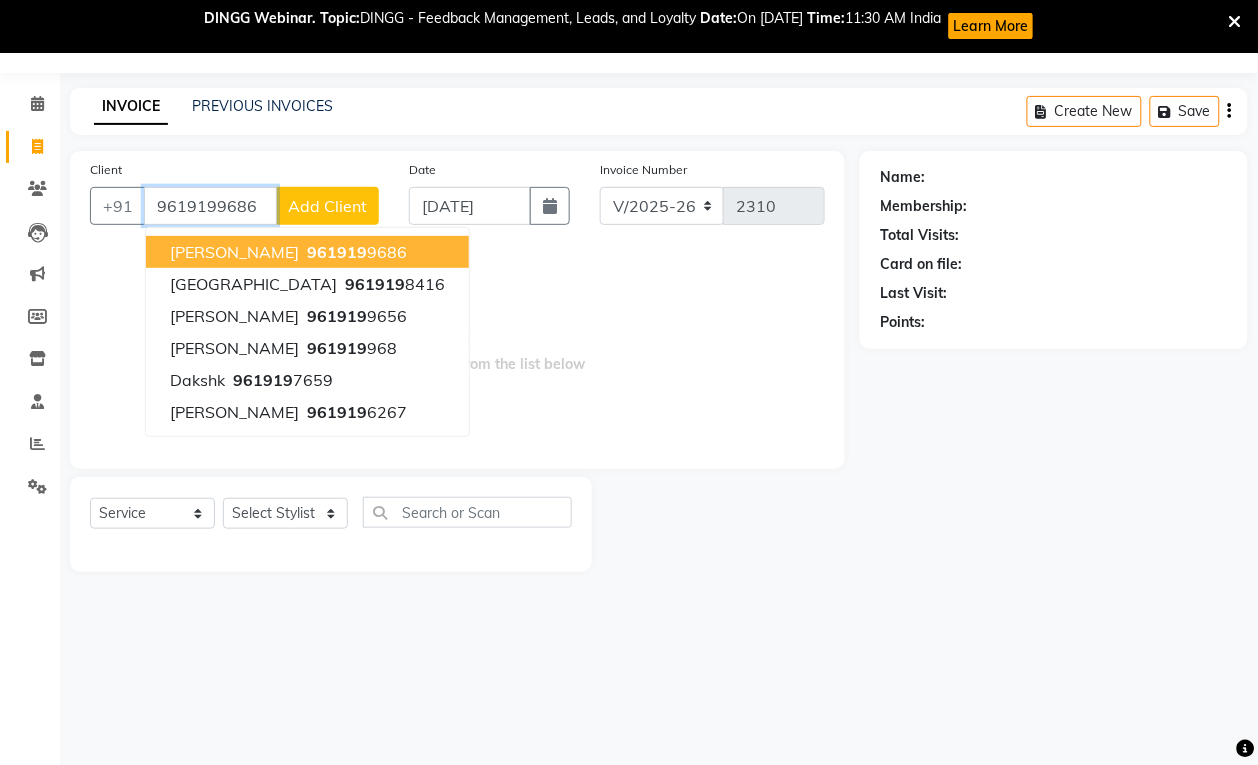 type on "9619199686" 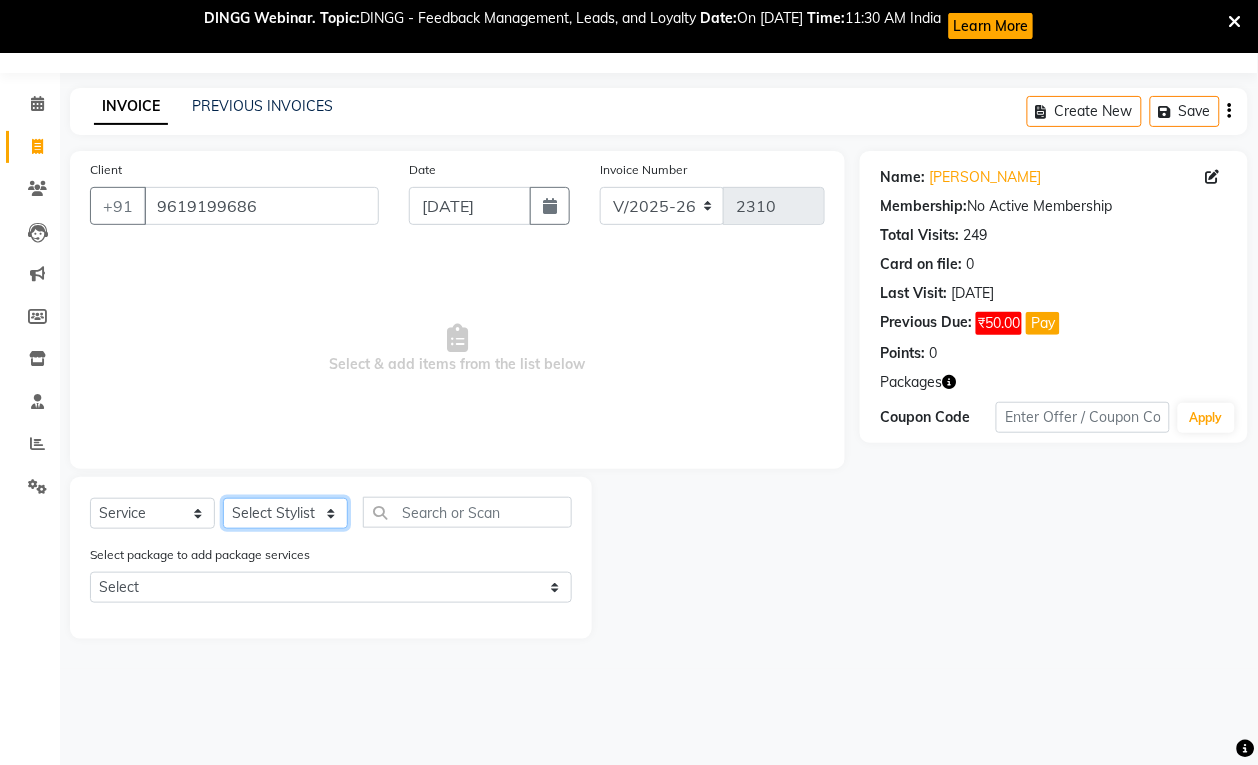 click on "Select Stylist [PERSON_NAME] [PERSON_NAME] [PERSON_NAME] kajal [PERSON_NAME] [PERSON_NAME] [PERSON_NAME] [PERSON_NAME] [PERSON_NAME] [PERSON_NAME] [PERSON_NAME]" 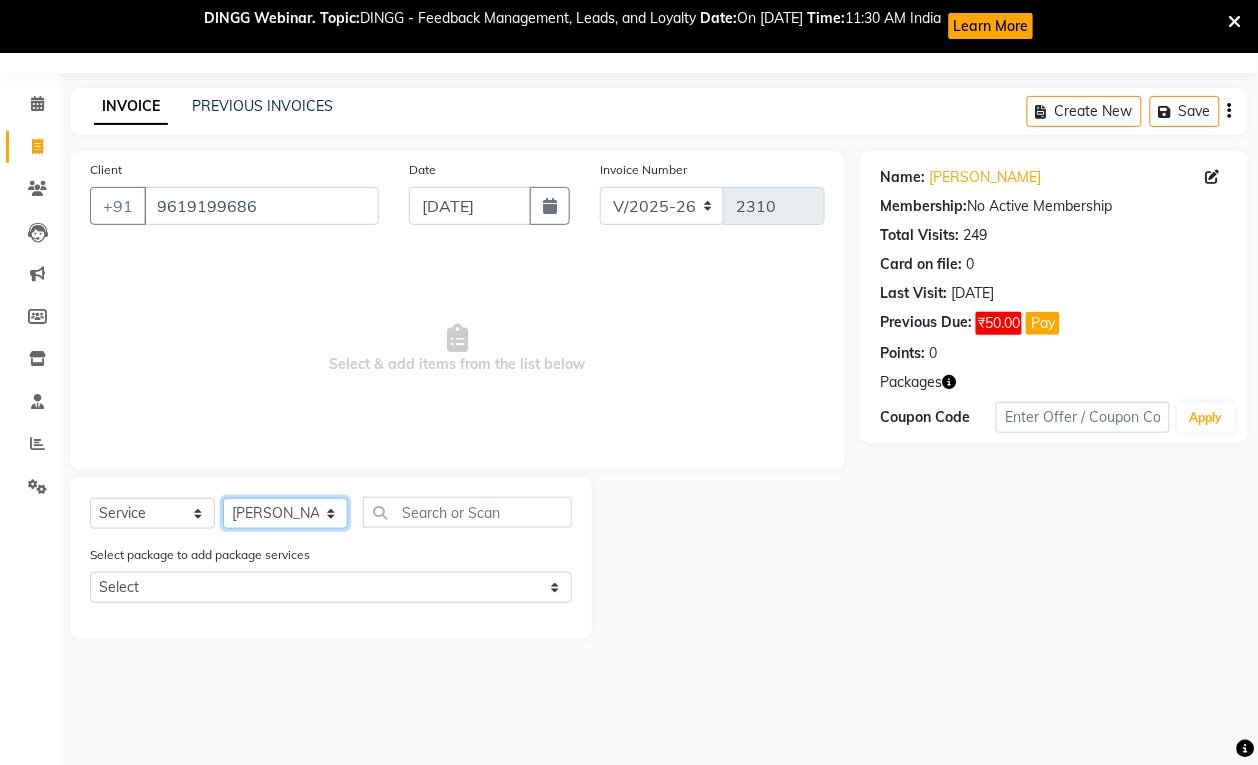 click on "Select Stylist [PERSON_NAME] [PERSON_NAME] [PERSON_NAME] kajal [PERSON_NAME] [PERSON_NAME] [PERSON_NAME] [PERSON_NAME] [PERSON_NAME] [PERSON_NAME] [PERSON_NAME]" 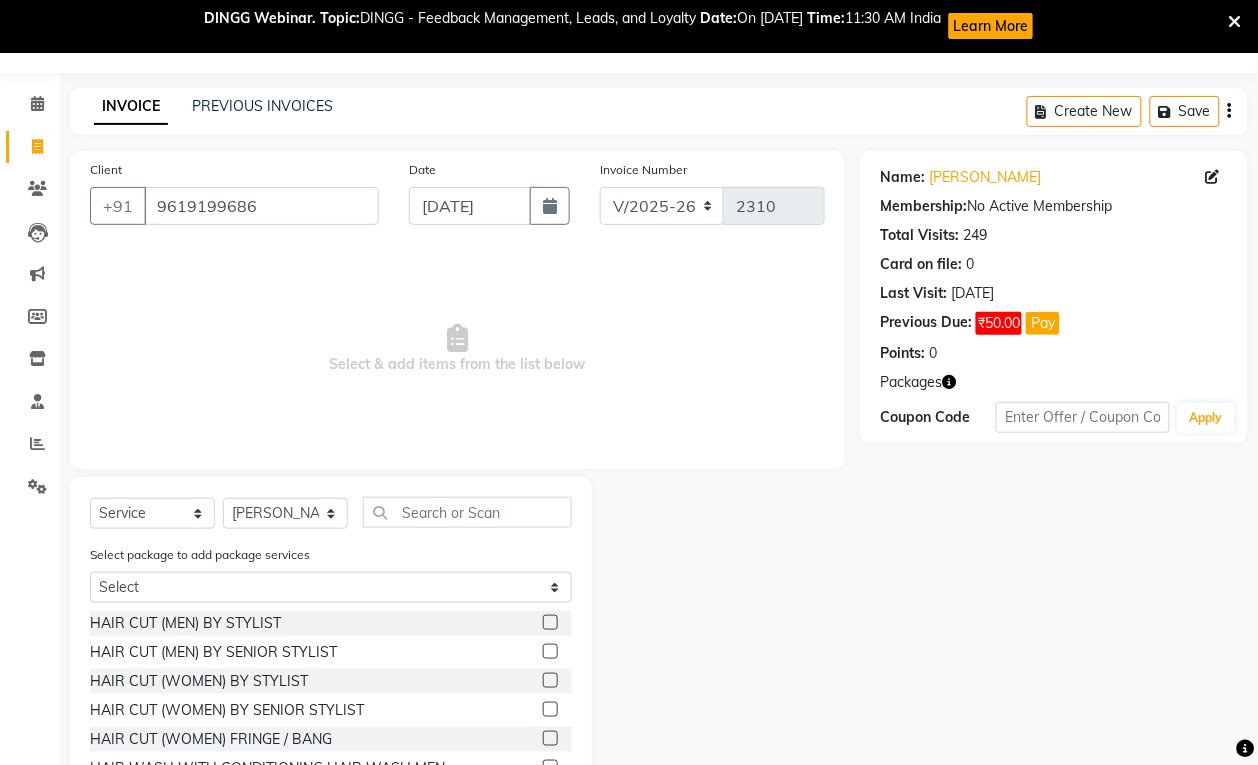 click 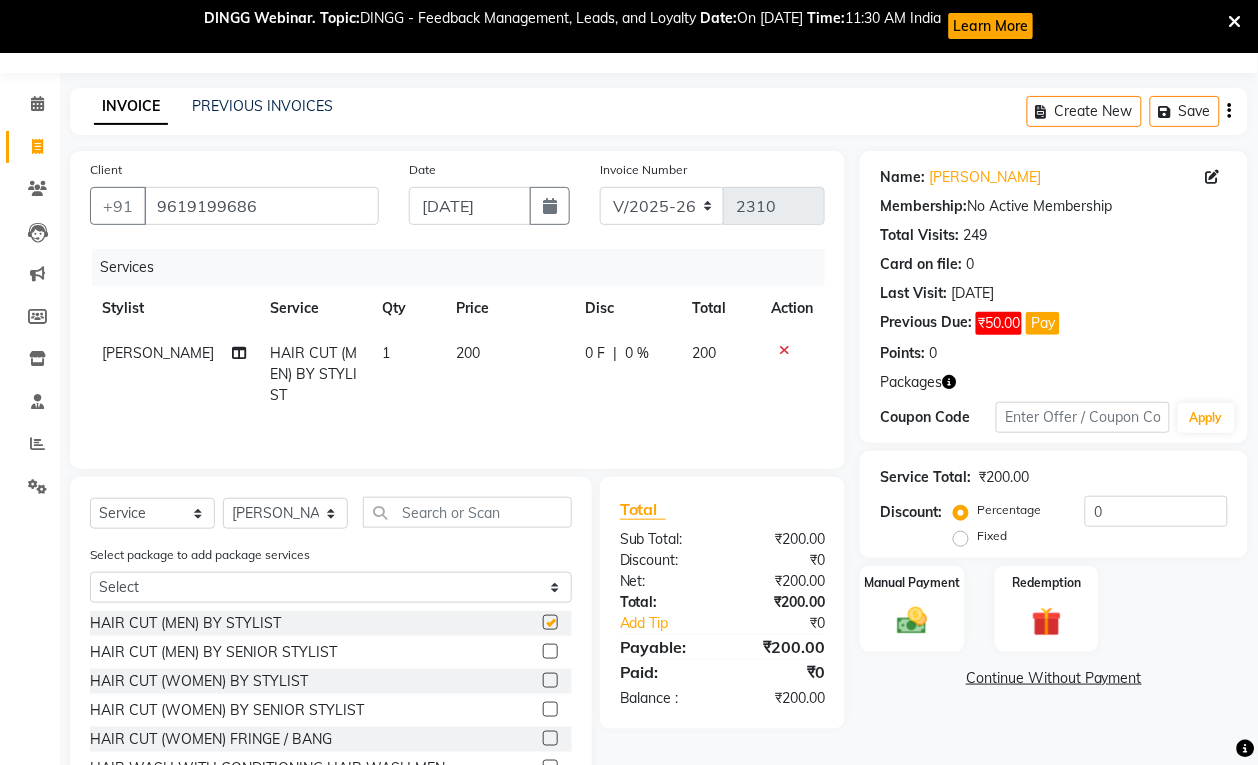 checkbox on "false" 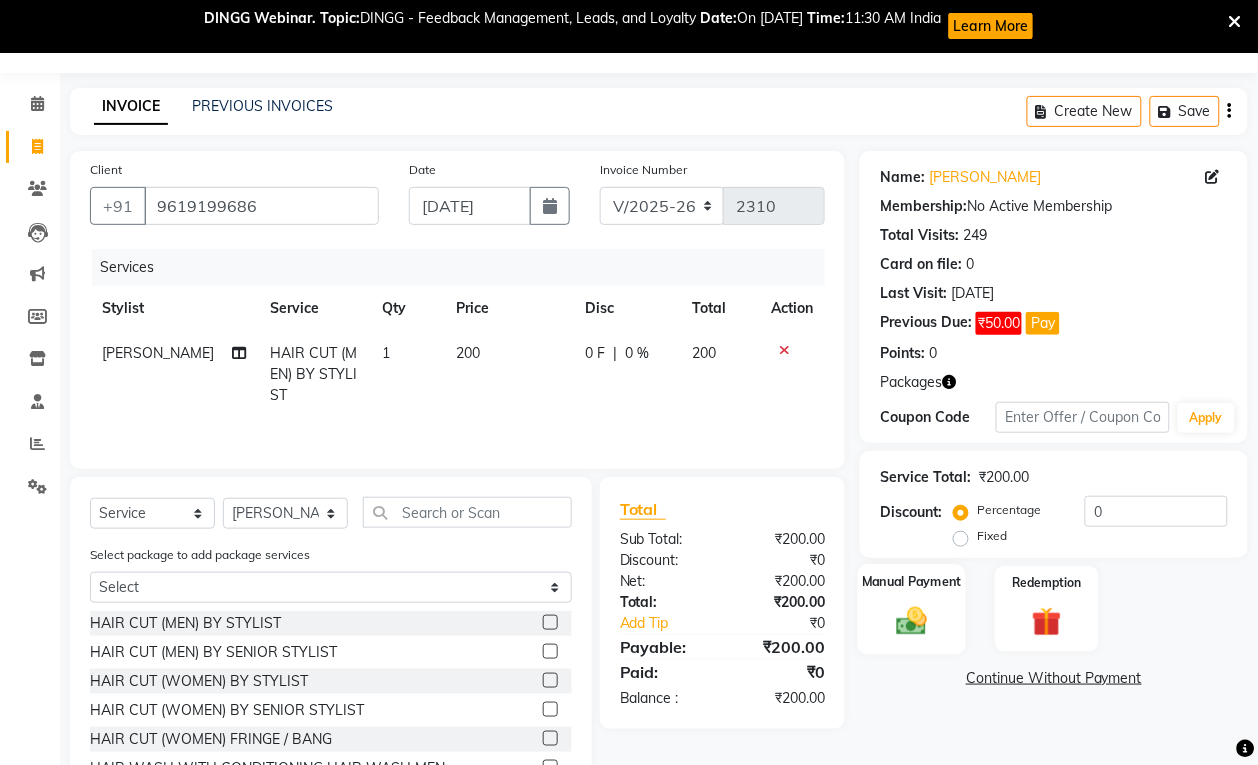 click on "Manual Payment" 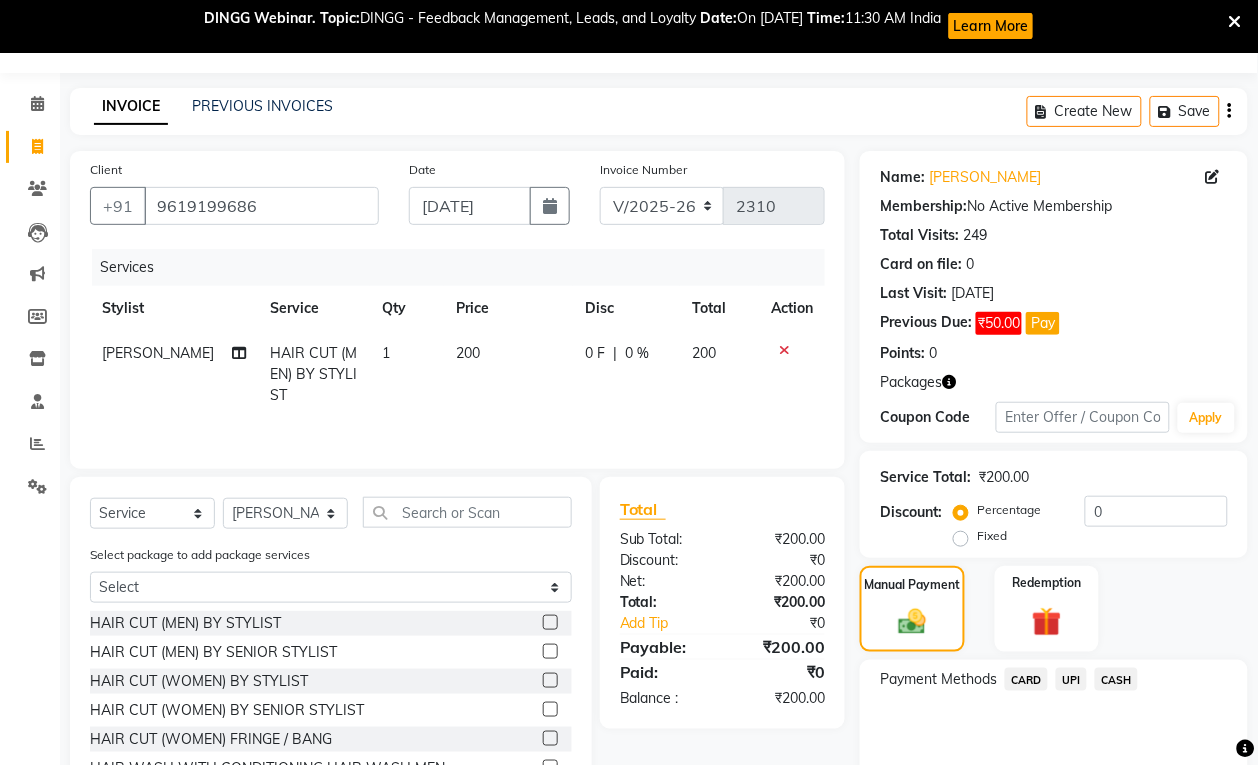 click on "CASH" 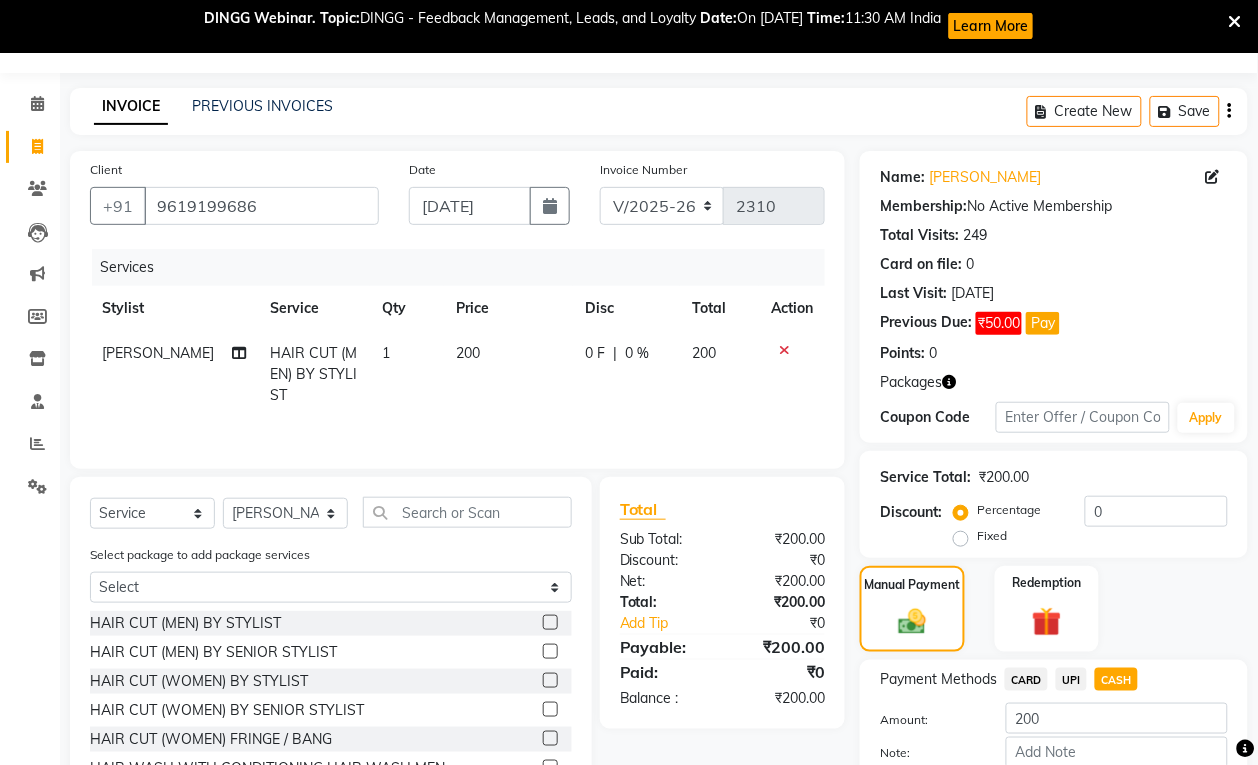 scroll, scrollTop: 166, scrollLeft: 0, axis: vertical 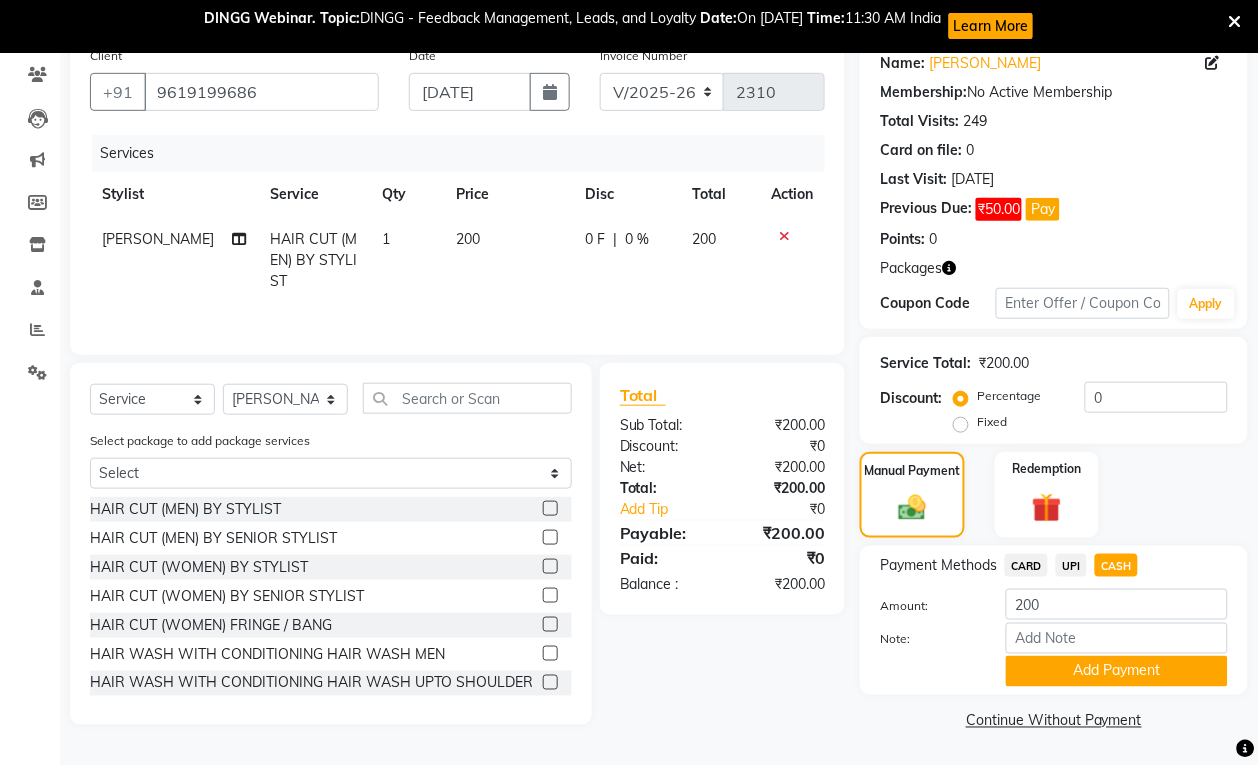 click on "Payment Methods  CARD   UPI   CASH  Amount: 200 Note: Add Payment" 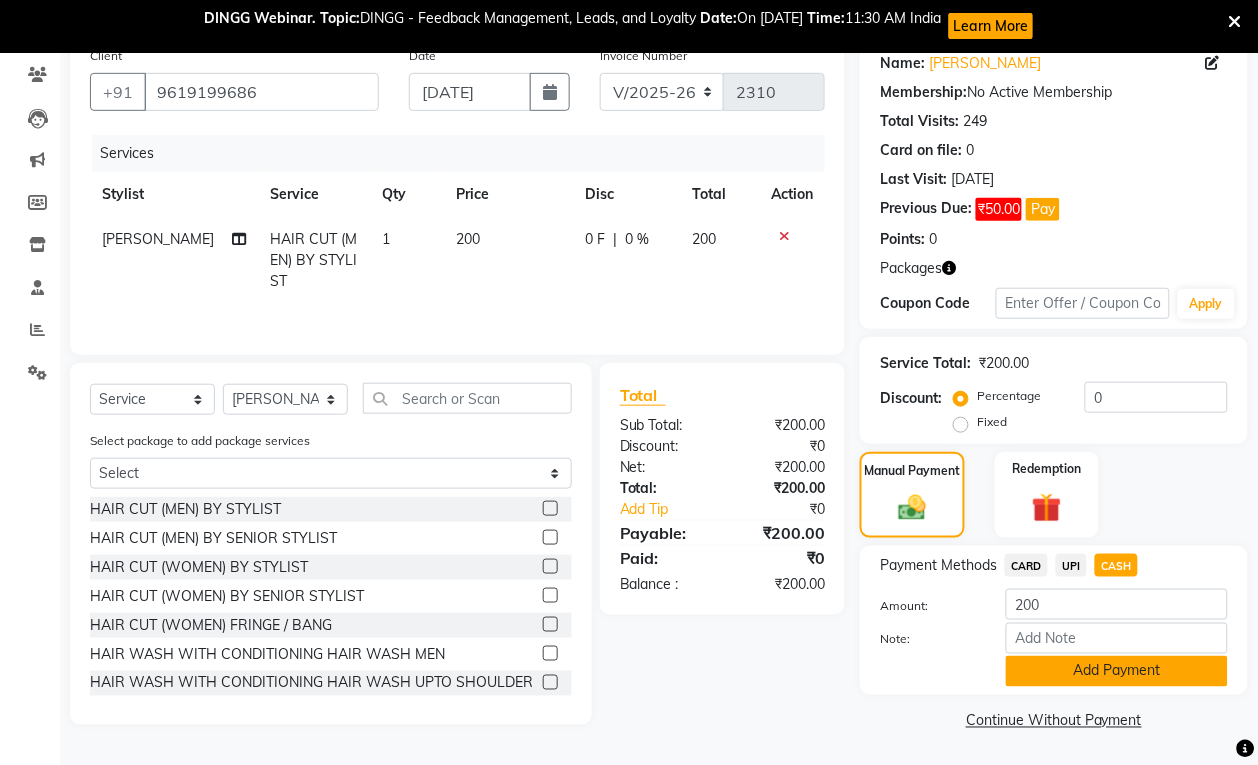 click on "Add Payment" 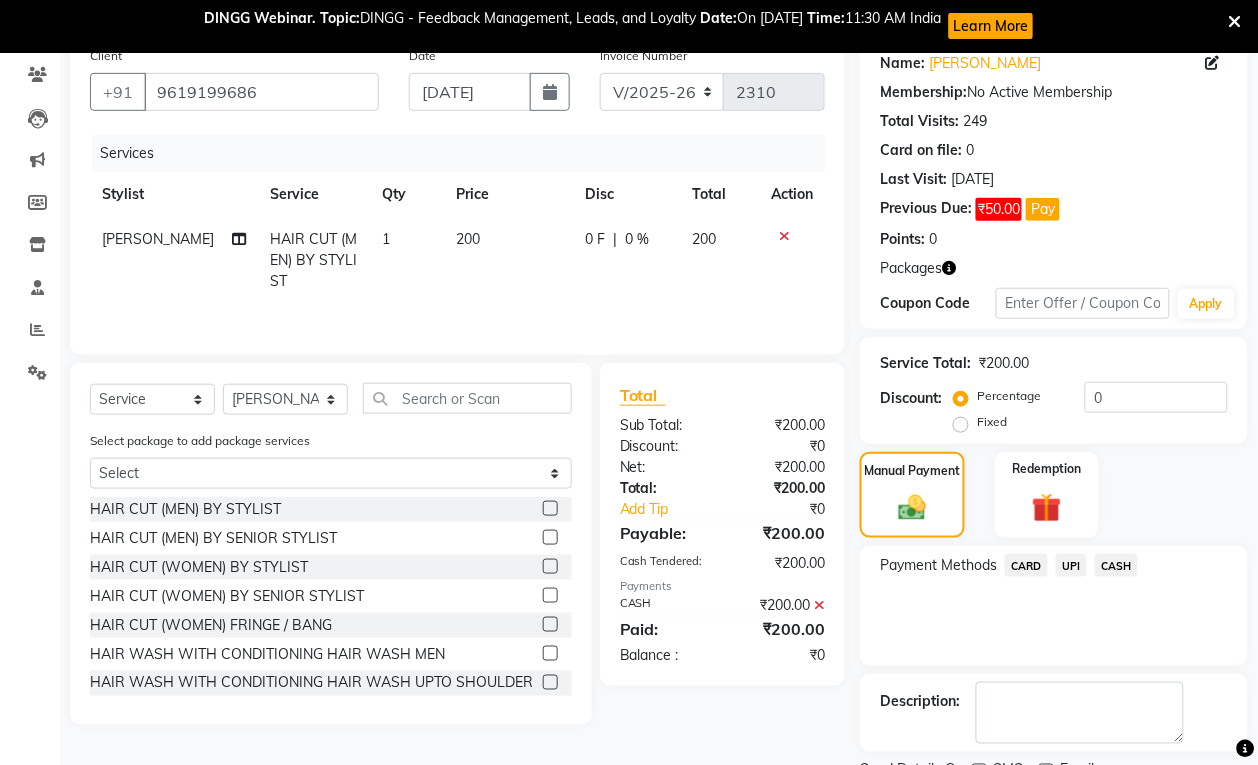 scroll, scrollTop: 252, scrollLeft: 0, axis: vertical 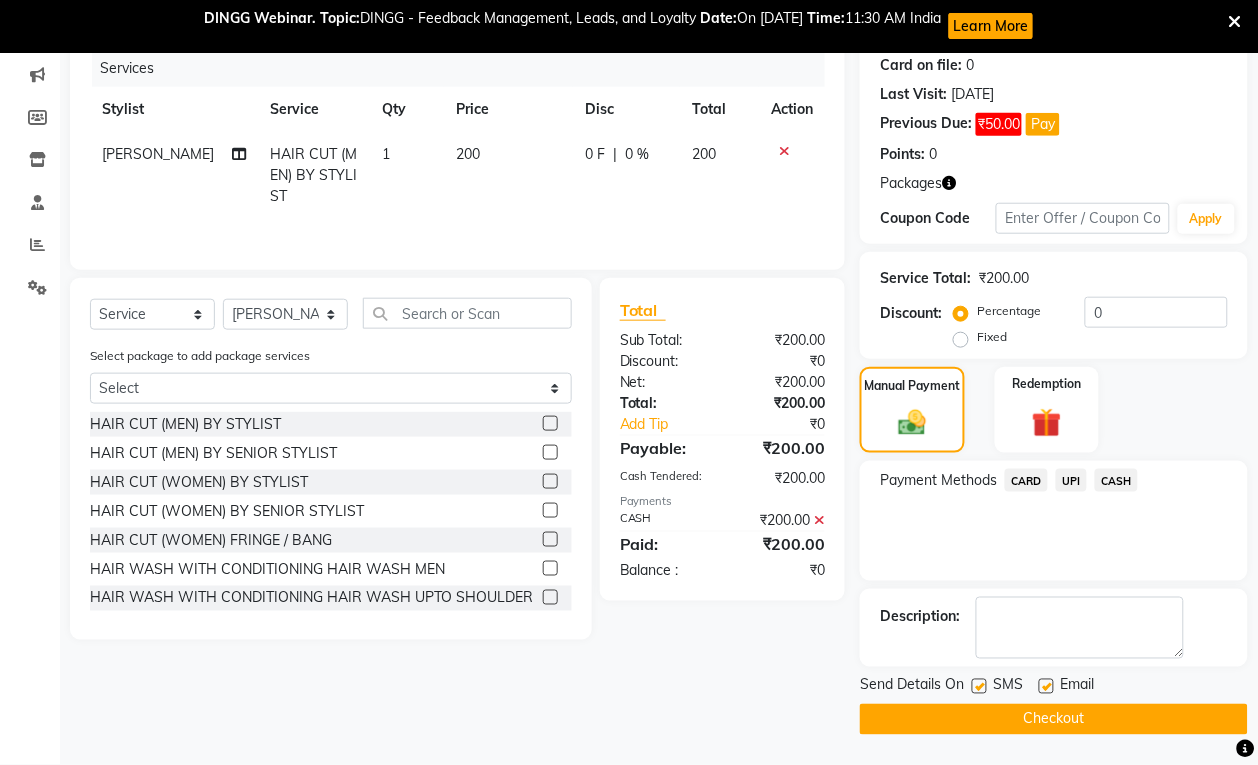 click on "Send Details On SMS Email  Checkout" 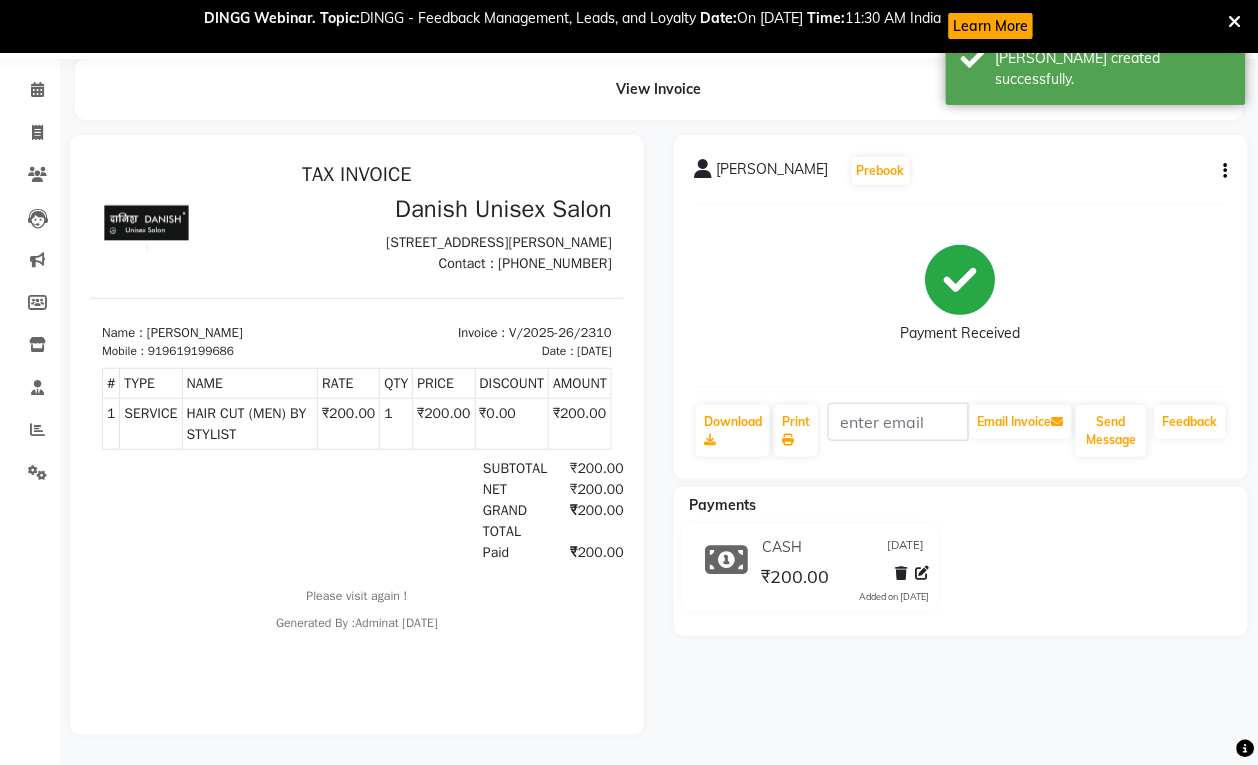 scroll, scrollTop: 0, scrollLeft: 0, axis: both 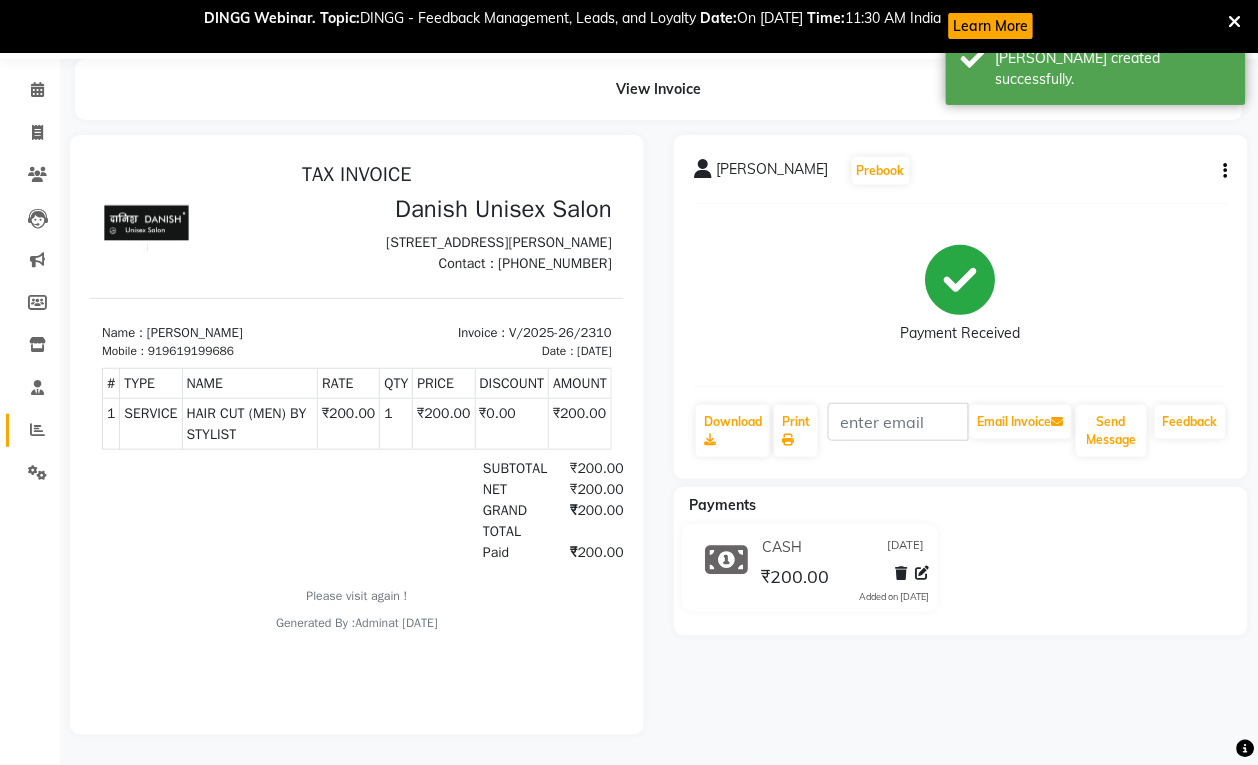 click on "Reports" 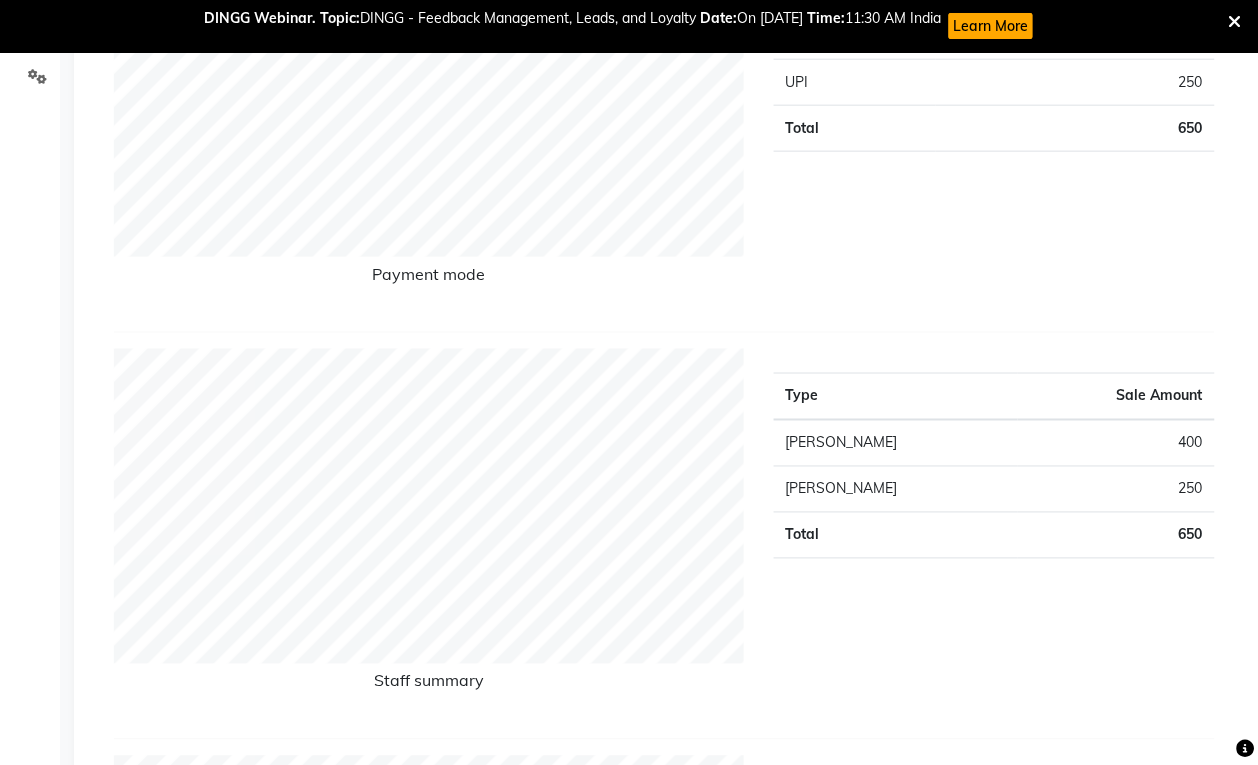 scroll, scrollTop: 0, scrollLeft: 0, axis: both 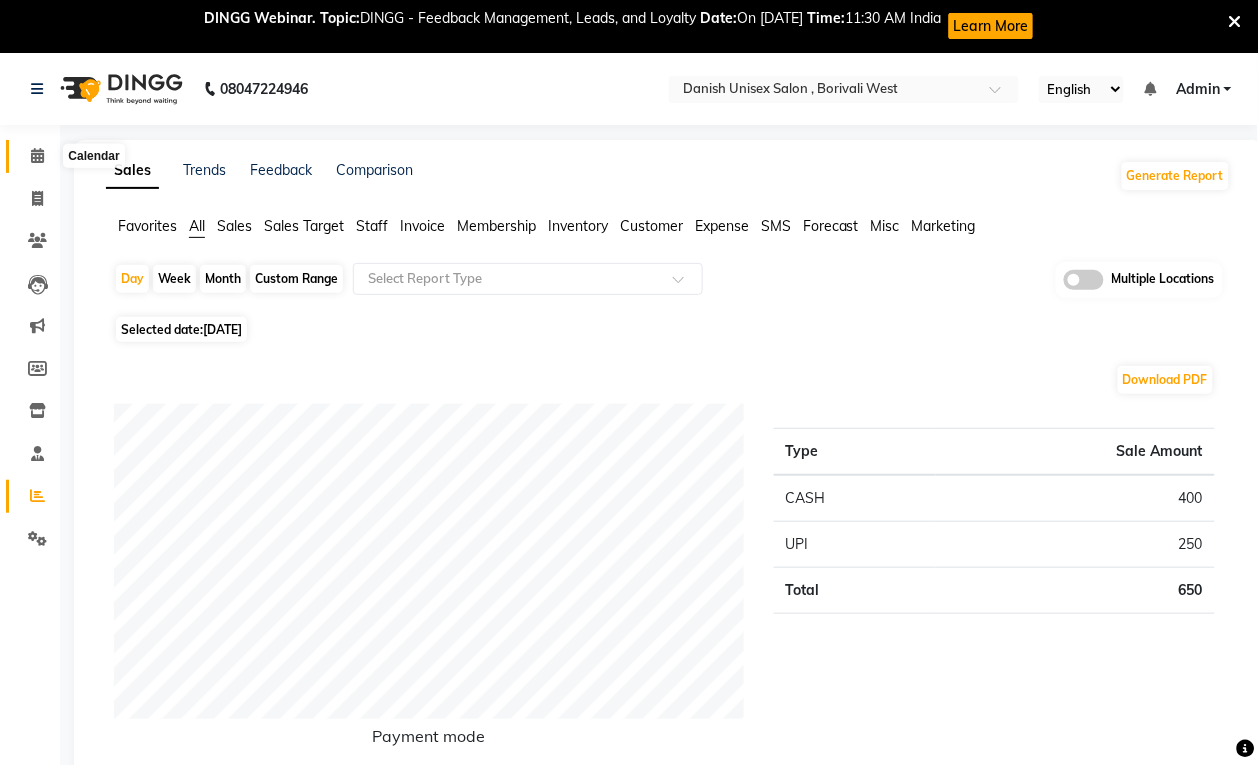 click 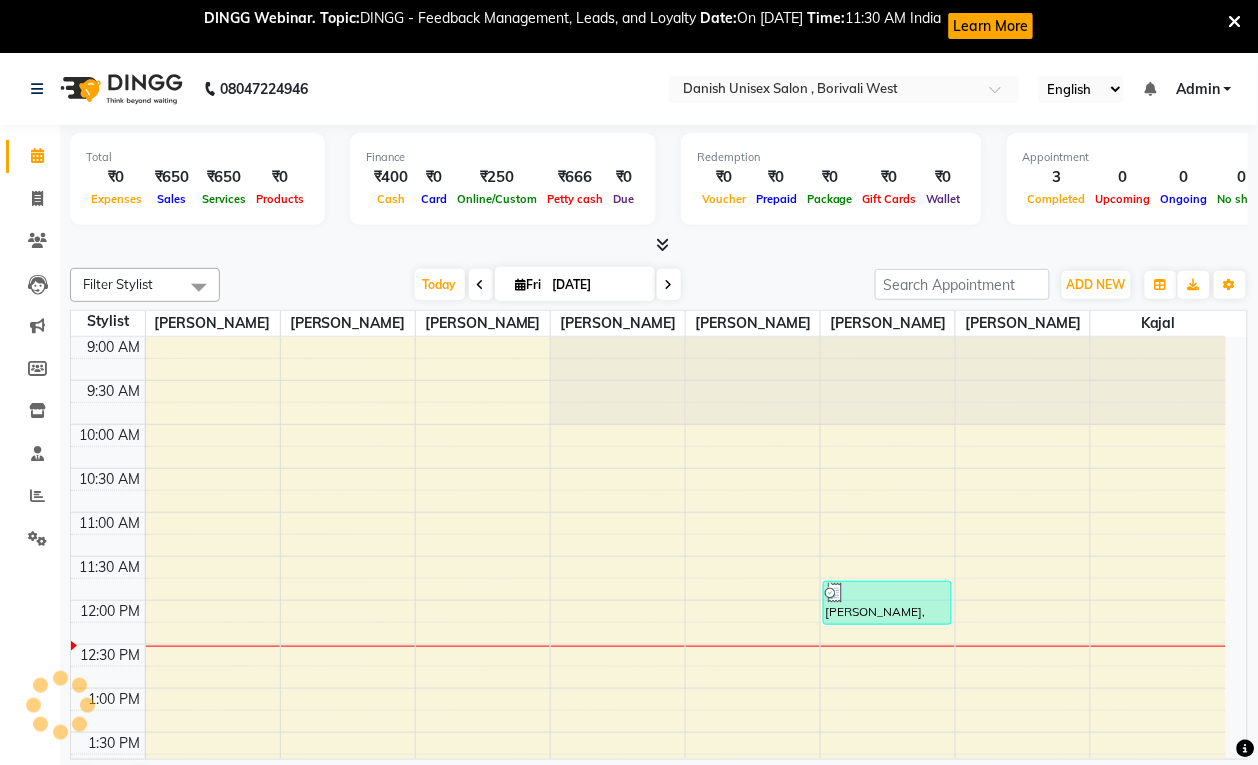 scroll, scrollTop: 53, scrollLeft: 0, axis: vertical 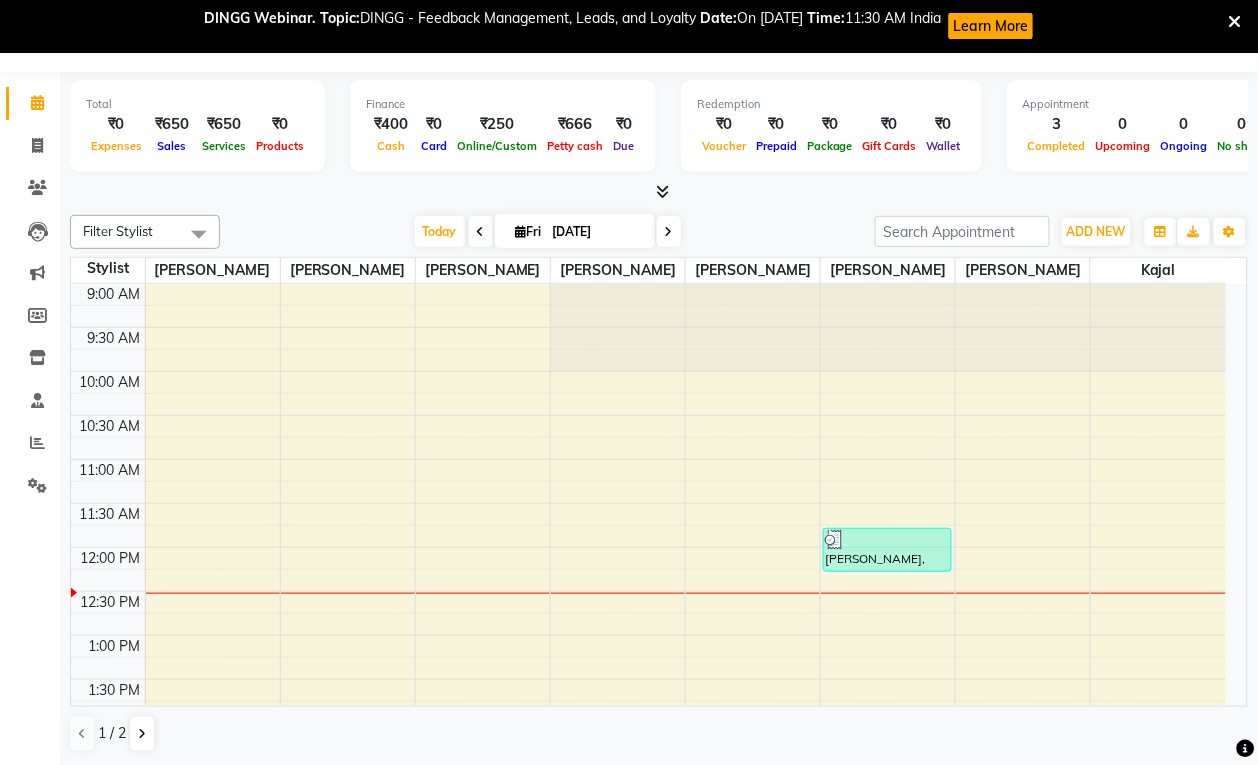 click at bounding box center (199, 234) 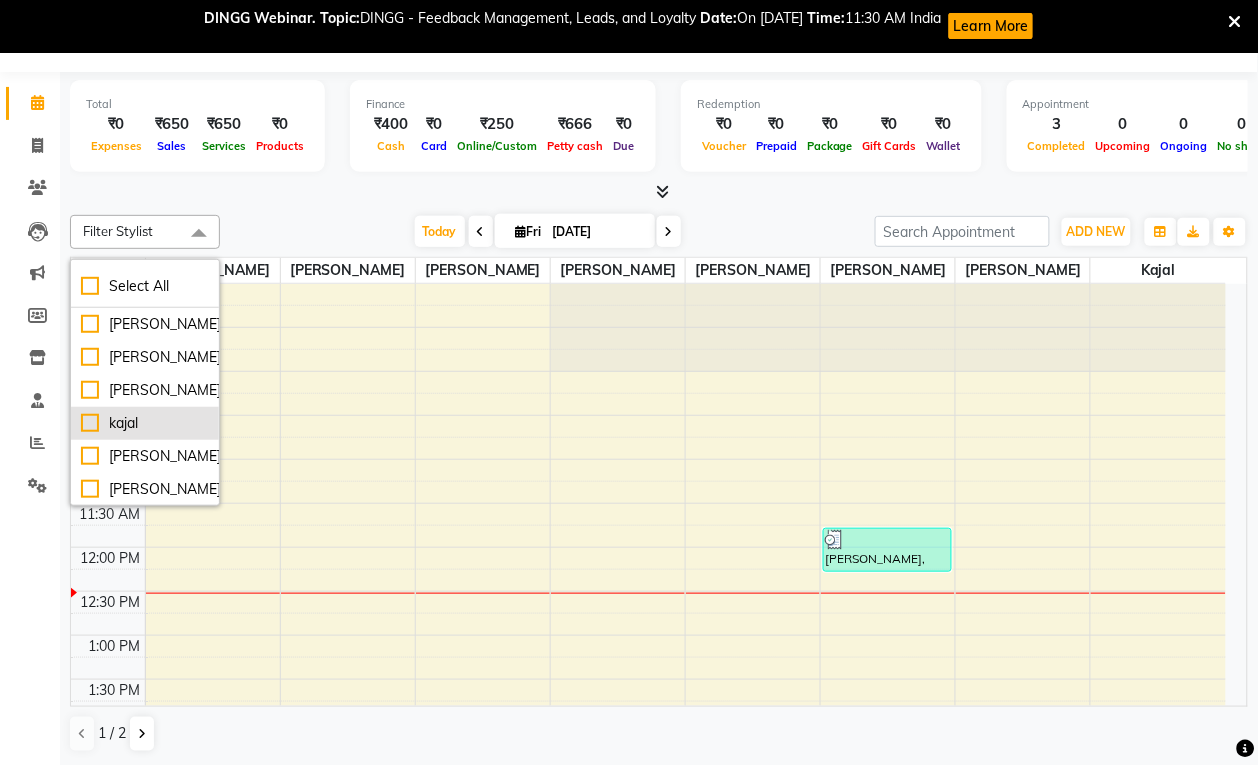 scroll, scrollTop: 125, scrollLeft: 0, axis: vertical 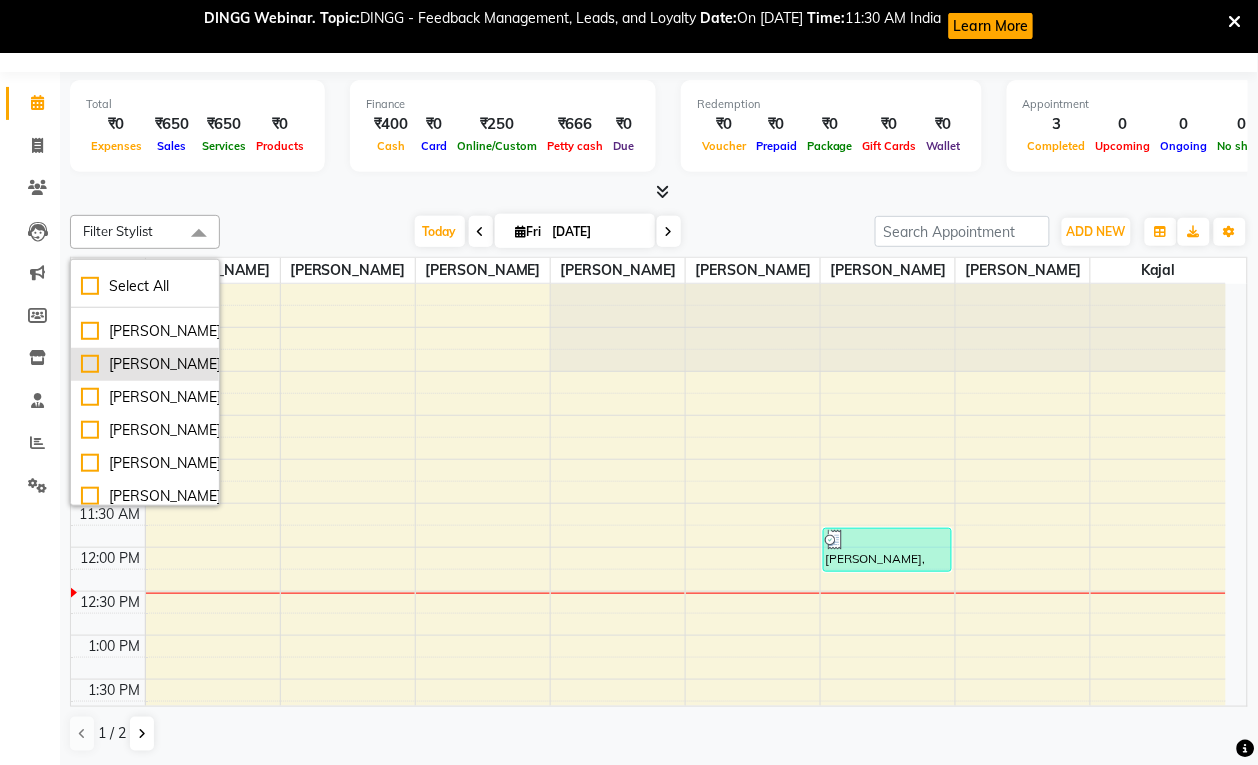 click on "[PERSON_NAME]" at bounding box center [145, 364] 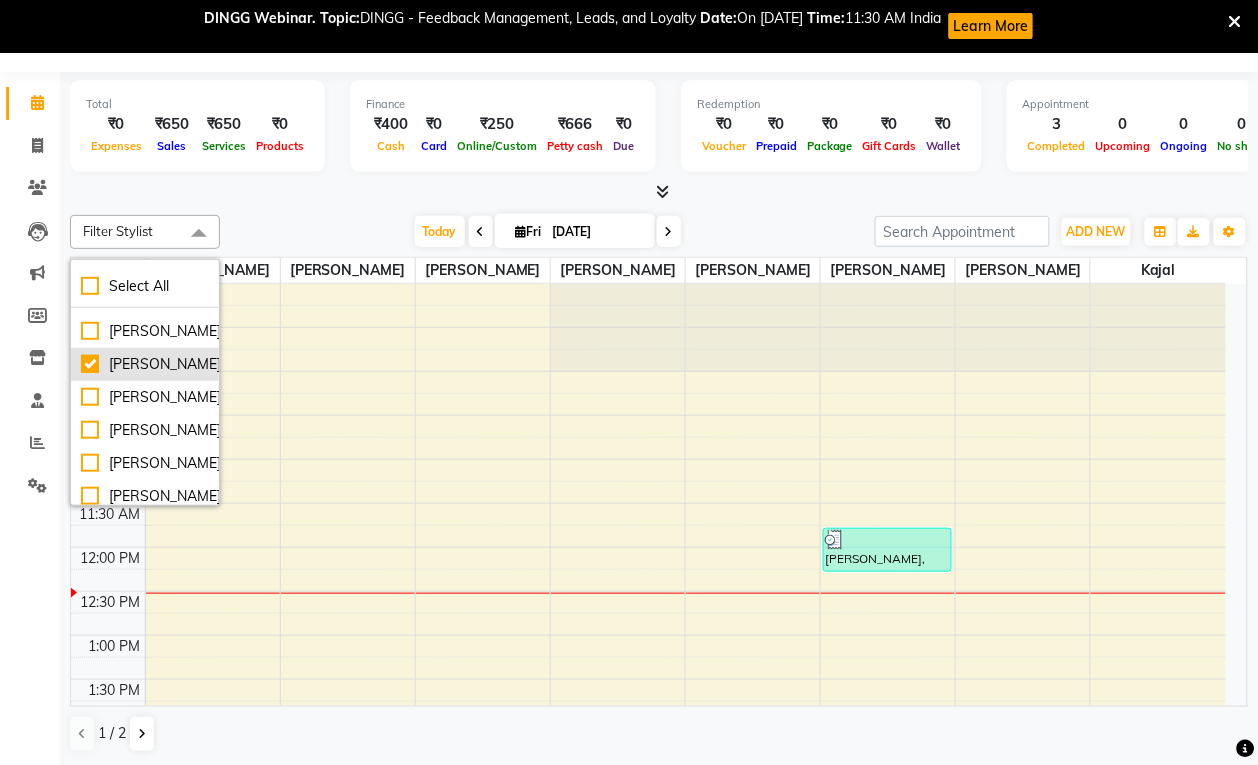 checkbox on "true" 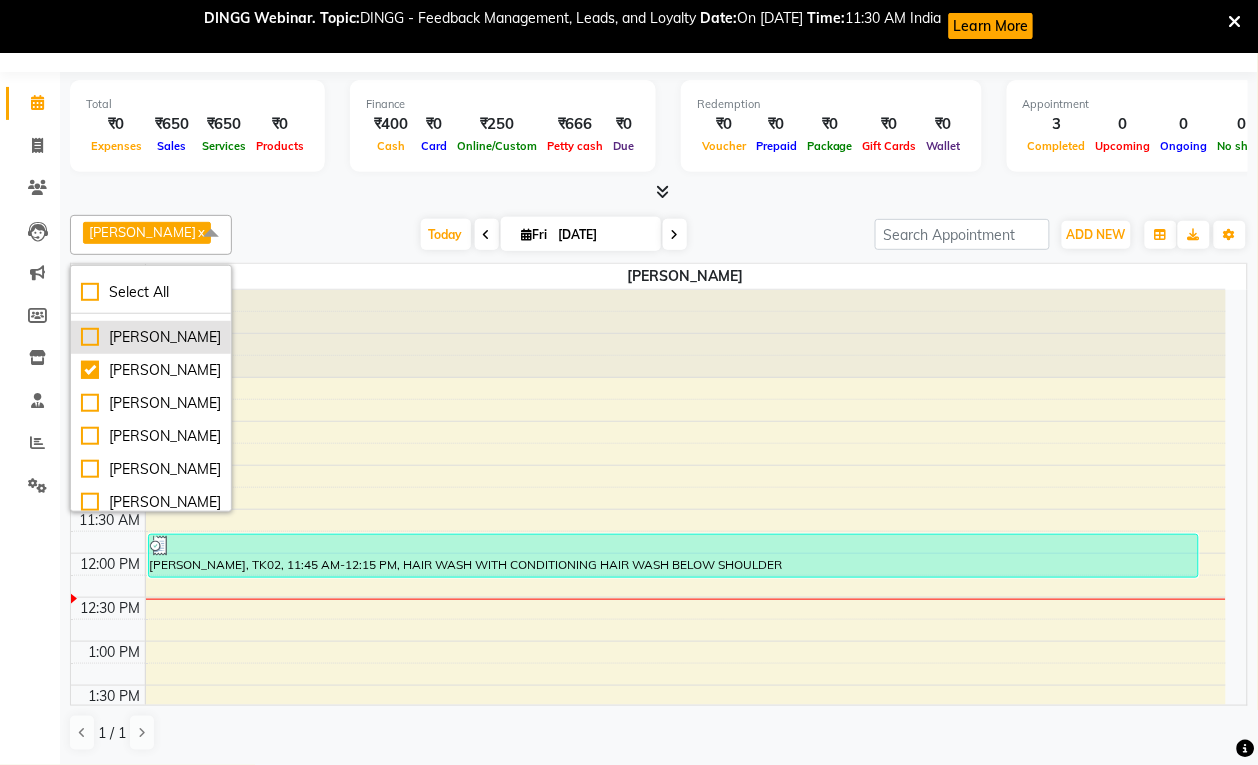 click on "[PERSON_NAME]" at bounding box center (151, 337) 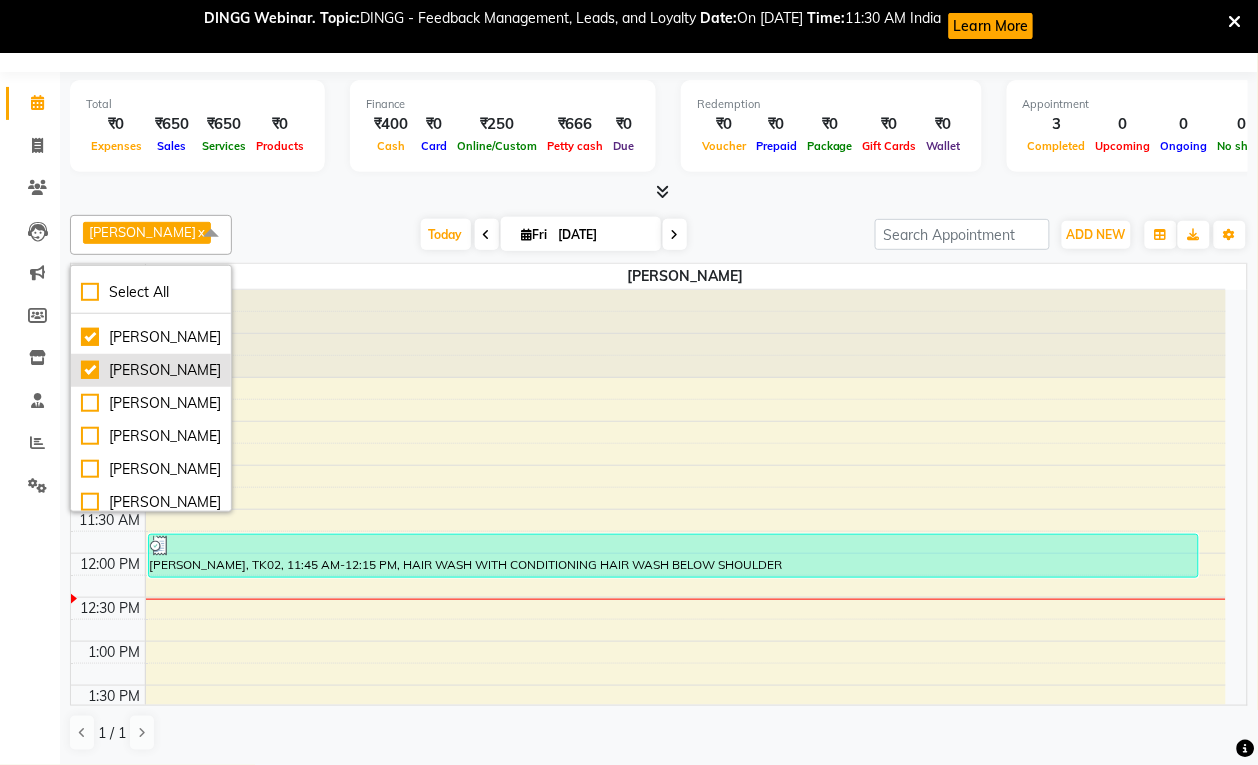checkbox on "true" 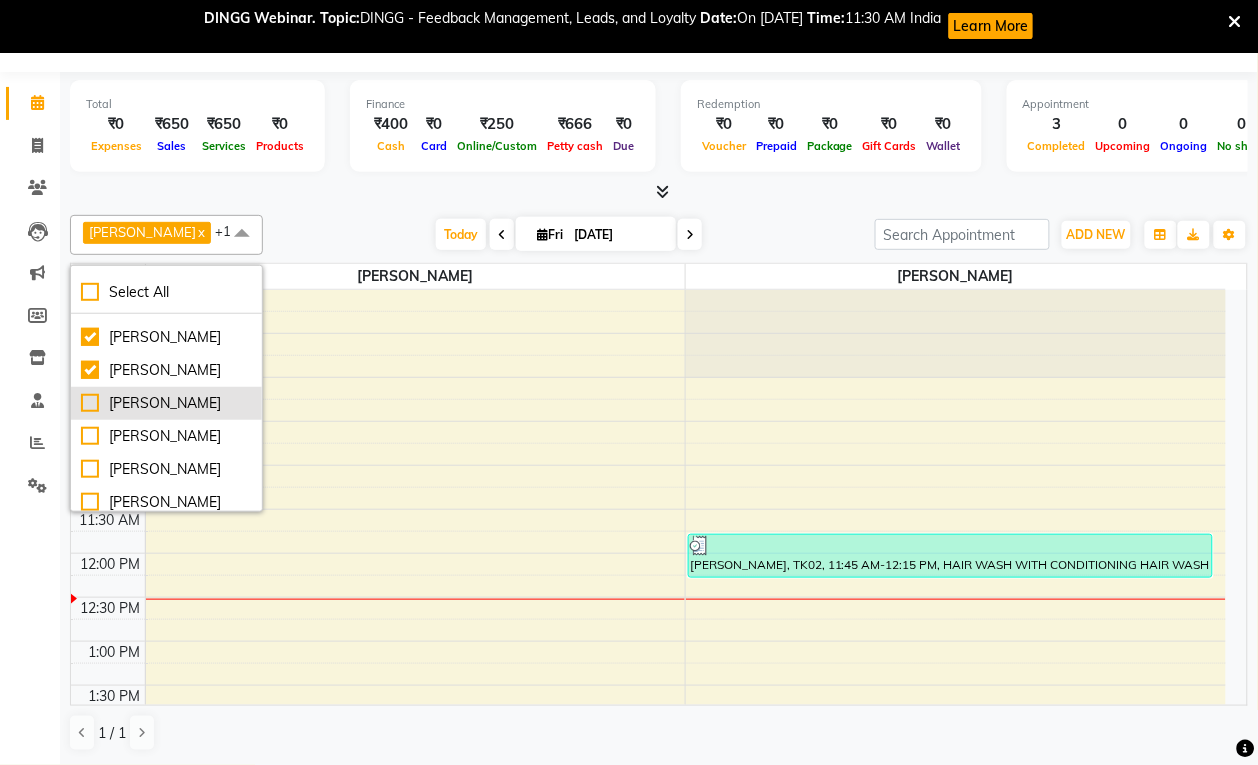 scroll, scrollTop: 103, scrollLeft: 0, axis: vertical 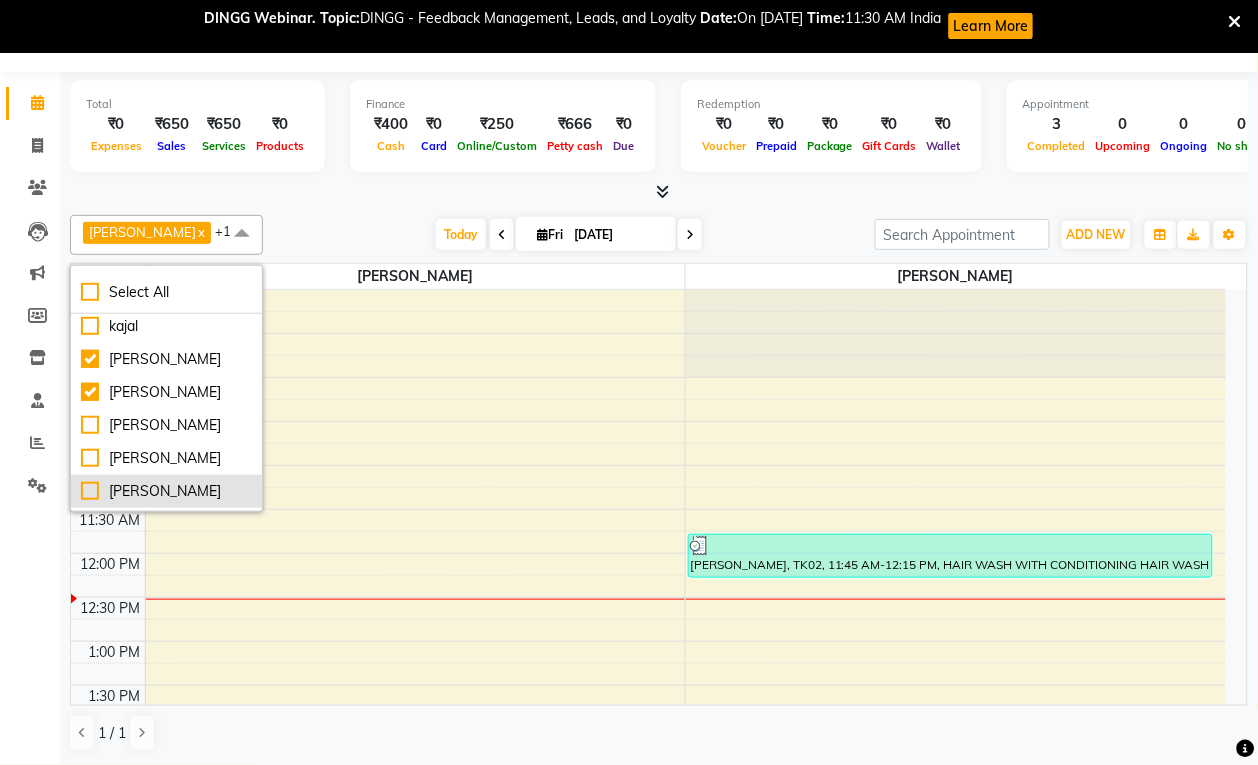 click on "[PERSON_NAME]" at bounding box center [166, 491] 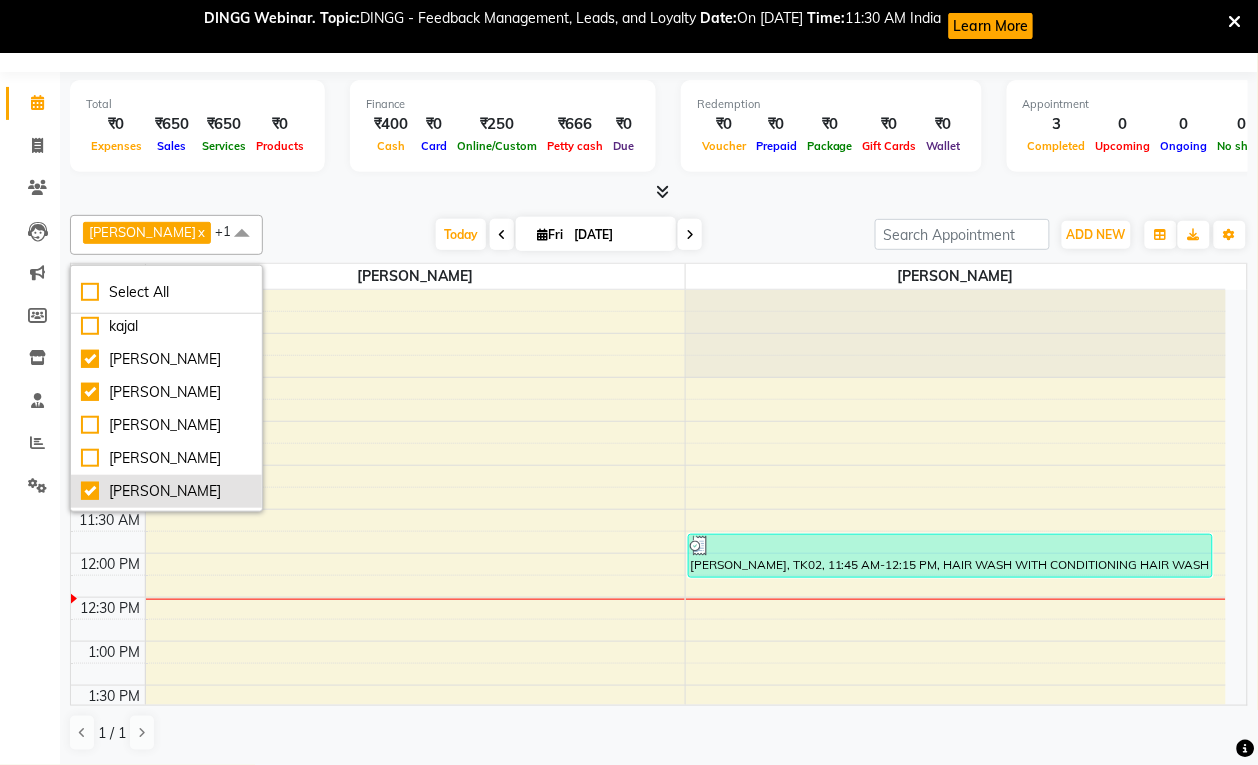 checkbox on "true" 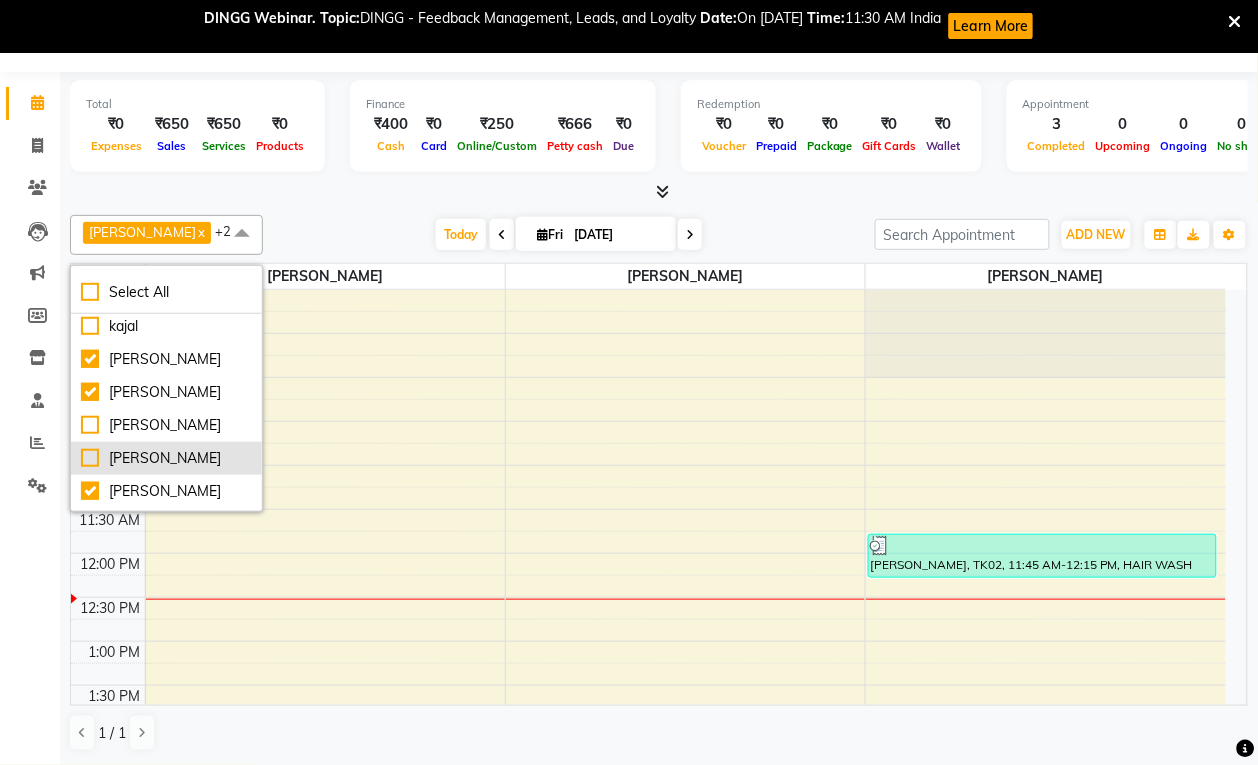 scroll, scrollTop: 198, scrollLeft: 0, axis: vertical 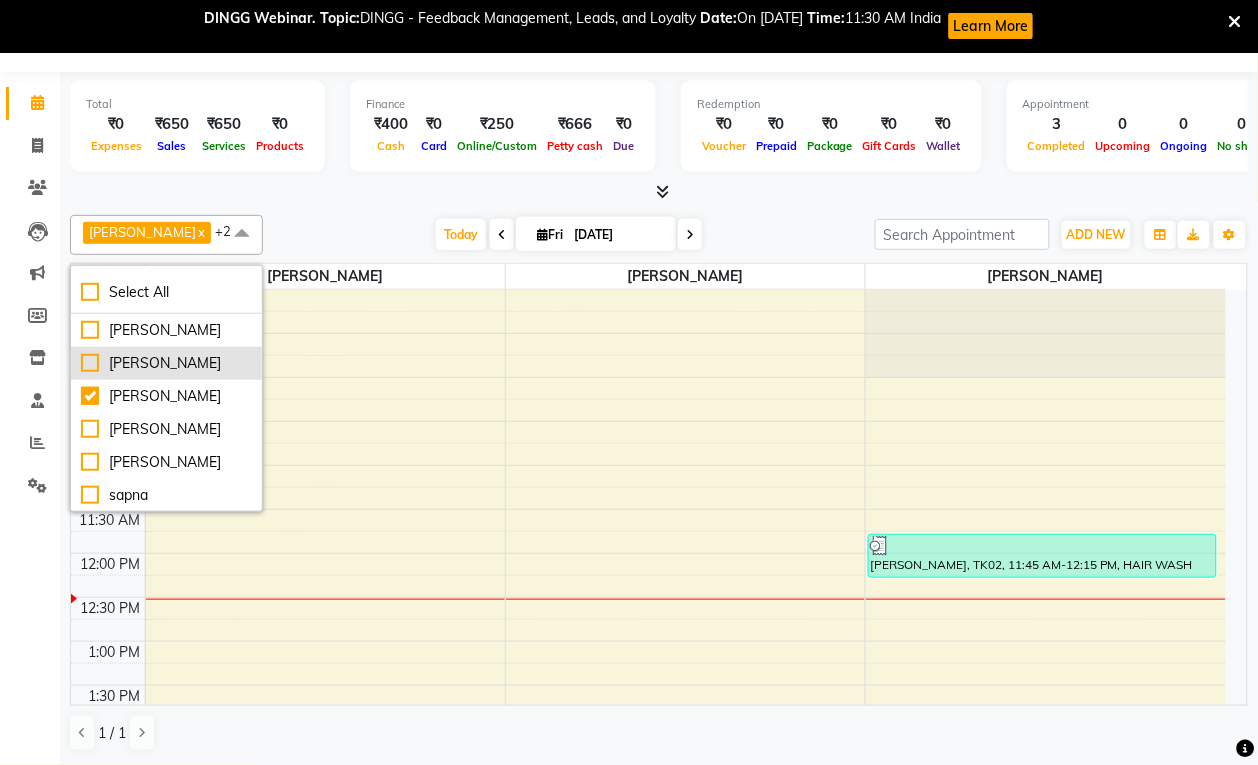 click on "[PERSON_NAME]" at bounding box center (166, 462) 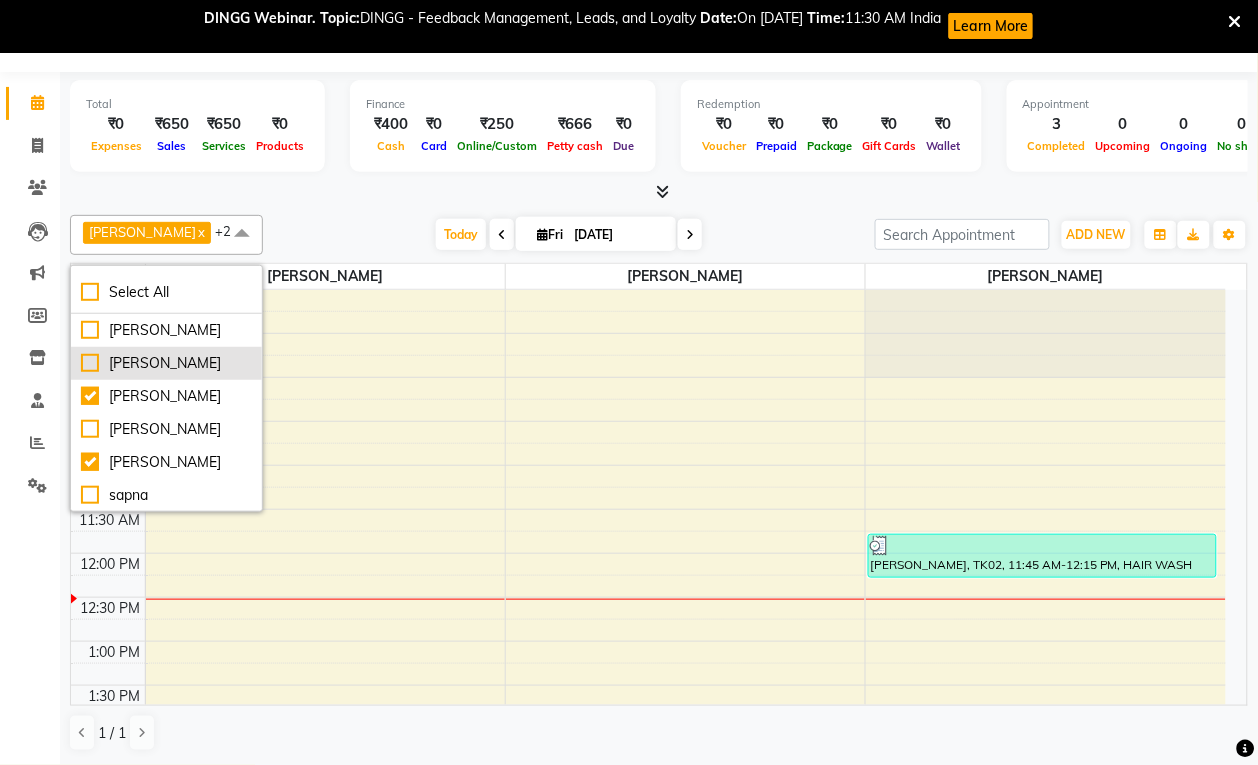 checkbox on "true" 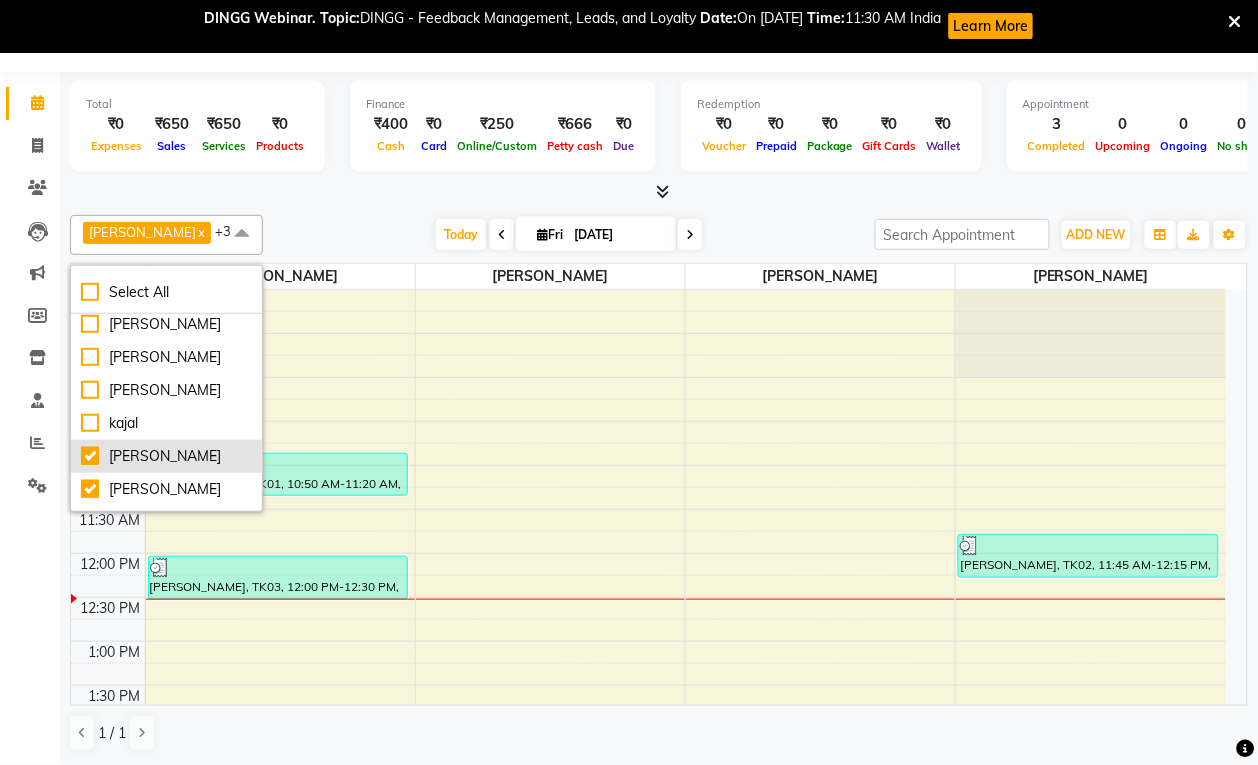scroll, scrollTop: 0, scrollLeft: 0, axis: both 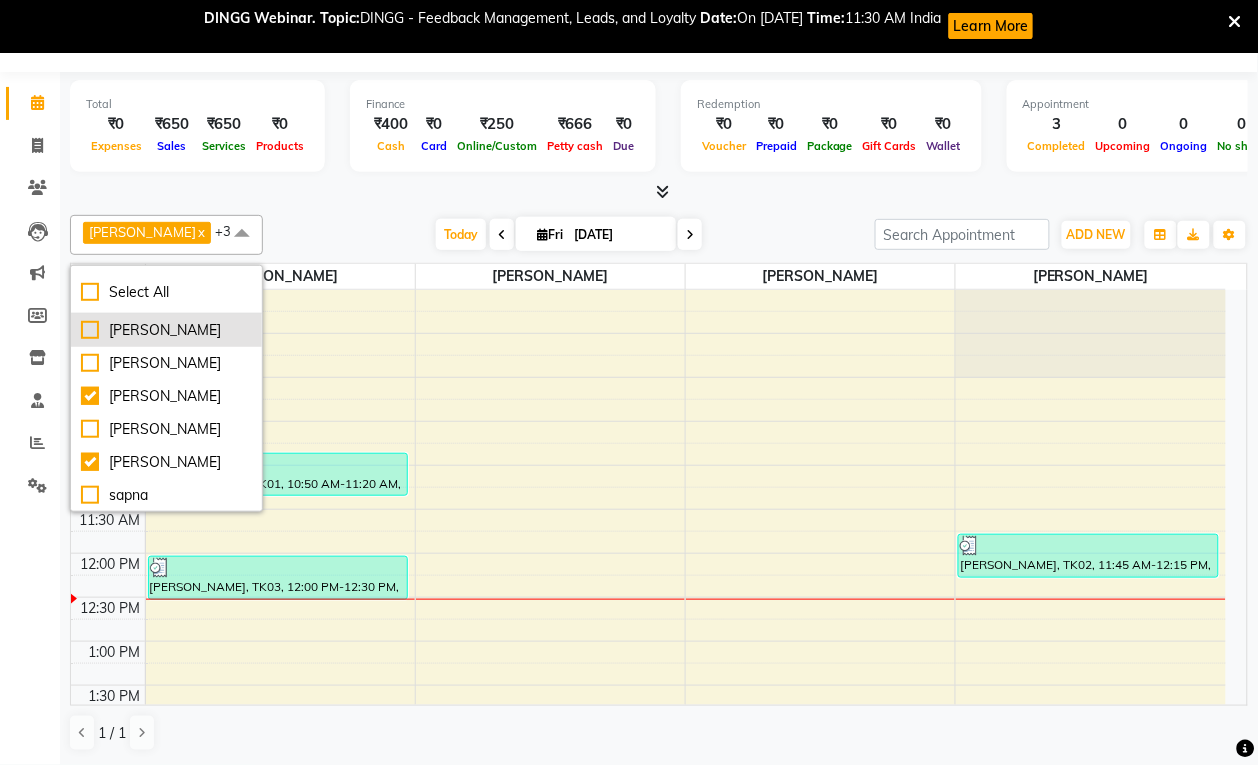 click on "[PERSON_NAME]" at bounding box center [166, 330] 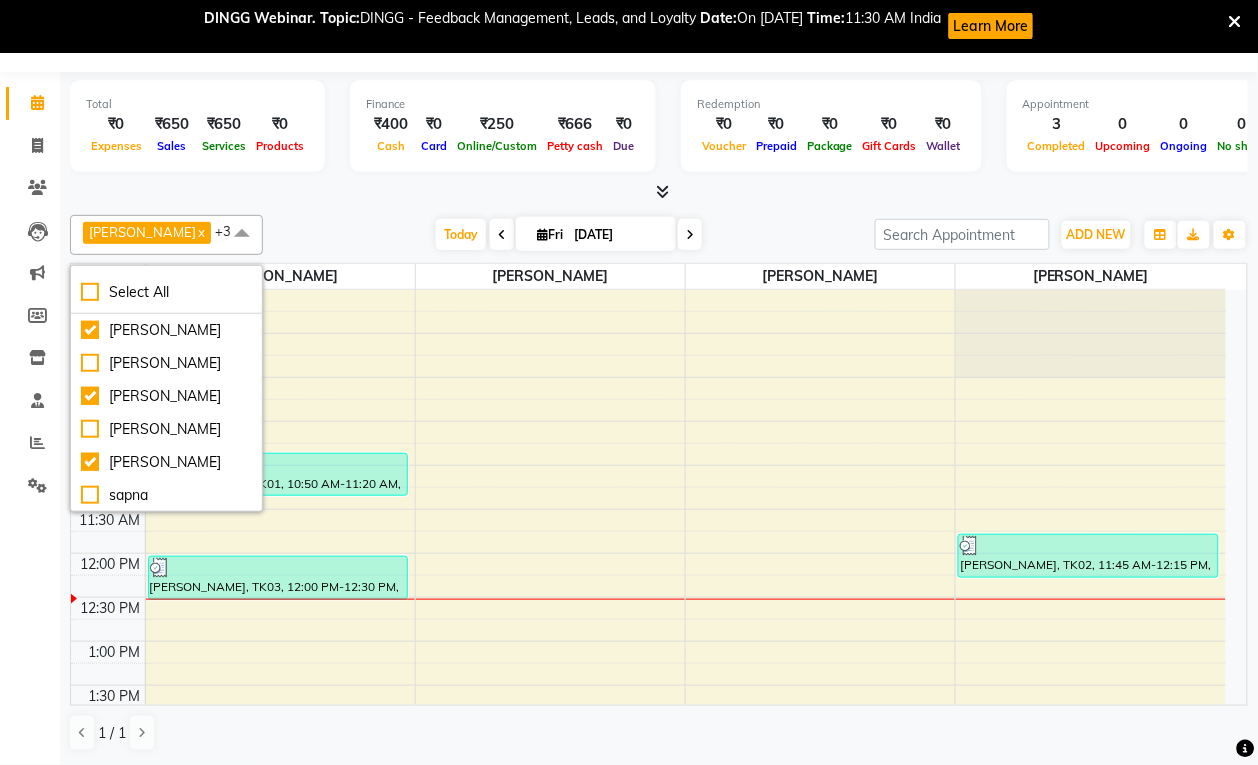 checkbox on "true" 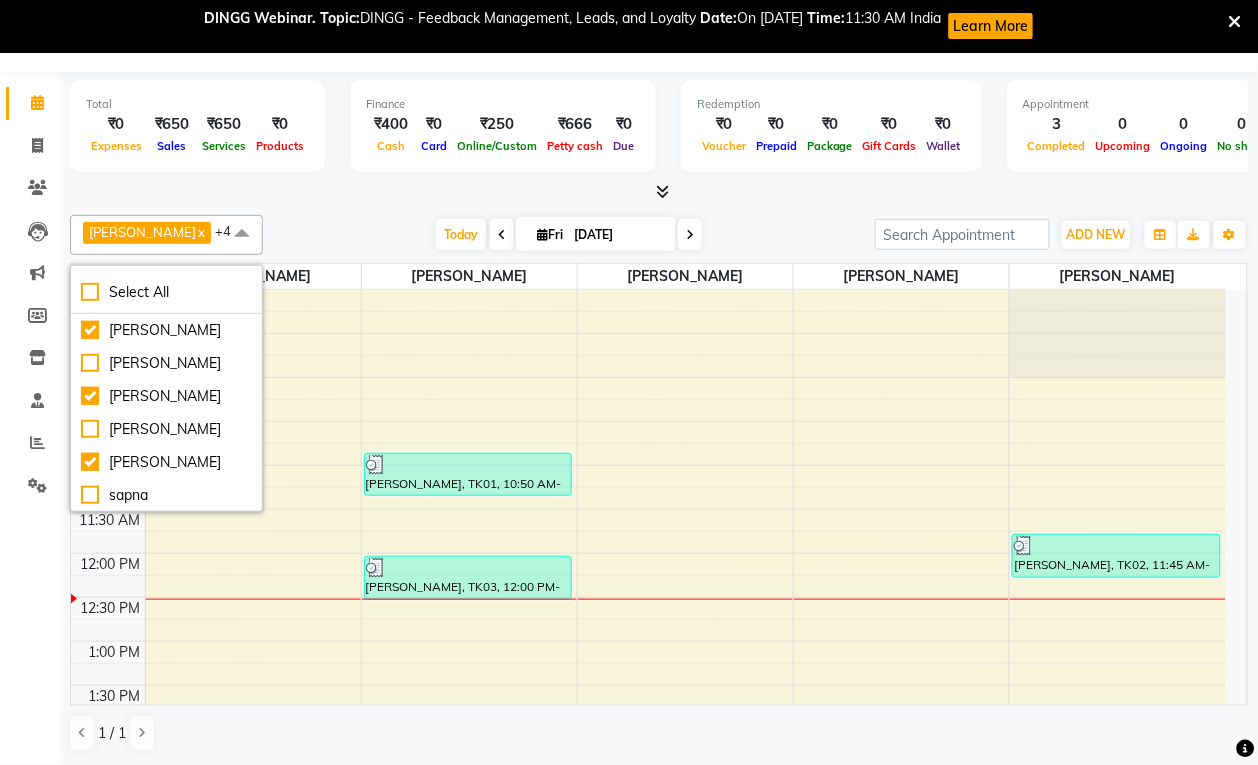 drag, startPoint x: 282, startPoint y: 213, endPoint x: 276, endPoint y: 235, distance: 22.803509 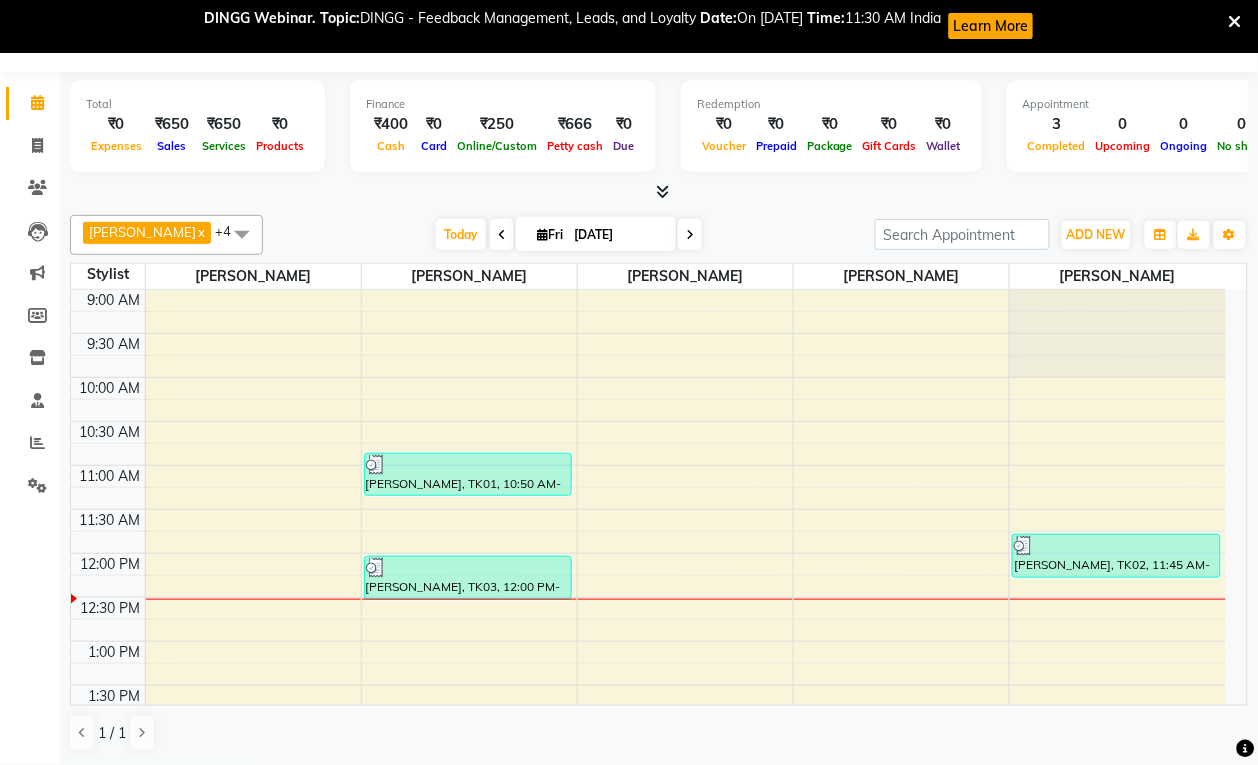 click at bounding box center [468, 465] 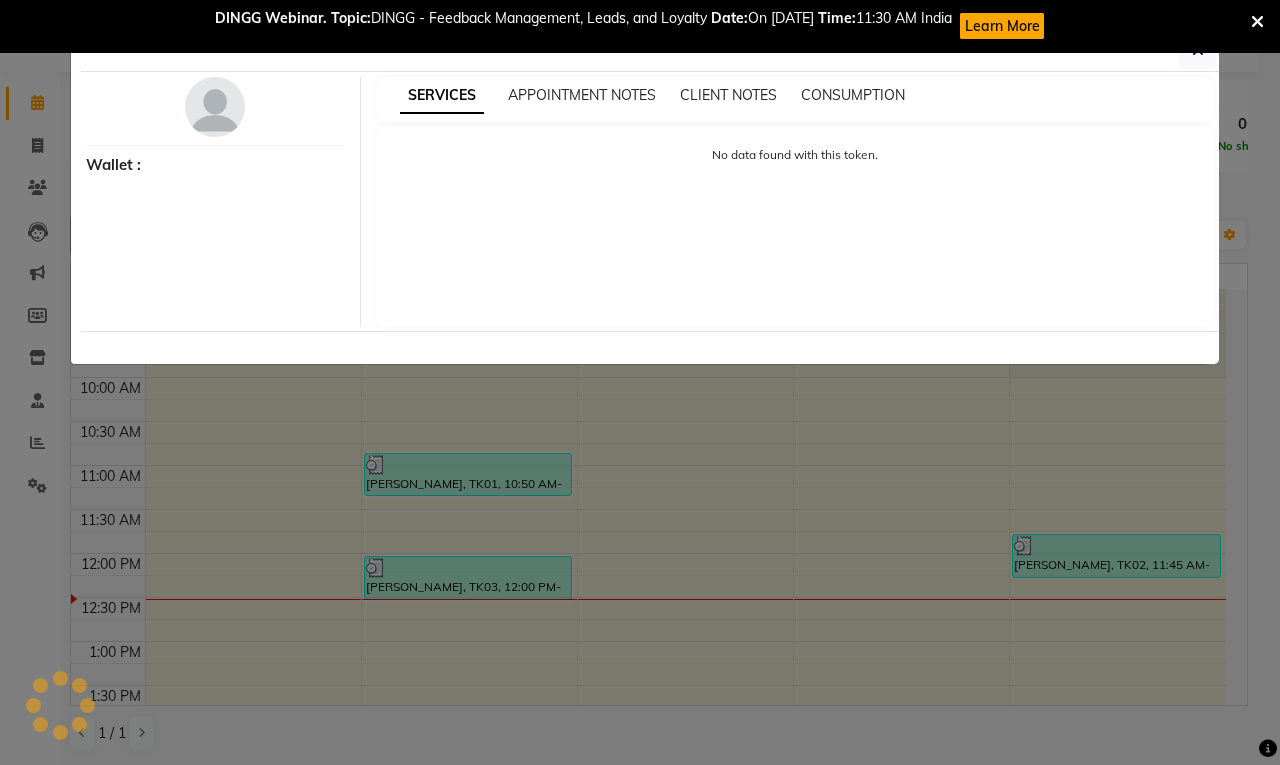 select on "3" 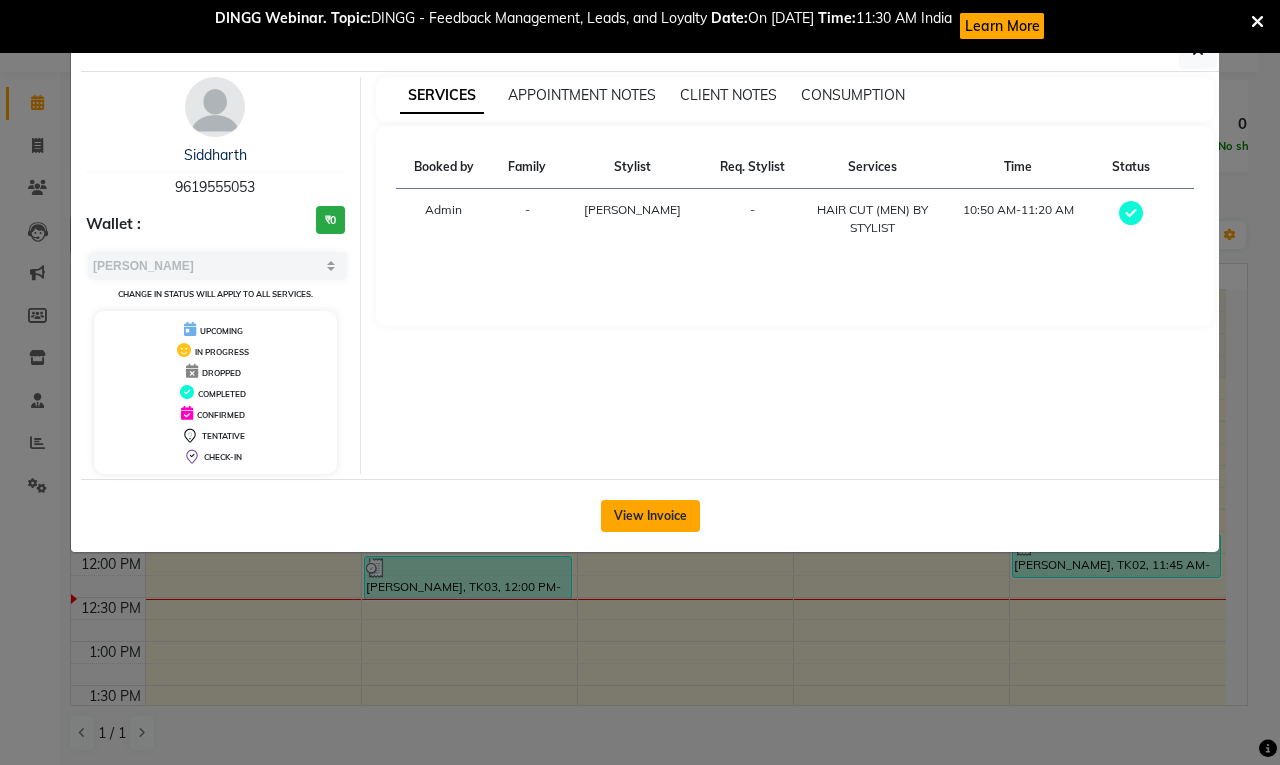 click on "View Invoice" 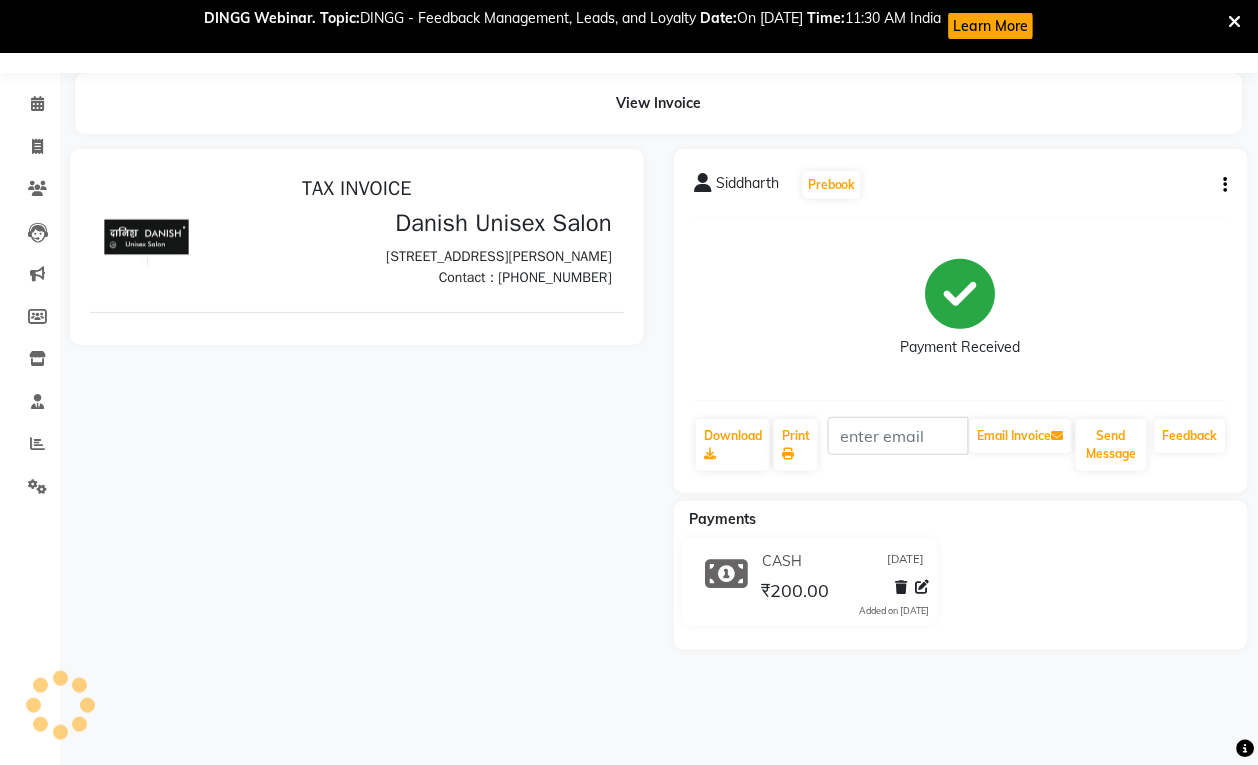 scroll, scrollTop: 0, scrollLeft: 0, axis: both 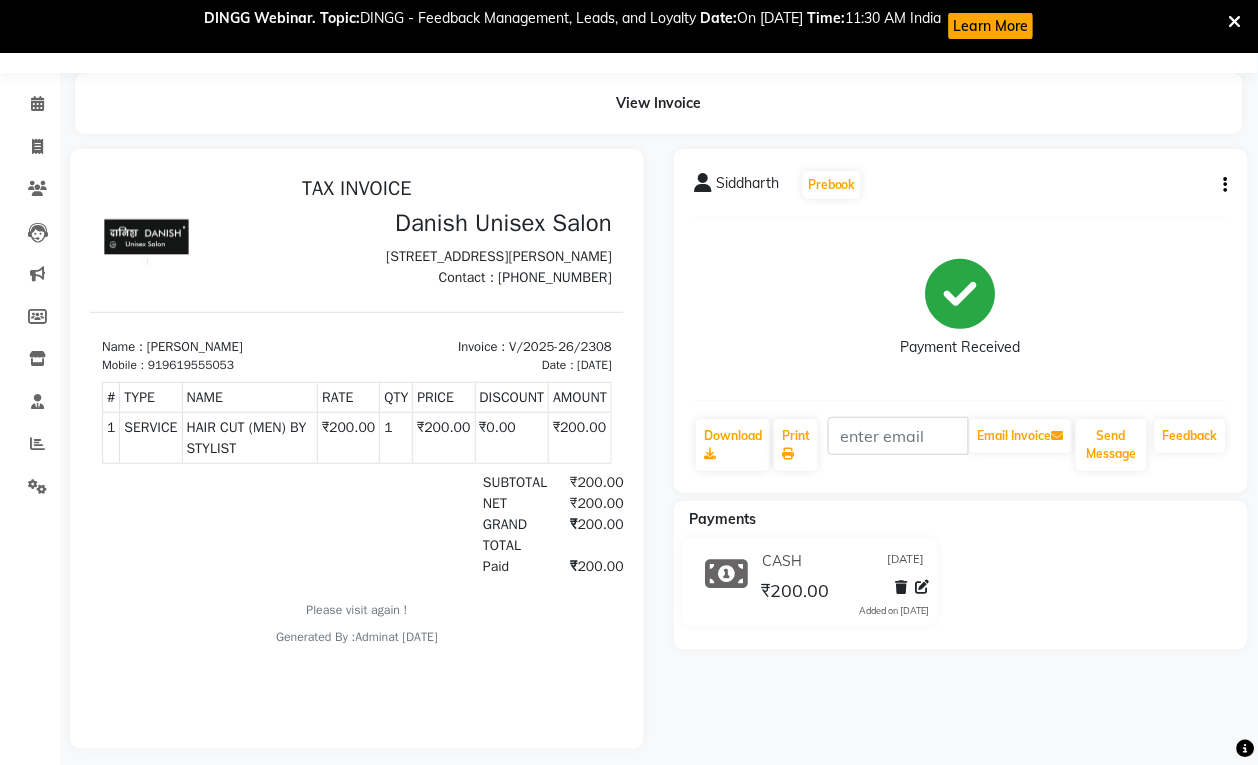 click 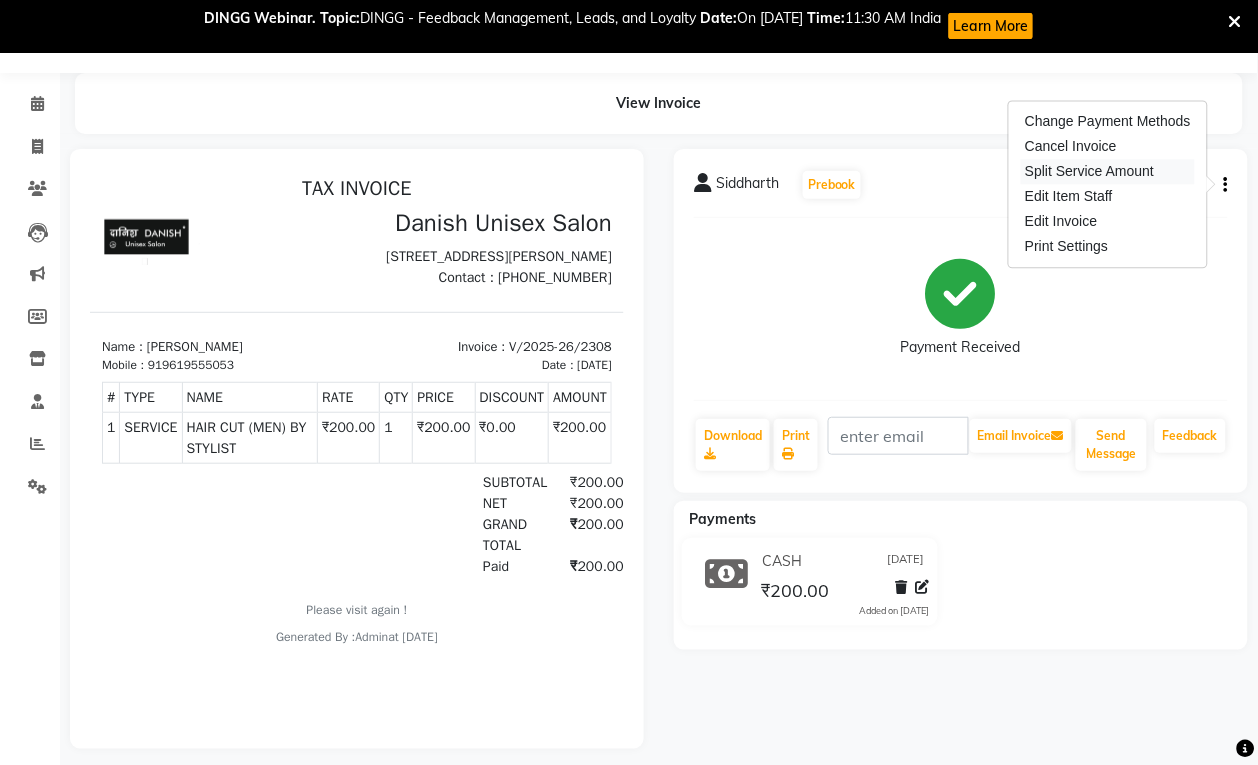 click on "Split Service Amount" at bounding box center (1108, 172) 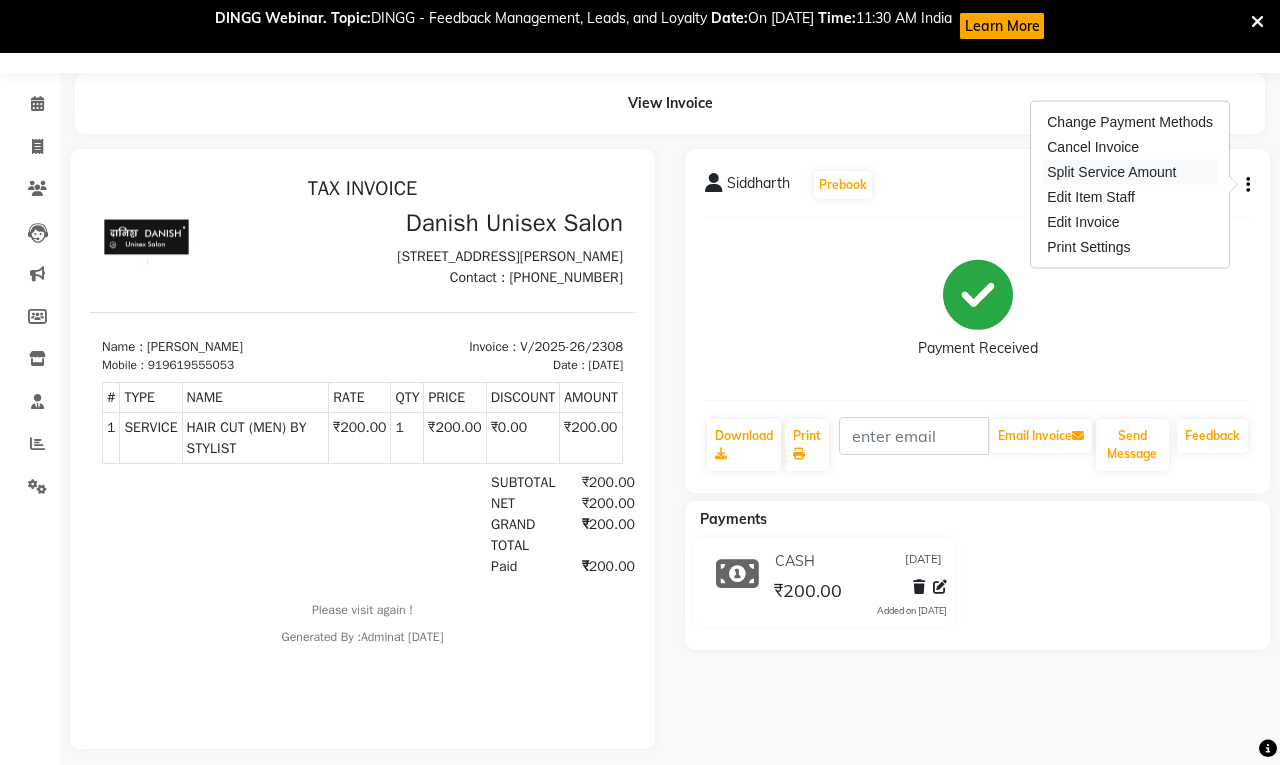 select on "54585" 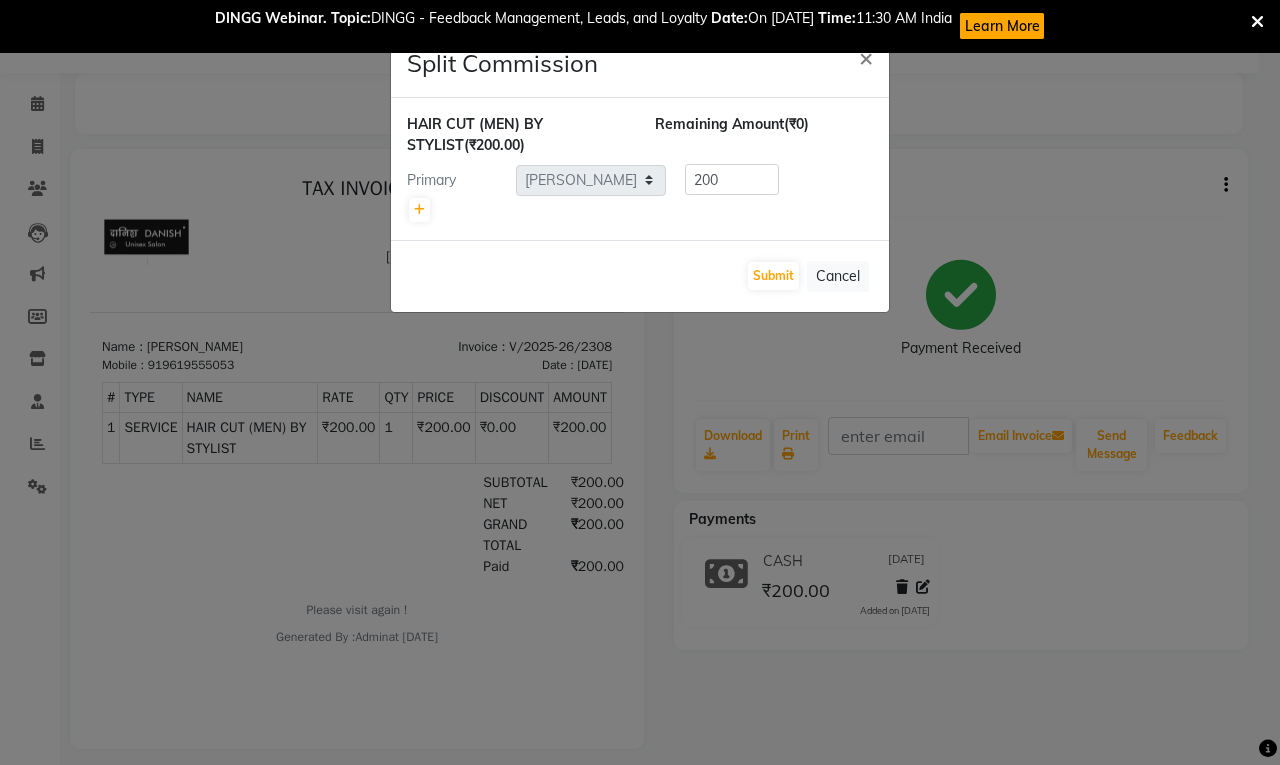 click on "Select  [PERSON_NAME]   [PERSON_NAME]   [PERSON_NAME]   kajal   [PERSON_NAME]   [PERSON_NAME]   [PERSON_NAME]   [PERSON_NAME]   [PERSON_NAME]   [PERSON_NAME] [PERSON_NAME]" 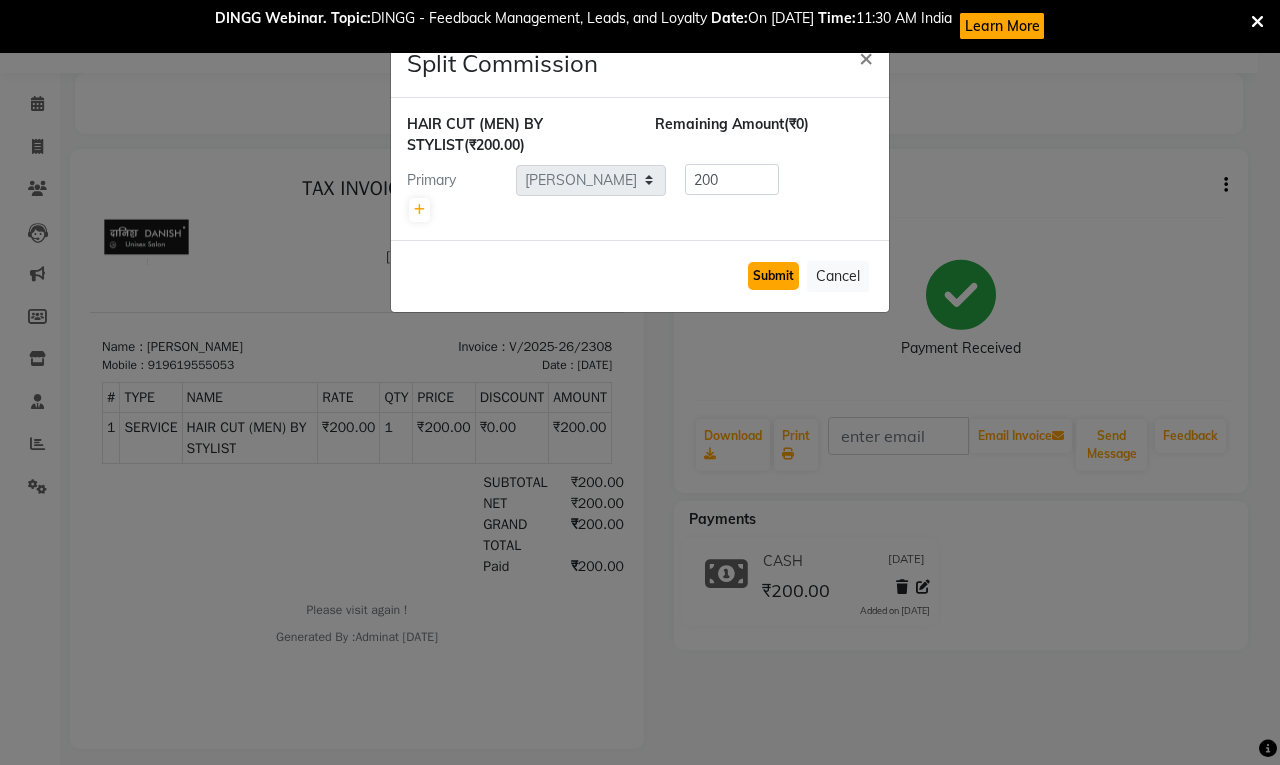 click on "Submit" 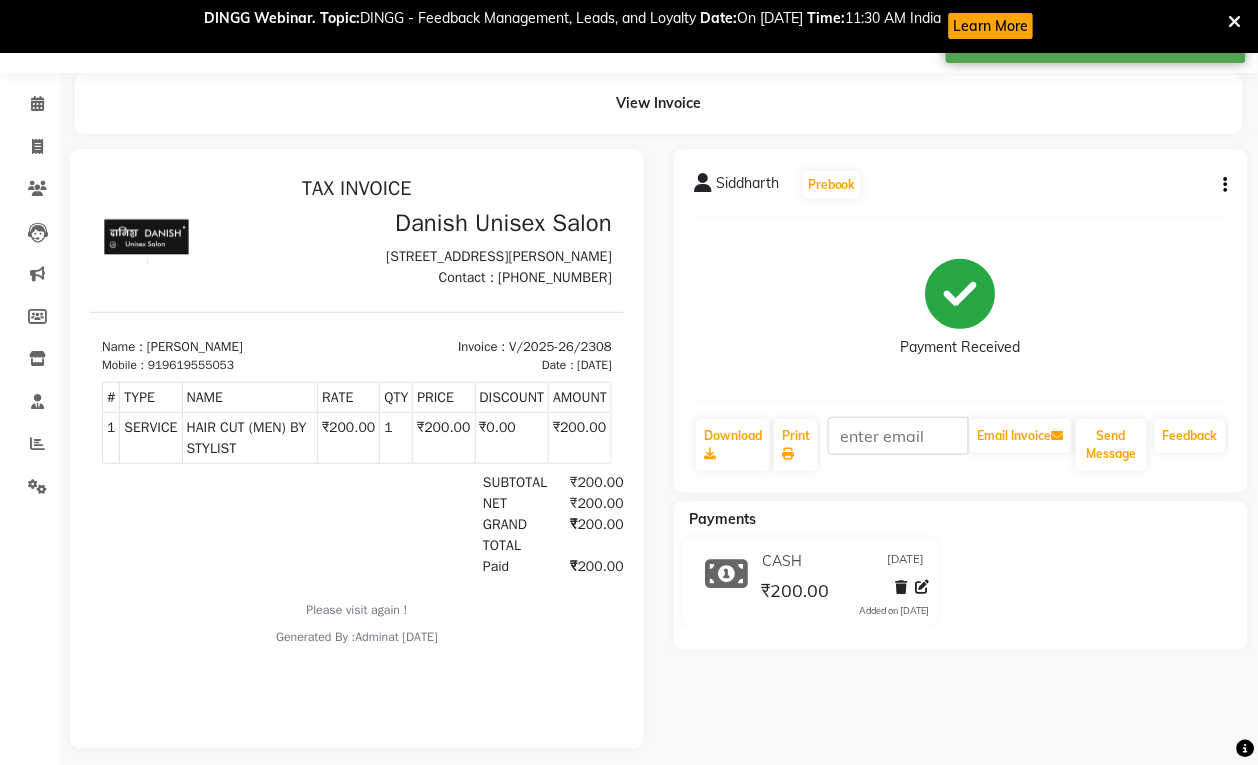click on "Siddharth   Prebook   Payment Received  Download  Print   Email Invoice   Send Message Feedback" 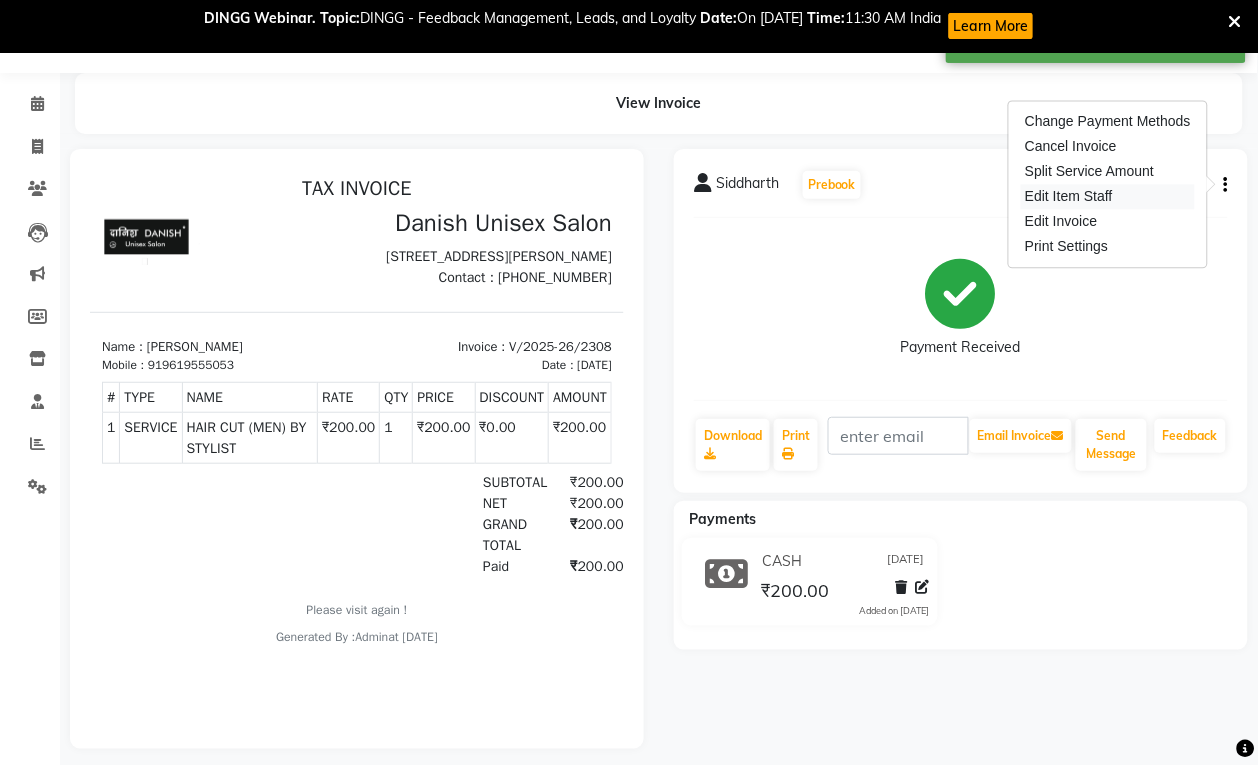 click on "Edit Item Staff" at bounding box center [1108, 197] 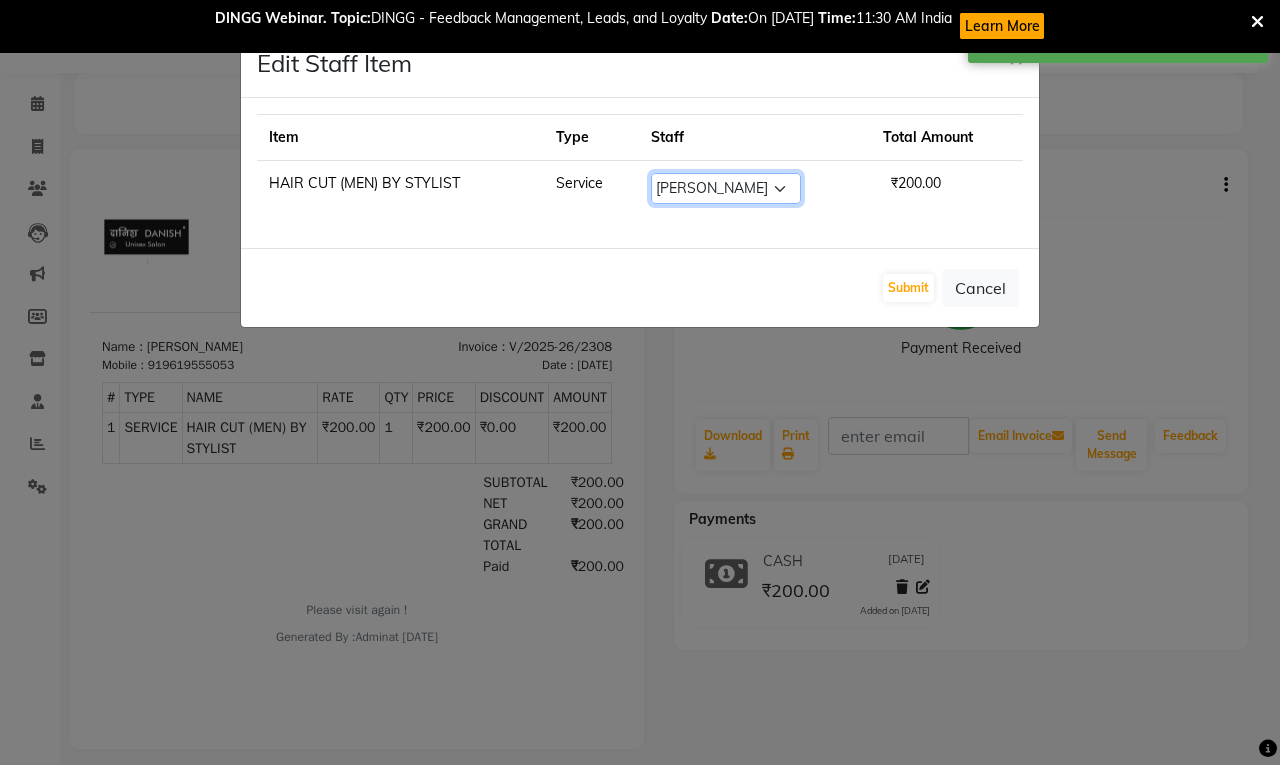 click on "Select  [PERSON_NAME]   [PERSON_NAME]   [PERSON_NAME]   kajal   [PERSON_NAME]   [PERSON_NAME]   [PERSON_NAME]   [PERSON_NAME]   [PERSON_NAME]   [PERSON_NAME] [PERSON_NAME]" 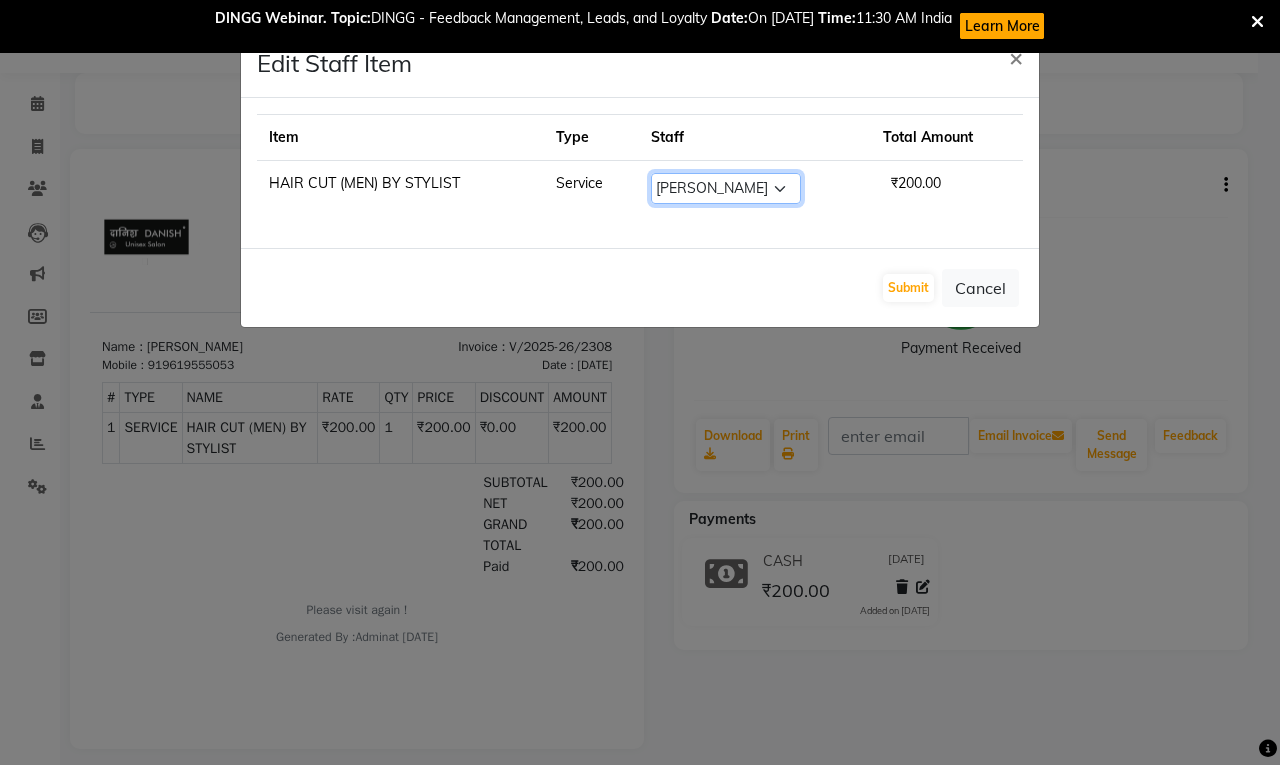 select on "63506" 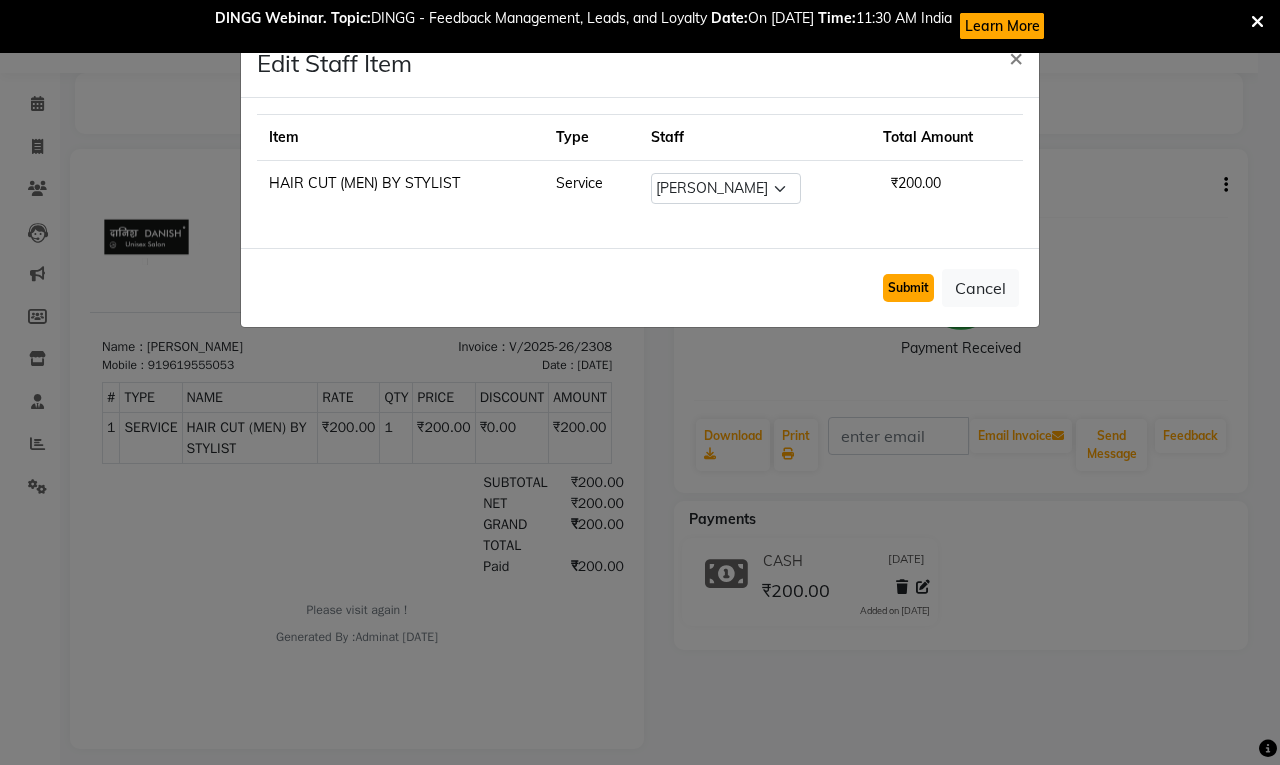 click on "Submit" 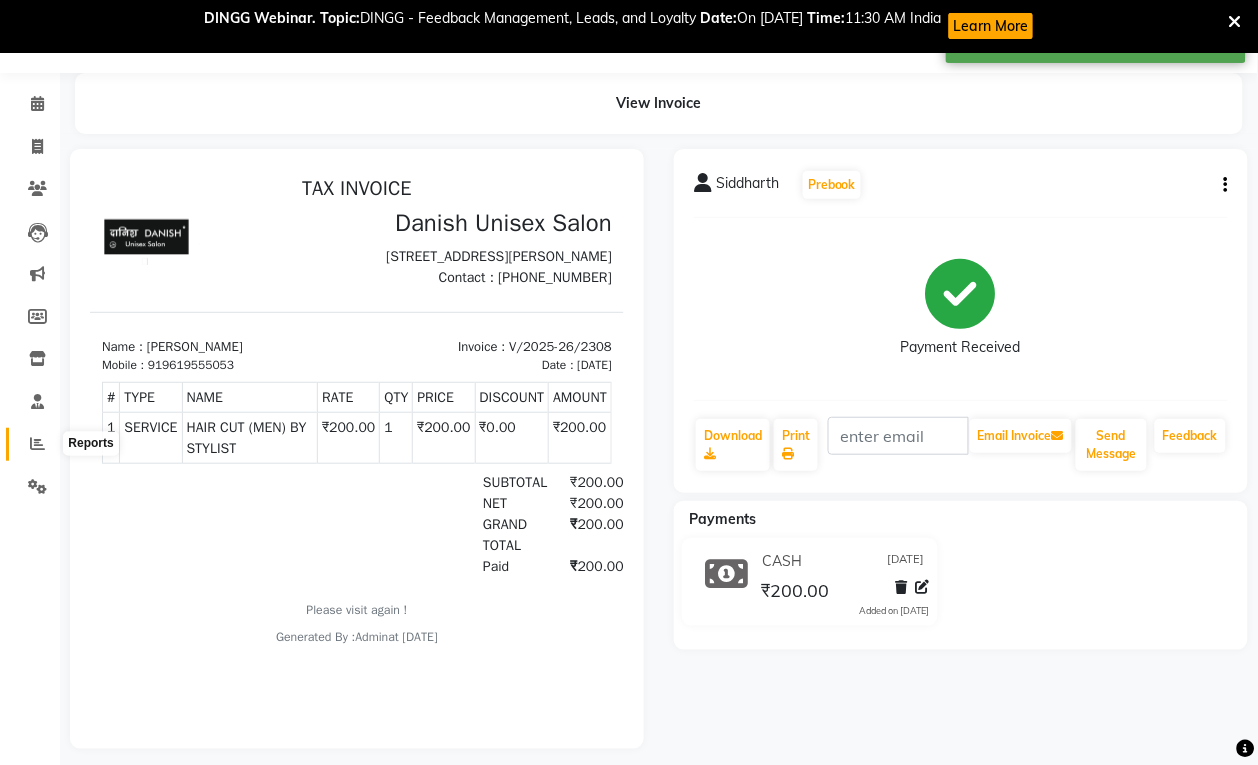 click 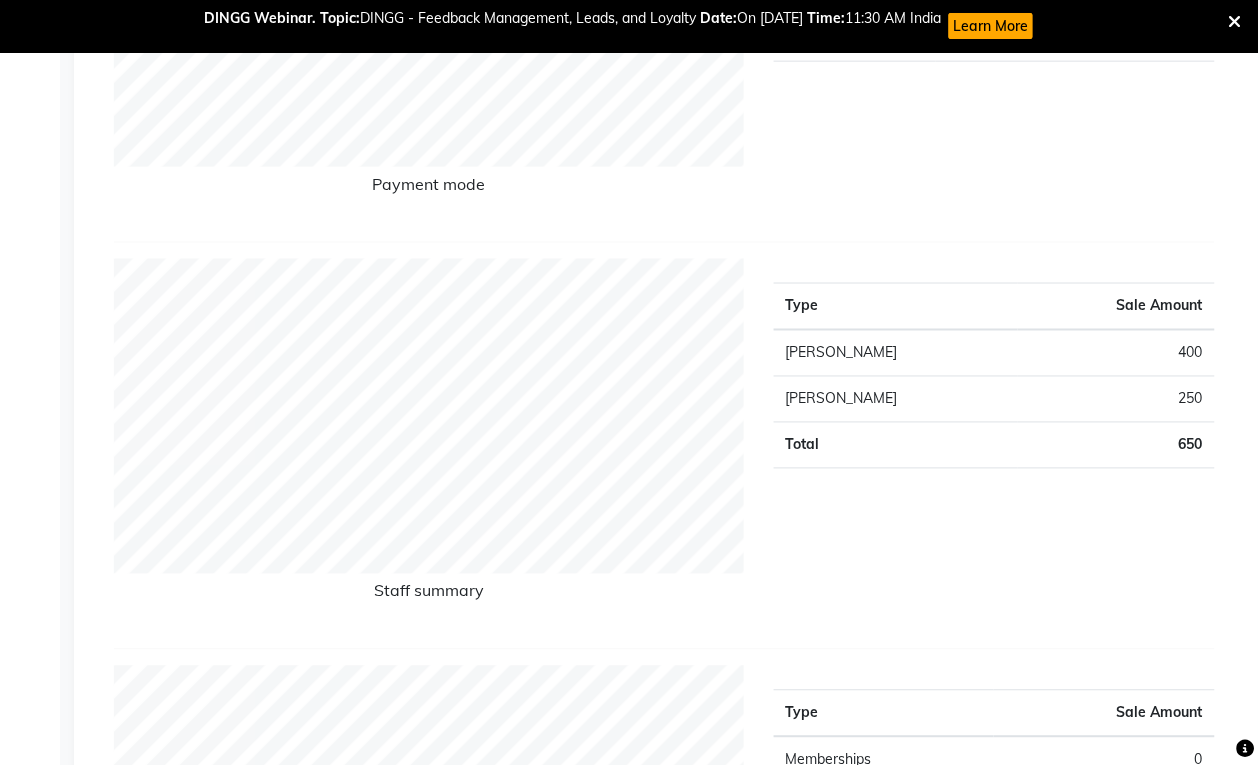 scroll, scrollTop: 0, scrollLeft: 0, axis: both 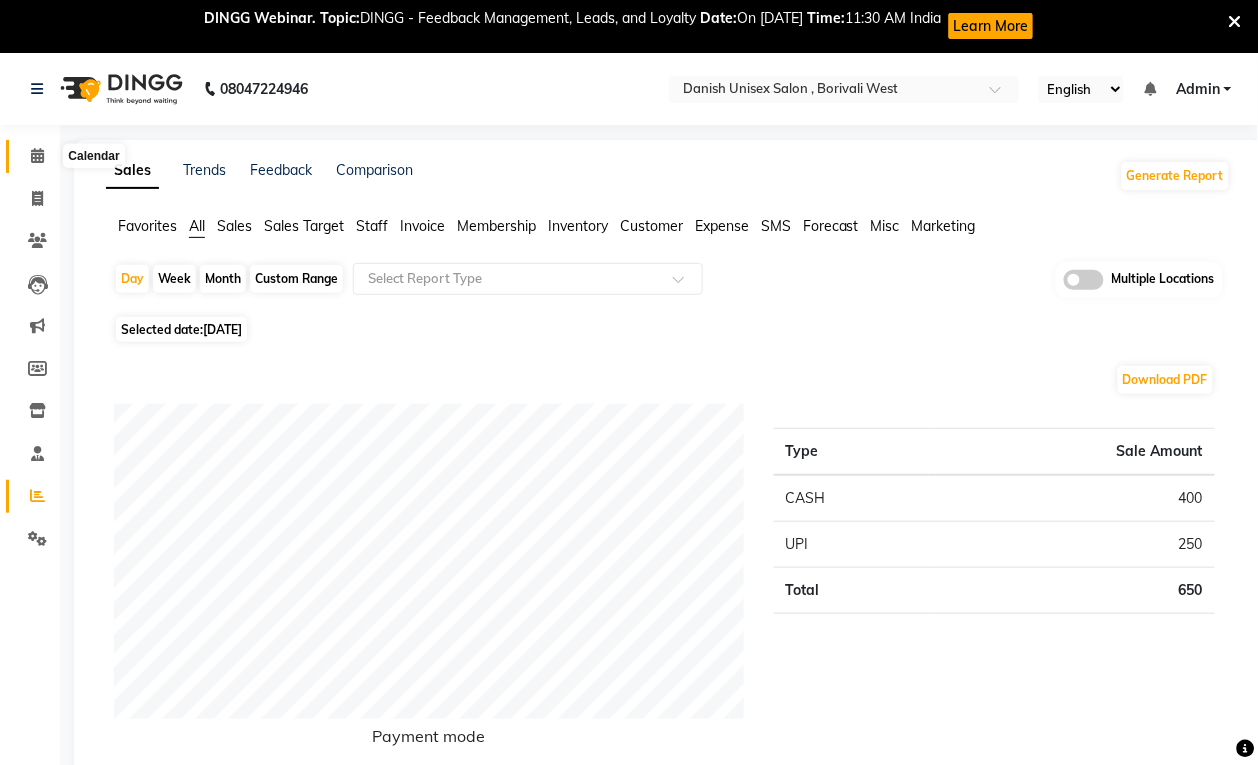 click 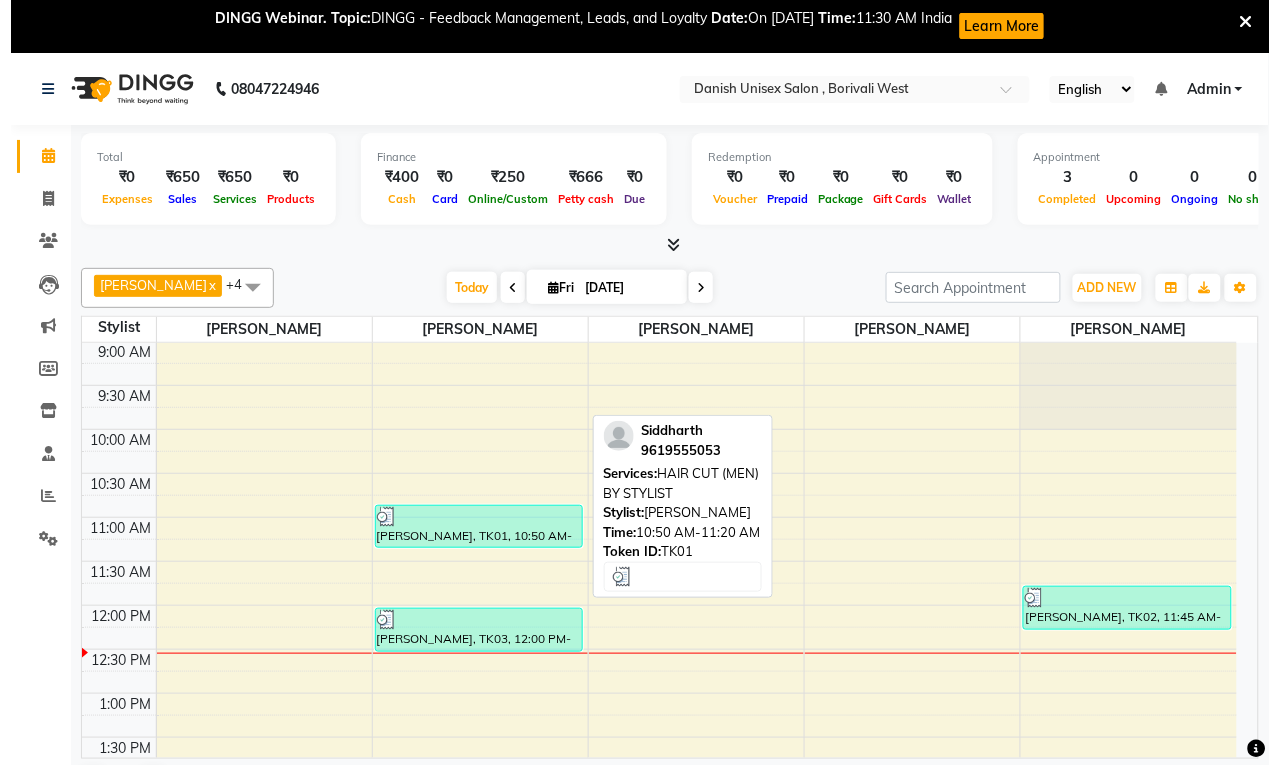 scroll, scrollTop: 0, scrollLeft: 0, axis: both 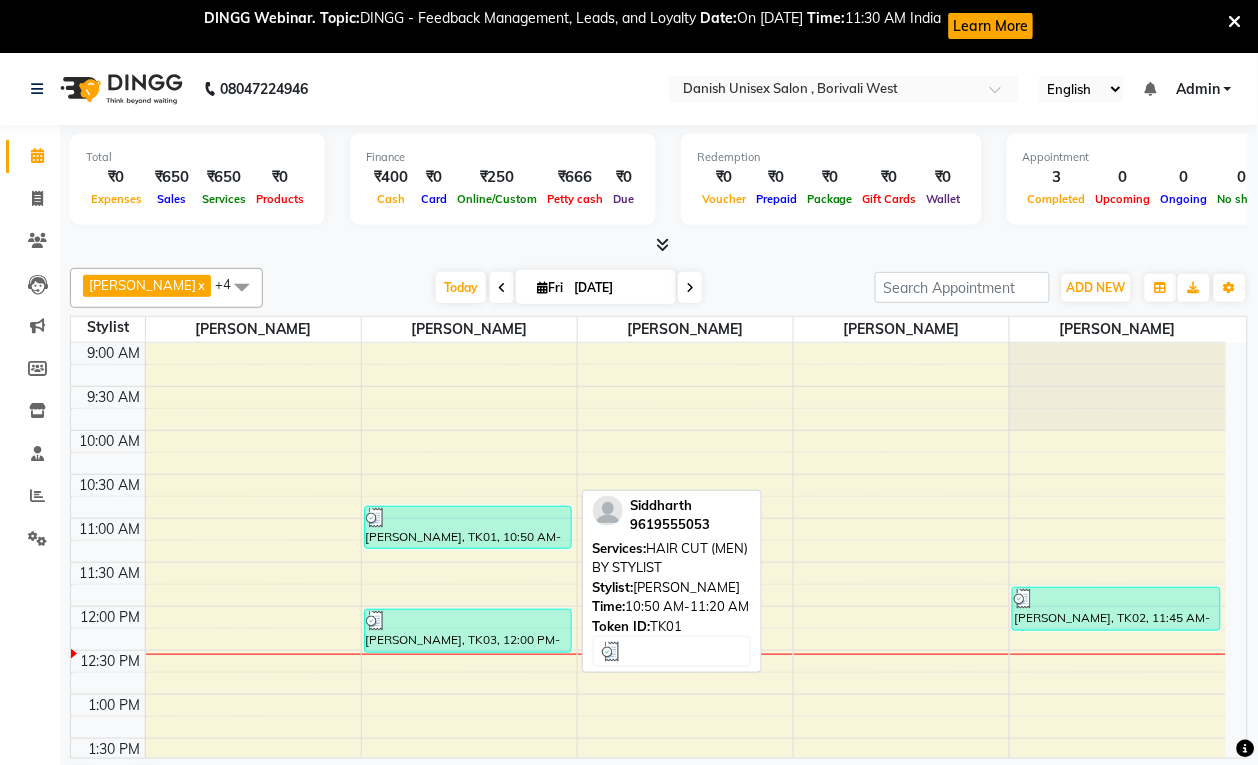 click at bounding box center (468, 518) 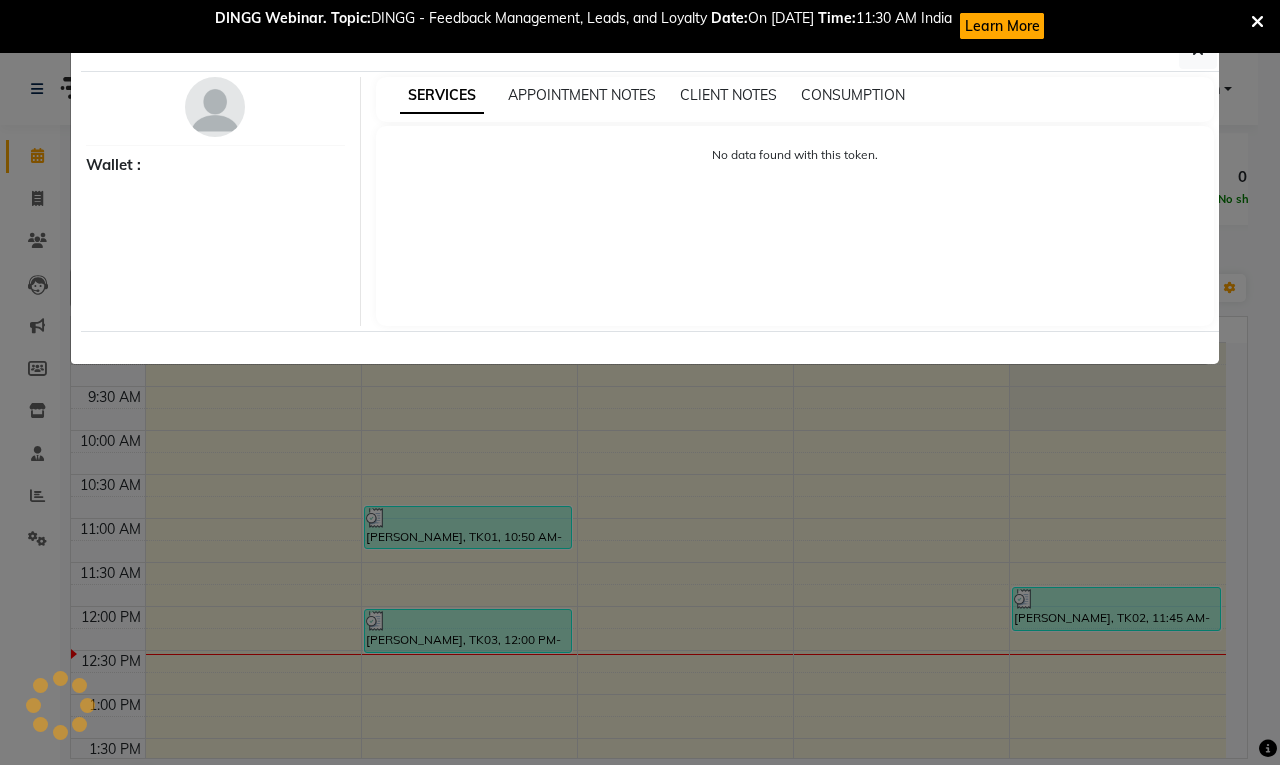 select on "3" 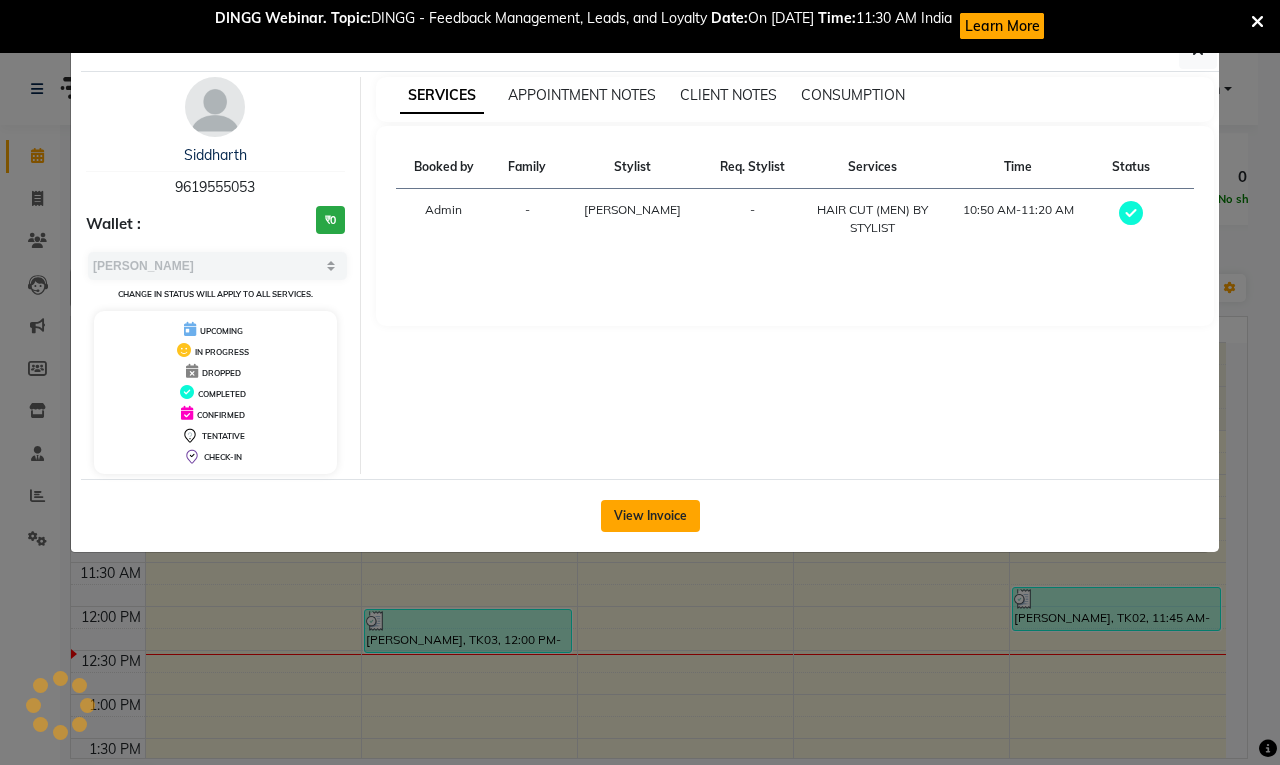 click on "View Invoice" 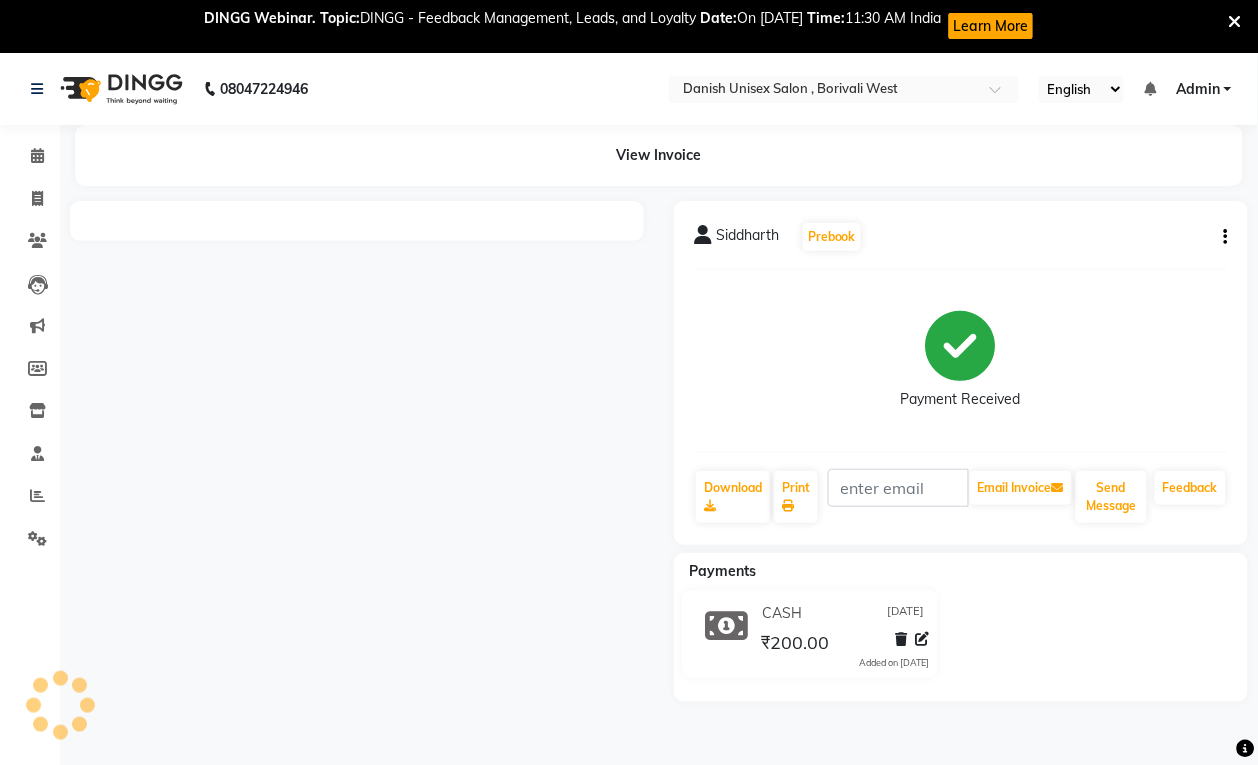 click on "Siddharth   Prebook   Payment Received  Download  Print   Email Invoice   Send Message Feedback" 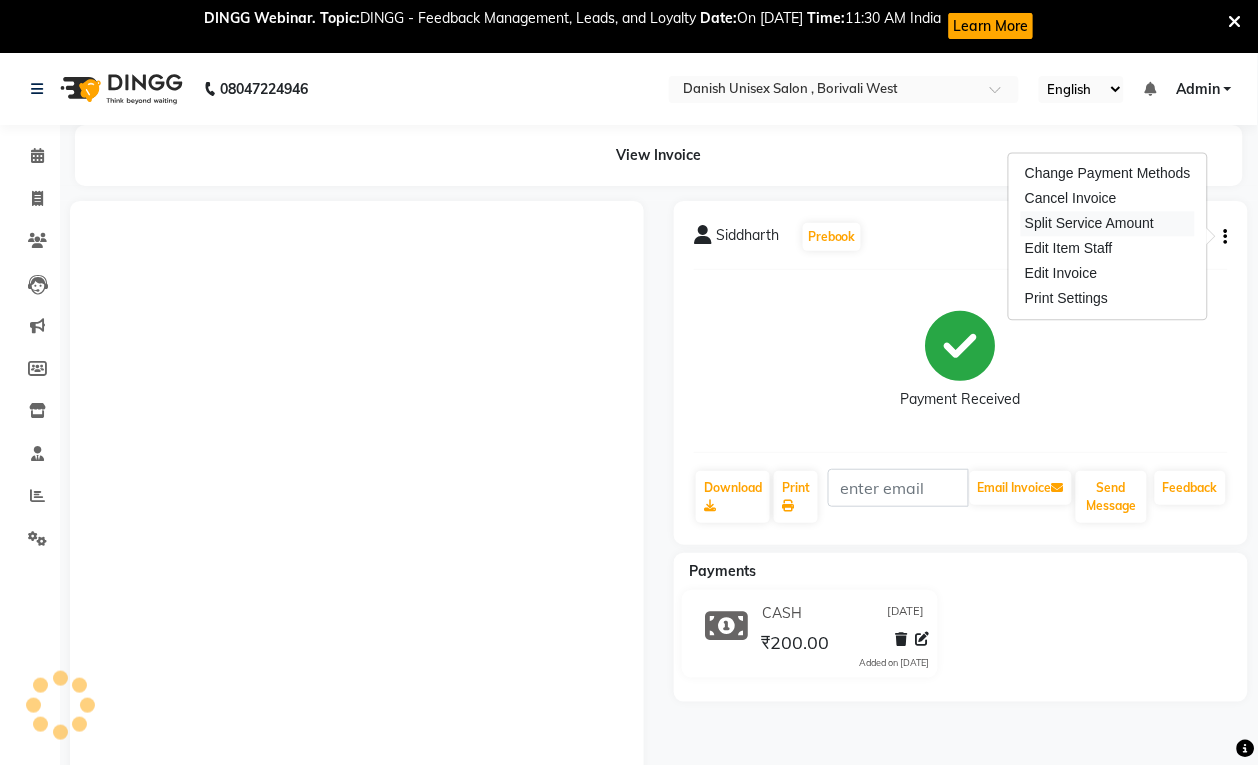 click on "Split Service Amount" at bounding box center [1108, 224] 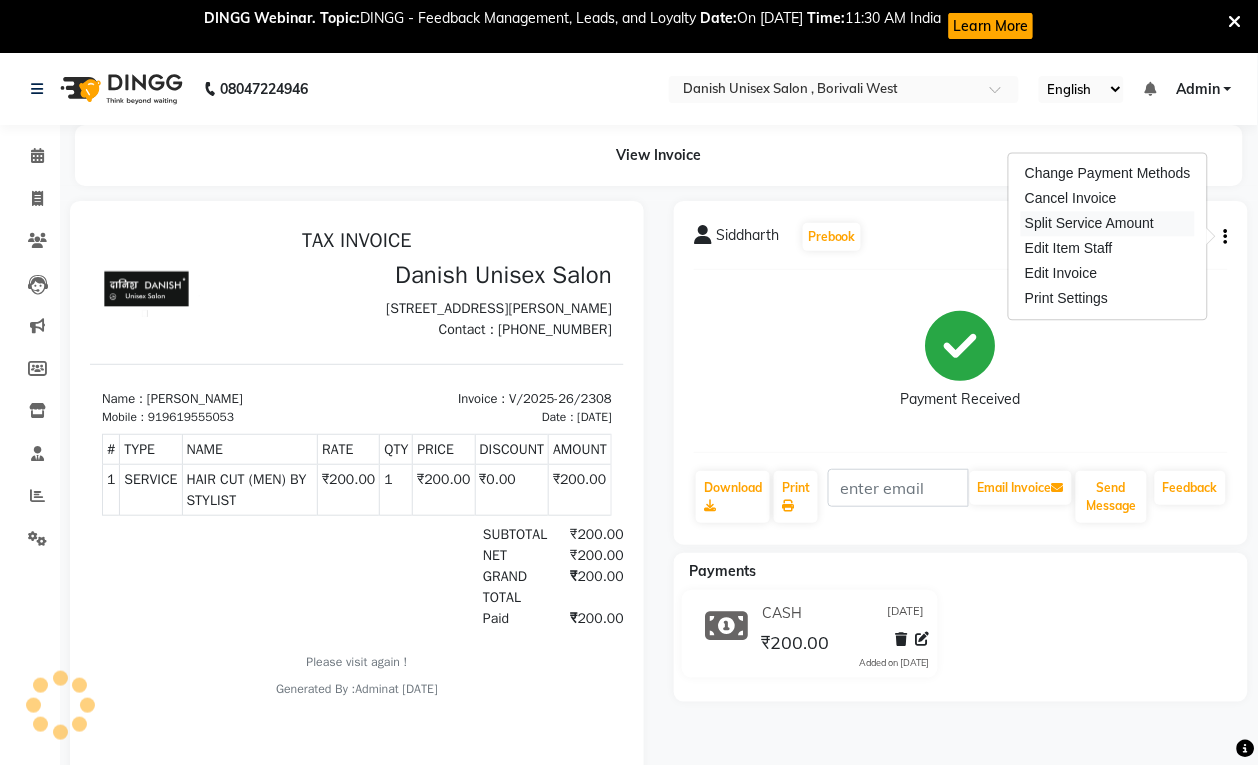 scroll, scrollTop: 0, scrollLeft: 0, axis: both 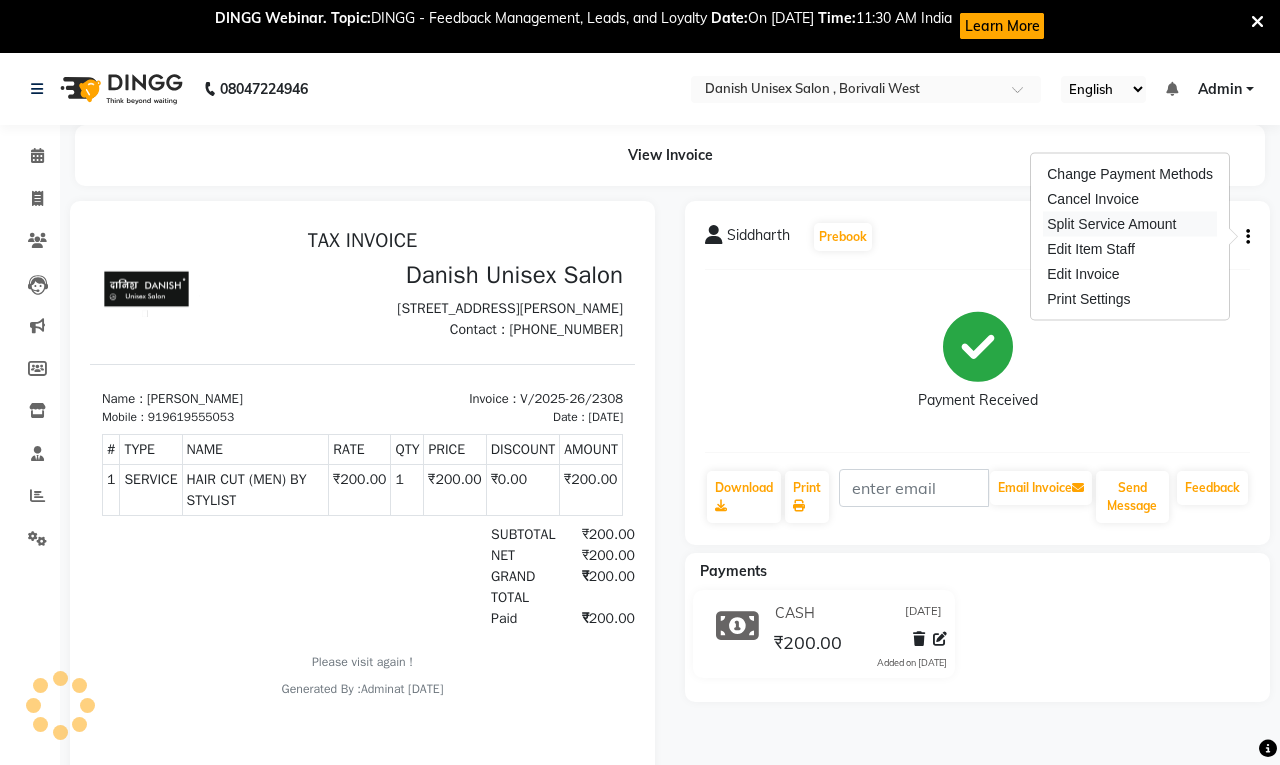 select on "63506" 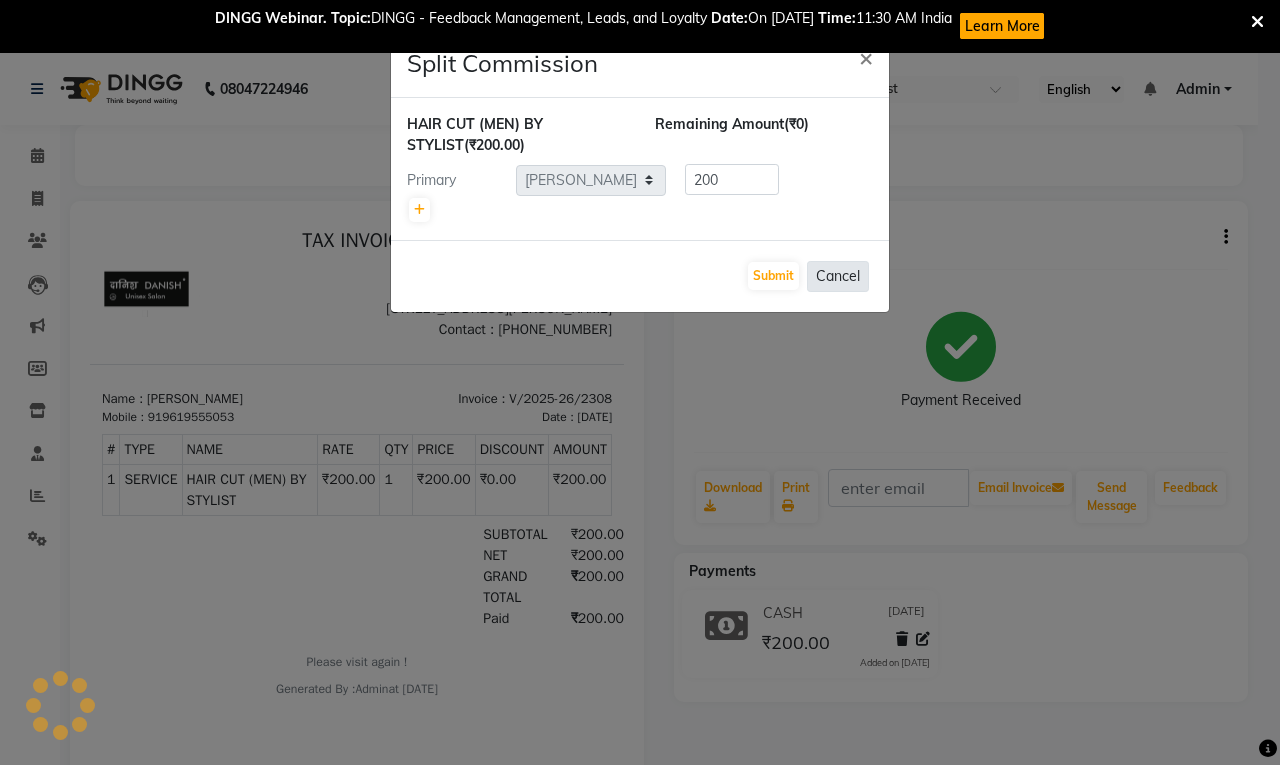 click on "Cancel" 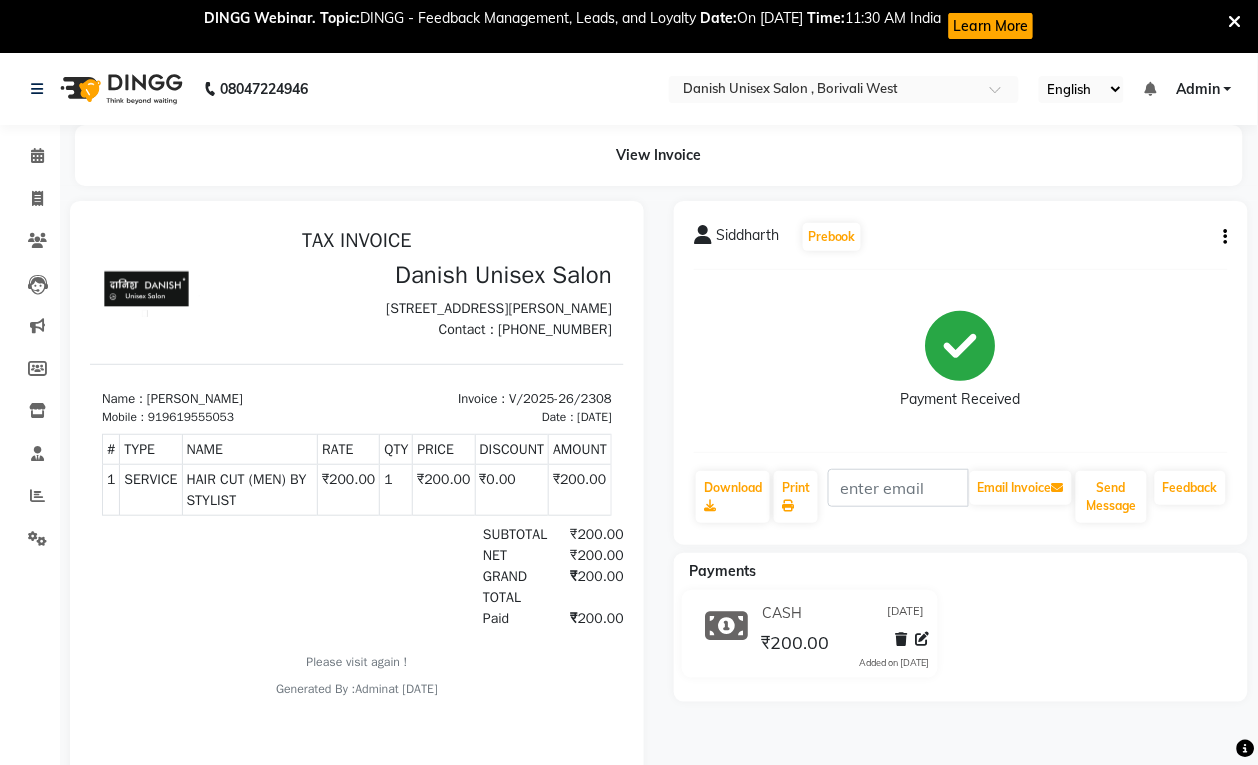 click 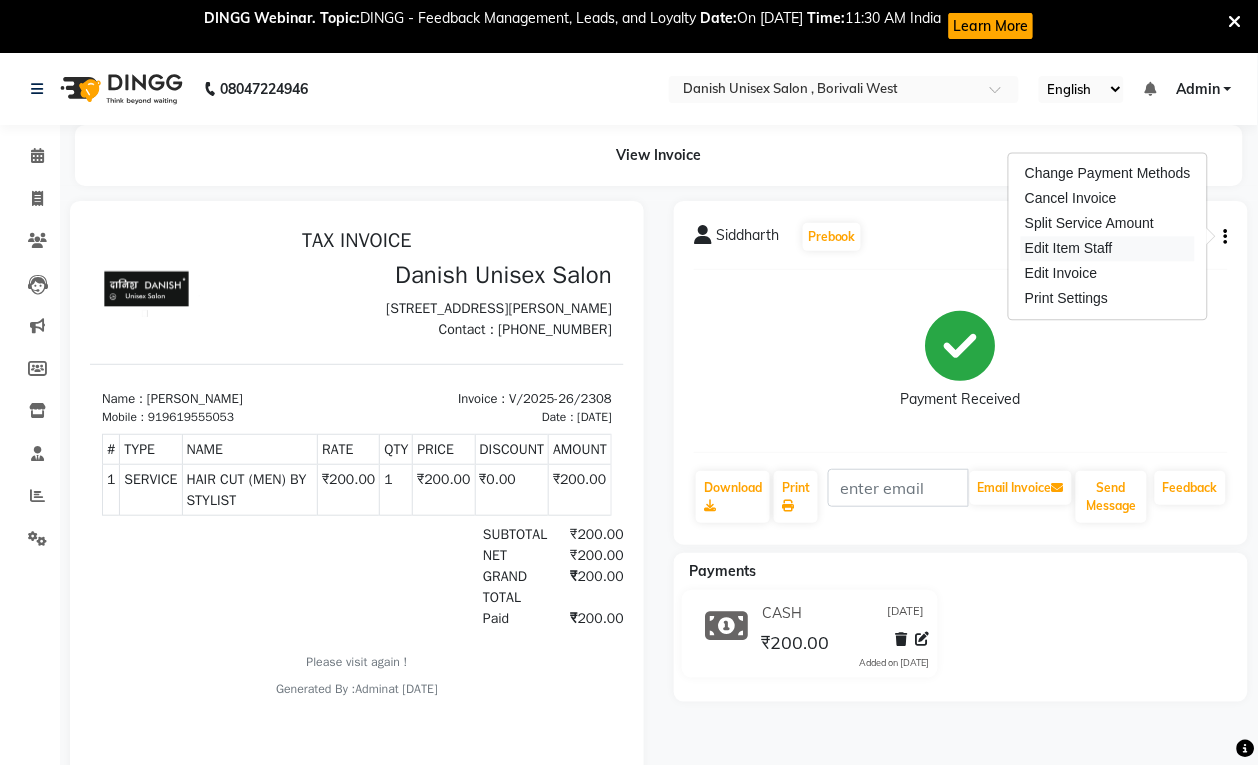 click on "Edit Item Staff" at bounding box center (1108, 249) 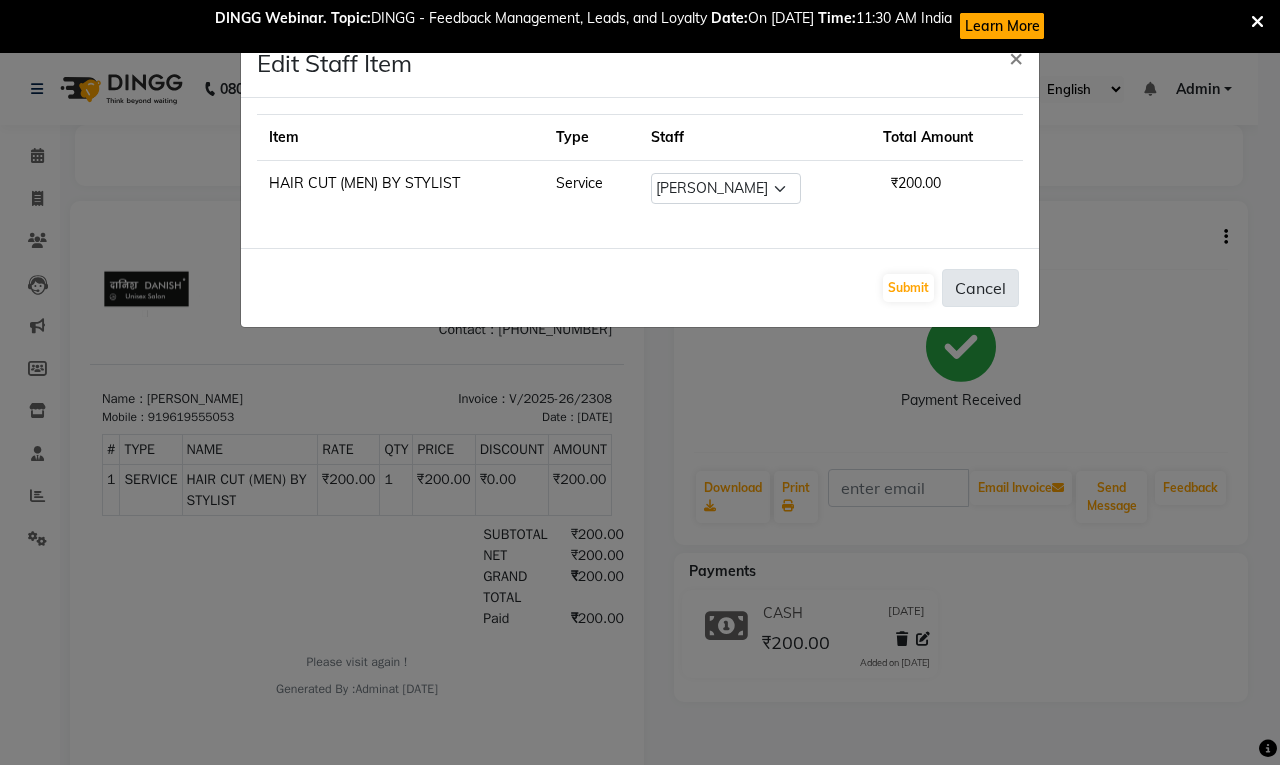click on "Cancel" 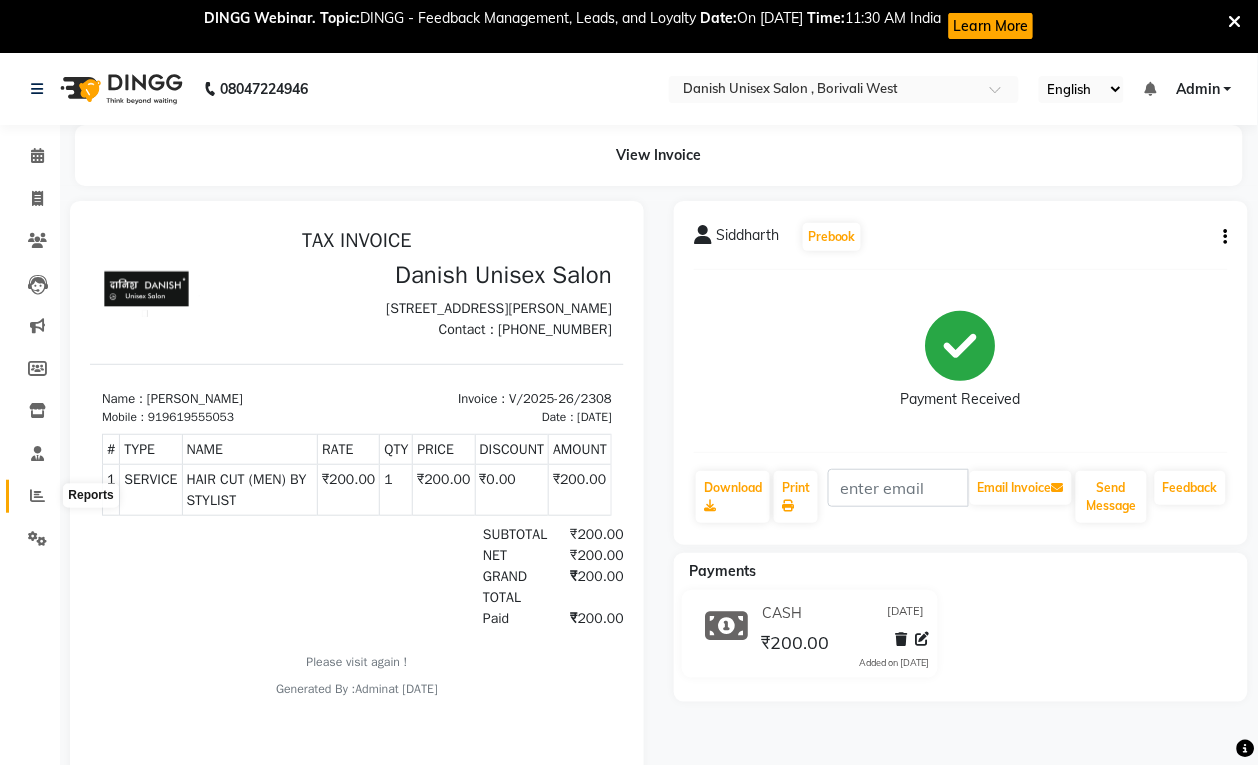 click 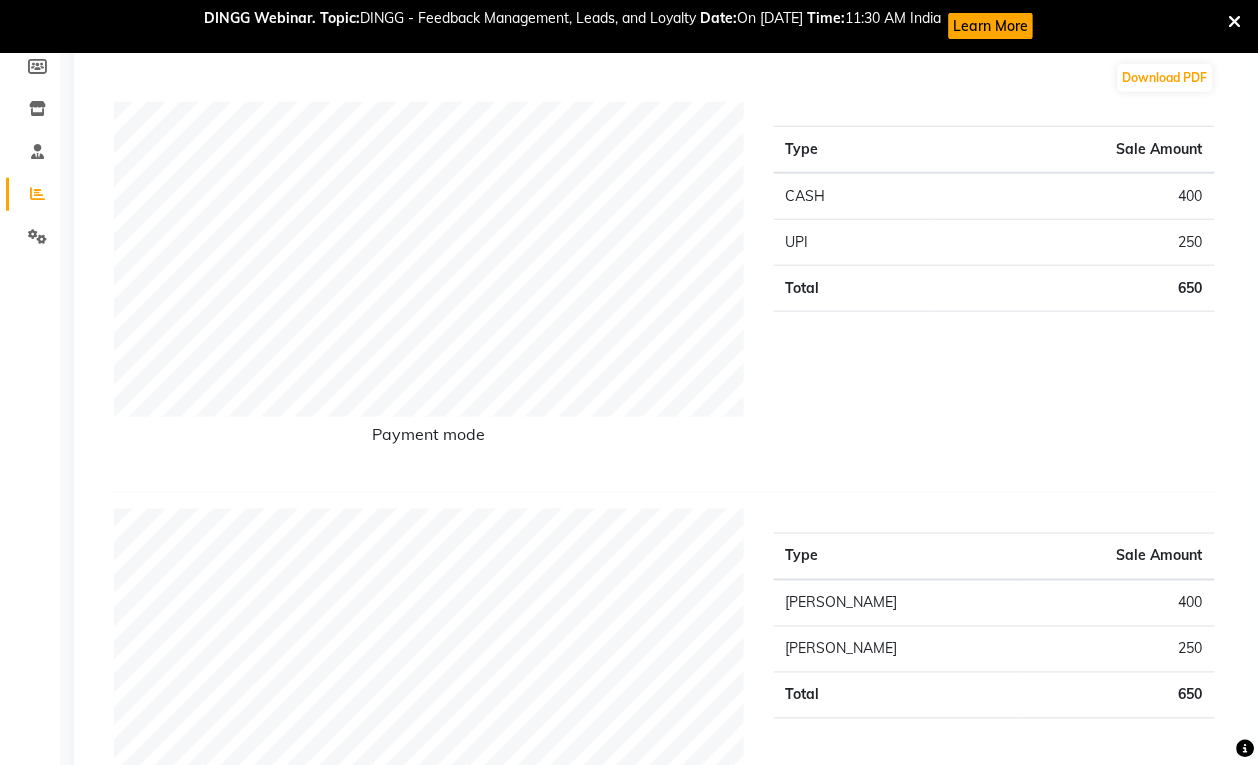 scroll, scrollTop: 0, scrollLeft: 0, axis: both 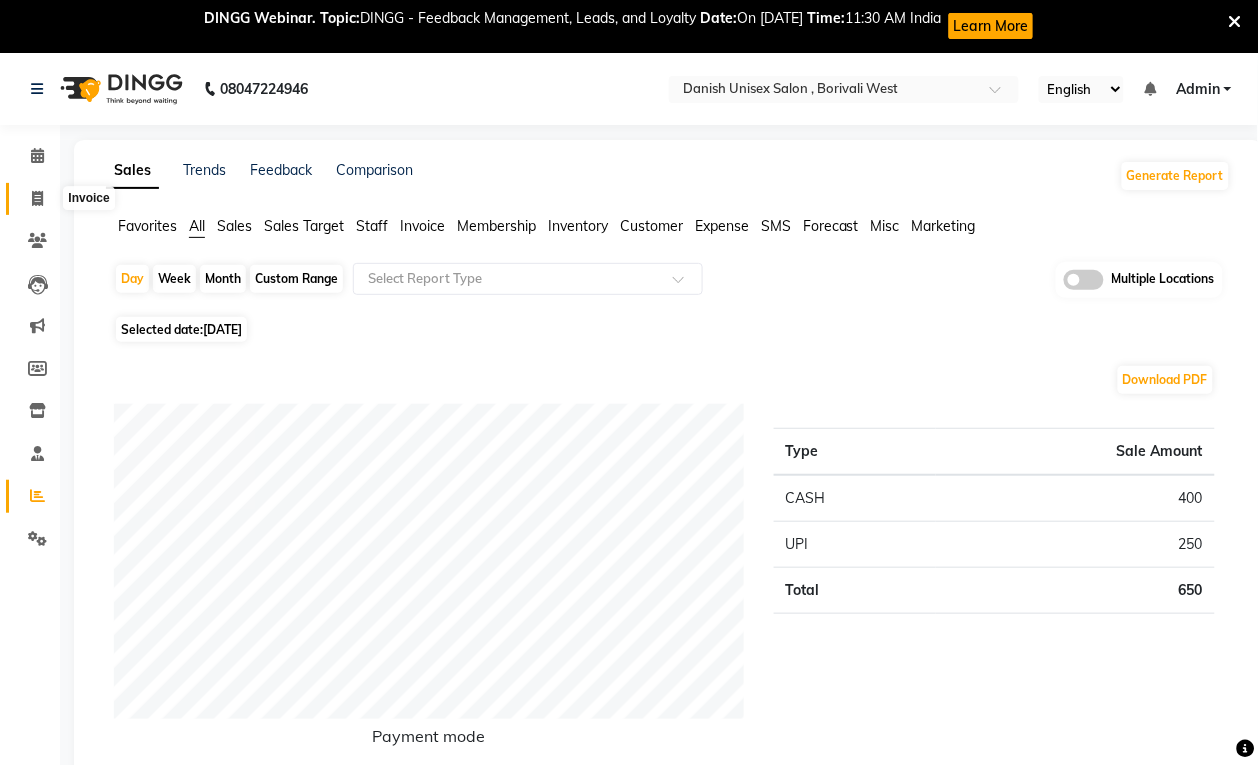 click 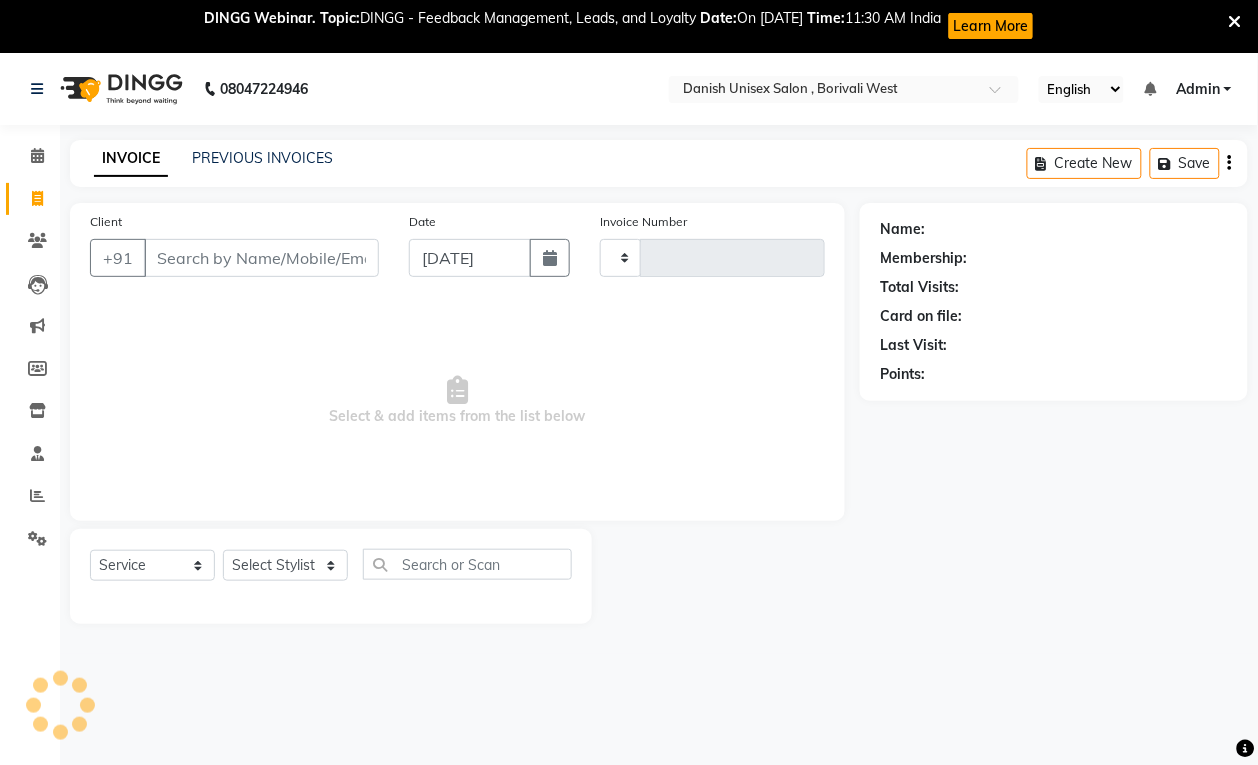 scroll, scrollTop: 52, scrollLeft: 0, axis: vertical 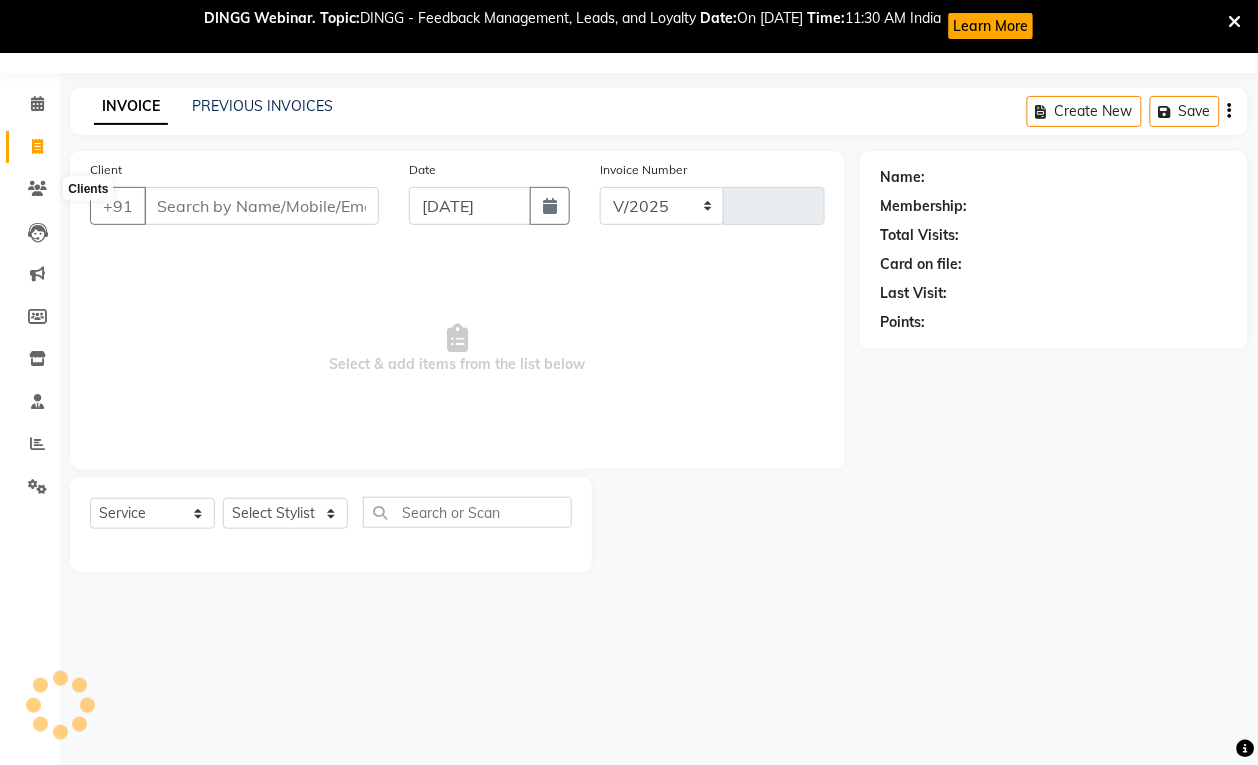 select on "6929" 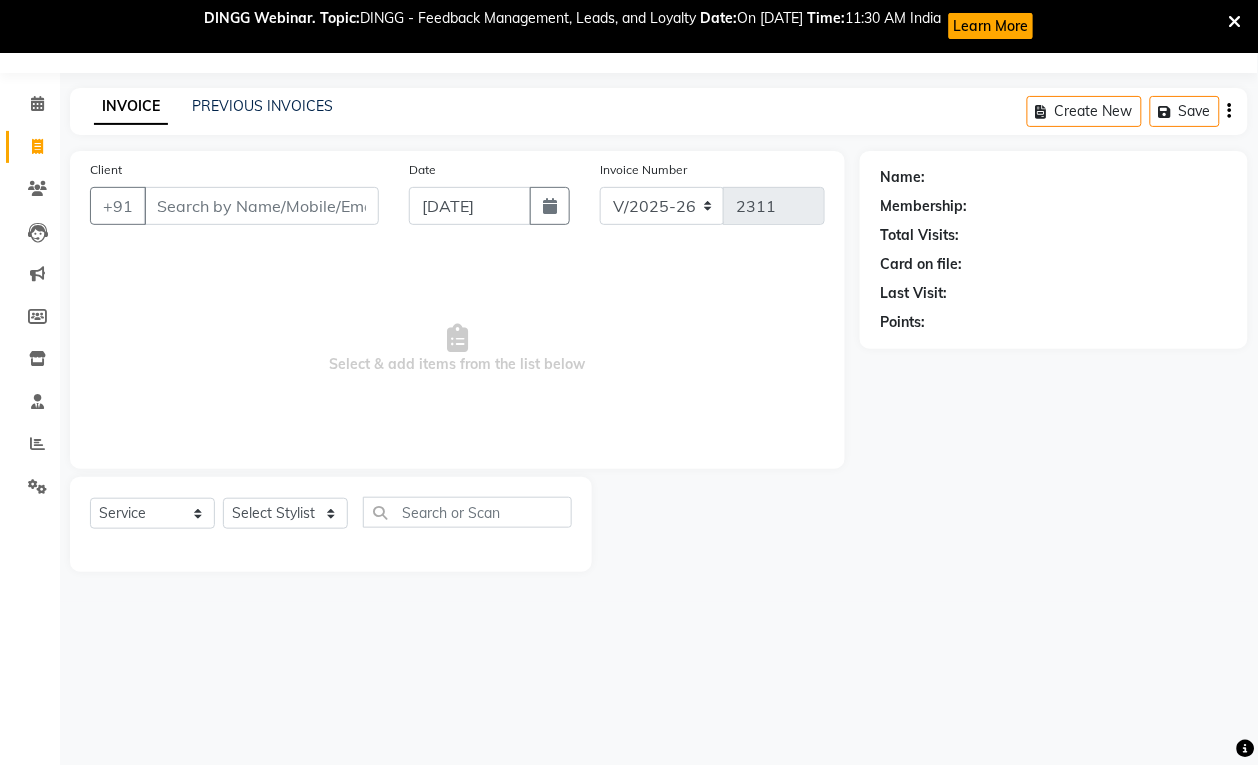click 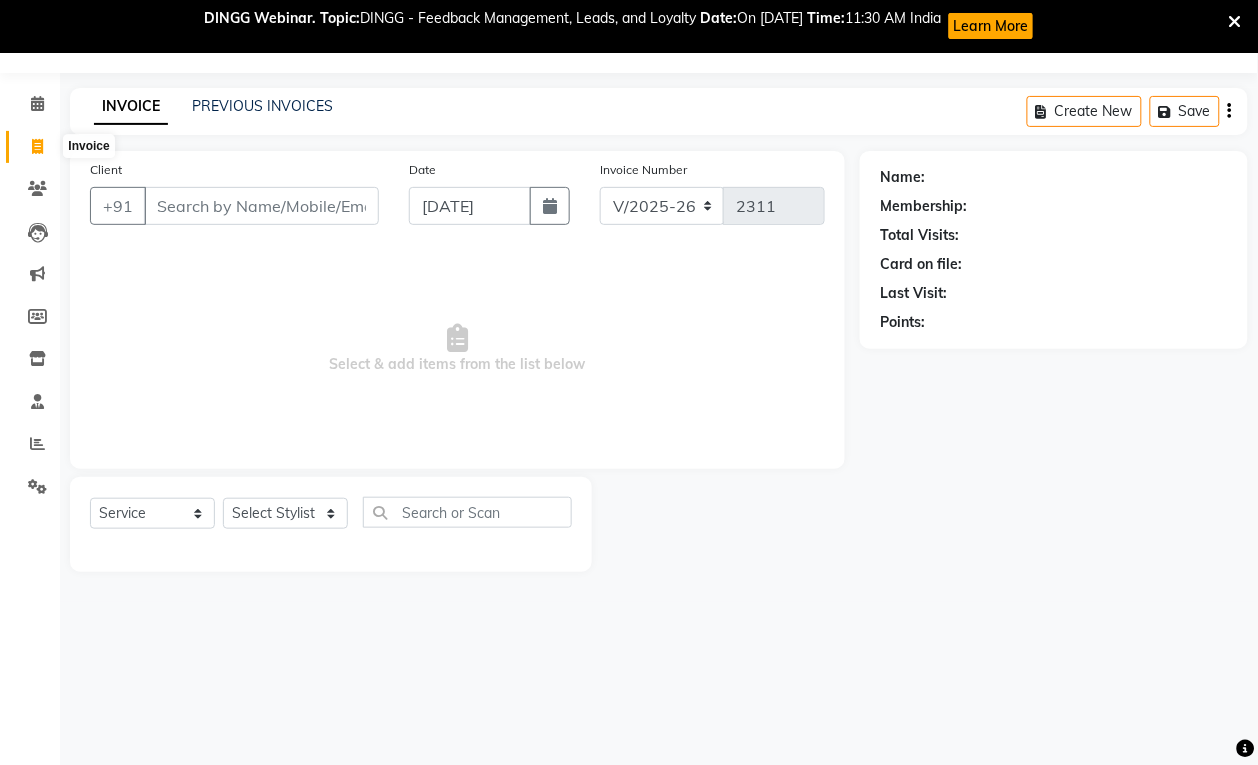 click 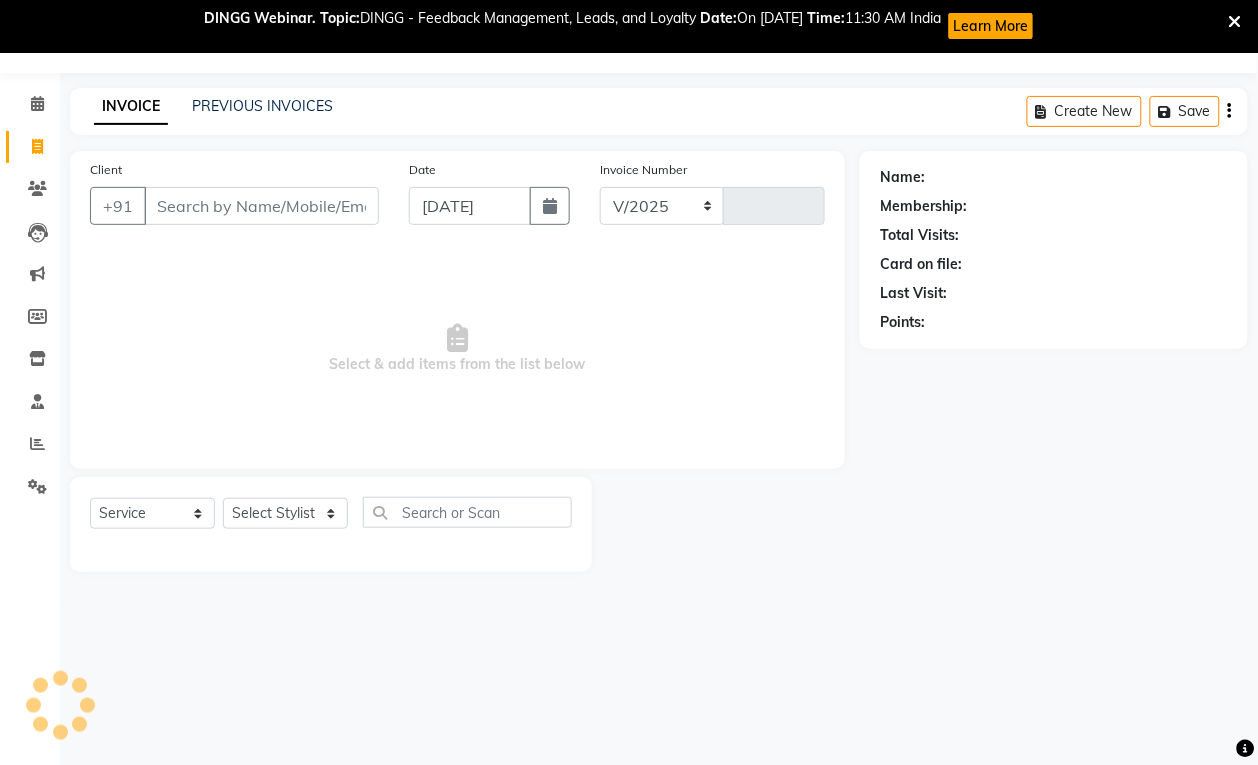 select on "6929" 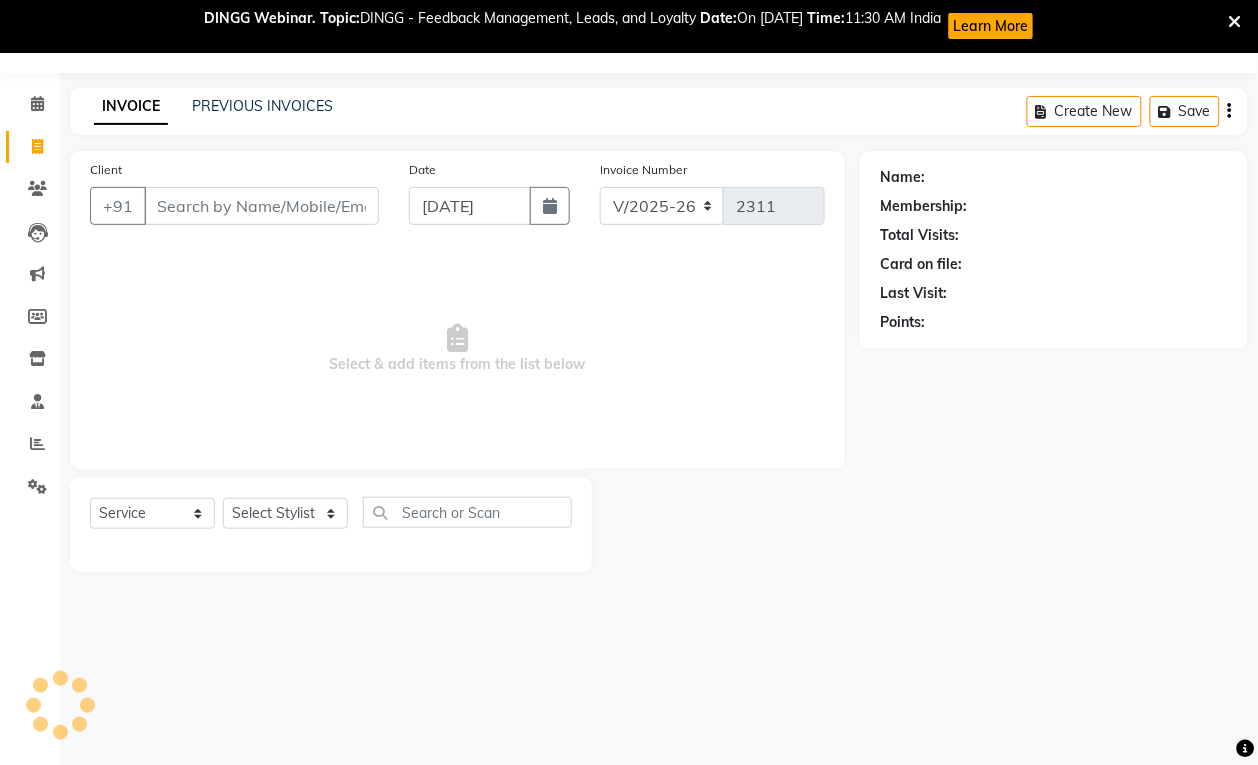 click at bounding box center (1235, 22) 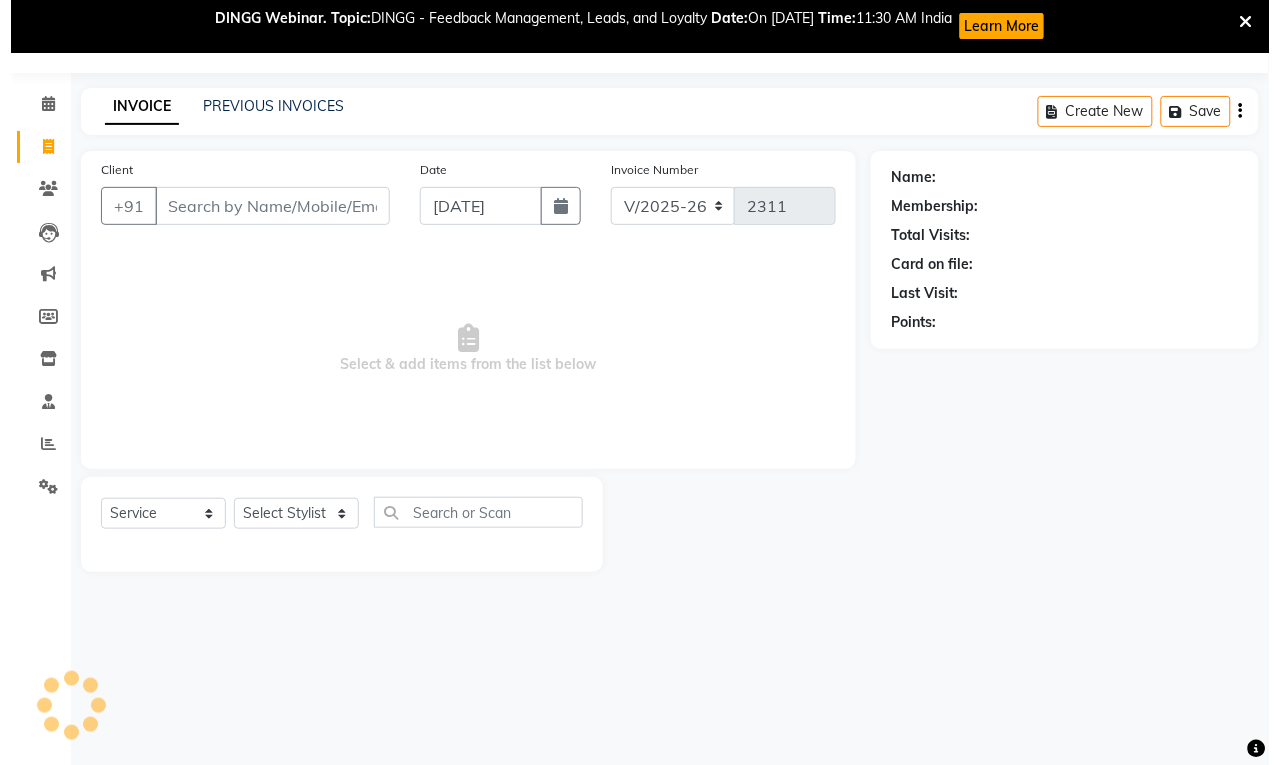 scroll, scrollTop: 0, scrollLeft: 0, axis: both 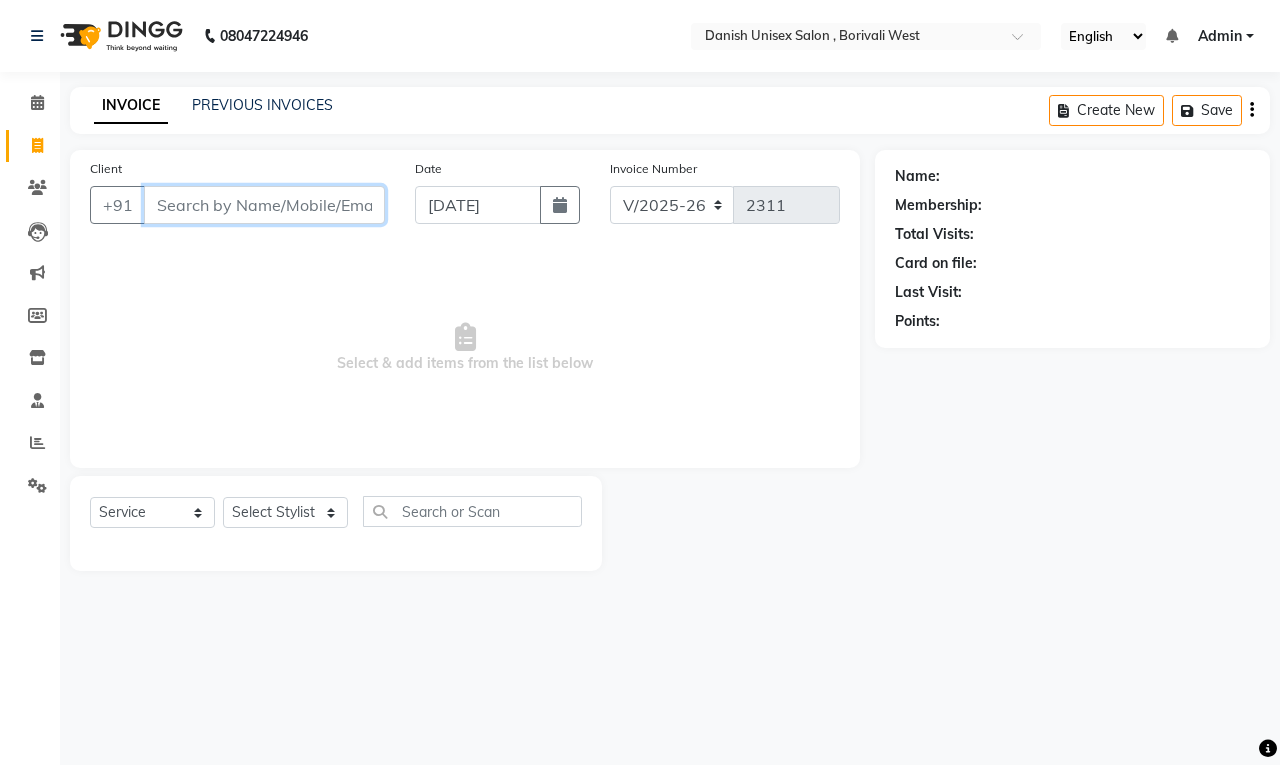 click on "Client" at bounding box center [264, 205] 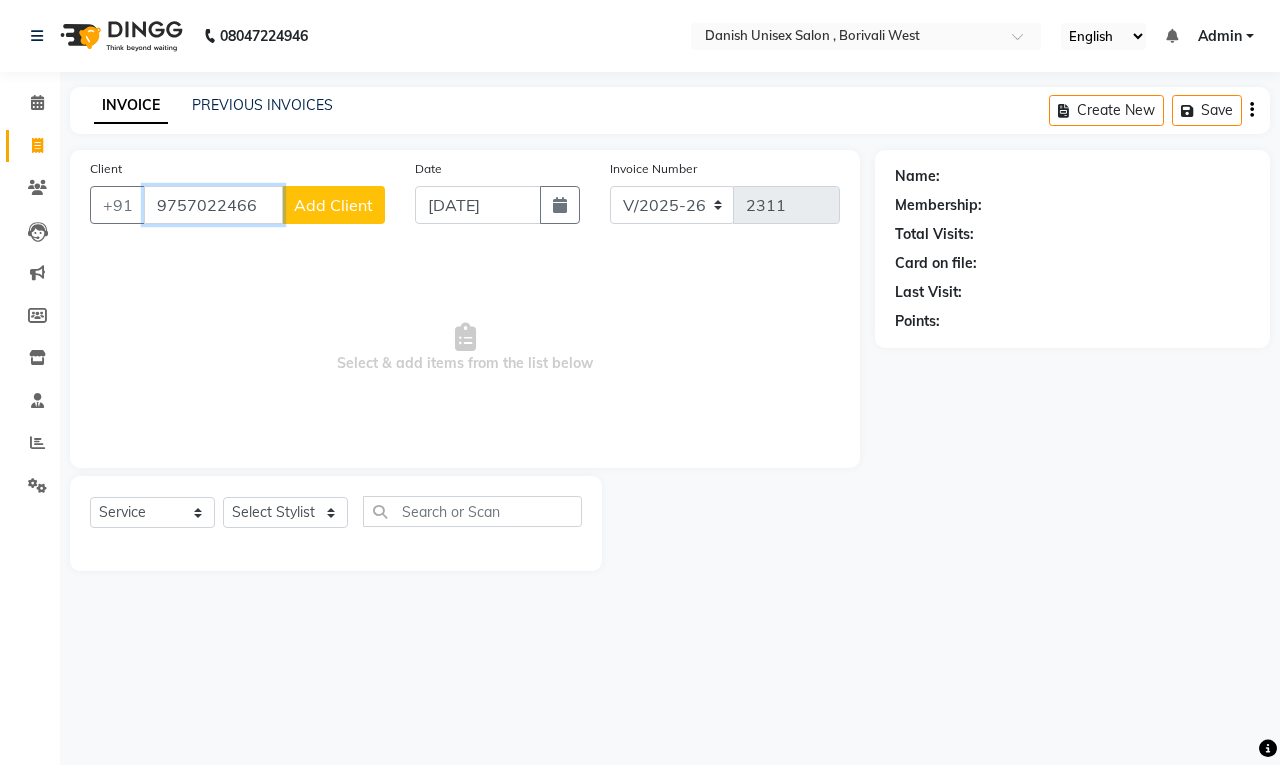 type on "9757022466" 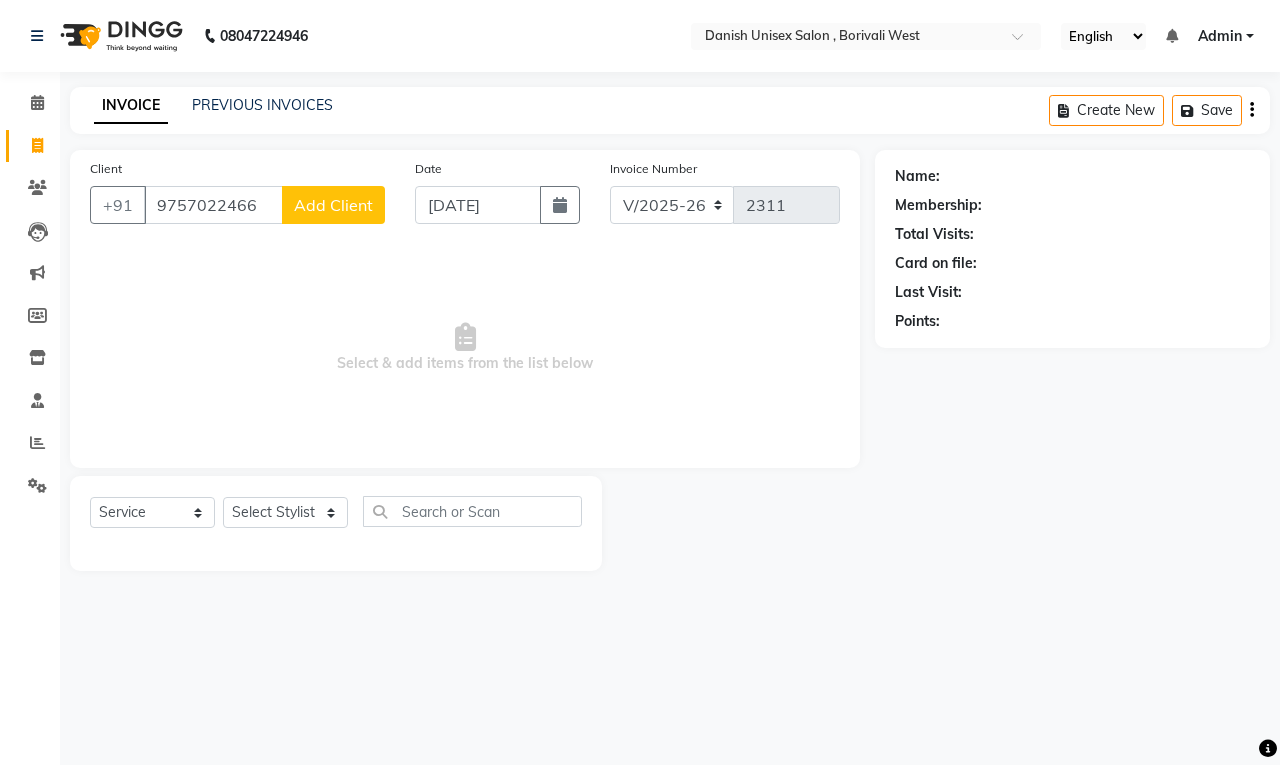 click on "Add Client" 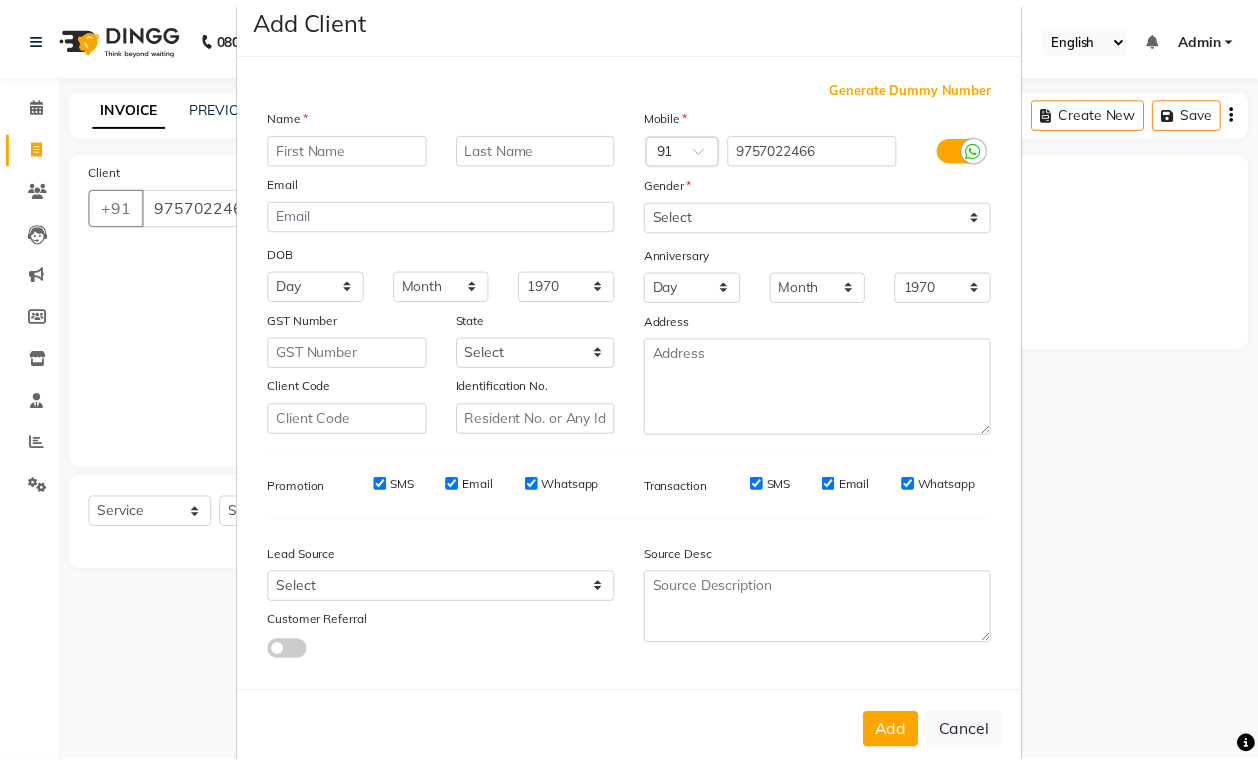 scroll, scrollTop: 80, scrollLeft: 0, axis: vertical 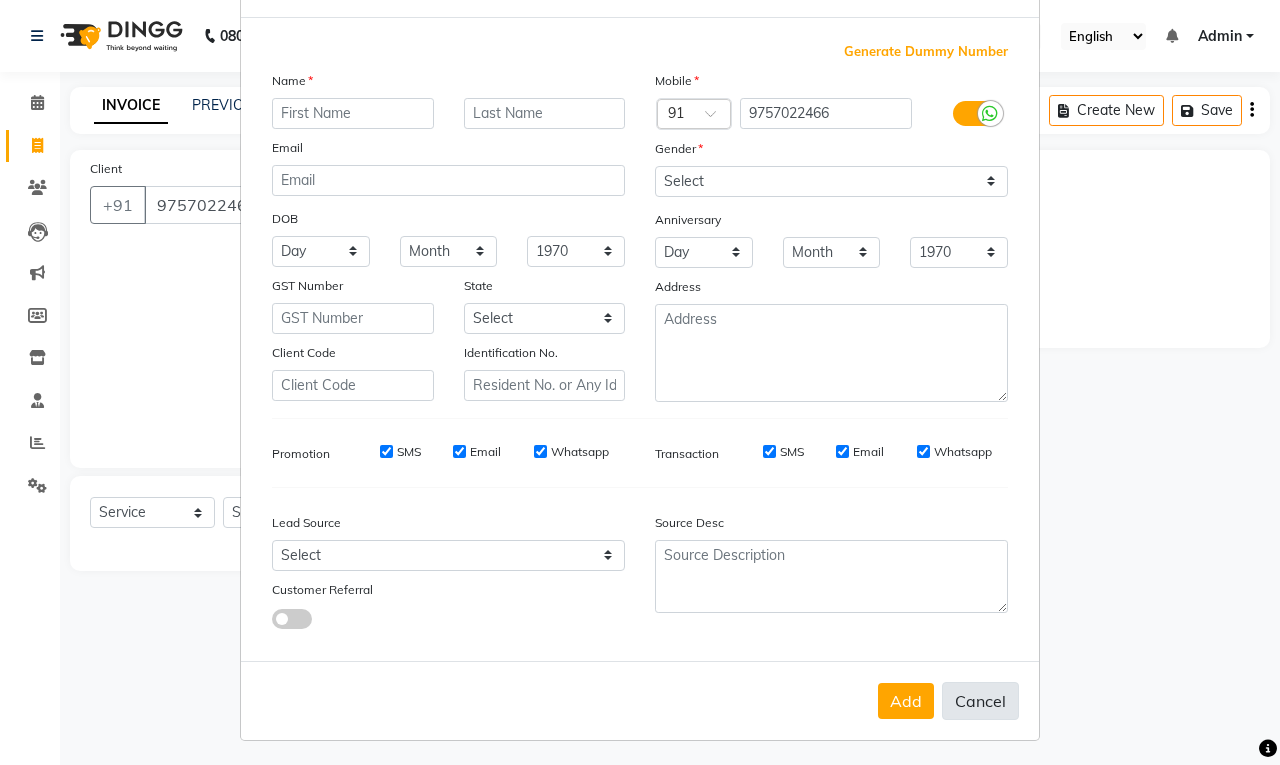 click on "Cancel" at bounding box center [980, 701] 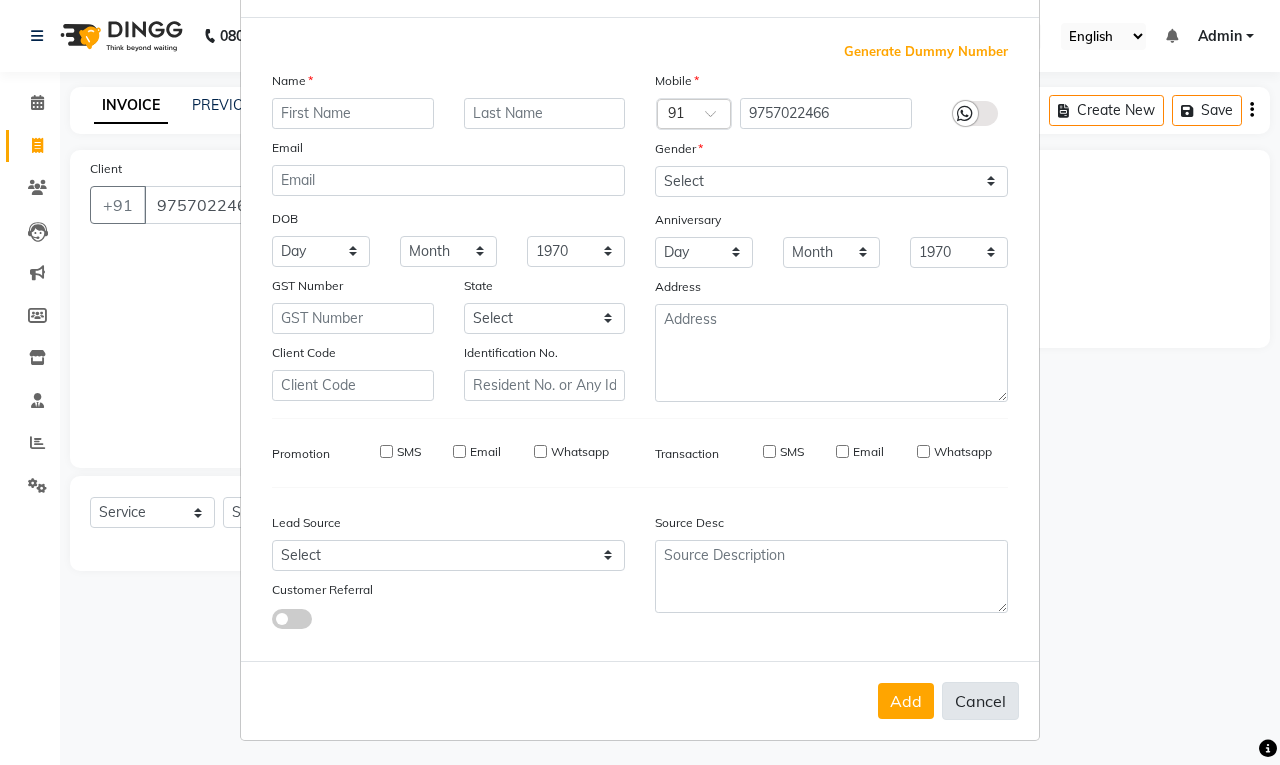 select 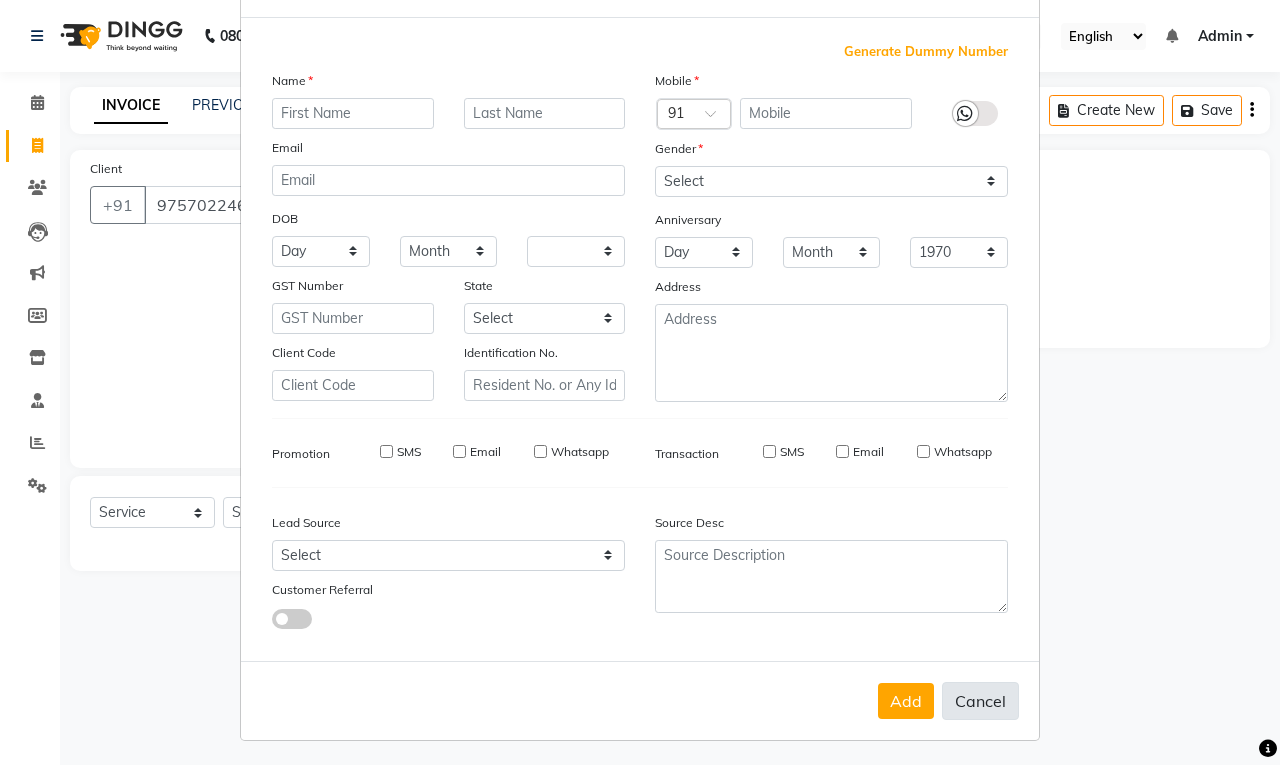 select 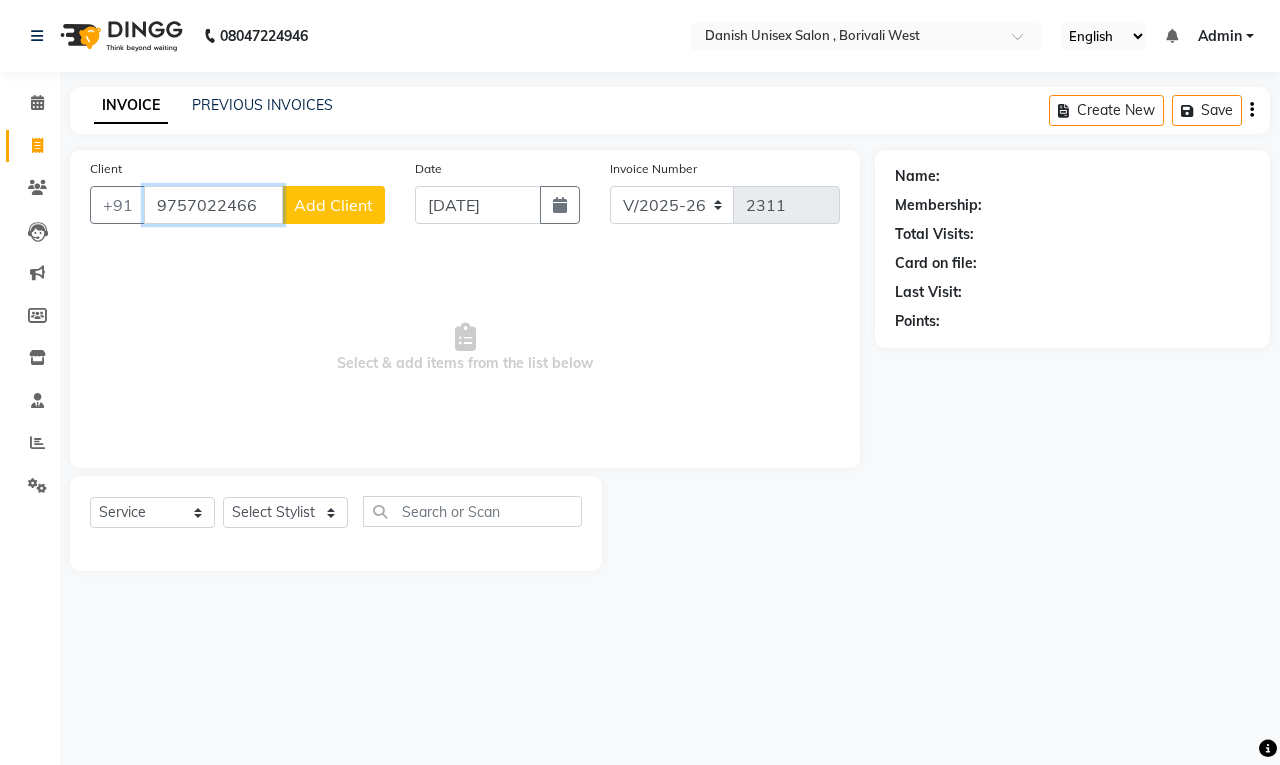 click on "9757022466" at bounding box center (213, 205) 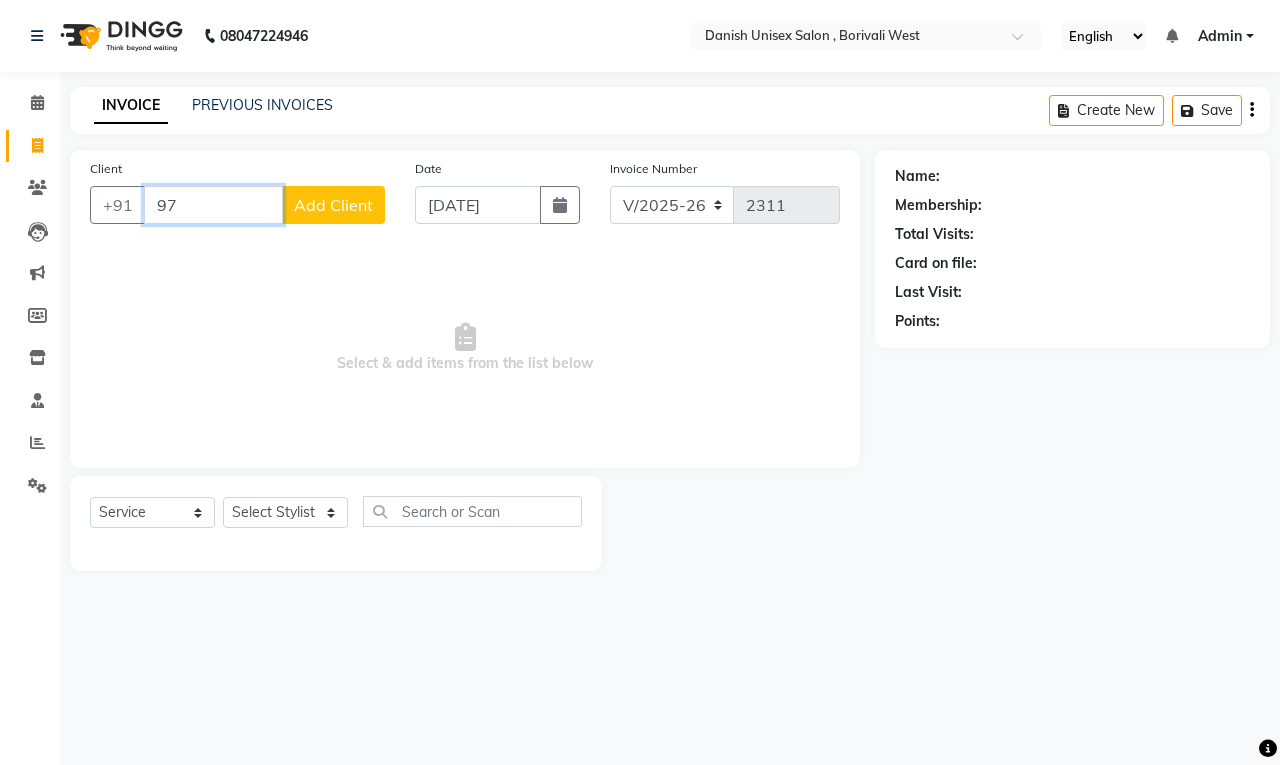 type on "9" 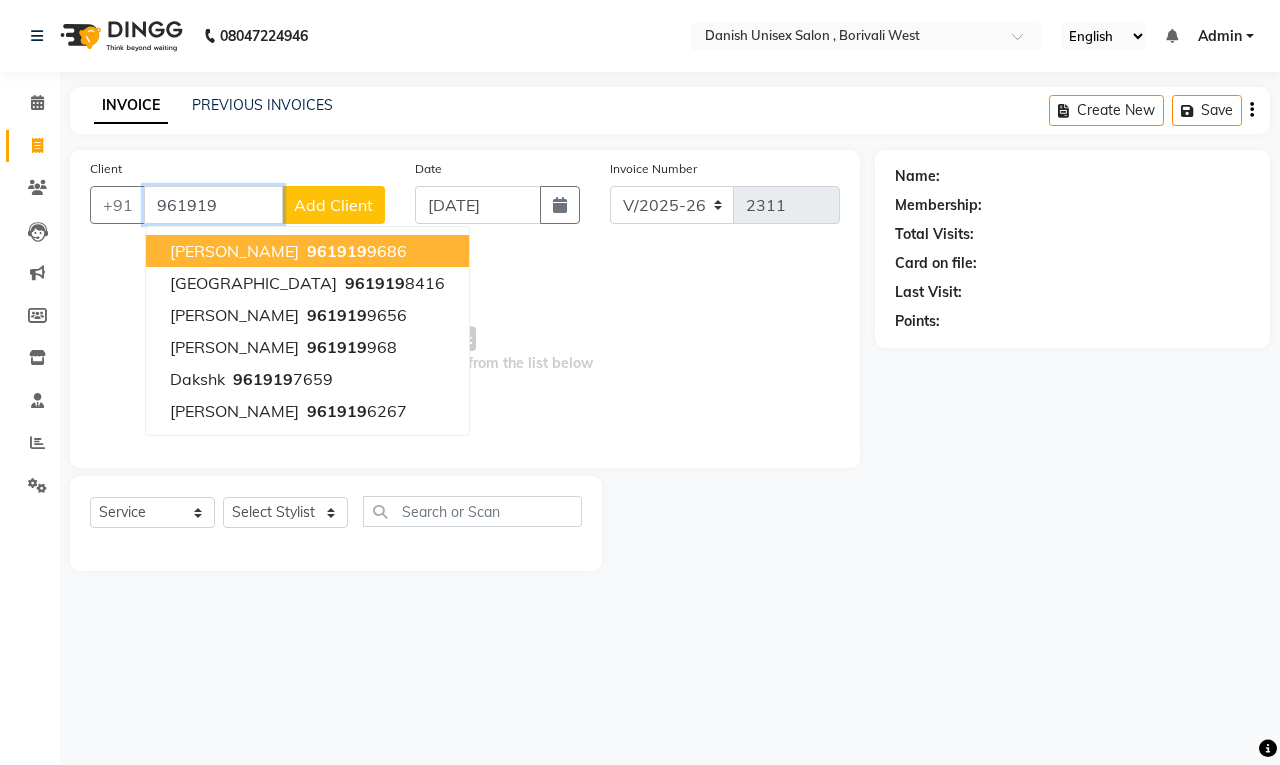 click on "961919" at bounding box center [337, 251] 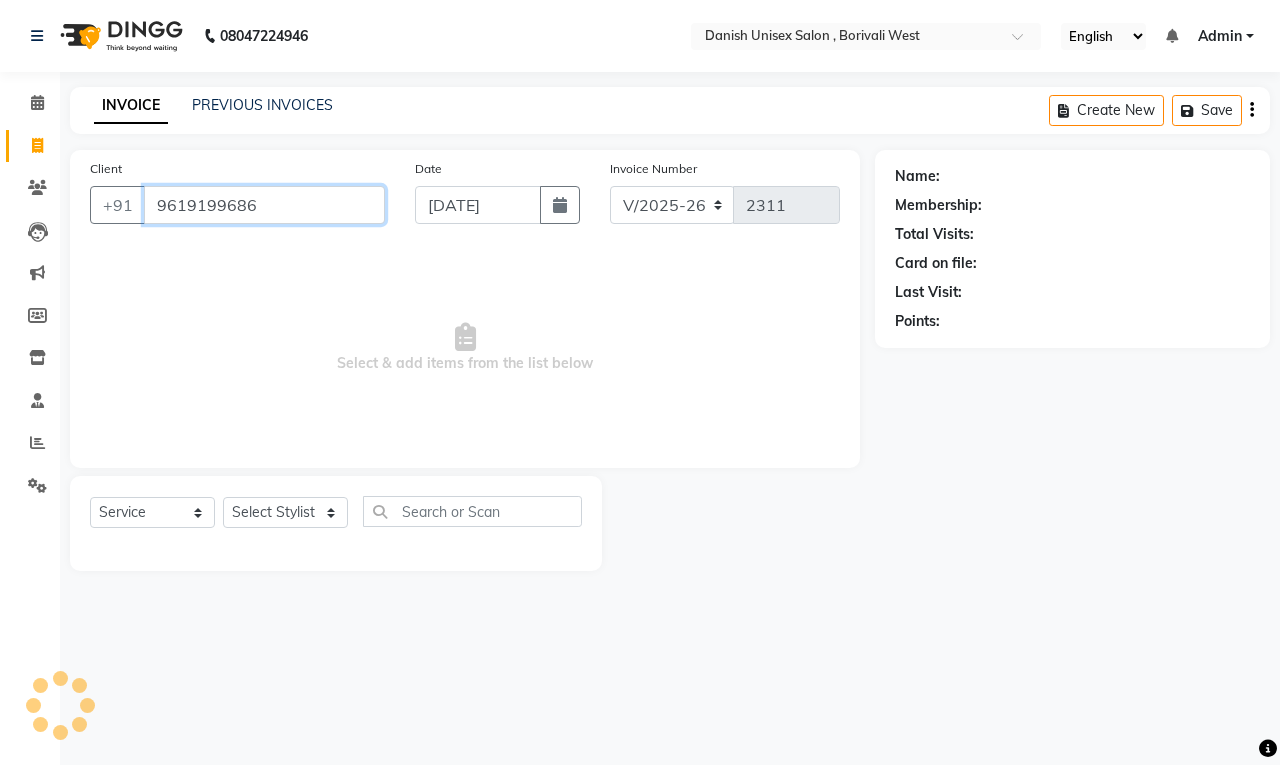type on "9619199686" 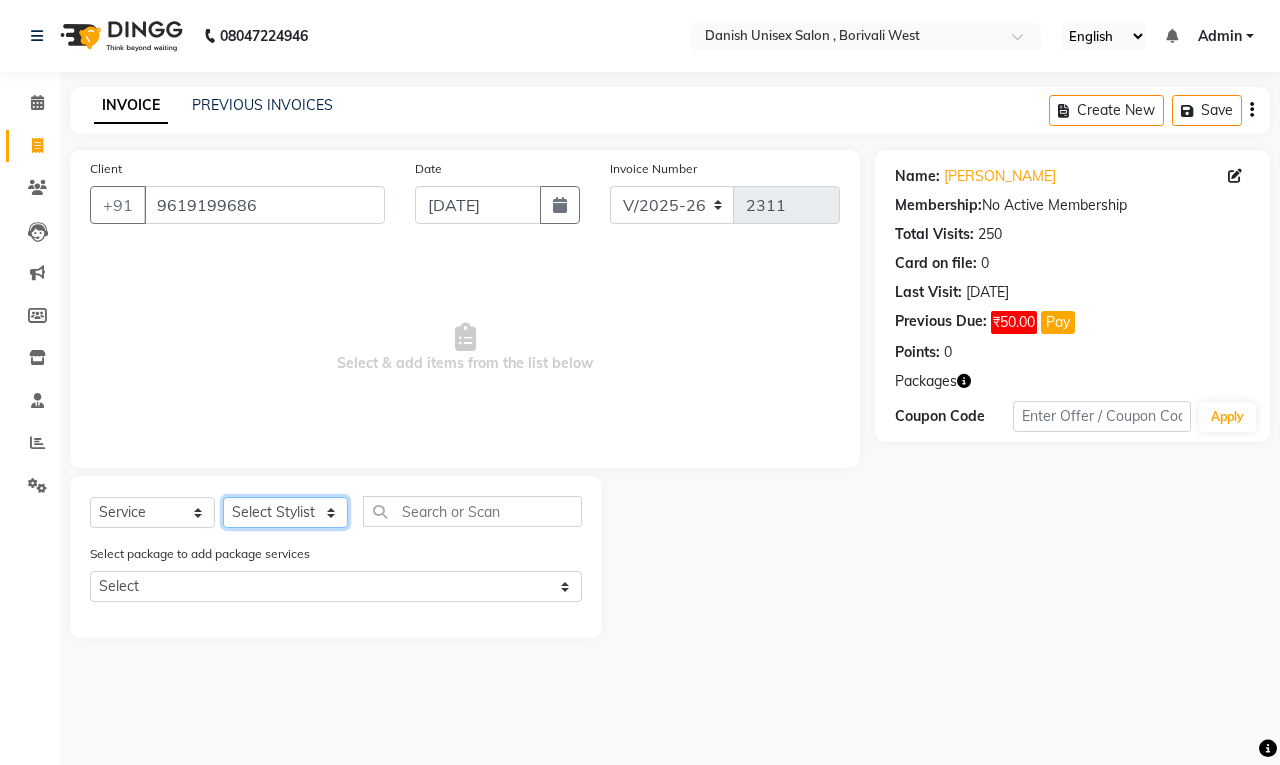 click on "Select Stylist [PERSON_NAME] [PERSON_NAME] [PERSON_NAME] kajal [PERSON_NAME] [PERSON_NAME] [PERSON_NAME] [PERSON_NAME] [PERSON_NAME] [PERSON_NAME] [PERSON_NAME]" 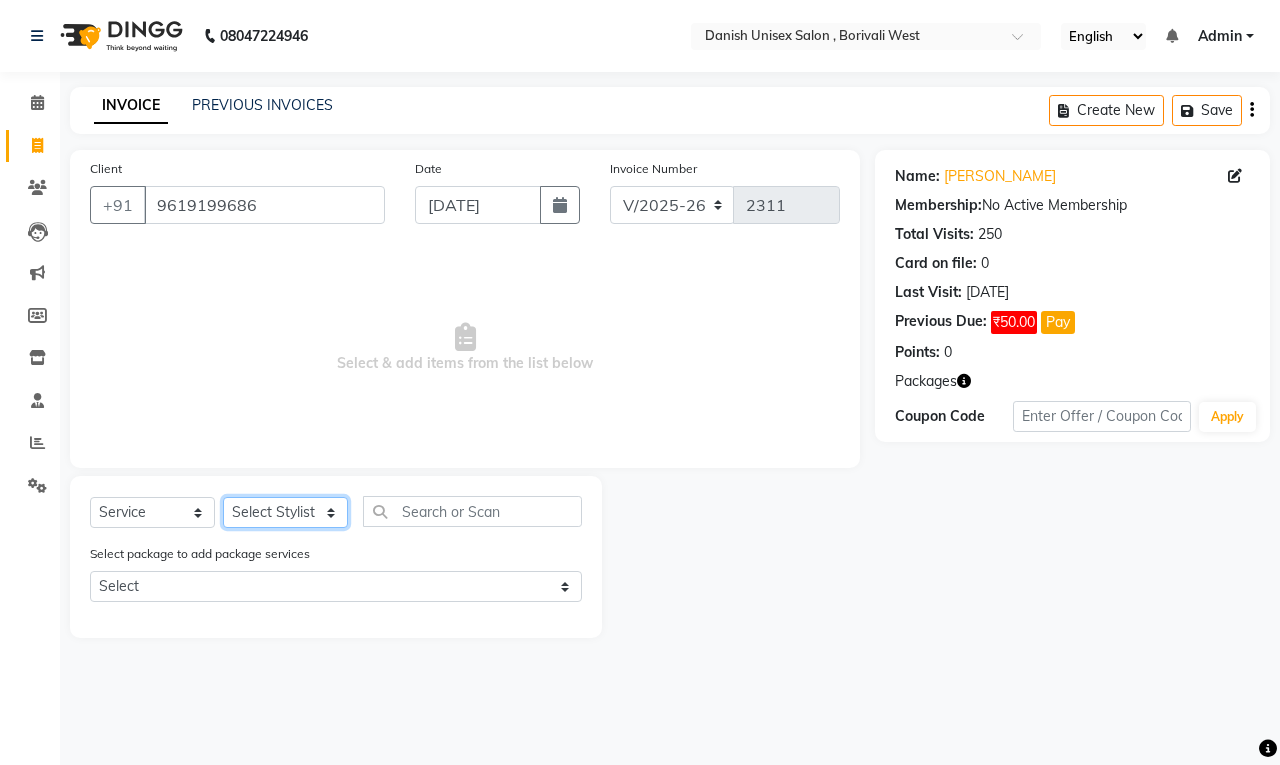 select on "83127" 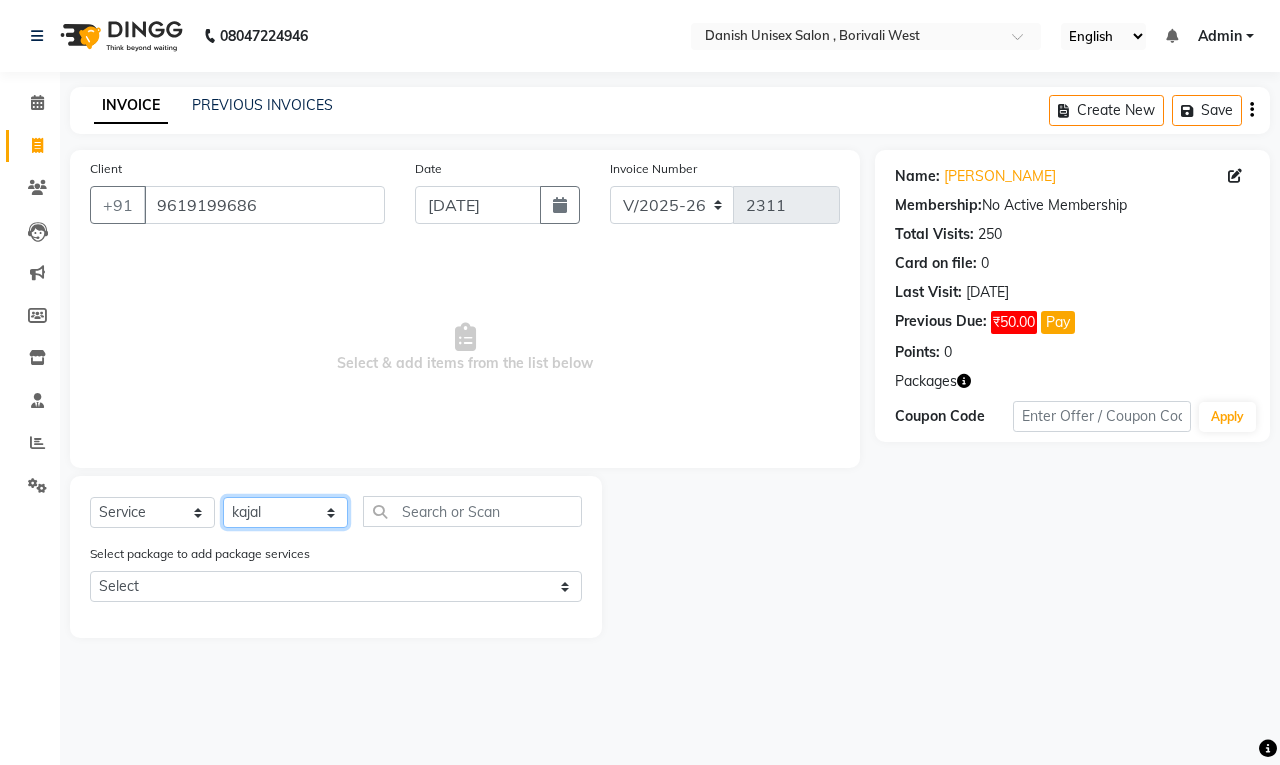 click on "Select Stylist [PERSON_NAME] [PERSON_NAME] [PERSON_NAME] kajal [PERSON_NAME] [PERSON_NAME] [PERSON_NAME] [PERSON_NAME] [PERSON_NAME] [PERSON_NAME] [PERSON_NAME]" 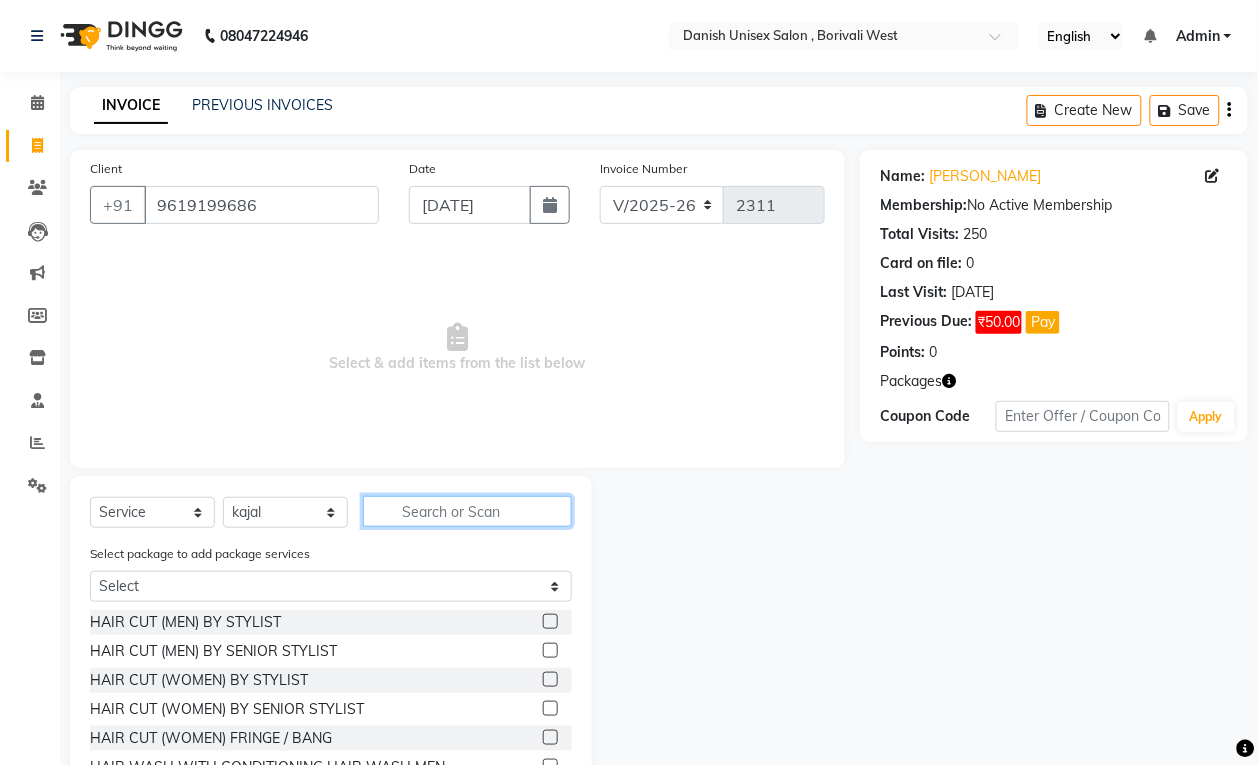 click 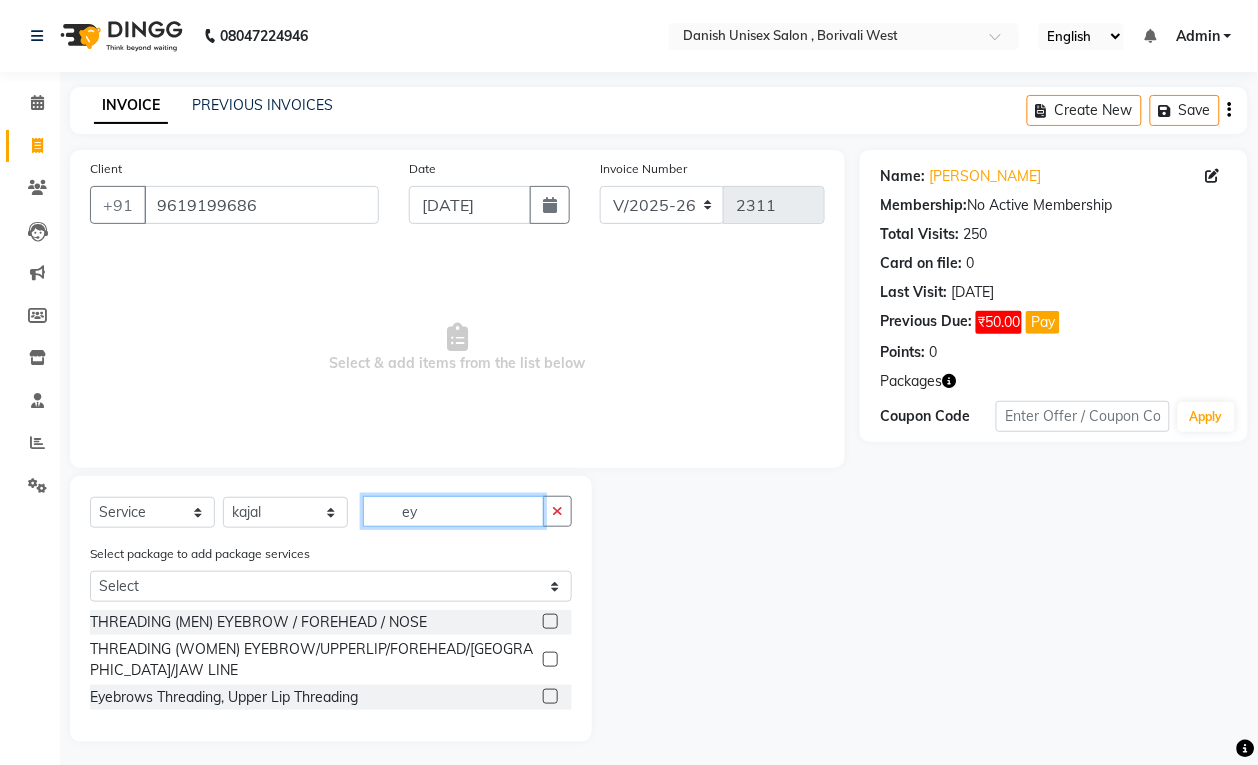 type on "ey" 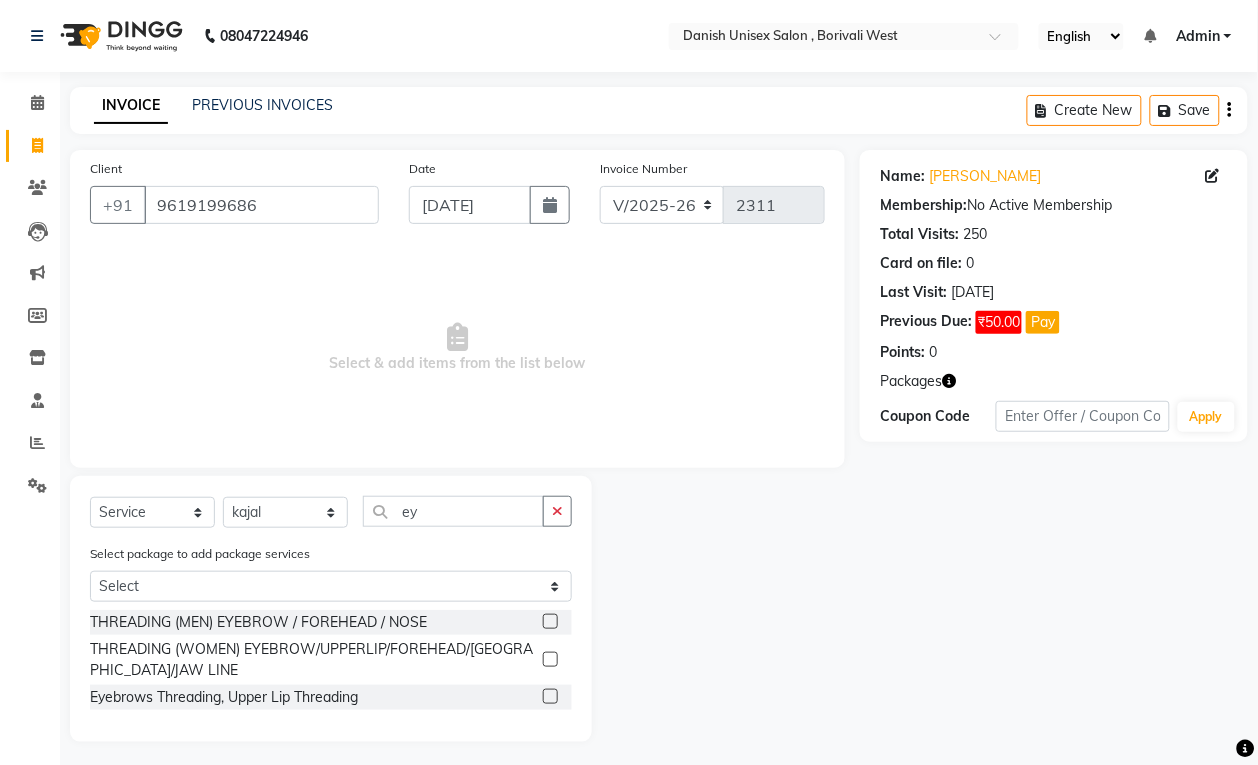 click 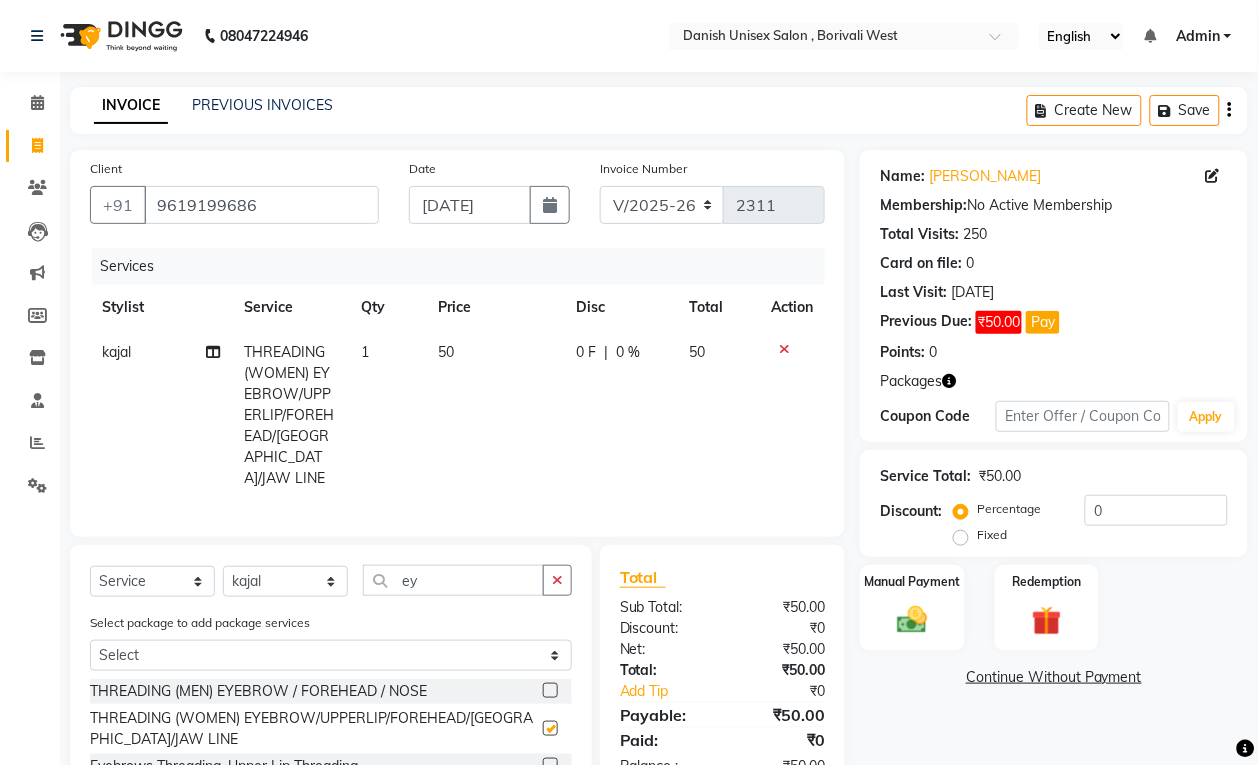 checkbox on "false" 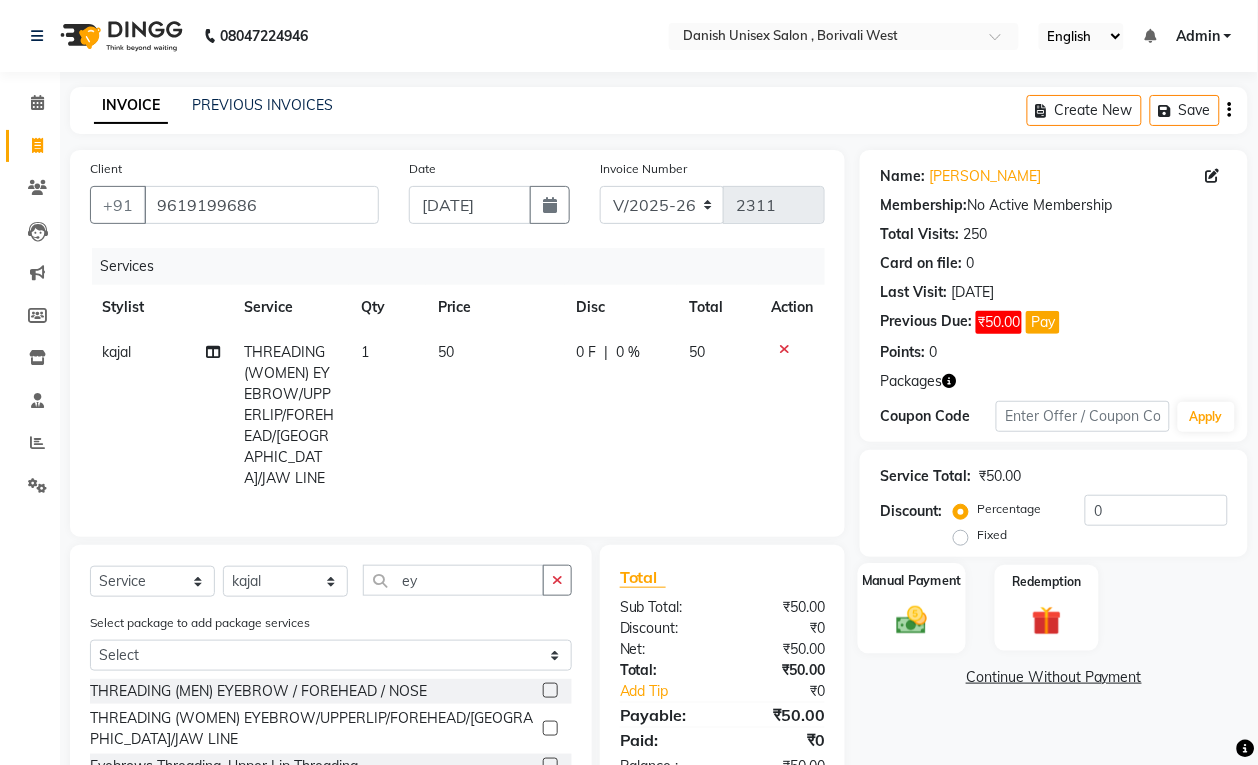click 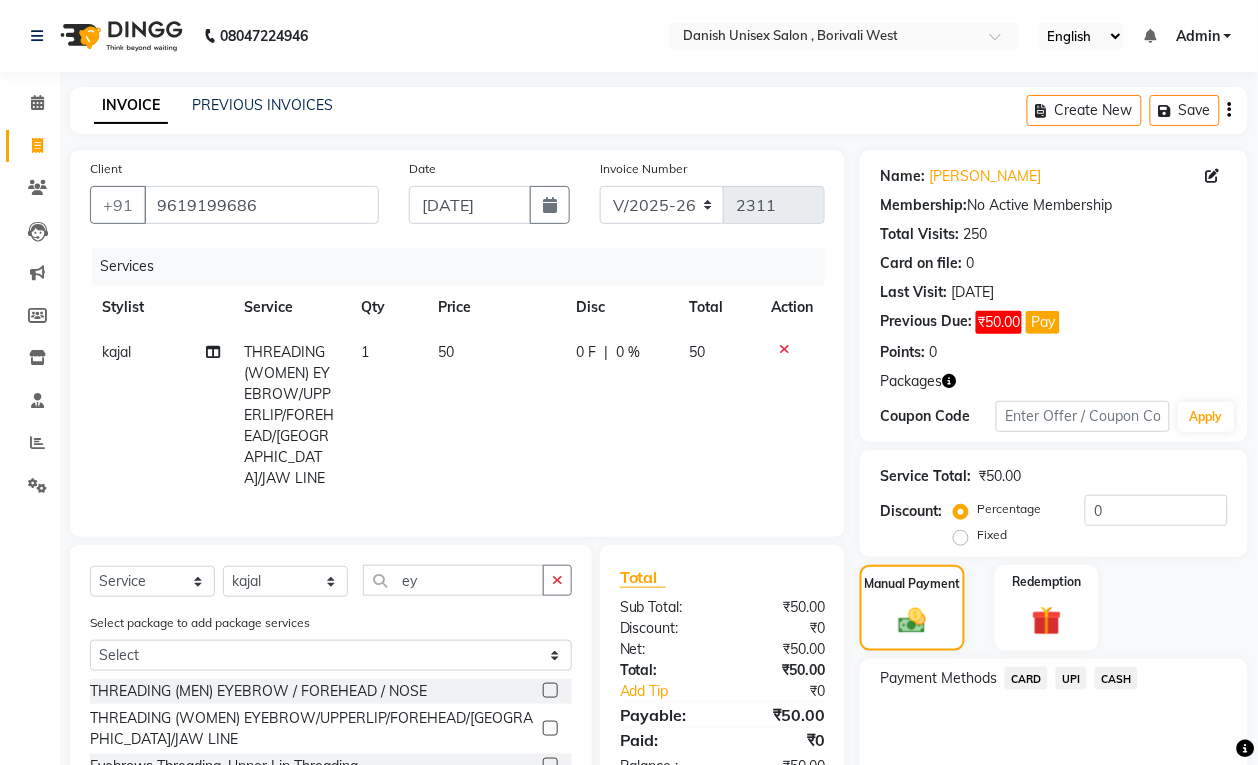 click on "CASH" 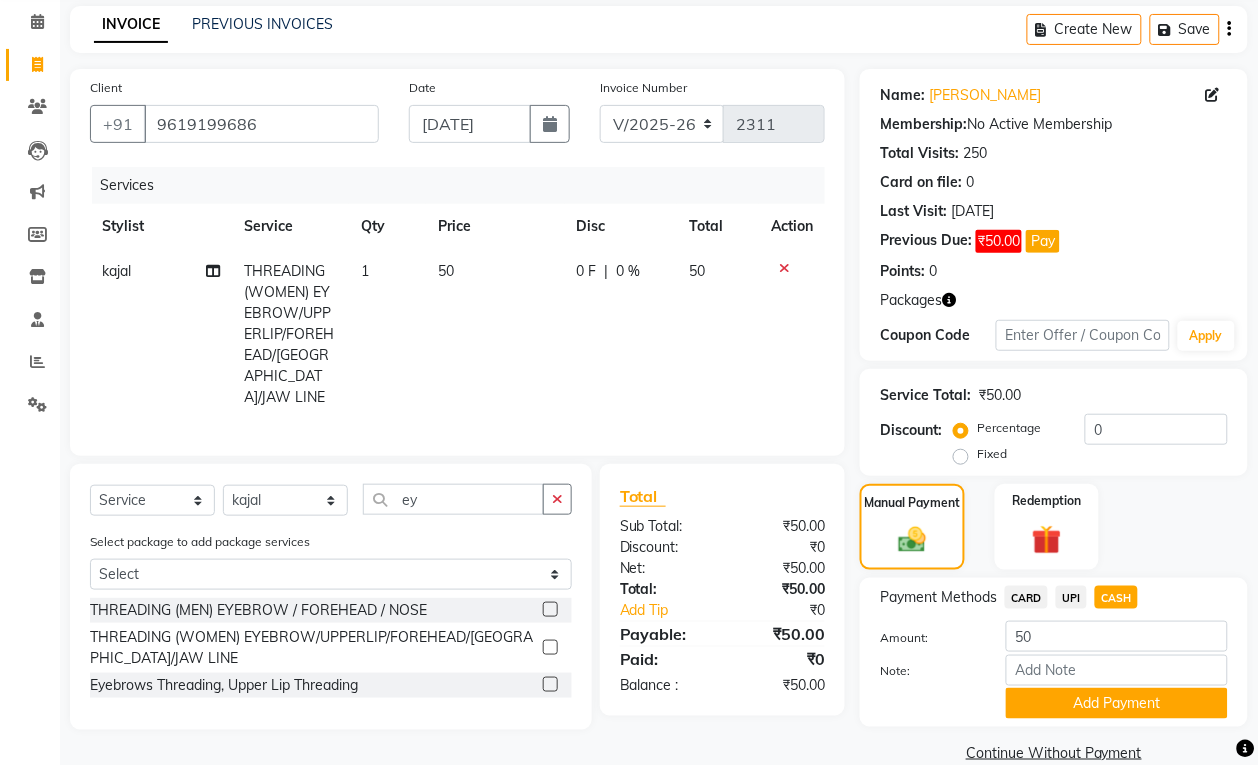 scroll, scrollTop: 113, scrollLeft: 0, axis: vertical 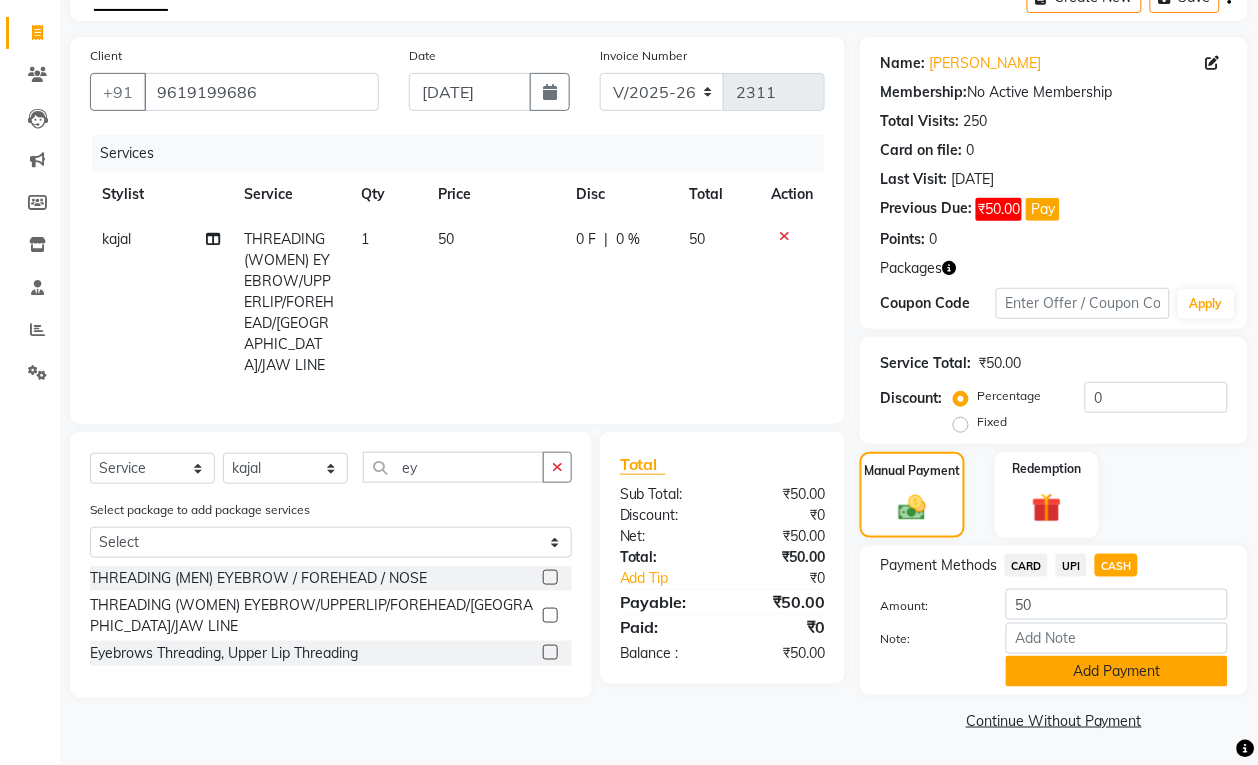click on "Add Payment" 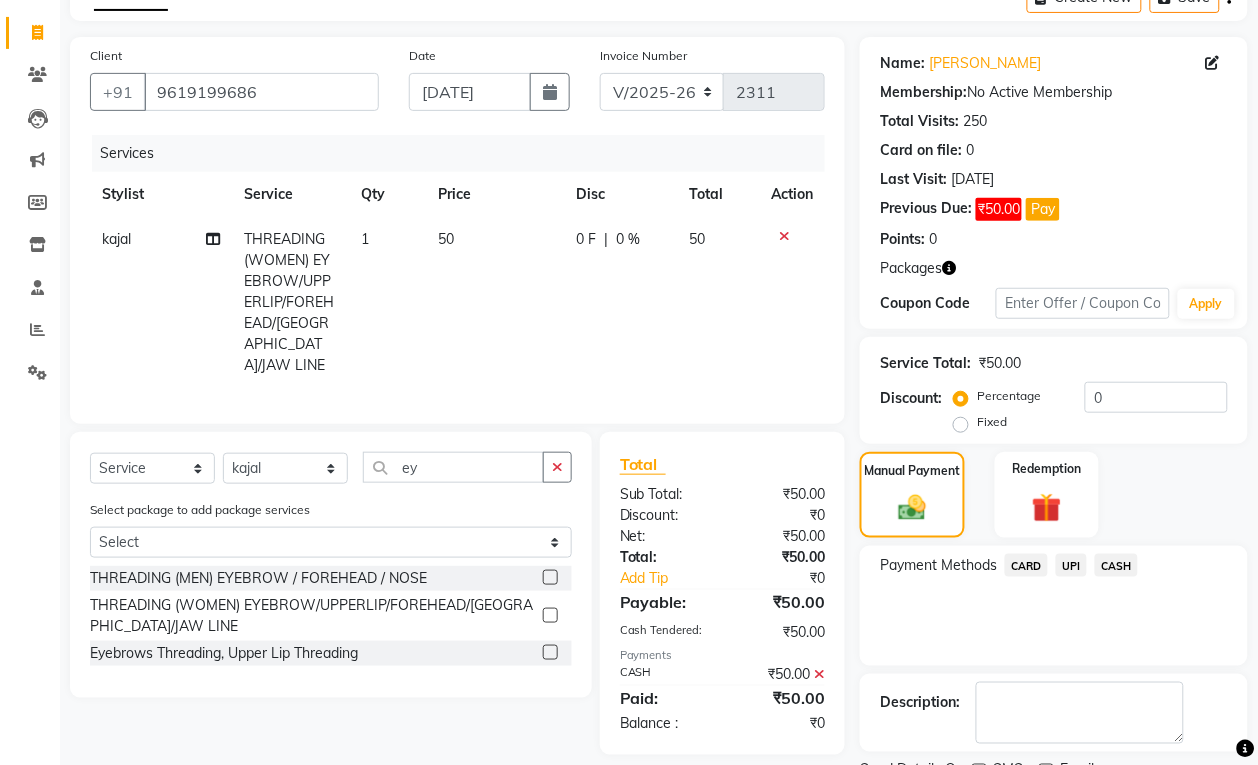 scroll, scrollTop: 200, scrollLeft: 0, axis: vertical 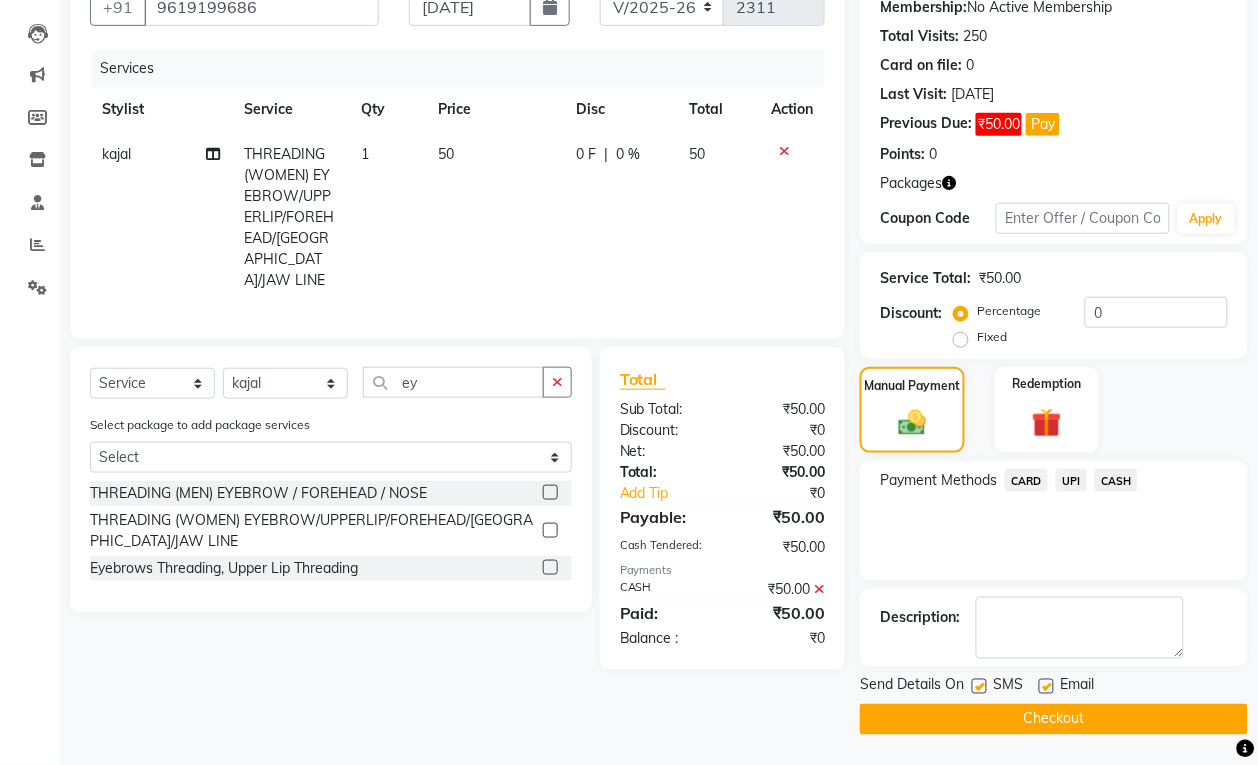 click on "Checkout" 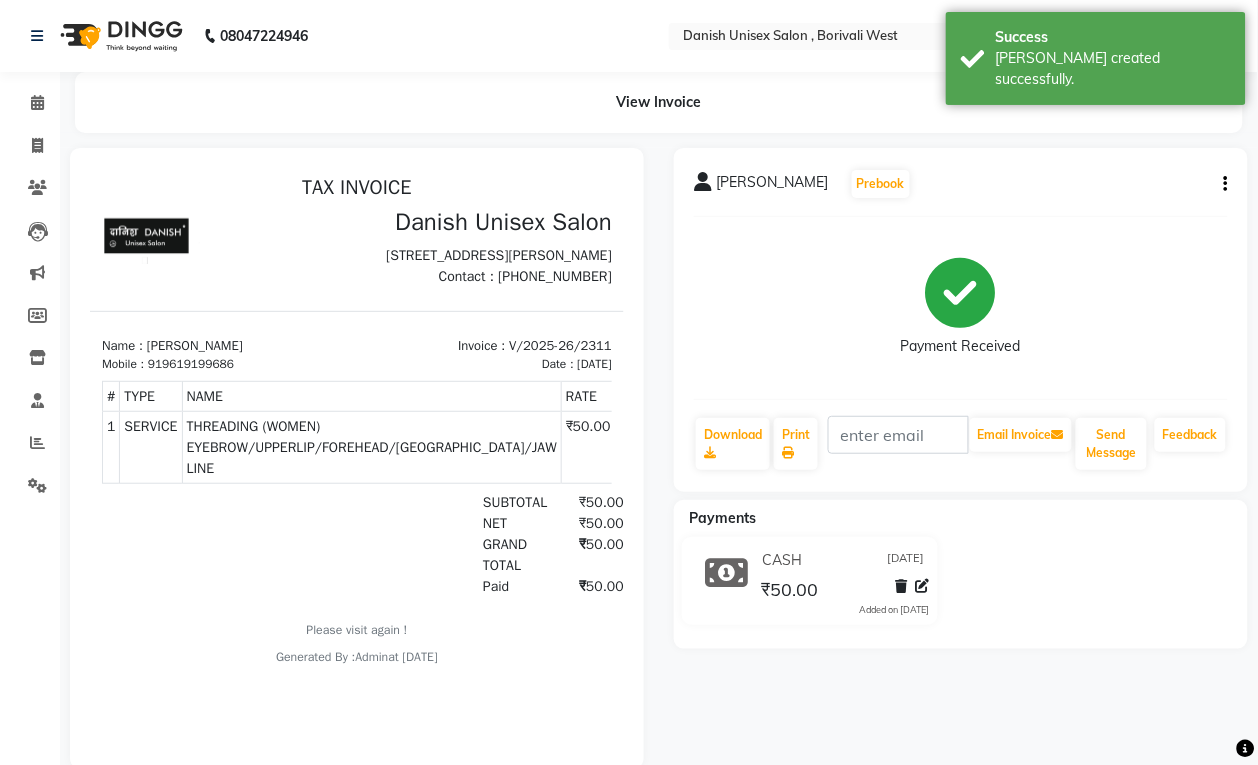 scroll, scrollTop: 0, scrollLeft: 0, axis: both 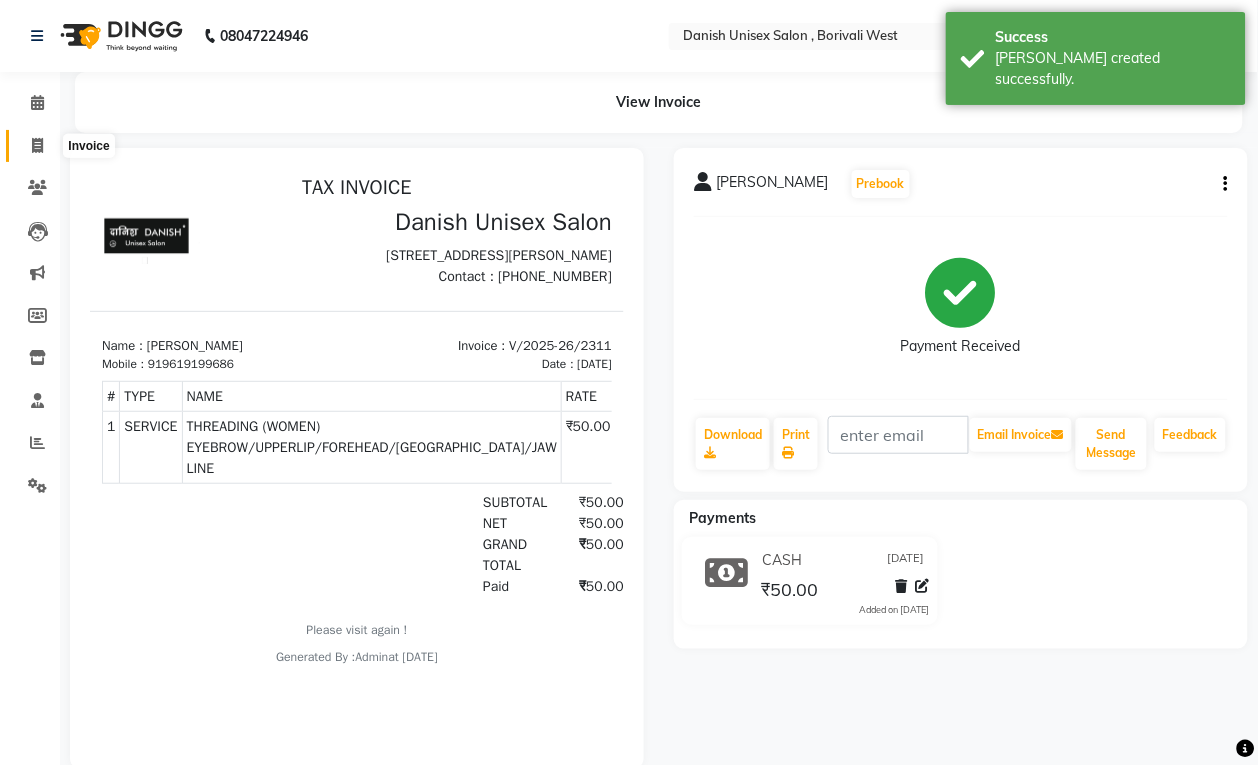 click 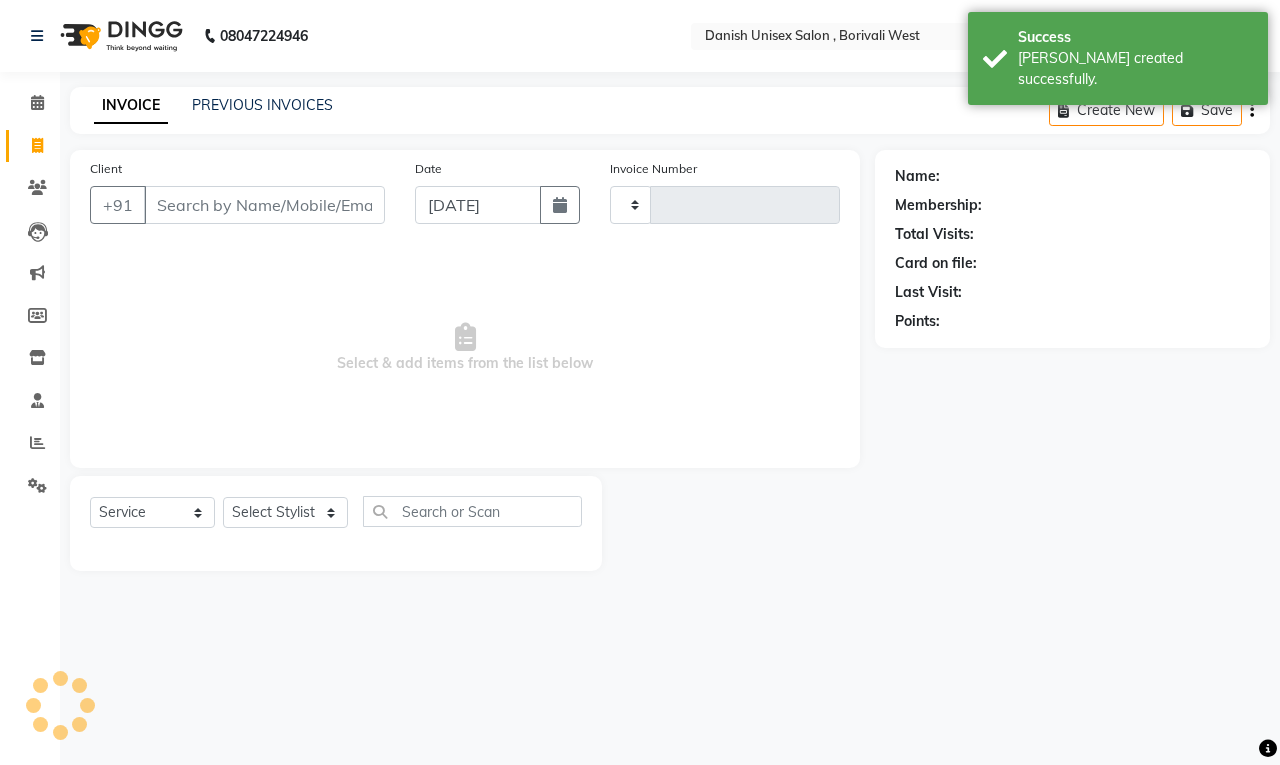 type on "2312" 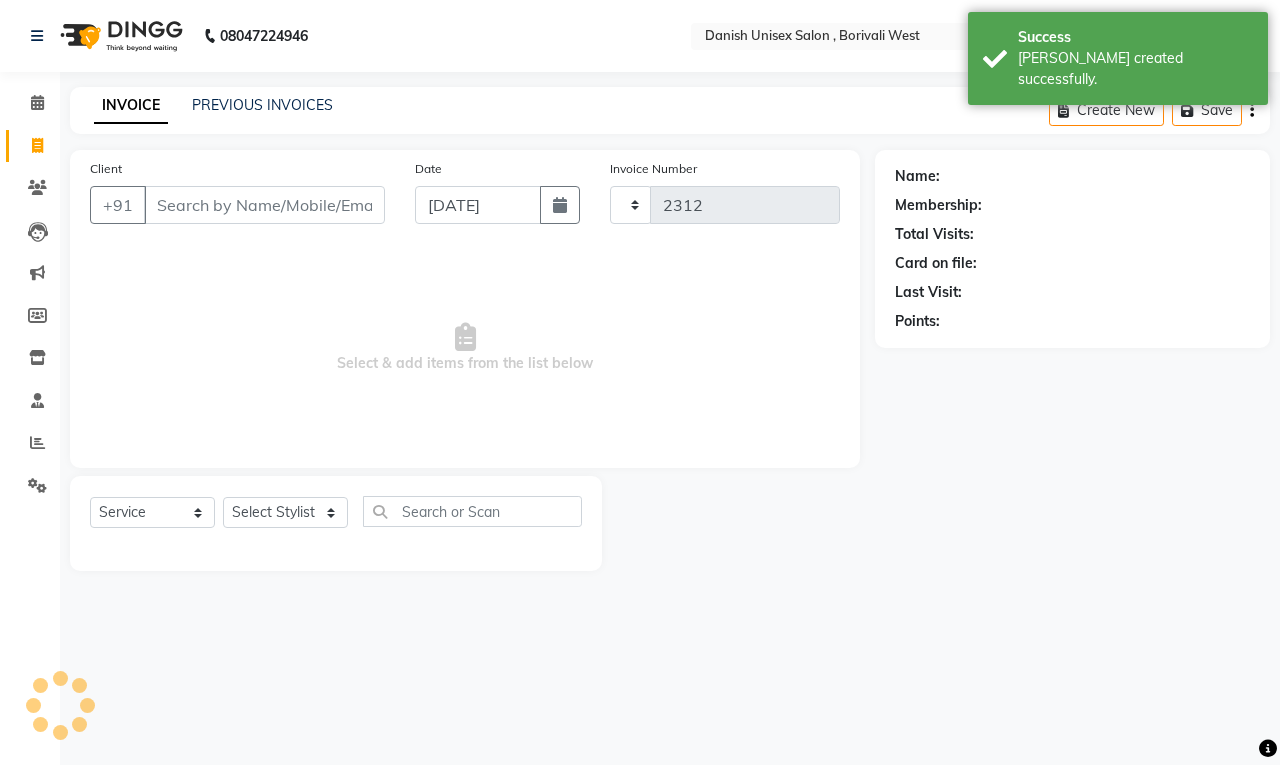 select on "6929" 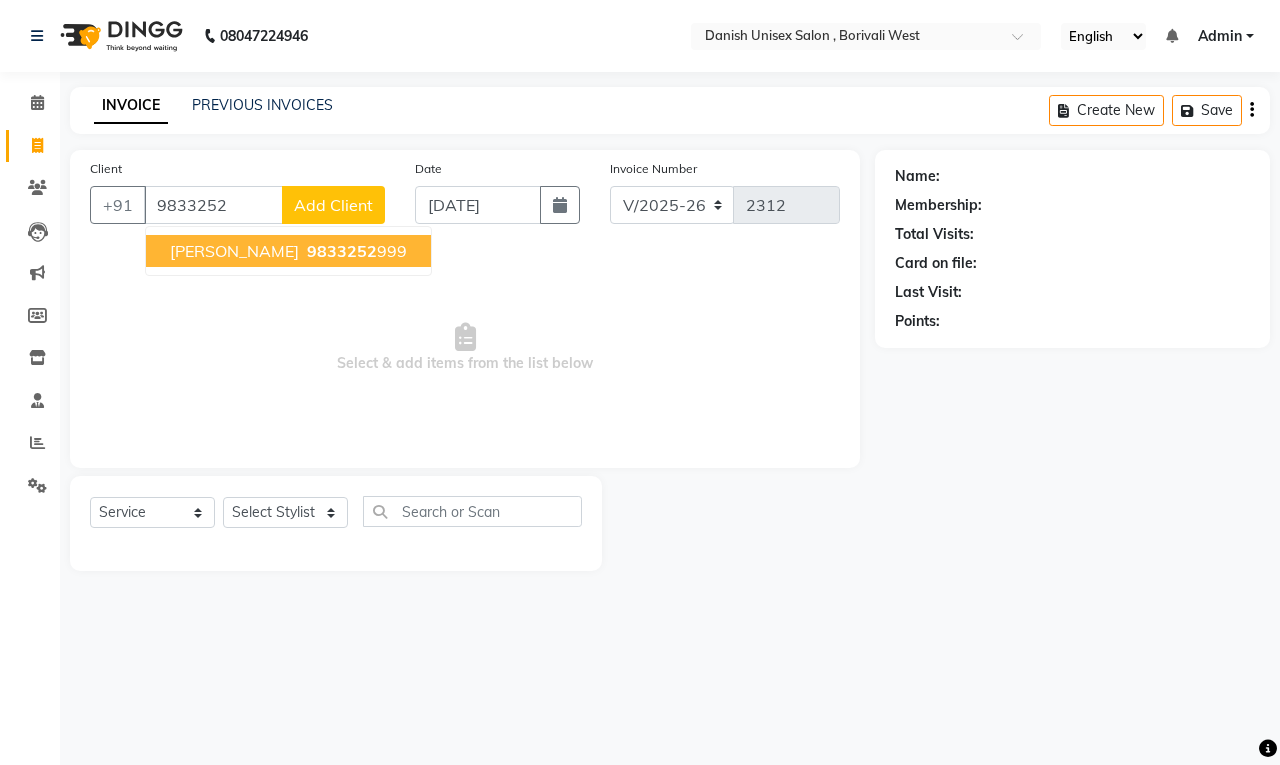 click on "[PERSON_NAME]" at bounding box center [234, 251] 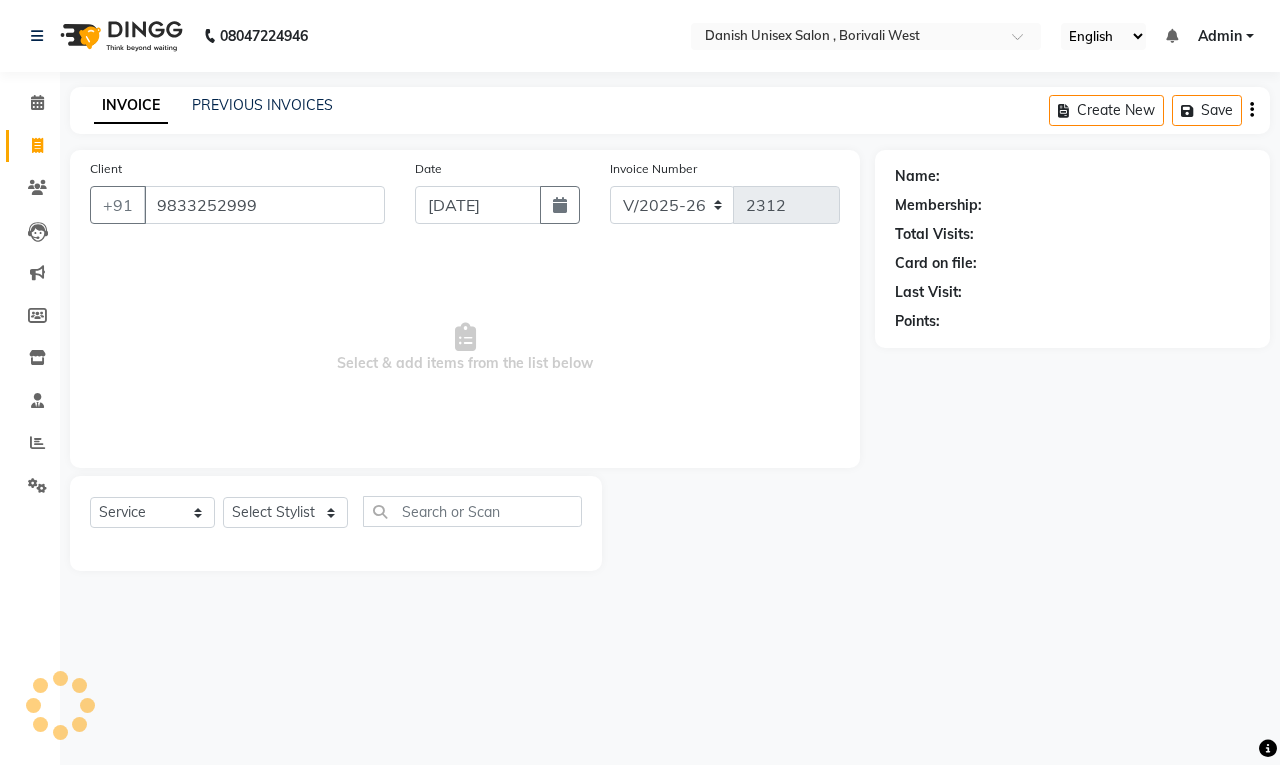 type on "9833252999" 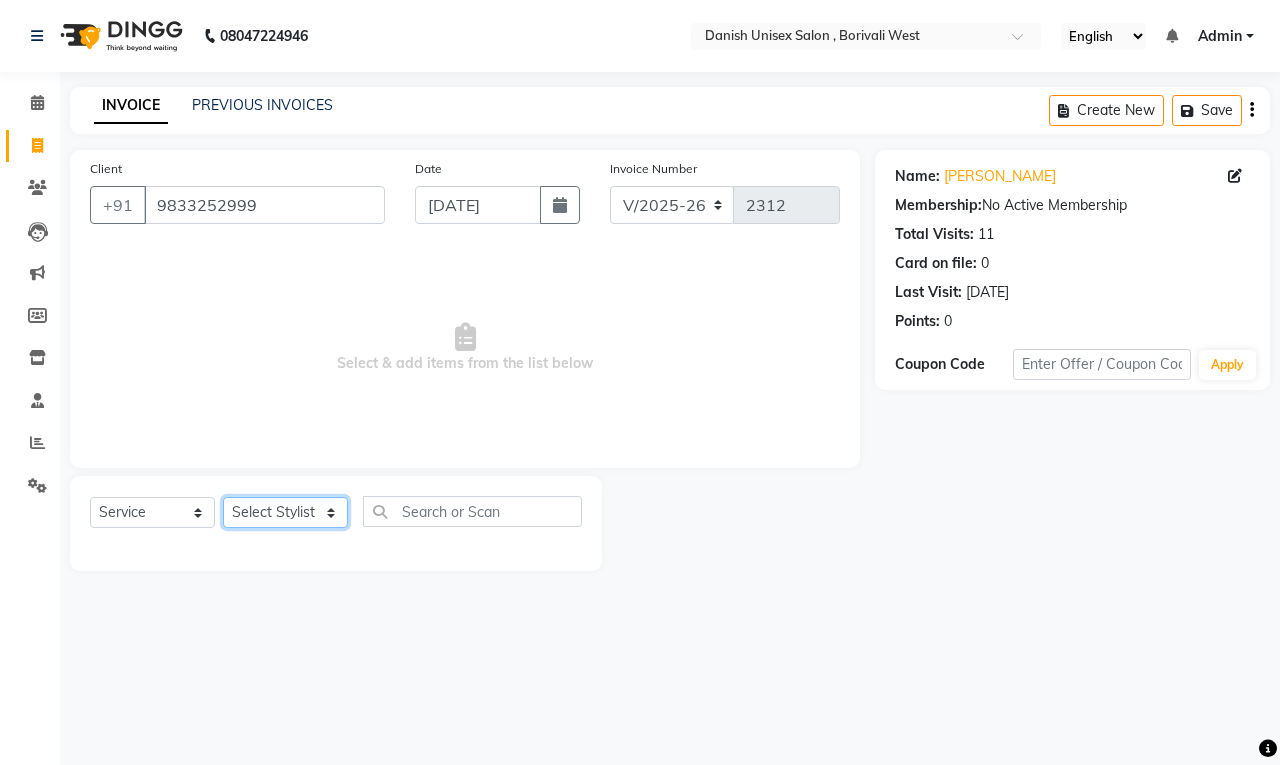 click on "Select Stylist [PERSON_NAME] [PERSON_NAME] [PERSON_NAME] kajal [PERSON_NAME] [PERSON_NAME] [PERSON_NAME] [PERSON_NAME] [PERSON_NAME] [PERSON_NAME] [PERSON_NAME]" 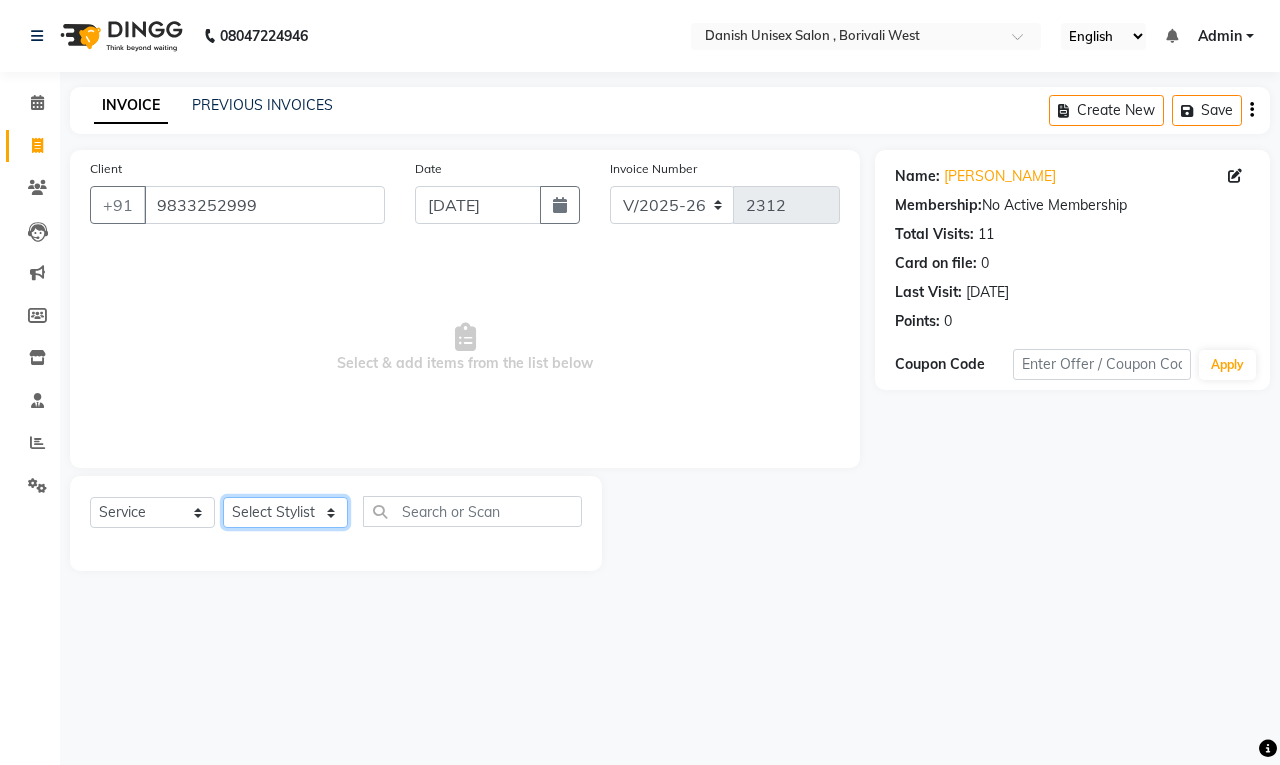 select on "54584" 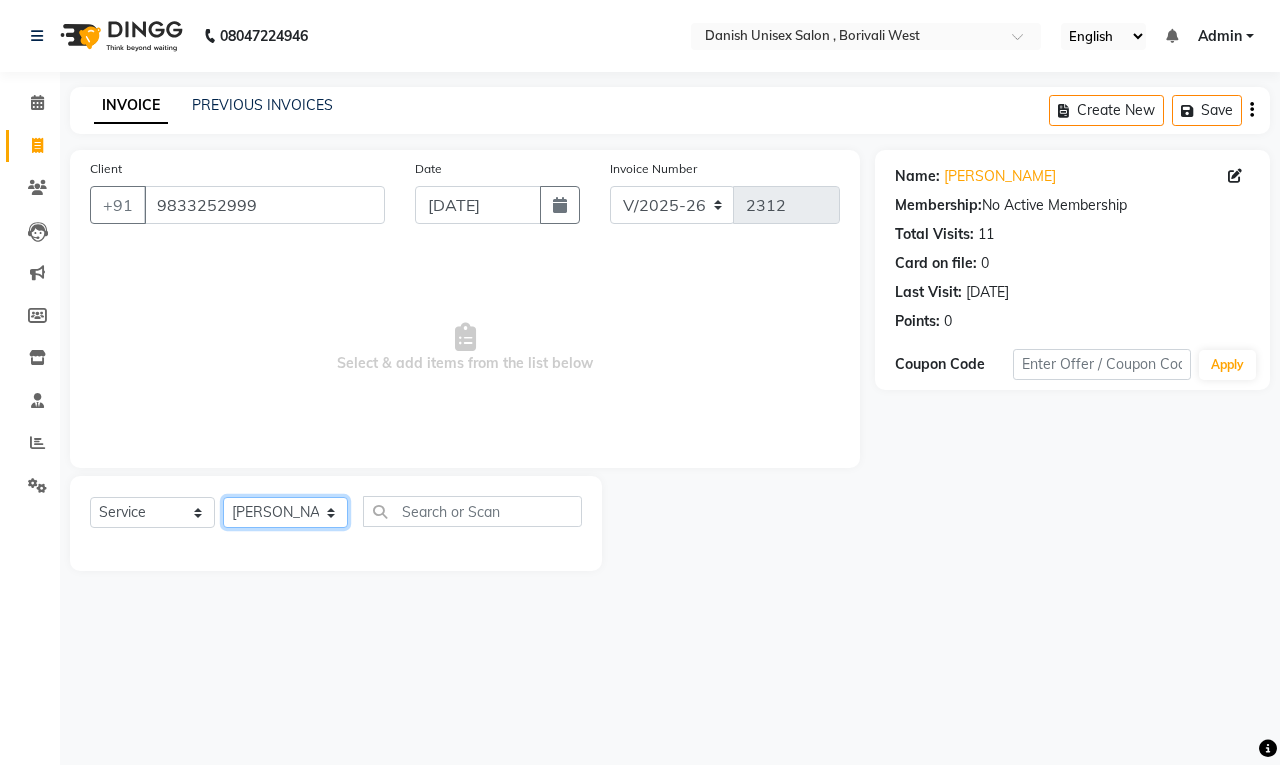 click on "Select Stylist [PERSON_NAME] [PERSON_NAME] [PERSON_NAME] kajal [PERSON_NAME] [PERSON_NAME] [PERSON_NAME] [PERSON_NAME] [PERSON_NAME] [PERSON_NAME] [PERSON_NAME]" 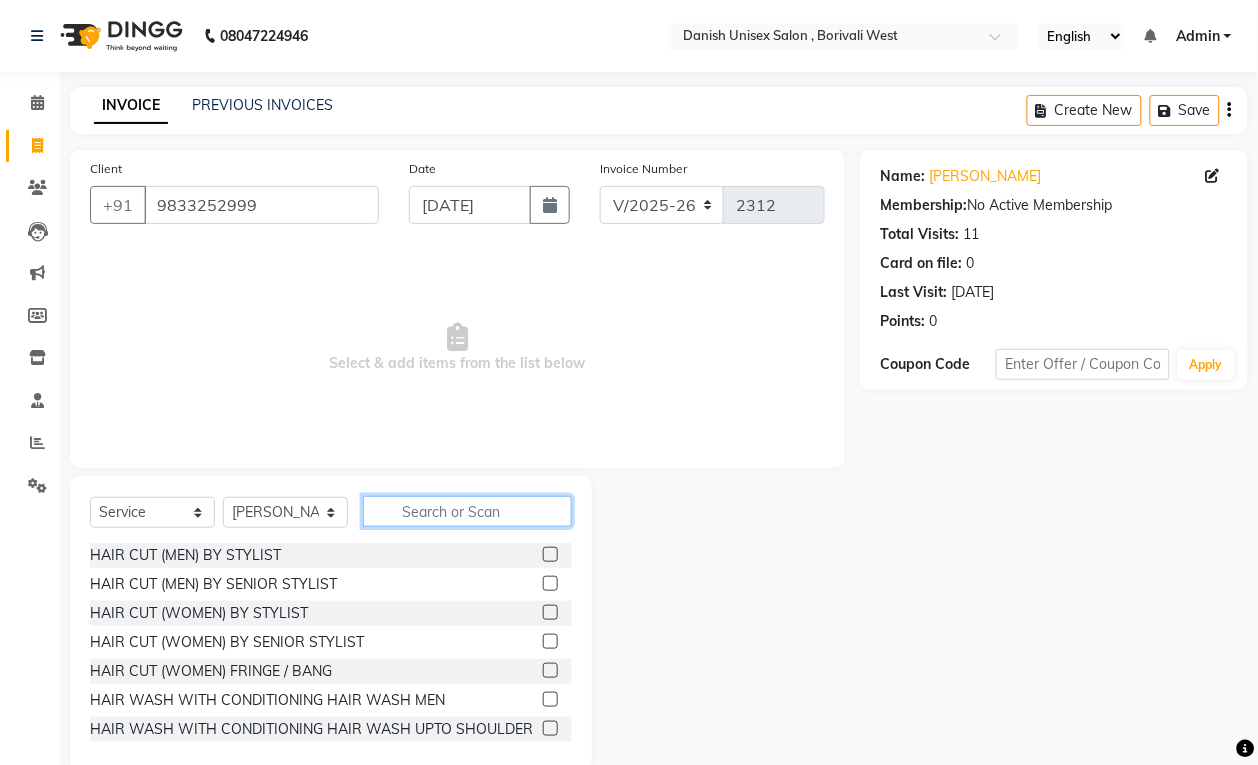 click 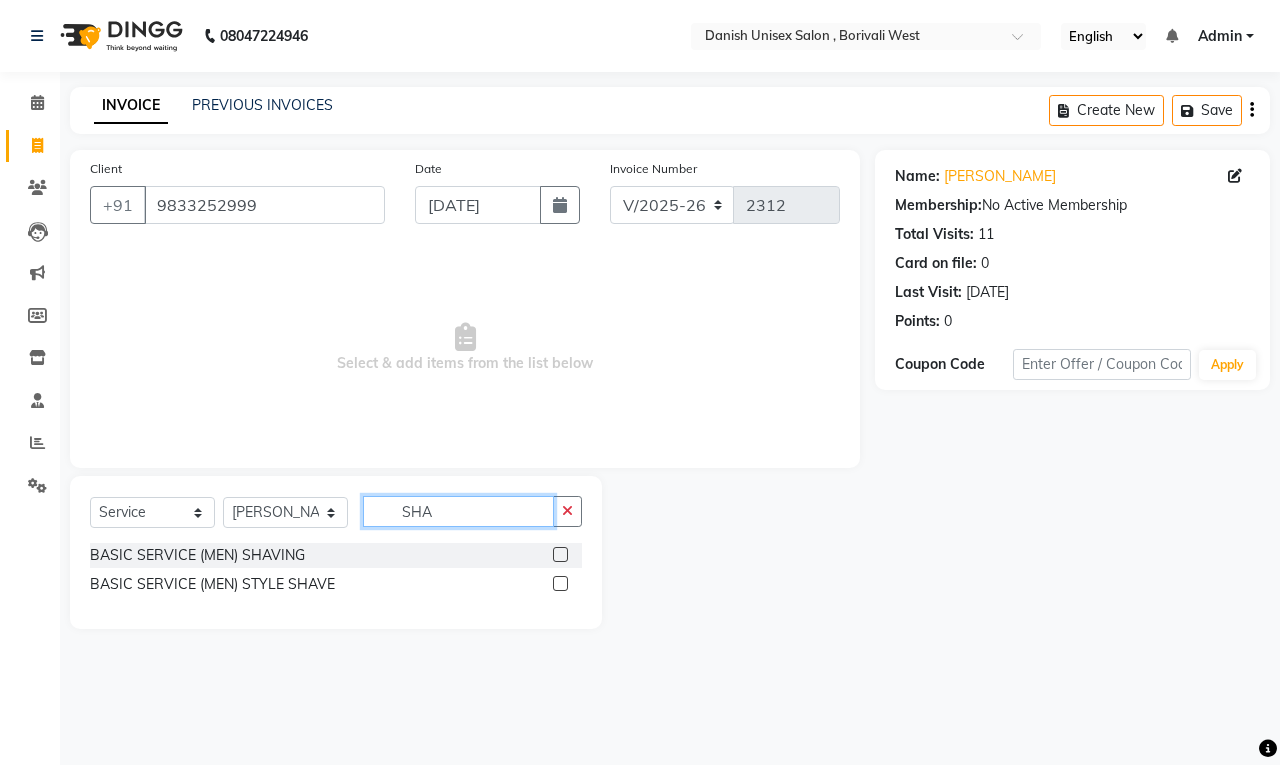 type on "SHA" 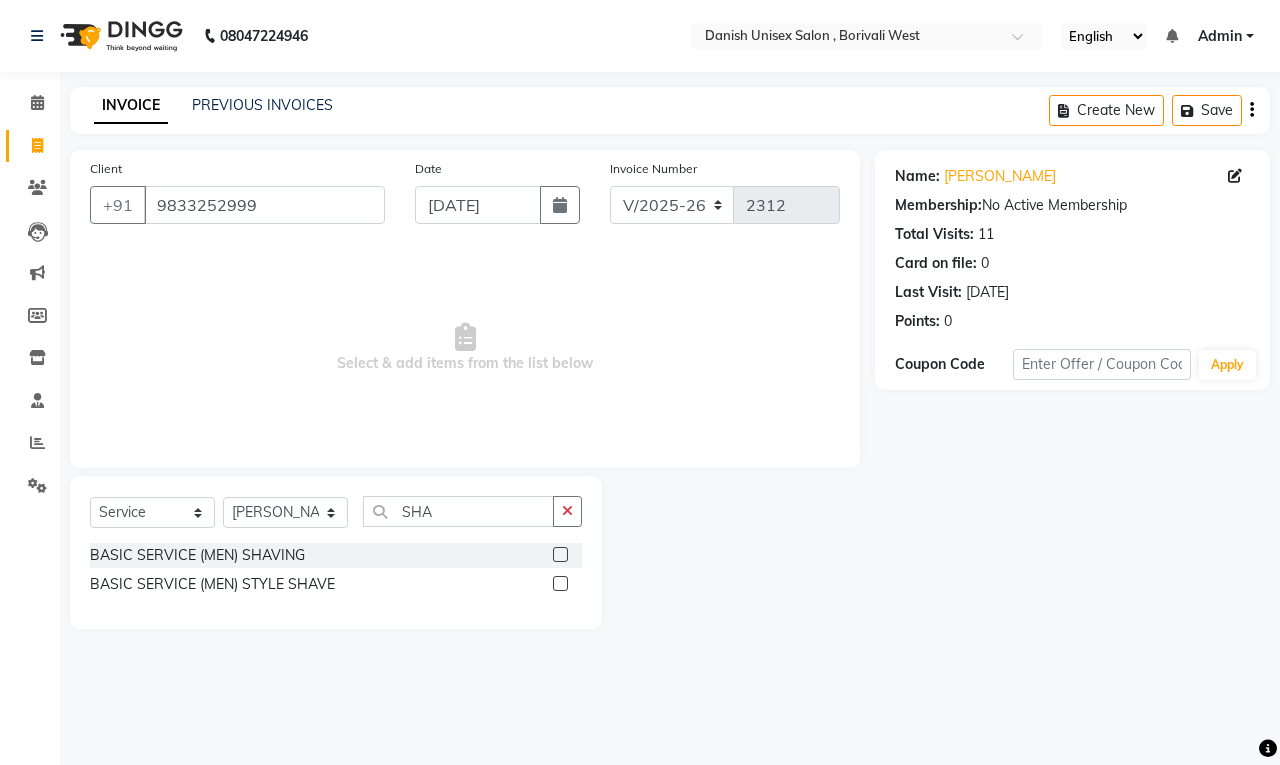 click 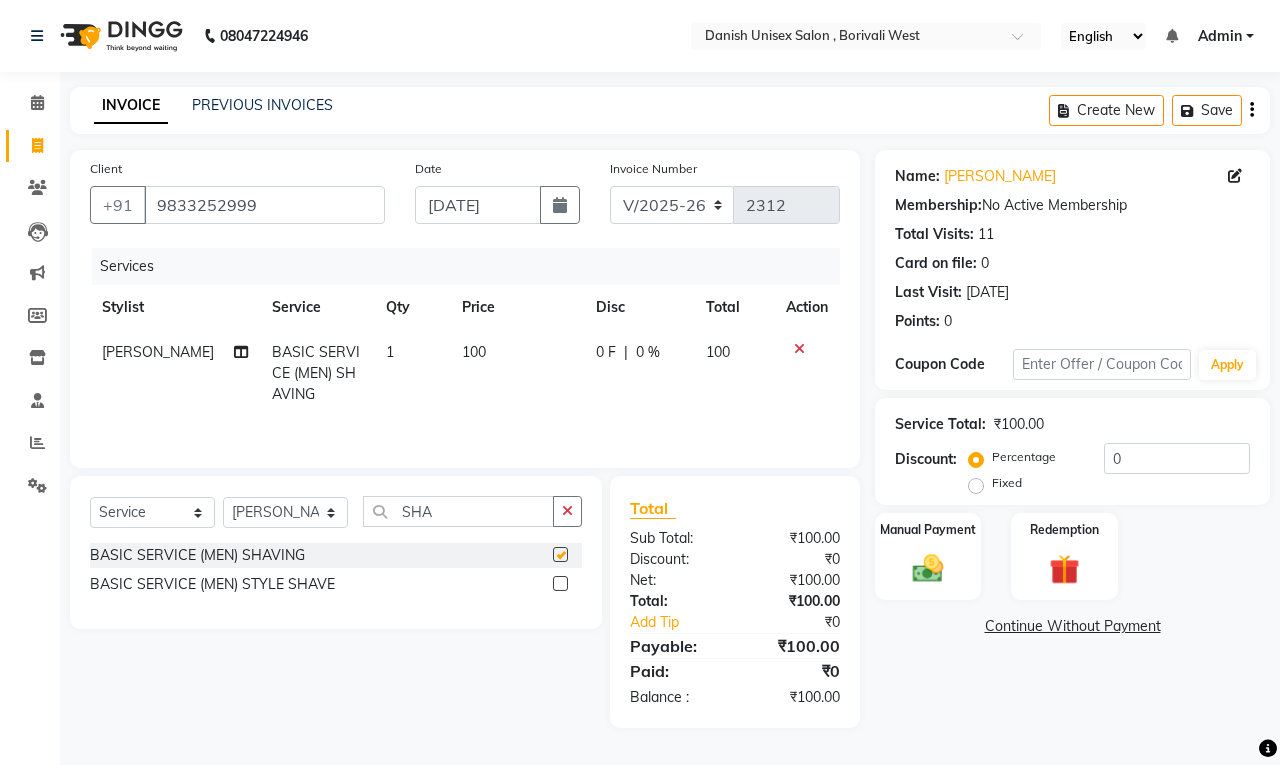 checkbox on "false" 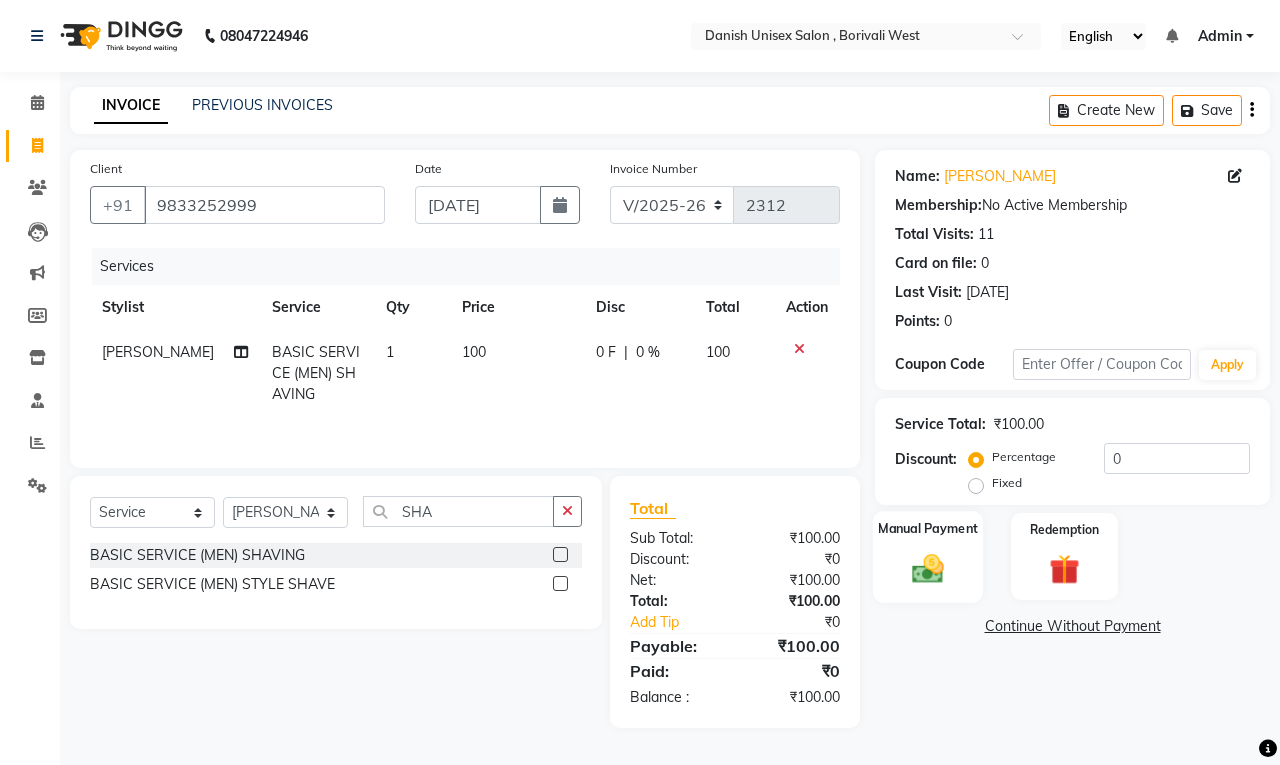 click 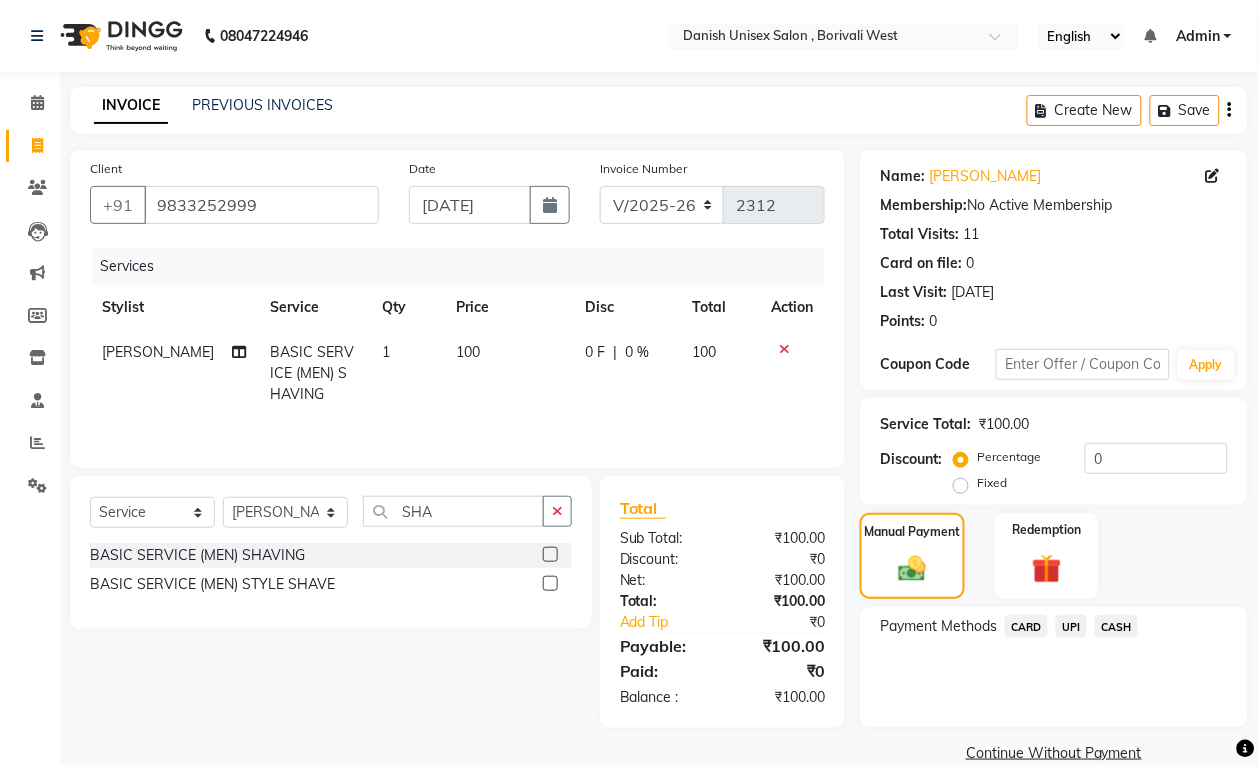 click on "CASH" 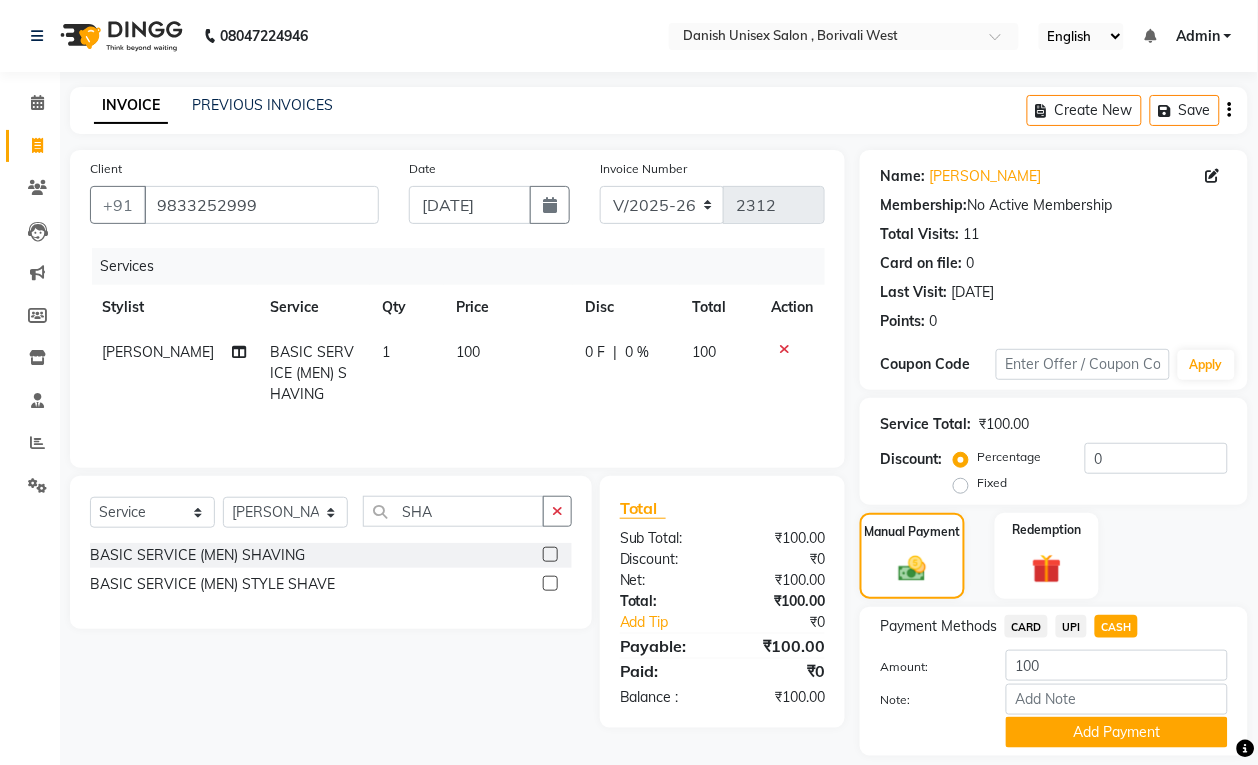 scroll, scrollTop: 61, scrollLeft: 0, axis: vertical 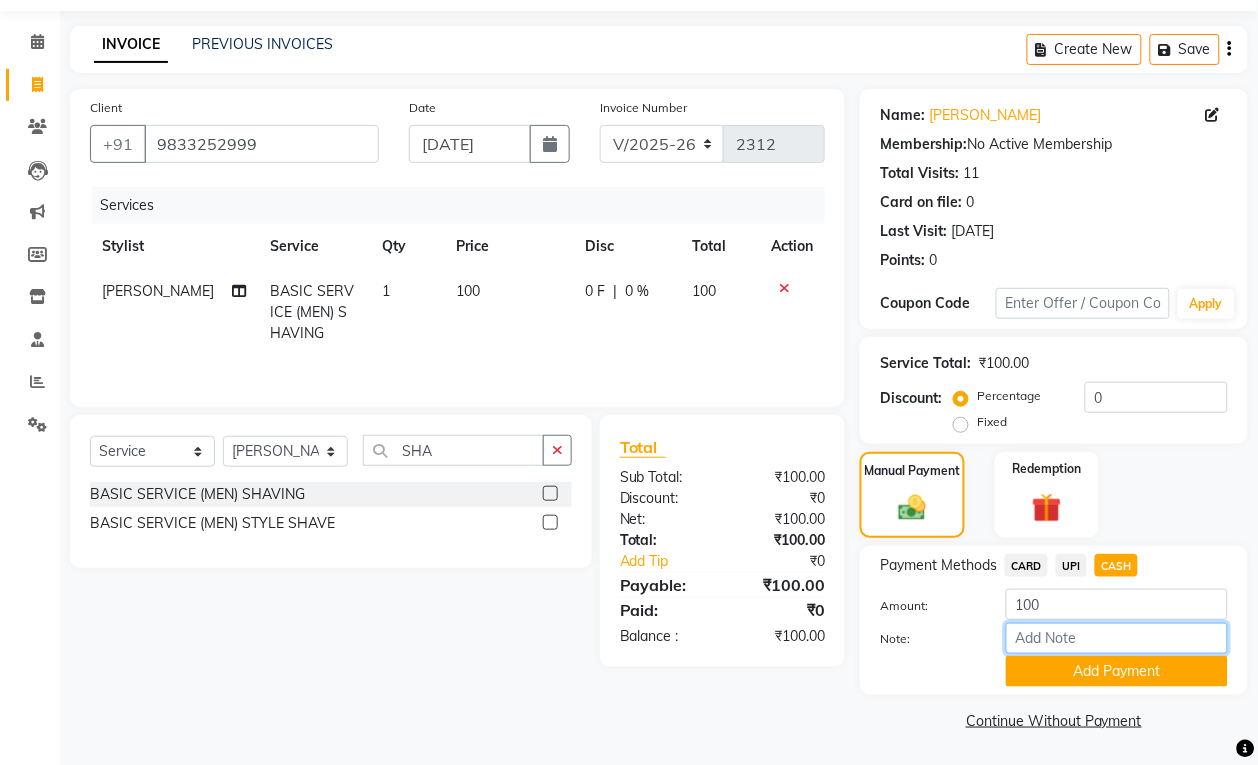 click on "Note:" at bounding box center [1117, 638] 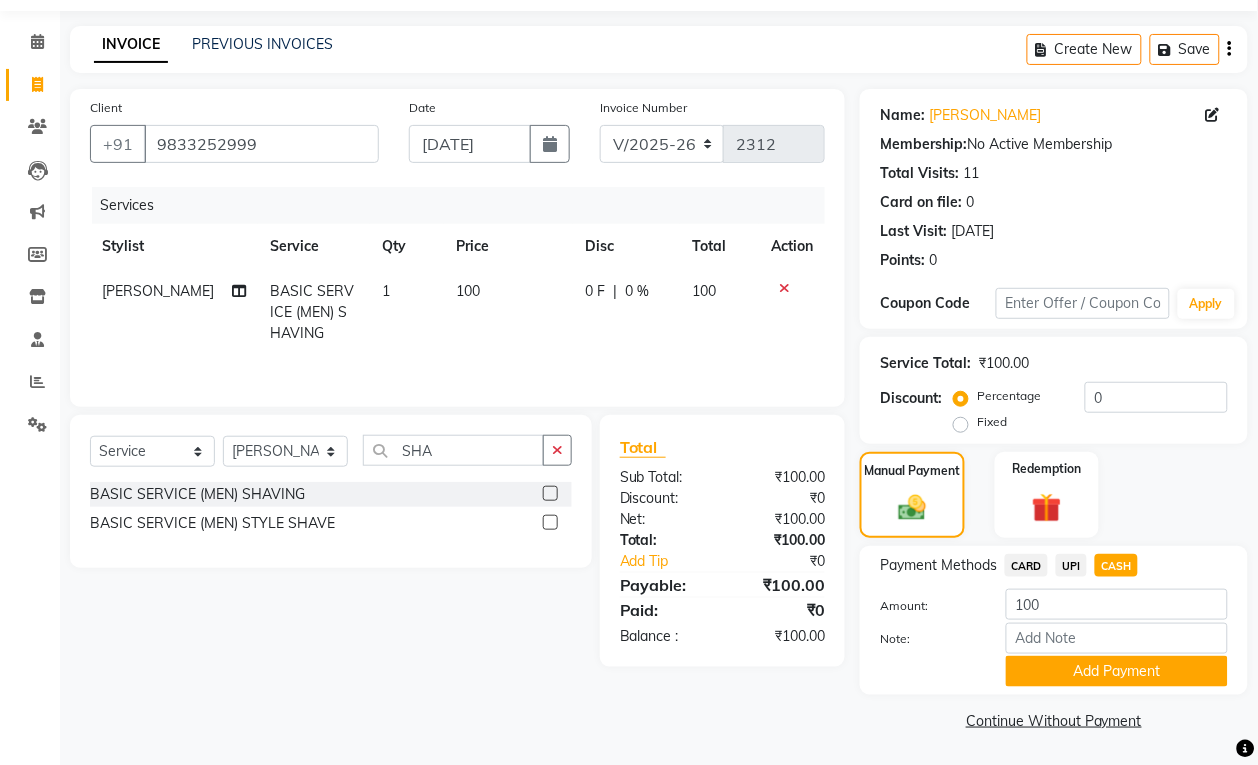 click on "Client [PHONE_NUMBER] Date [DATE] Invoice Number V/2025 V/[PHONE_NUMBER] Services Stylist Service Qty Price Disc Total Action [PERSON_NAME] BASIC SERVICE (MEN) SHAVING 1 100 0 F | 0 % 100 Select  Service  Product  Membership  Package Voucher Prepaid Gift Card  Select Stylist [PERSON_NAME] [PERSON_NAME] [PERSON_NAME] kajal [PERSON_NAME] [PERSON_NAME] [PERSON_NAME] [PERSON_NAME] [PERSON_NAME] [PERSON_NAME] [PERSON_NAME] SHA BASIC SERVICE (MEN) SHAVING  BASIC SERVICE (MEN) STYLE SHAVE  Total Sub Total: ₹100.00 Discount: ₹0 Net: ₹100.00 Total: ₹100.00 Add Tip ₹0 Payable: ₹100.00 Paid: ₹0 Balance   : ₹100.00" 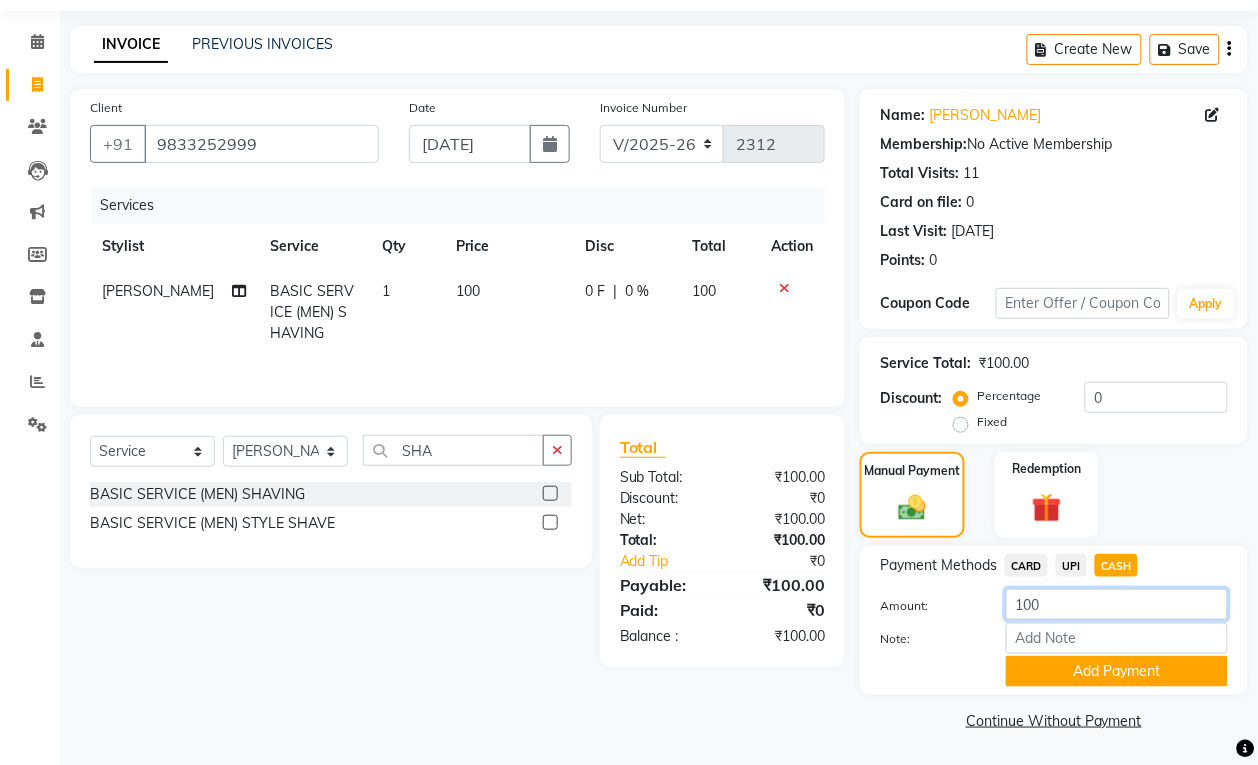 click on "100" 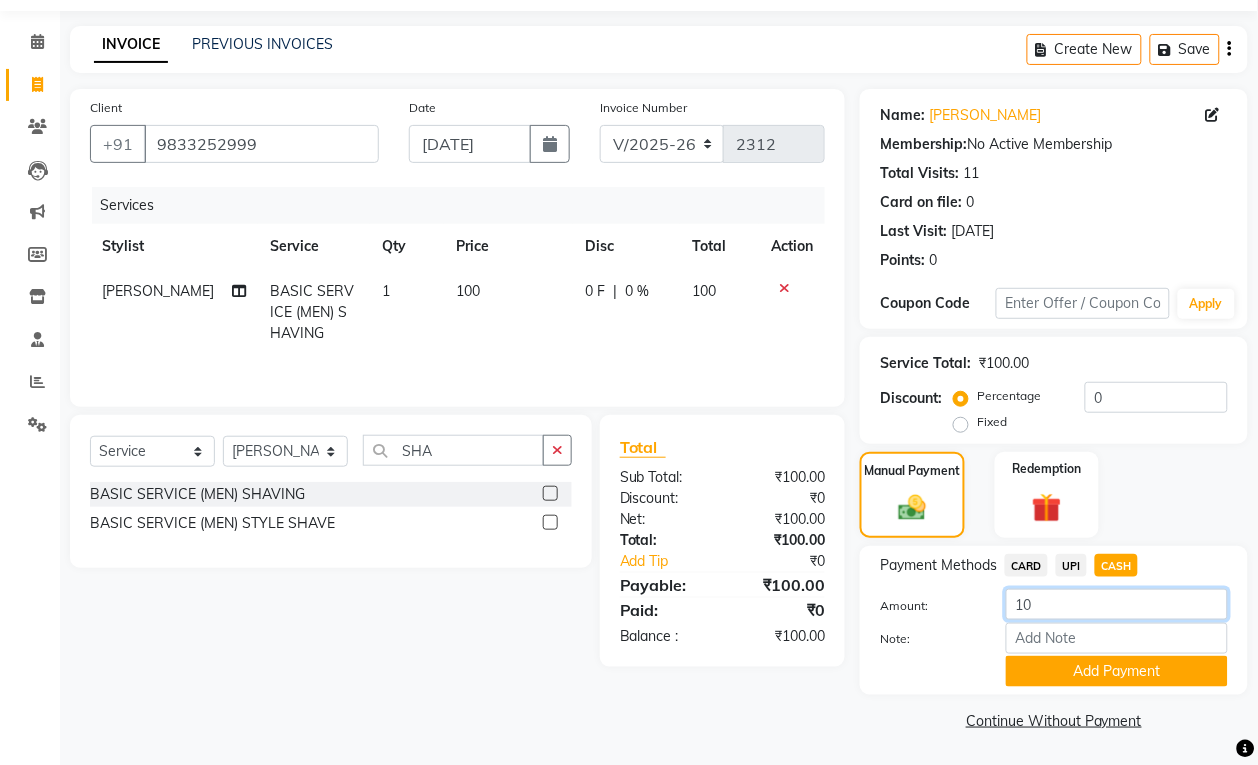 type on "1" 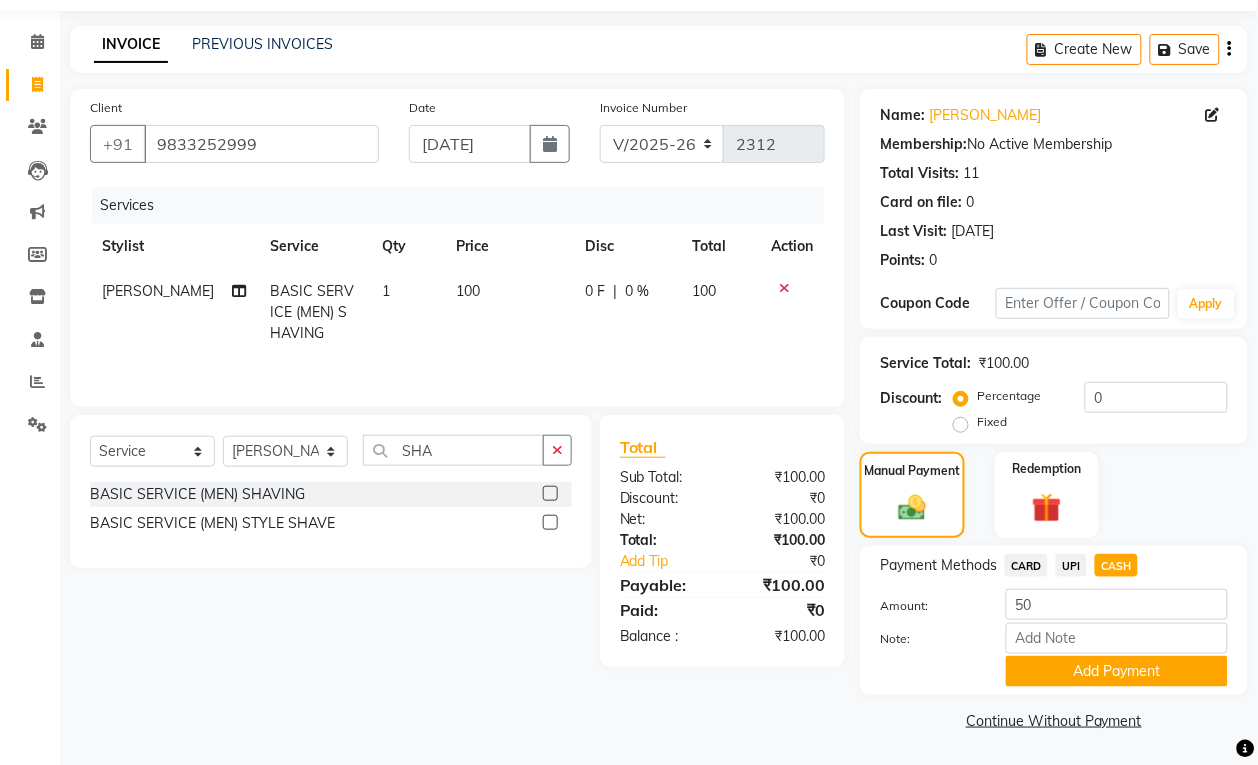 click on "UPI" 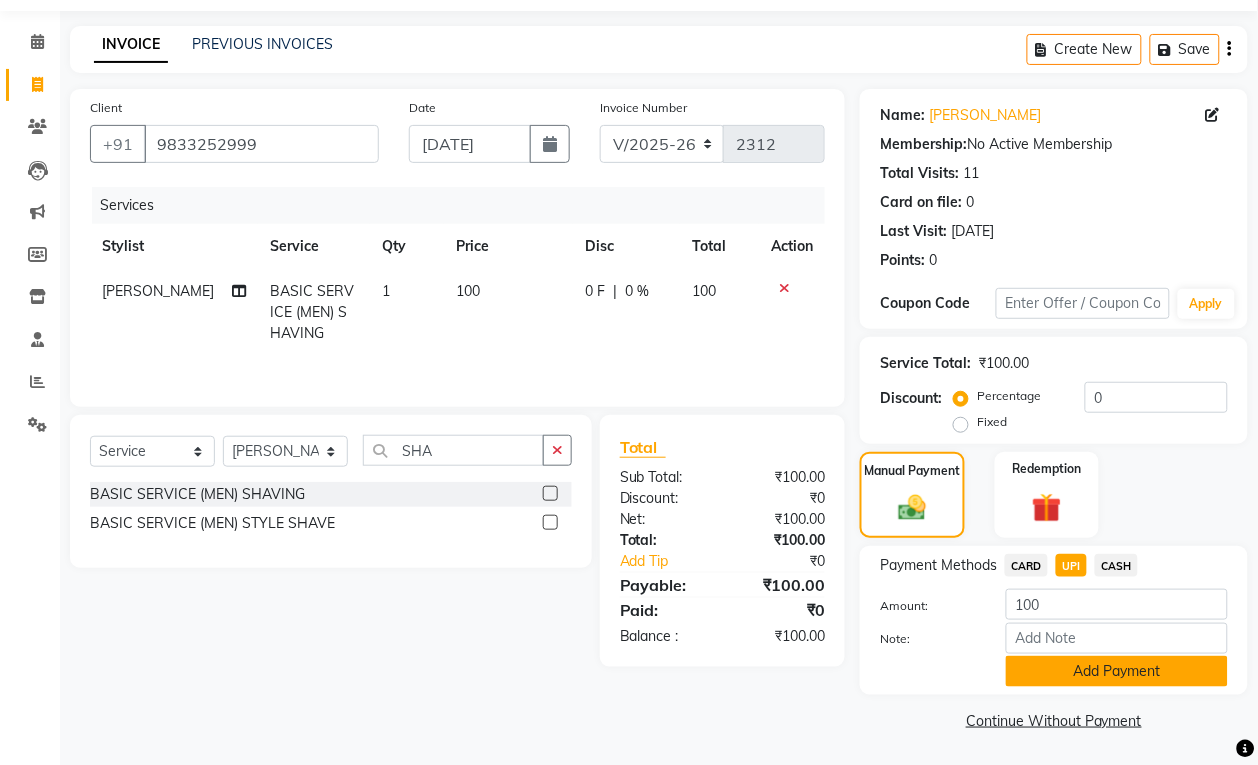 click on "Add Payment" 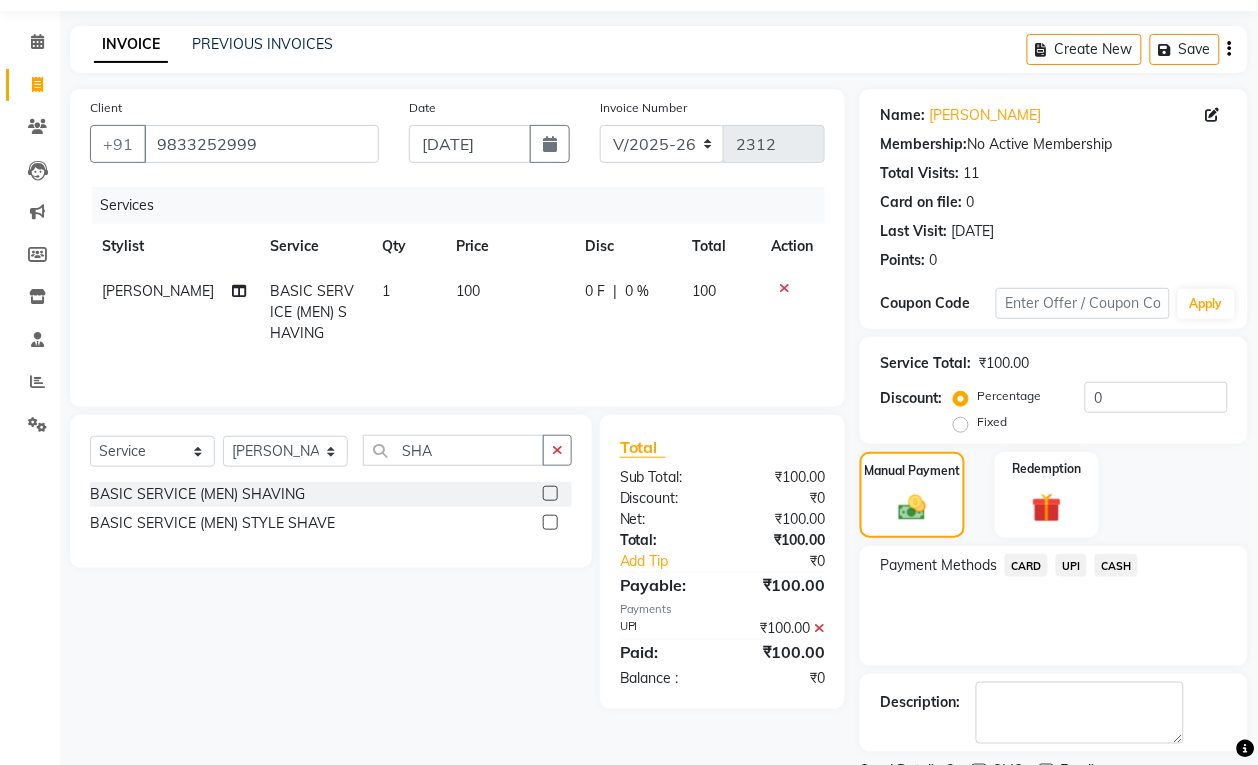 scroll, scrollTop: 147, scrollLeft: 0, axis: vertical 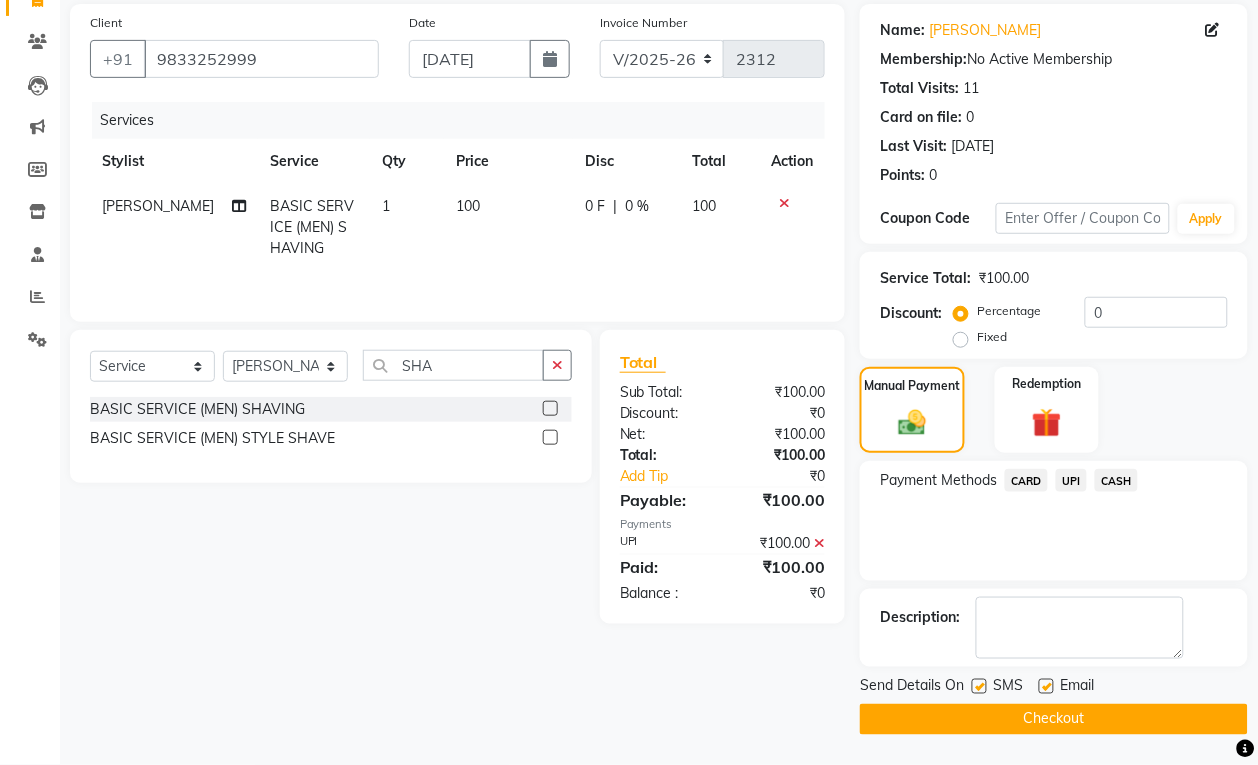 click on "Checkout" 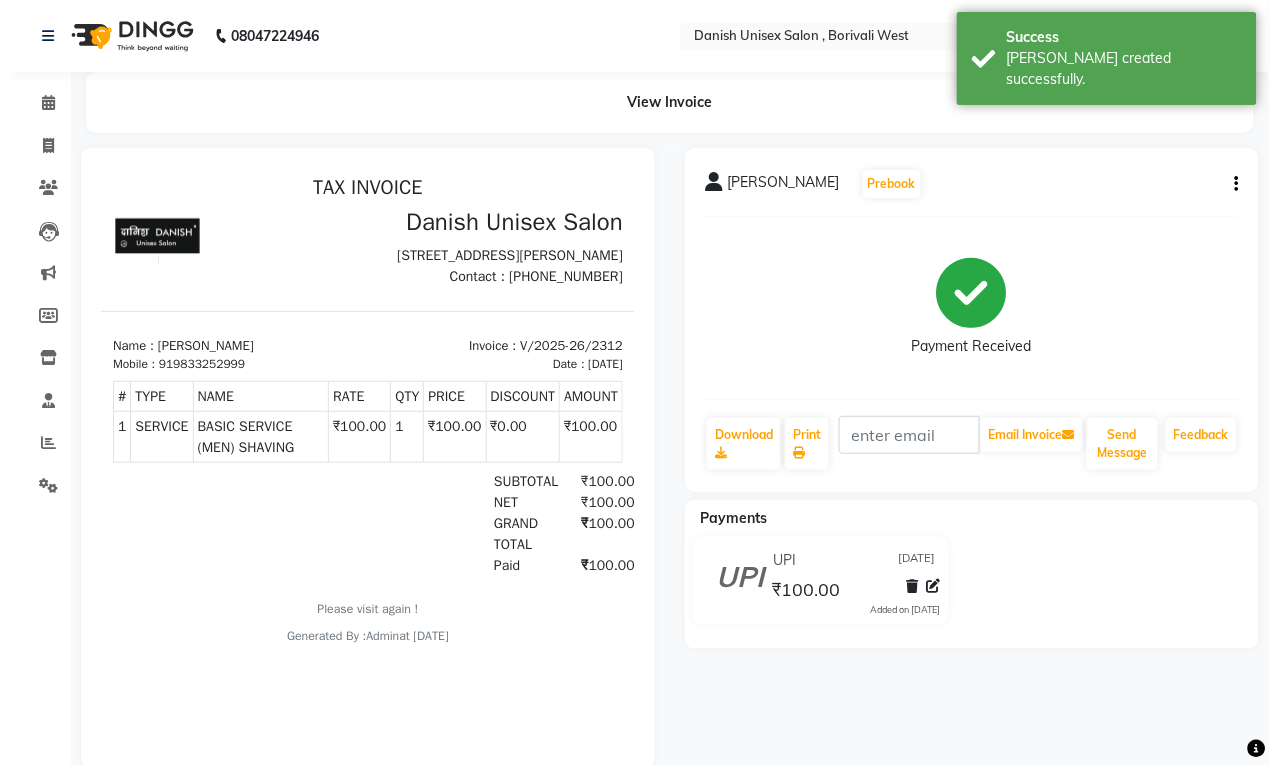 scroll, scrollTop: 0, scrollLeft: 0, axis: both 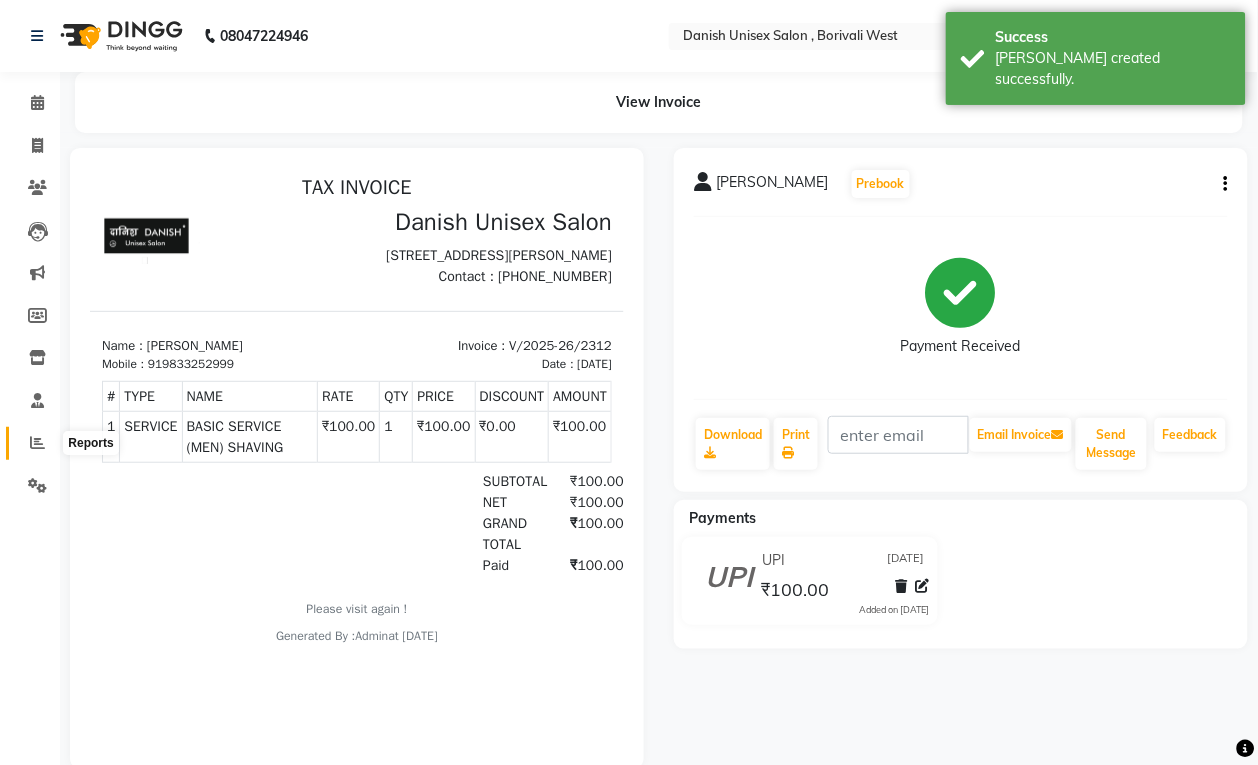 click 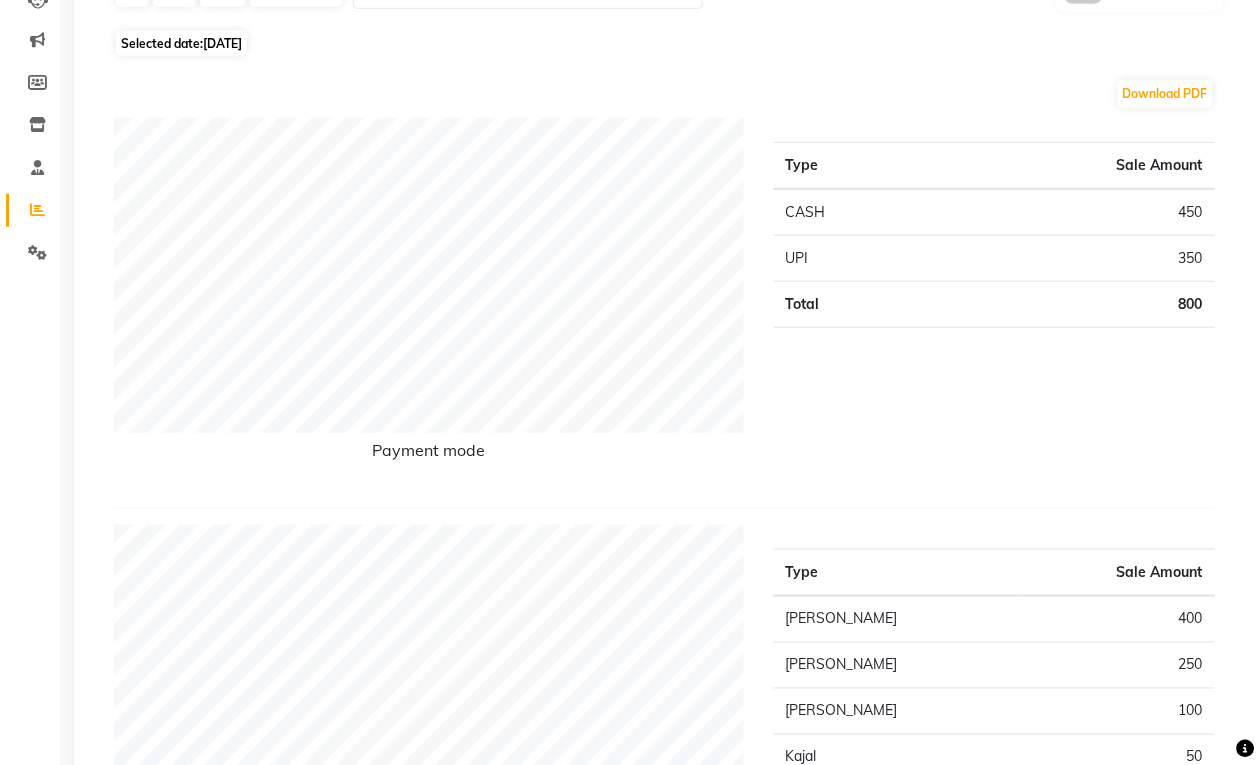 scroll, scrollTop: 0, scrollLeft: 0, axis: both 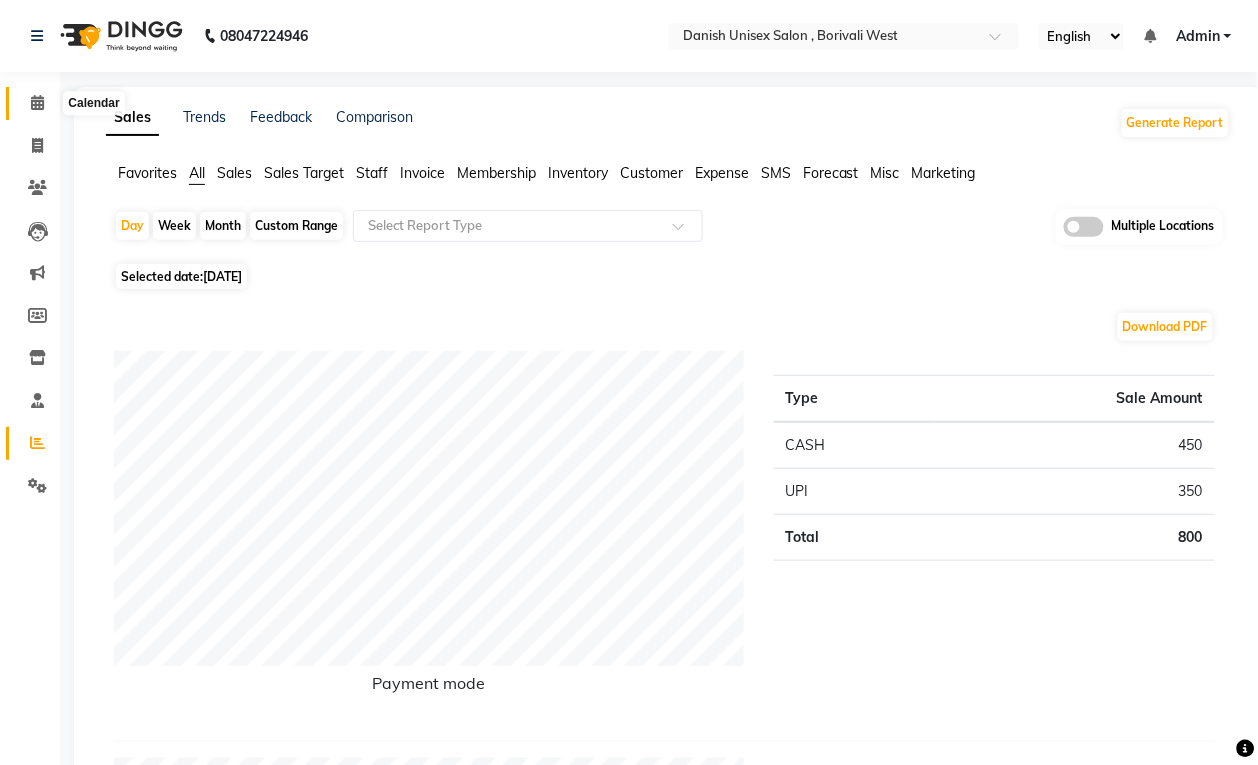 click 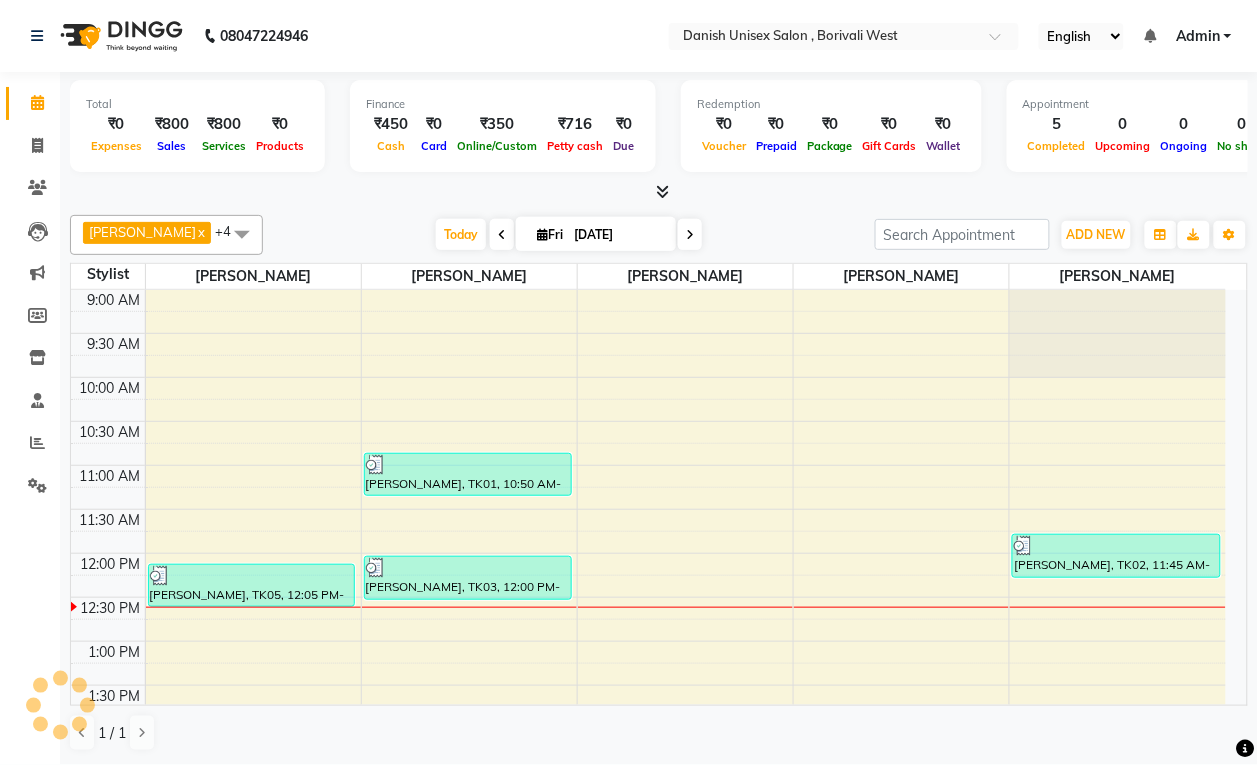 scroll, scrollTop: 0, scrollLeft: 0, axis: both 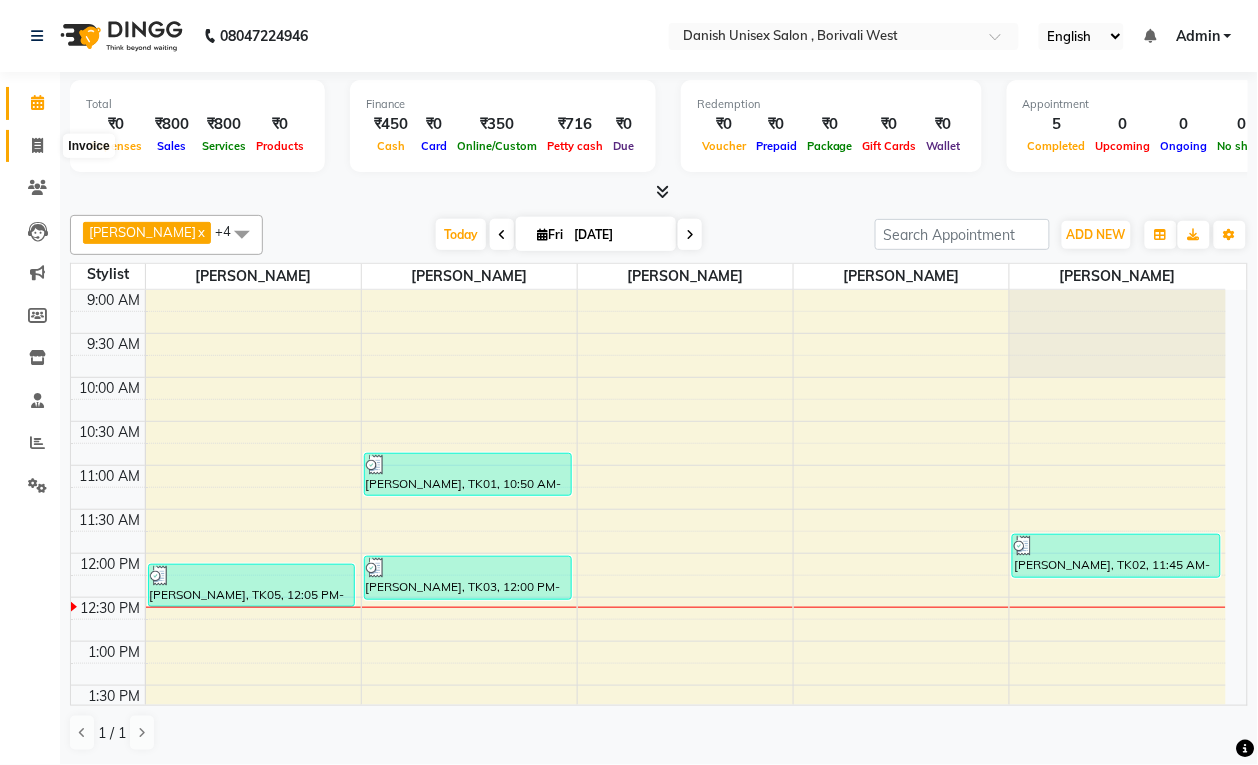 click 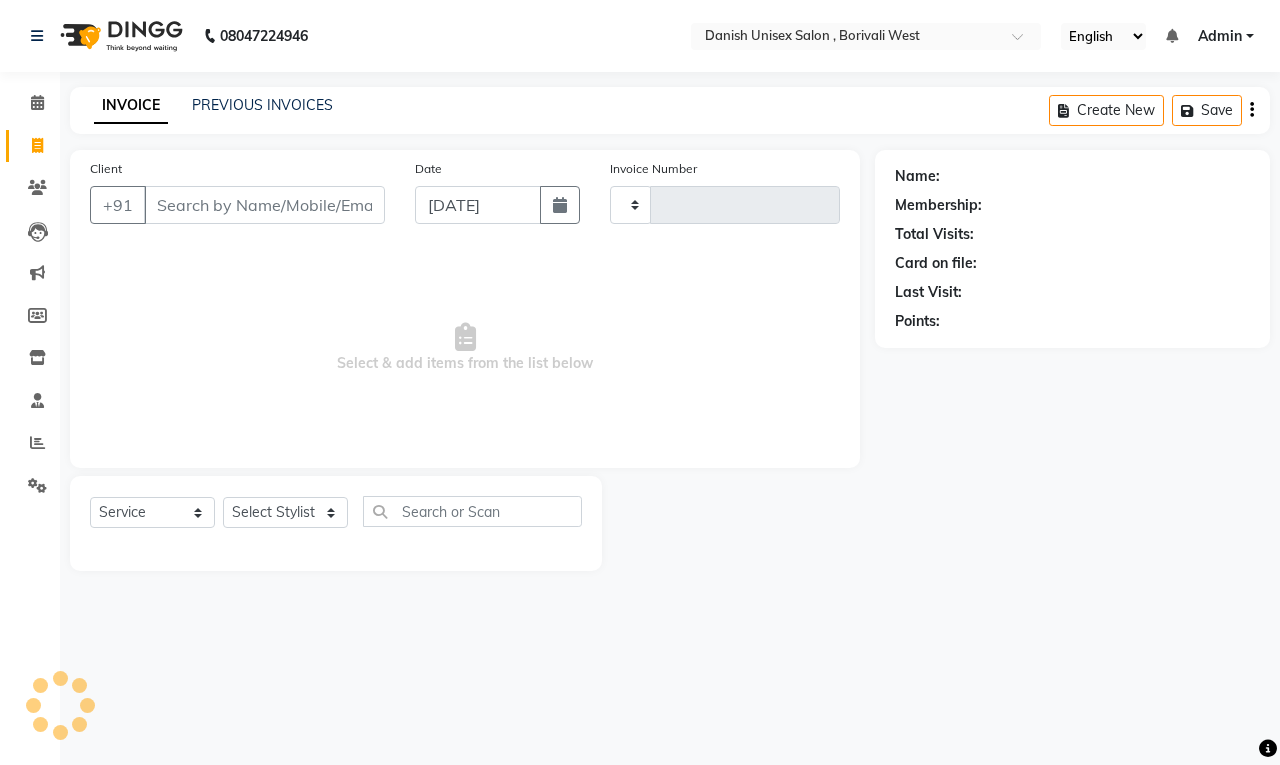 type on "2313" 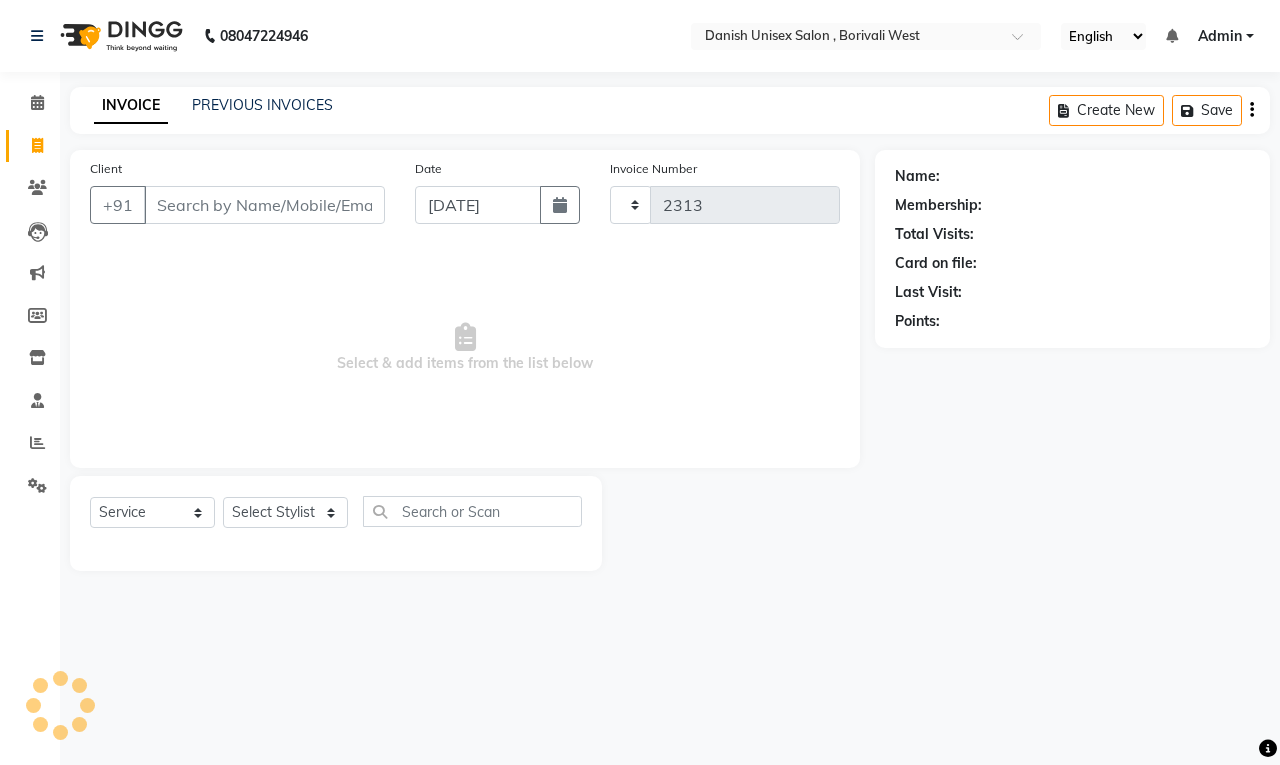 select on "6929" 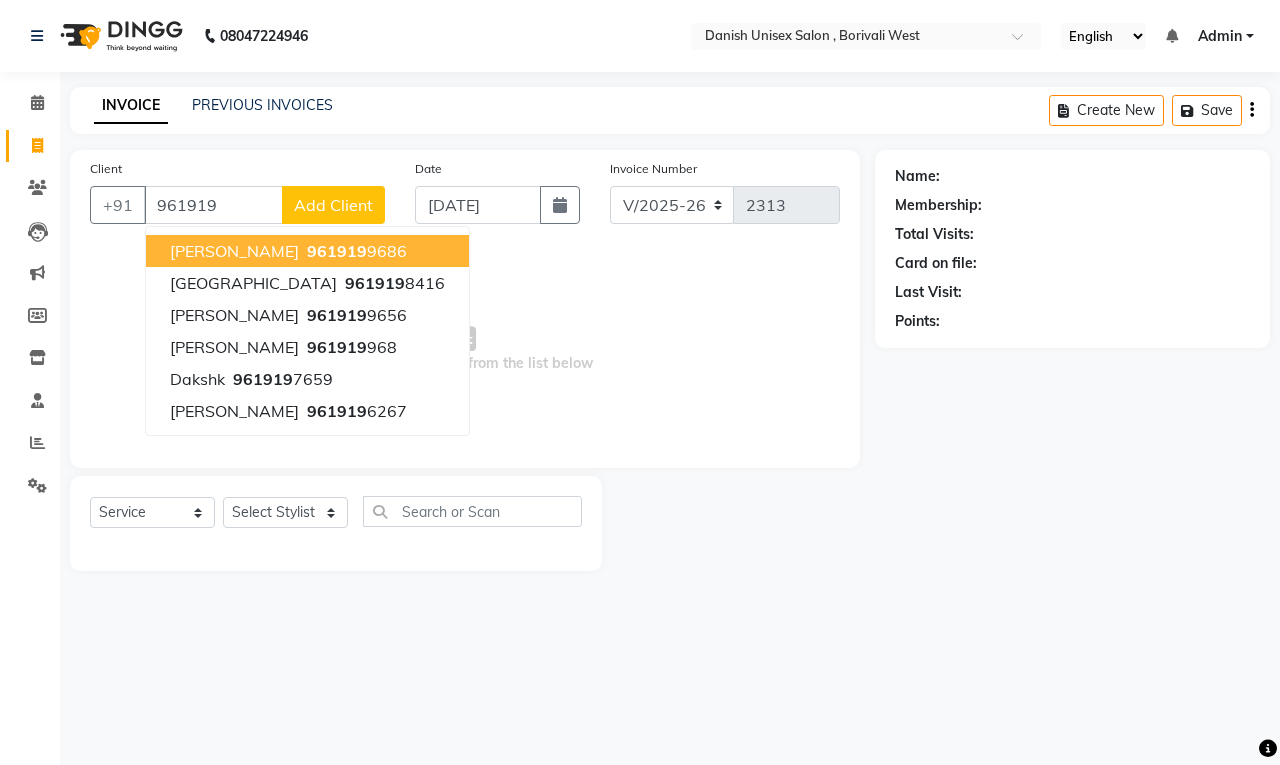 click on "961919" at bounding box center (337, 251) 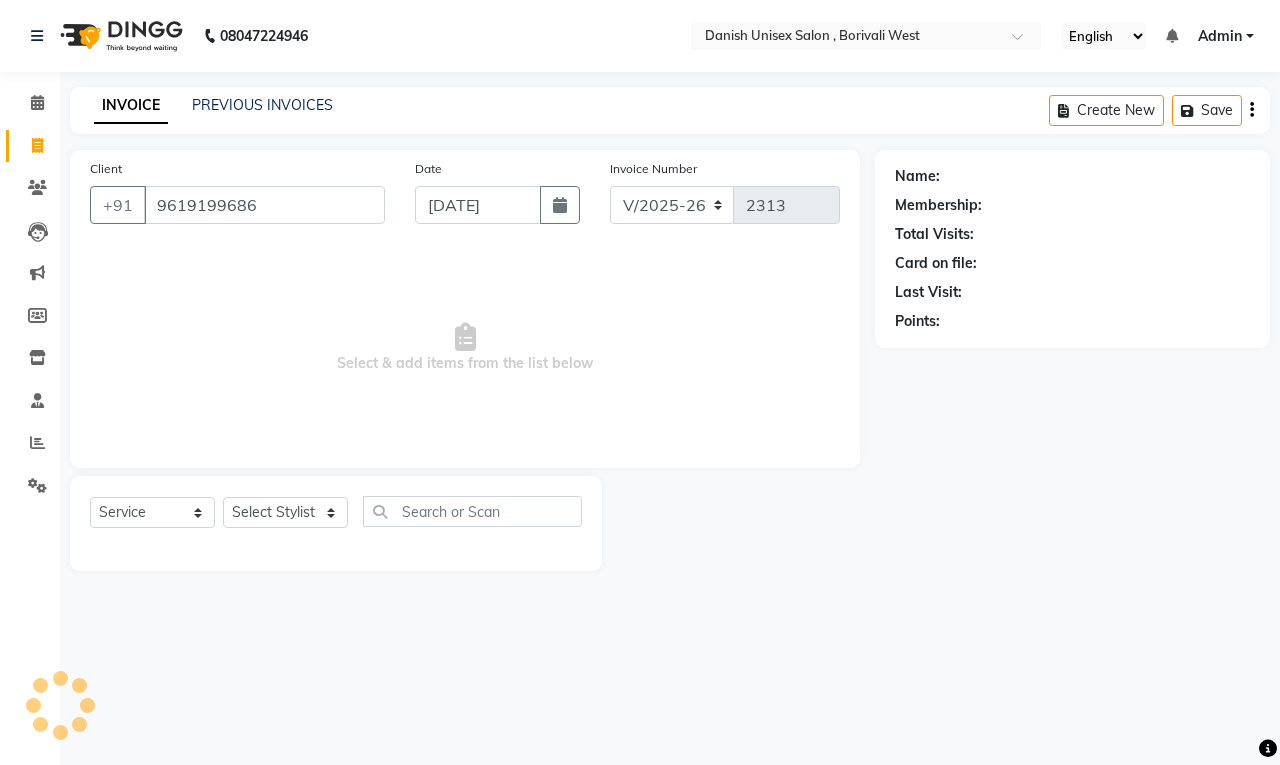 type on "9619199686" 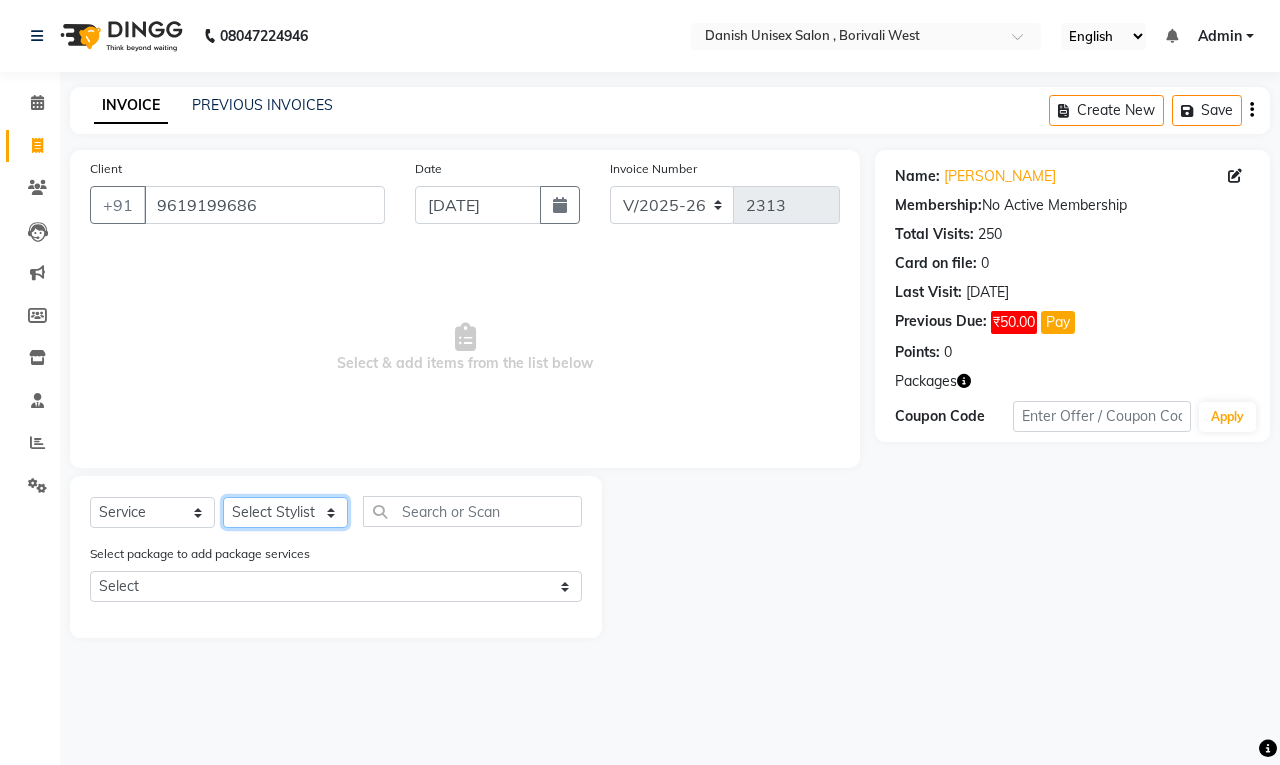 click on "Select Stylist [PERSON_NAME] [PERSON_NAME] [PERSON_NAME] kajal [PERSON_NAME] [PERSON_NAME] [PERSON_NAME] [PERSON_NAME] [PERSON_NAME] [PERSON_NAME] [PERSON_NAME]" 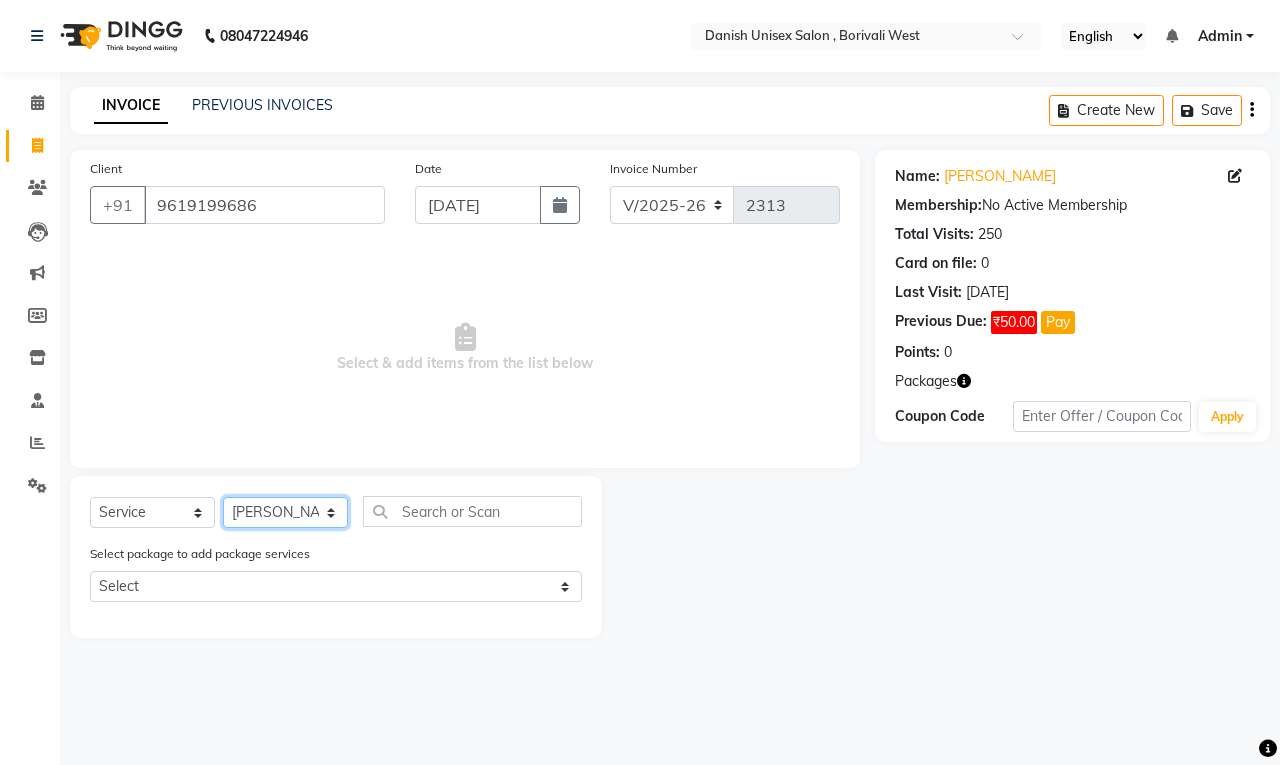 click on "Select Stylist [PERSON_NAME] [PERSON_NAME] [PERSON_NAME] kajal [PERSON_NAME] [PERSON_NAME] [PERSON_NAME] [PERSON_NAME] [PERSON_NAME] [PERSON_NAME] [PERSON_NAME]" 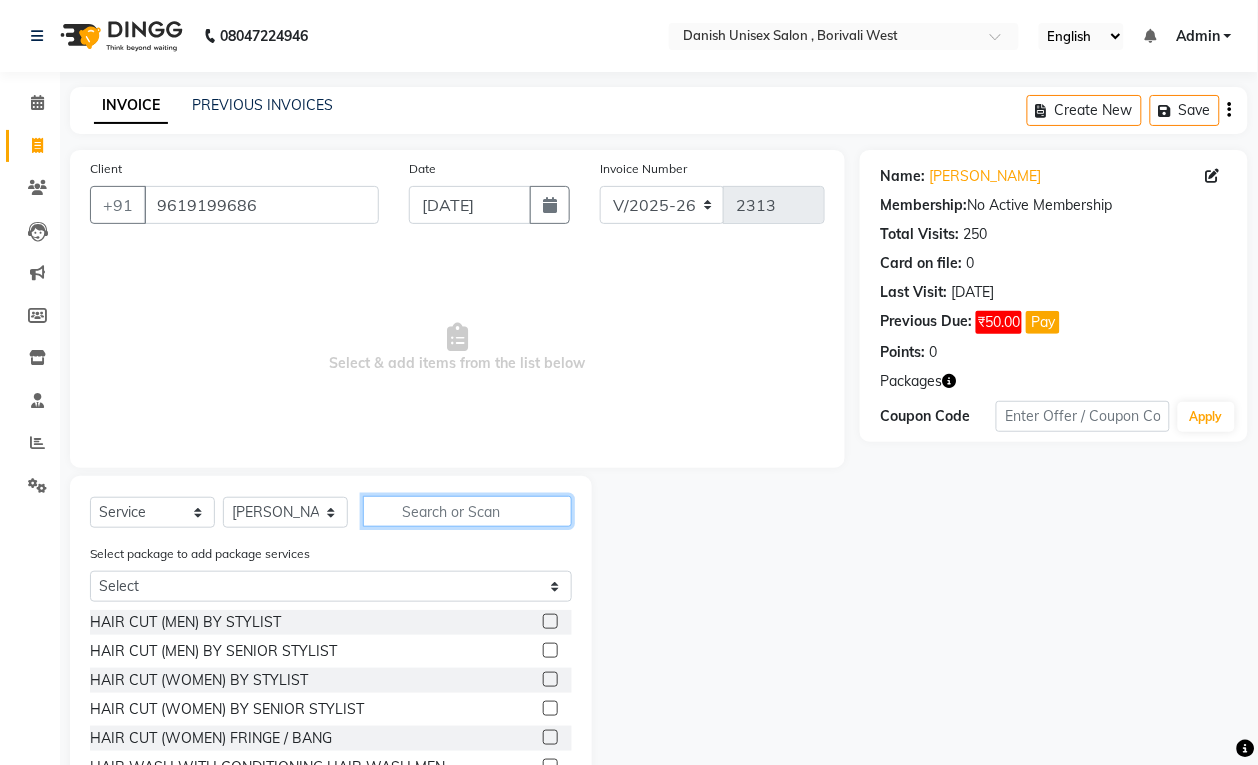 click 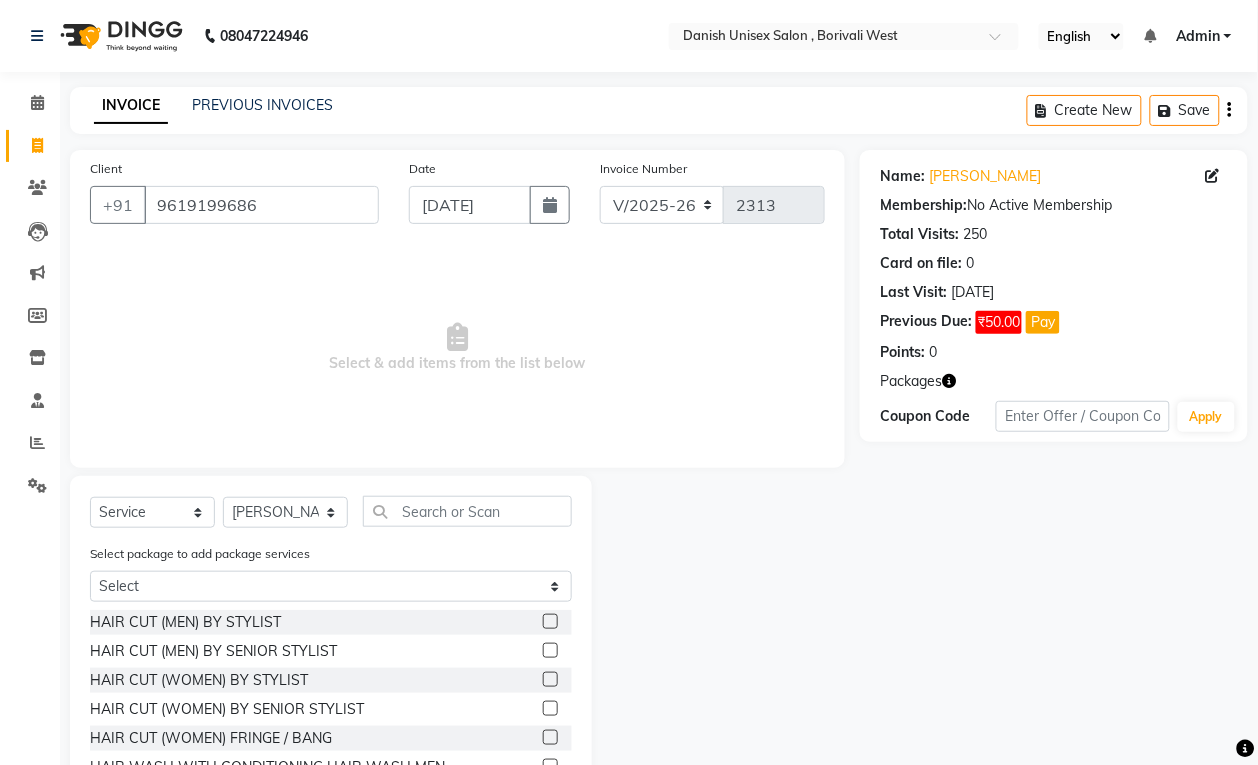 click 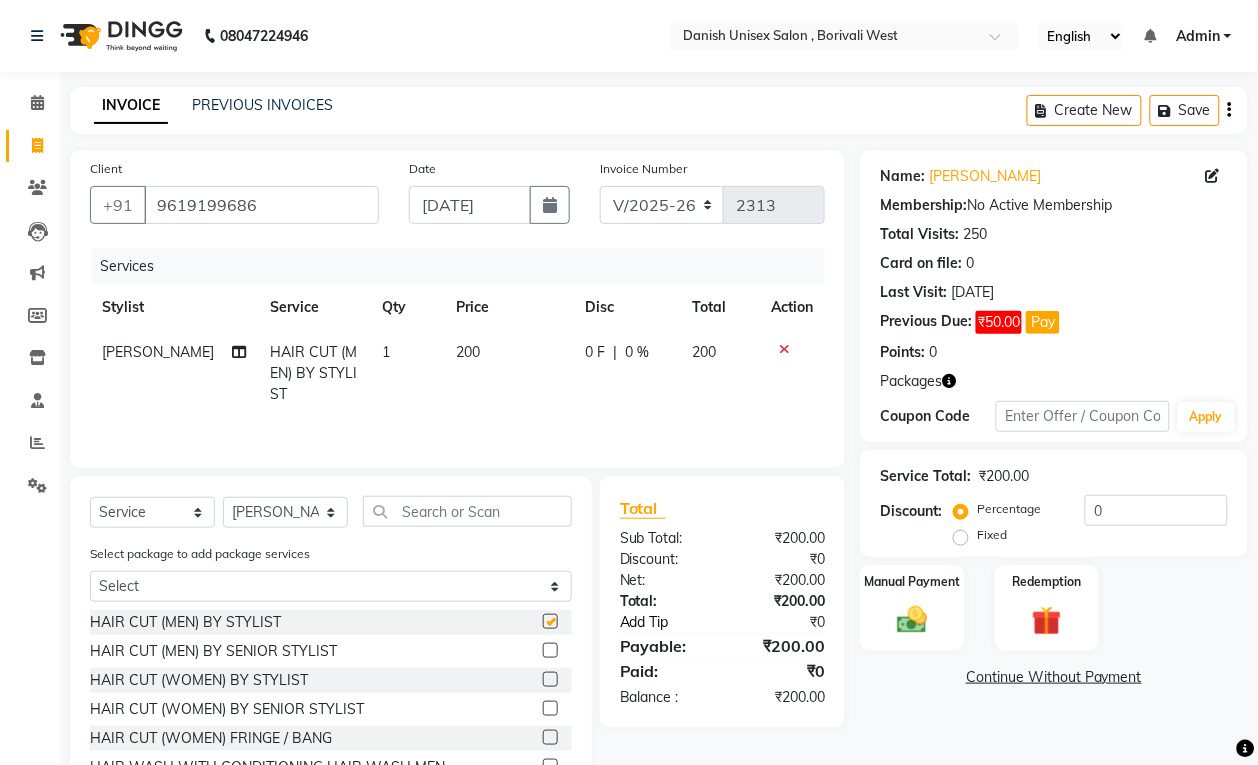 checkbox on "false" 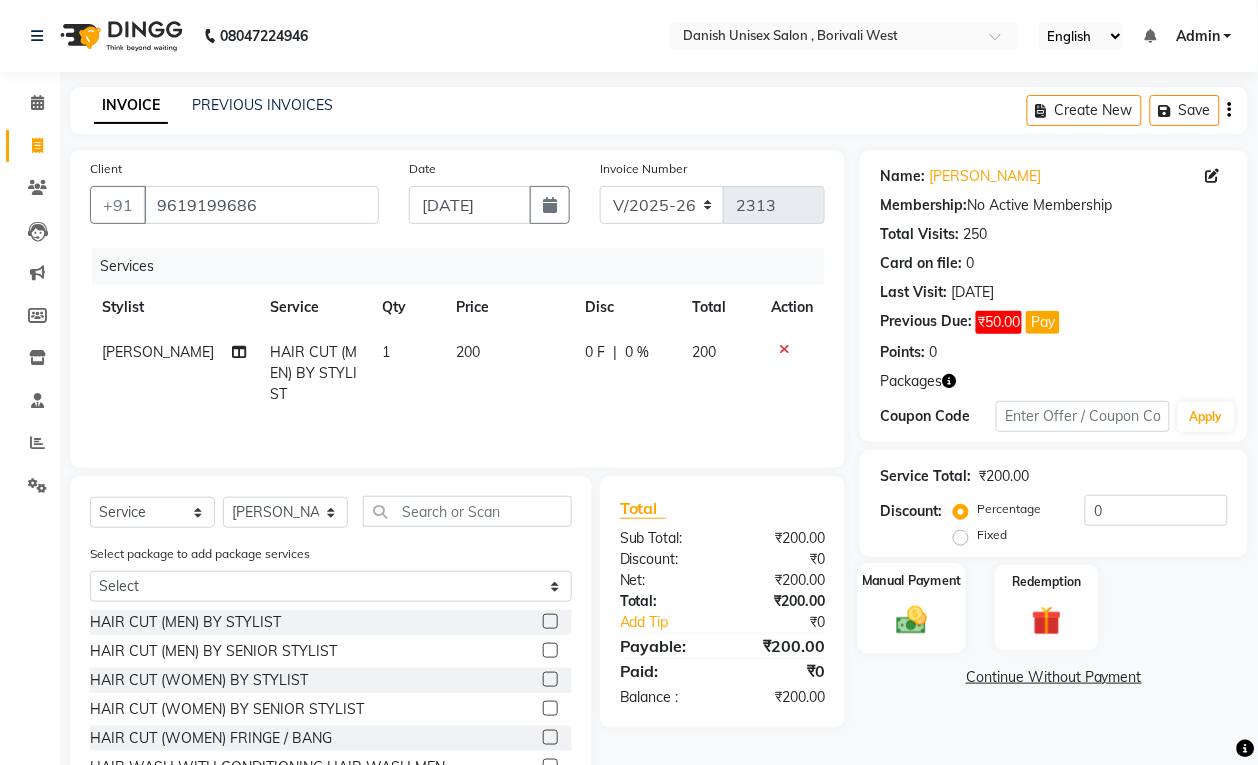 click 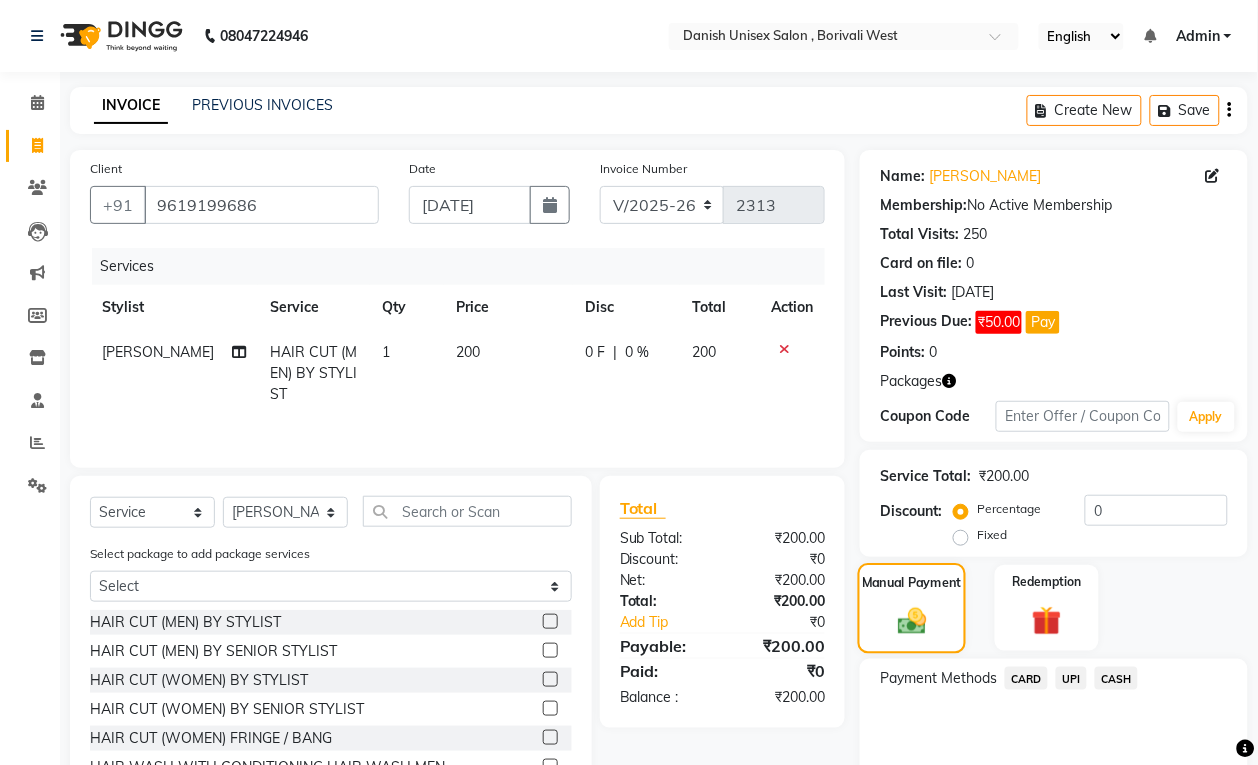 scroll, scrollTop: 107, scrollLeft: 0, axis: vertical 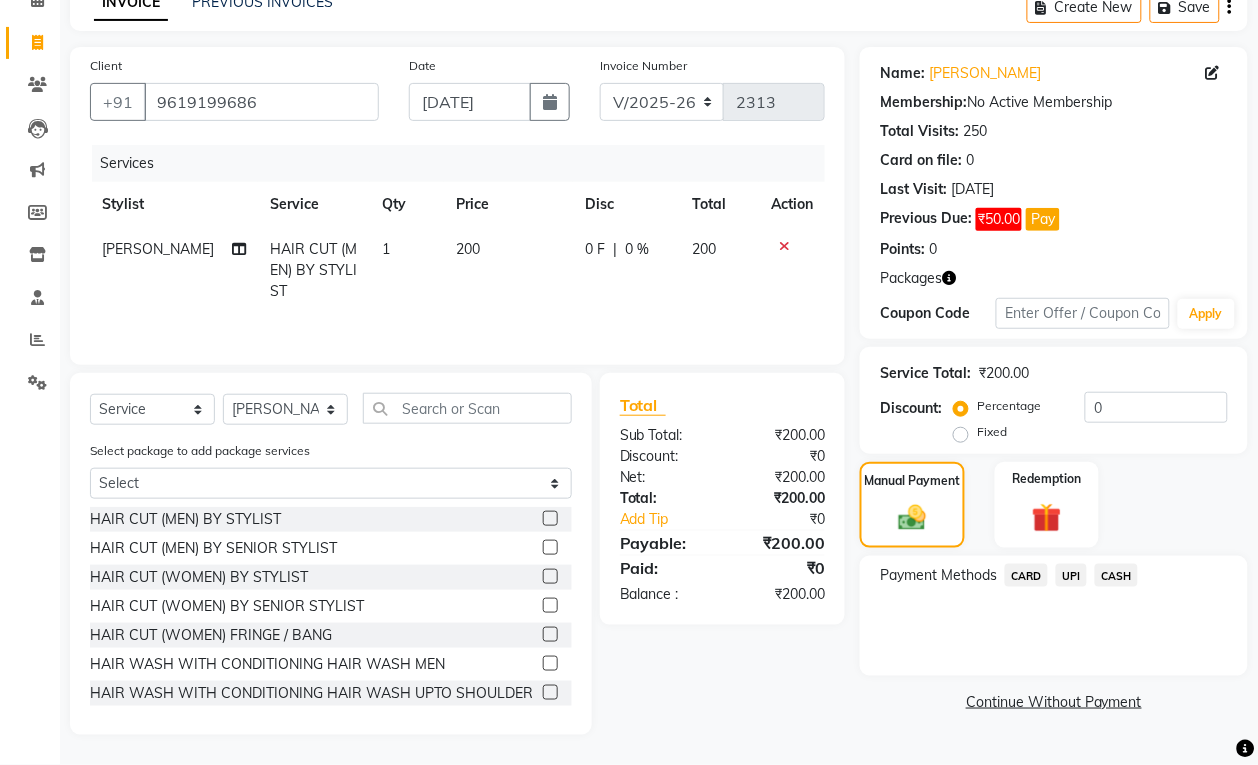 click on "CASH" 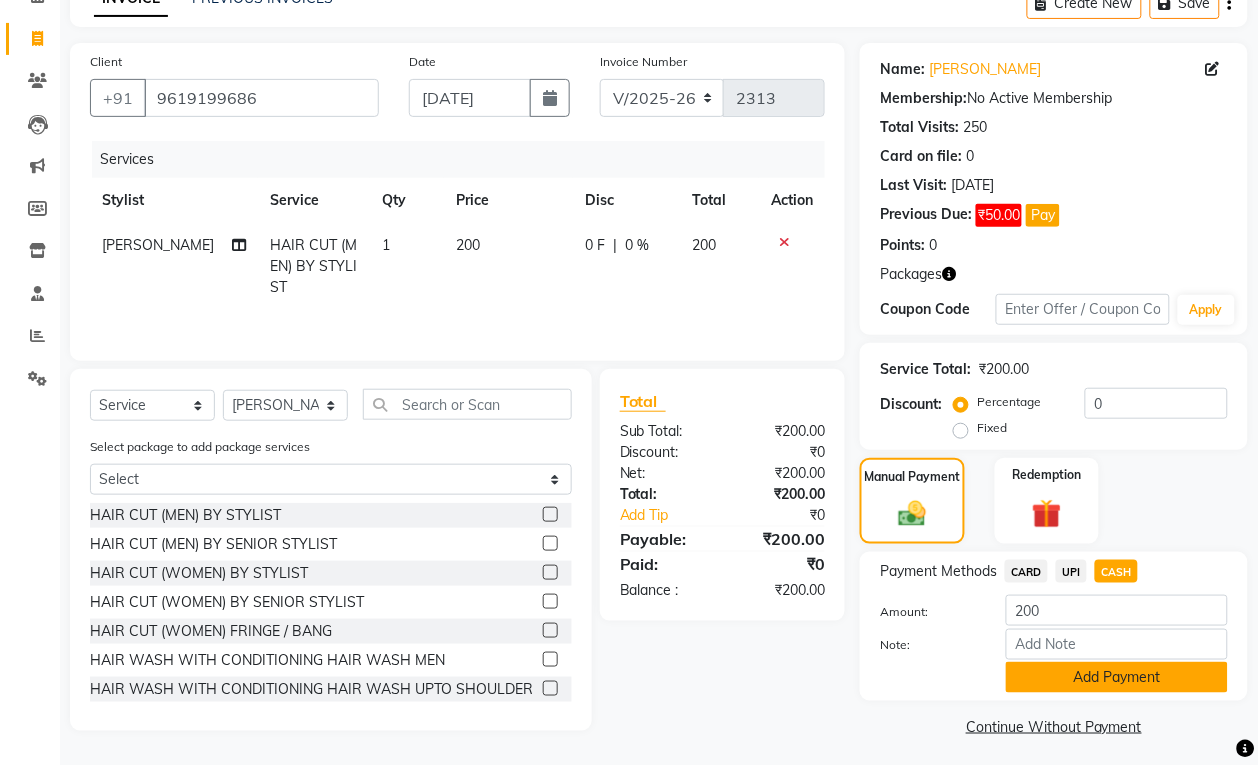 click on "Add Payment" 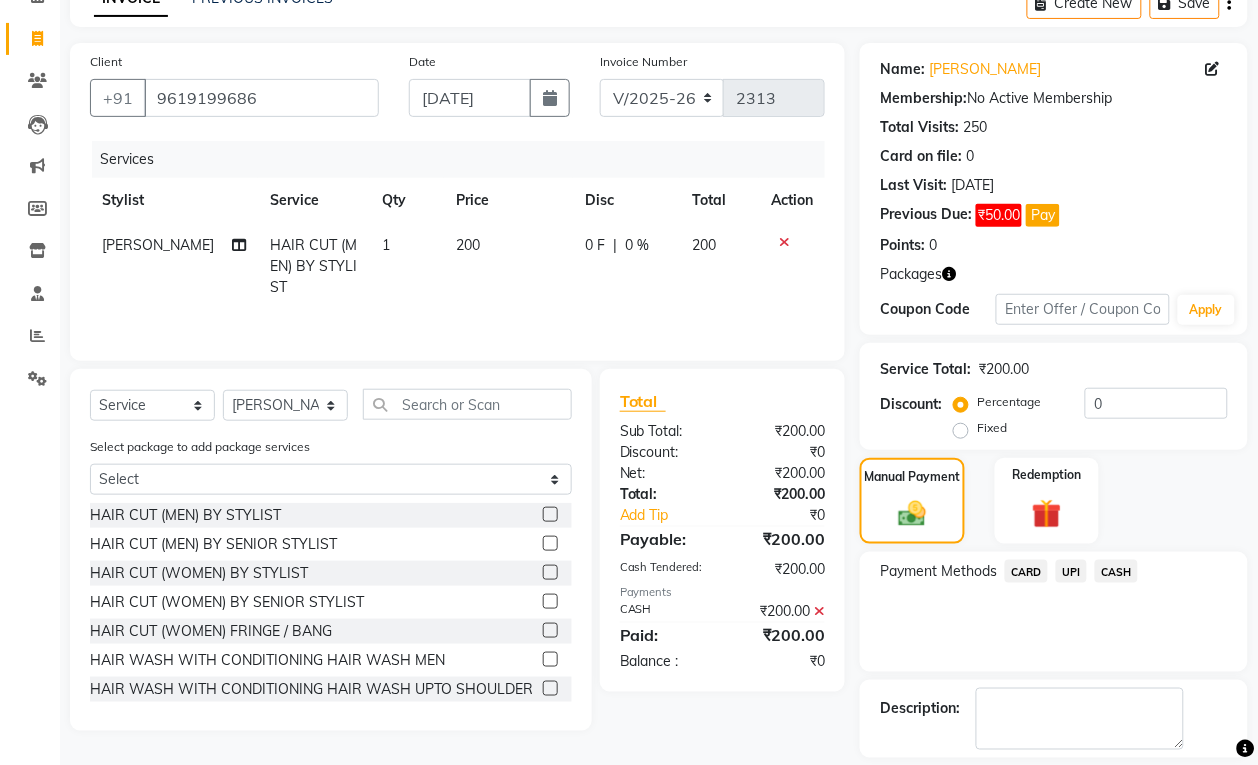 scroll, scrollTop: 200, scrollLeft: 0, axis: vertical 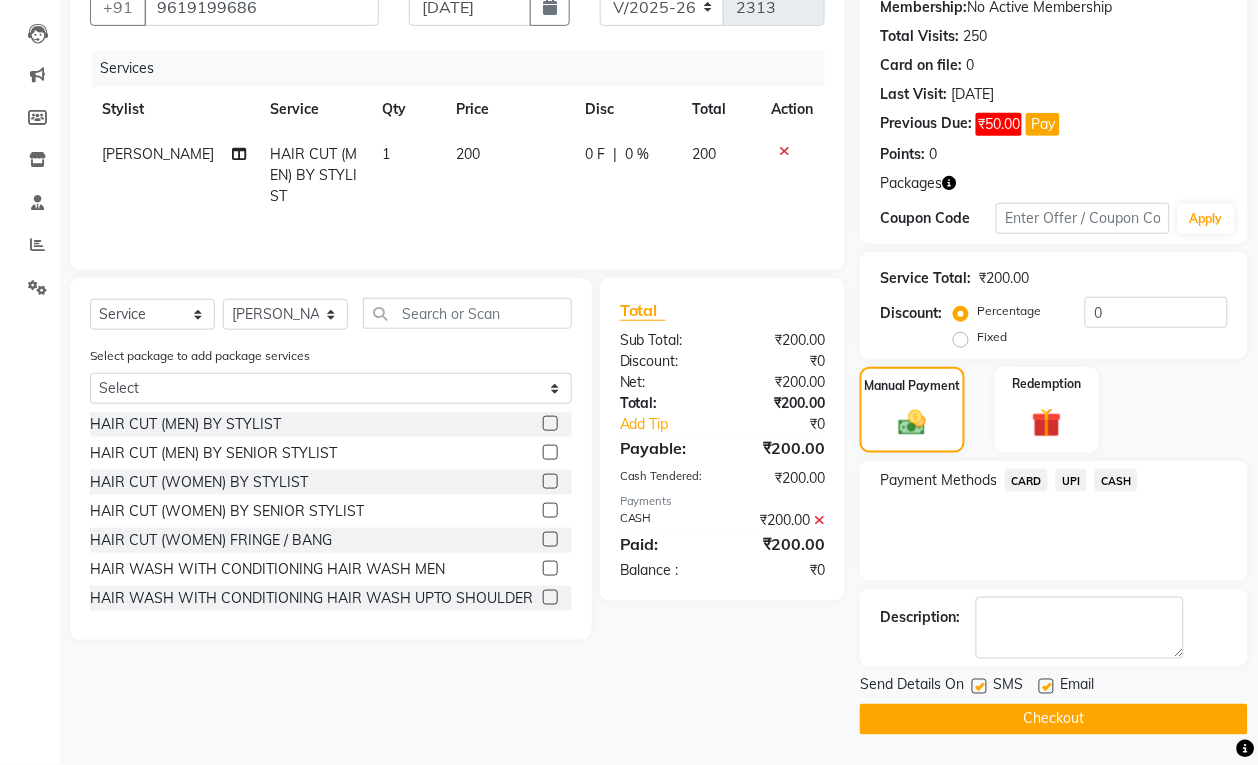 click on "Checkout" 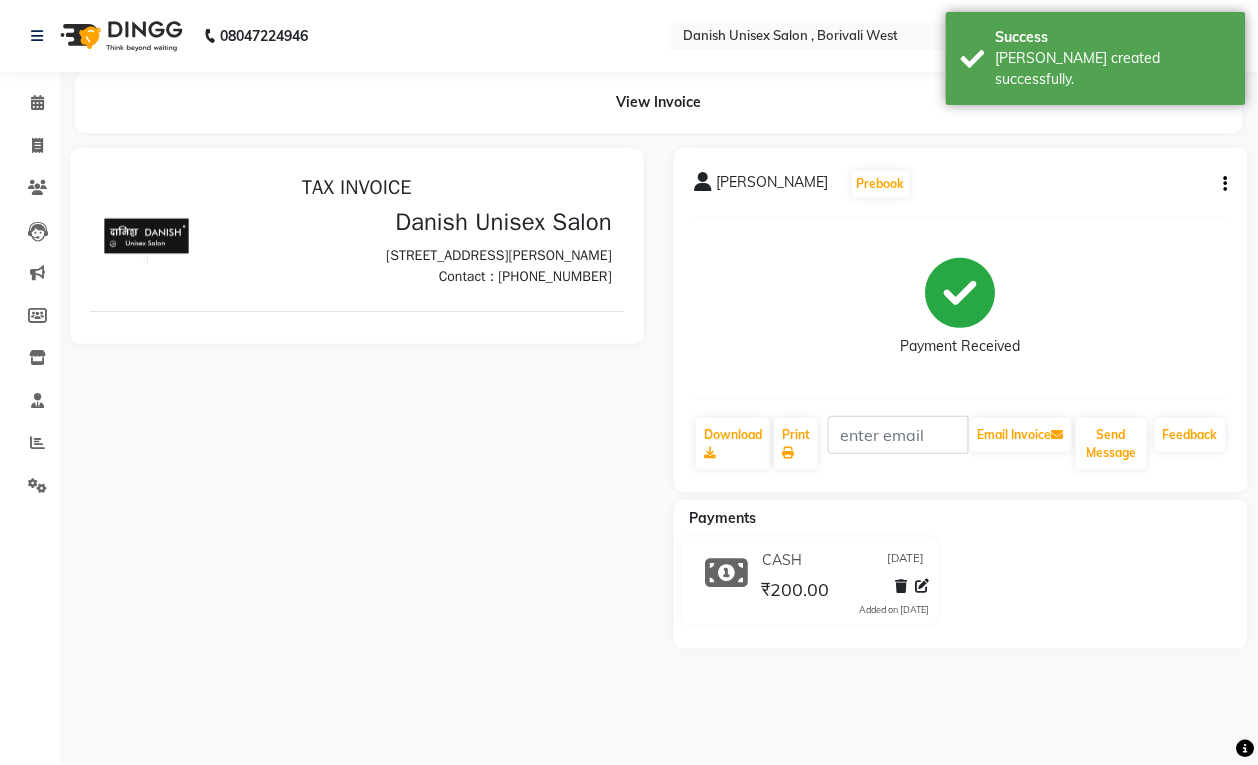 scroll, scrollTop: 0, scrollLeft: 0, axis: both 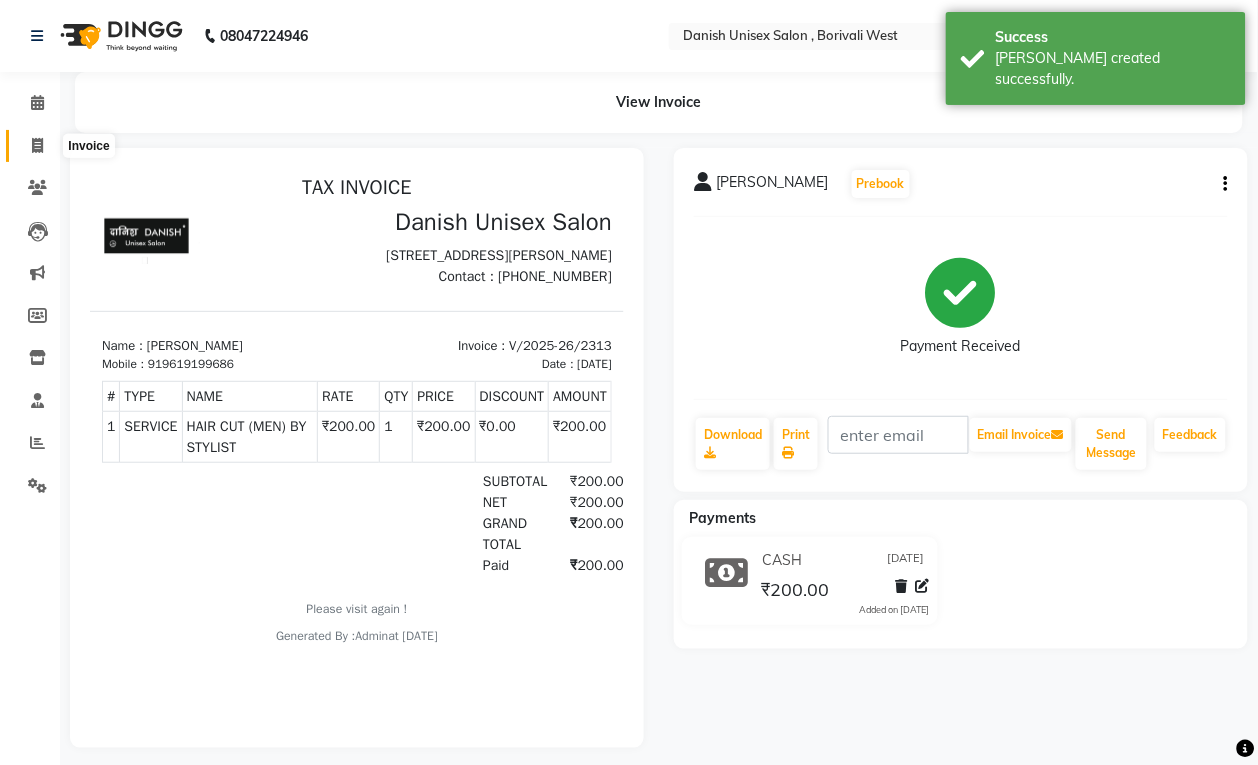 click 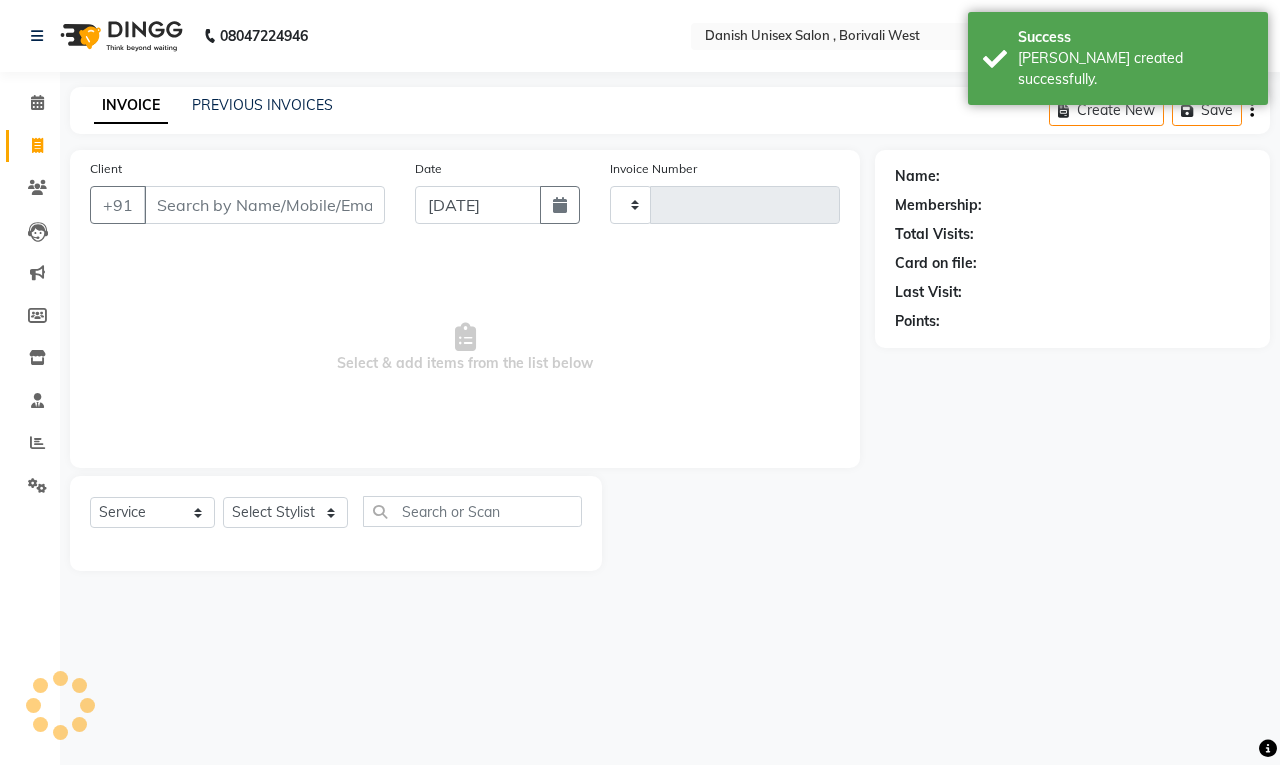 type on "2314" 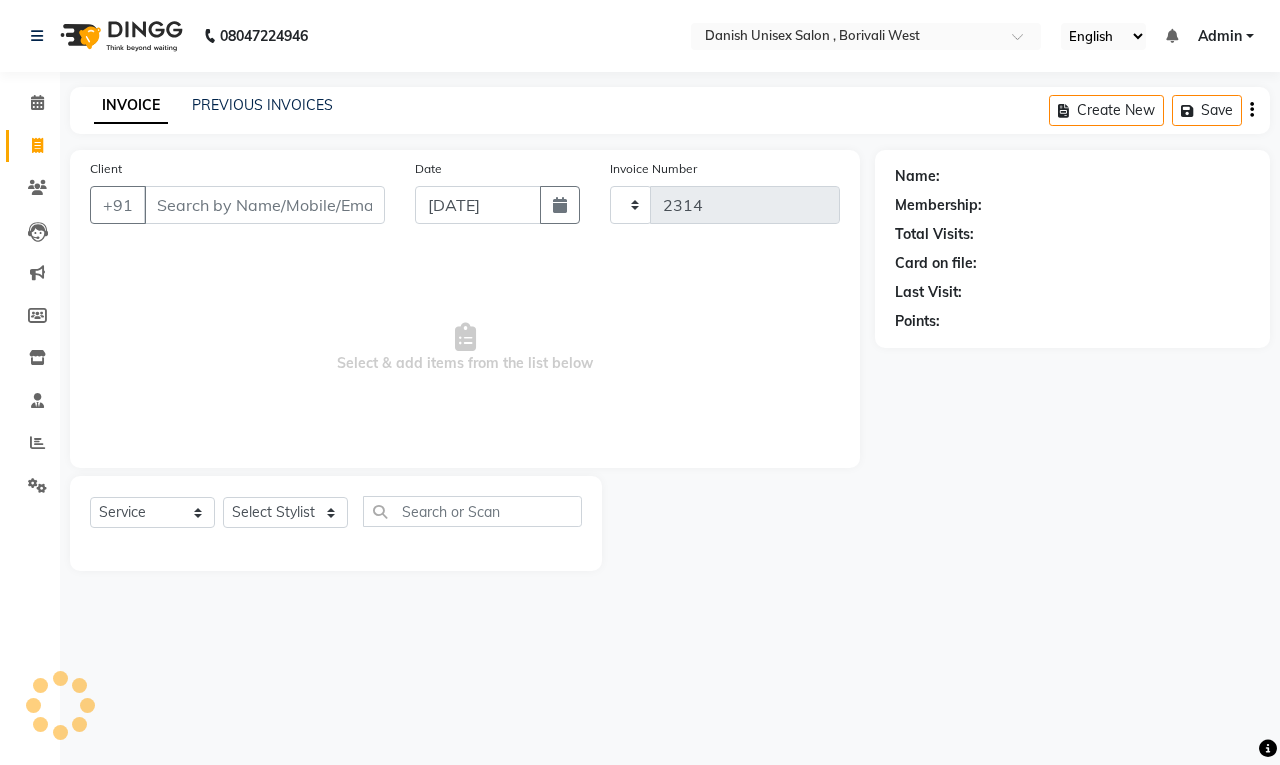 select on "6929" 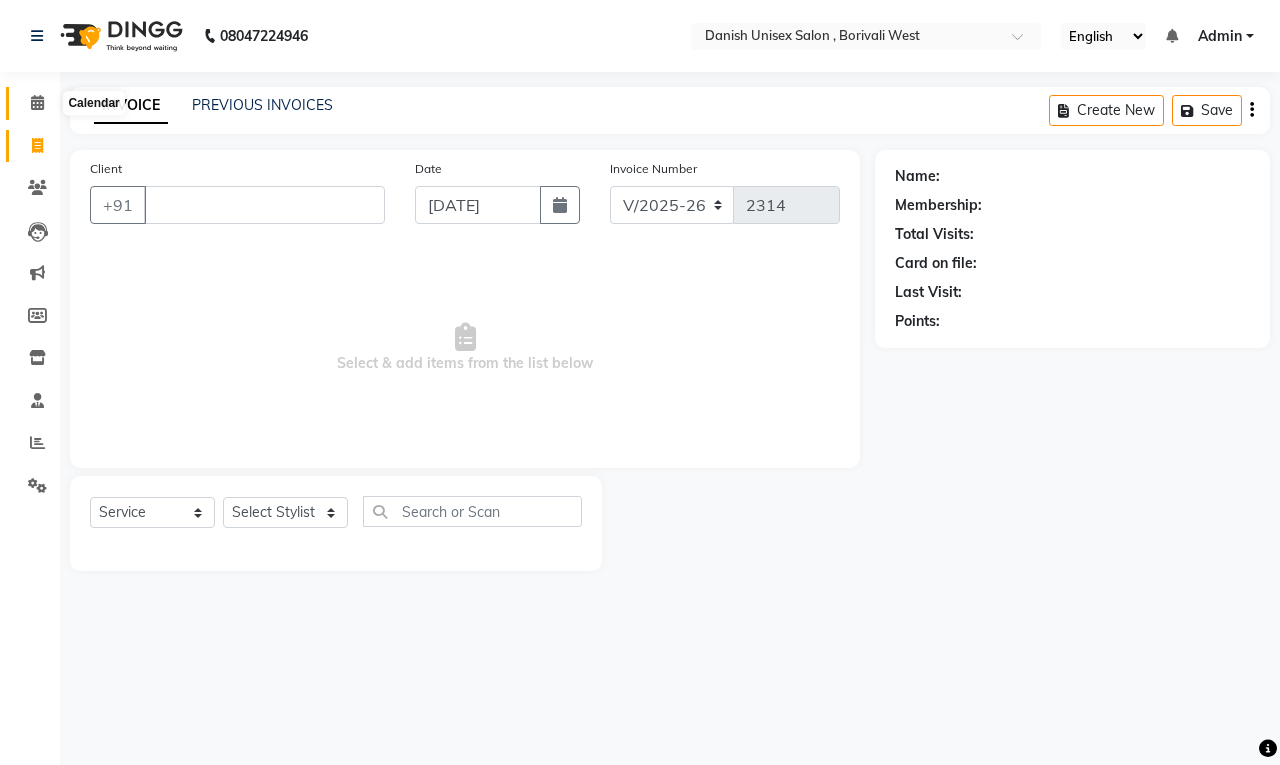 type 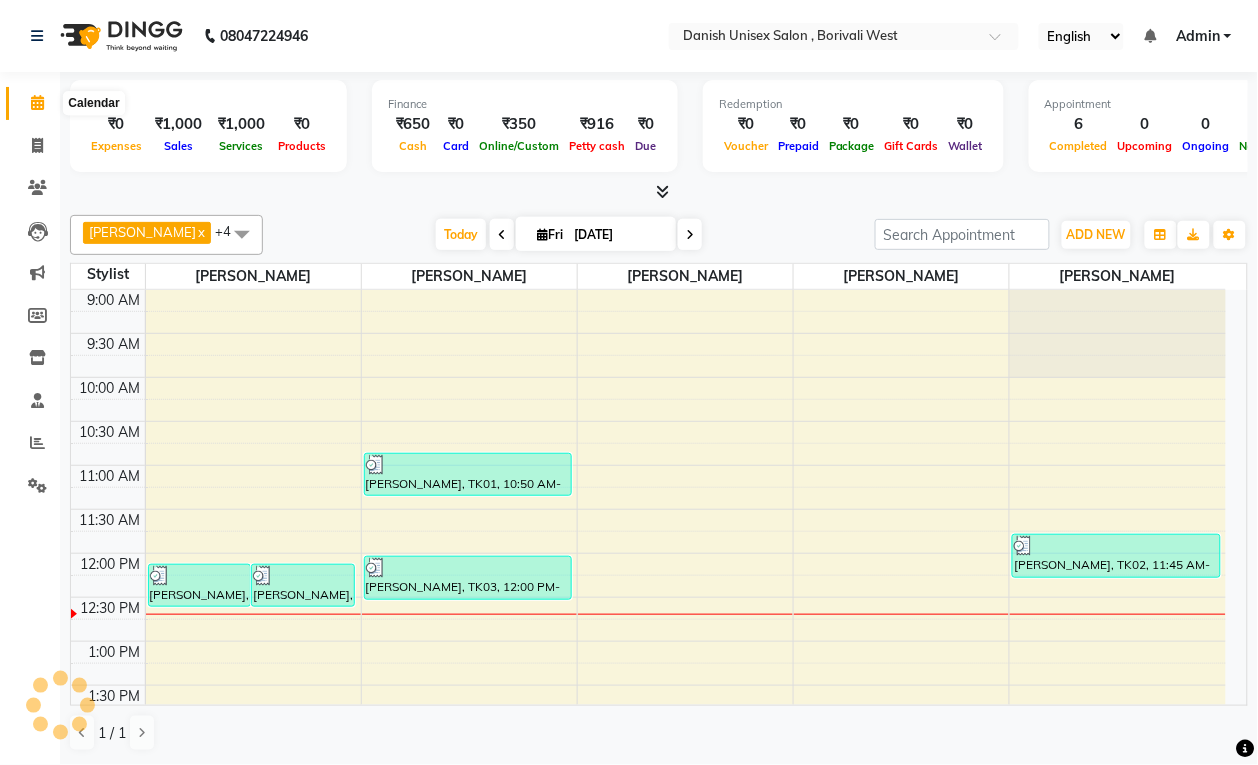 scroll, scrollTop: 0, scrollLeft: 0, axis: both 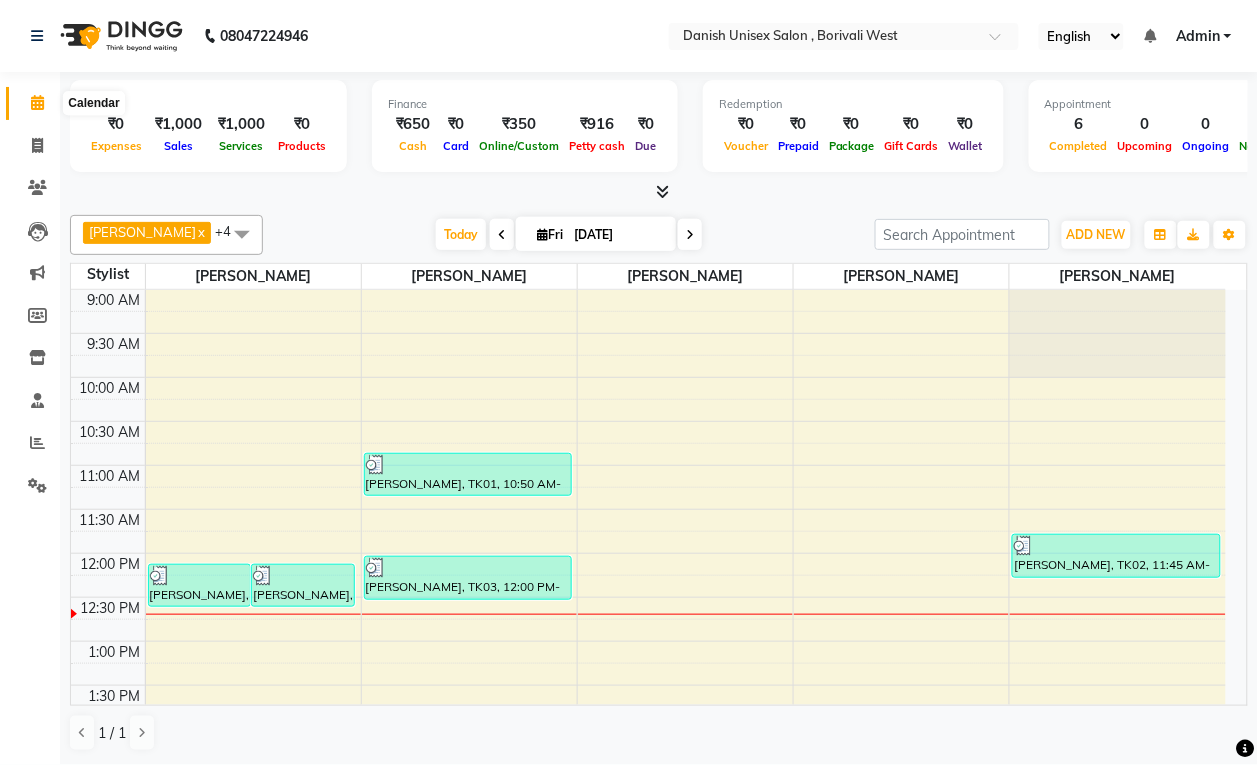 click 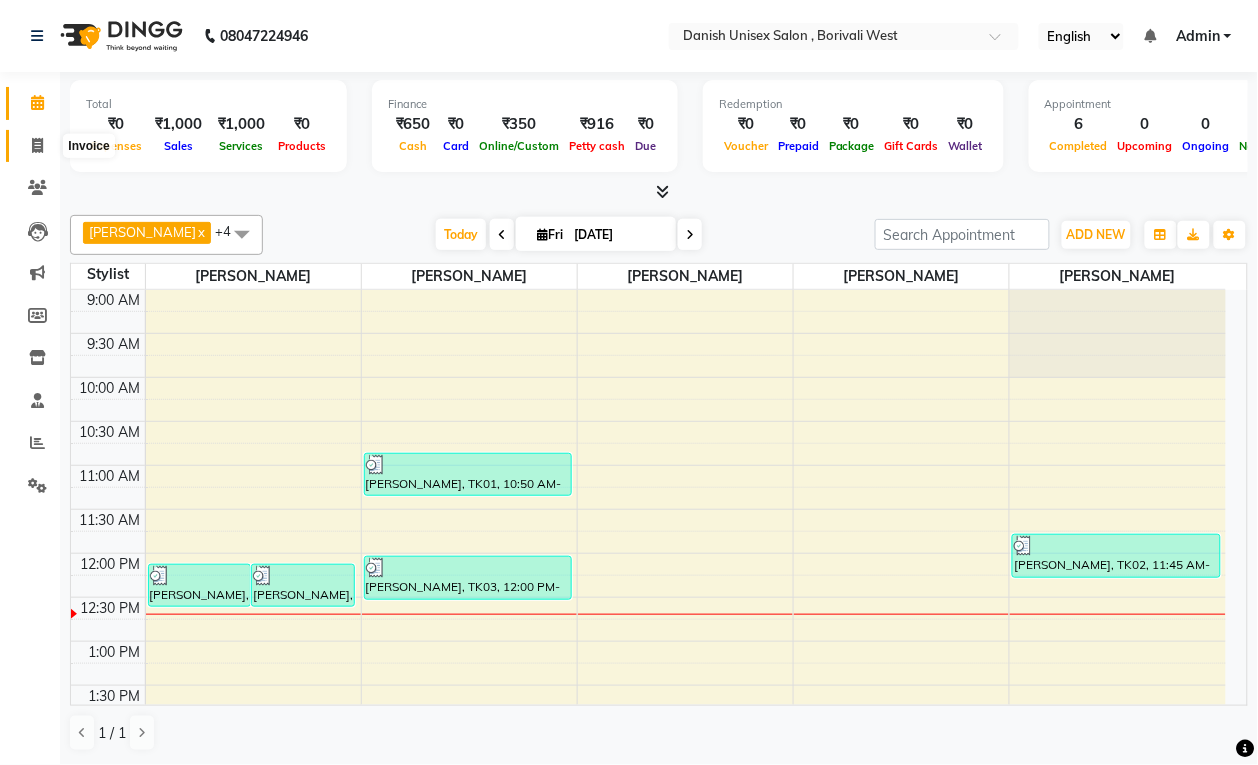 click 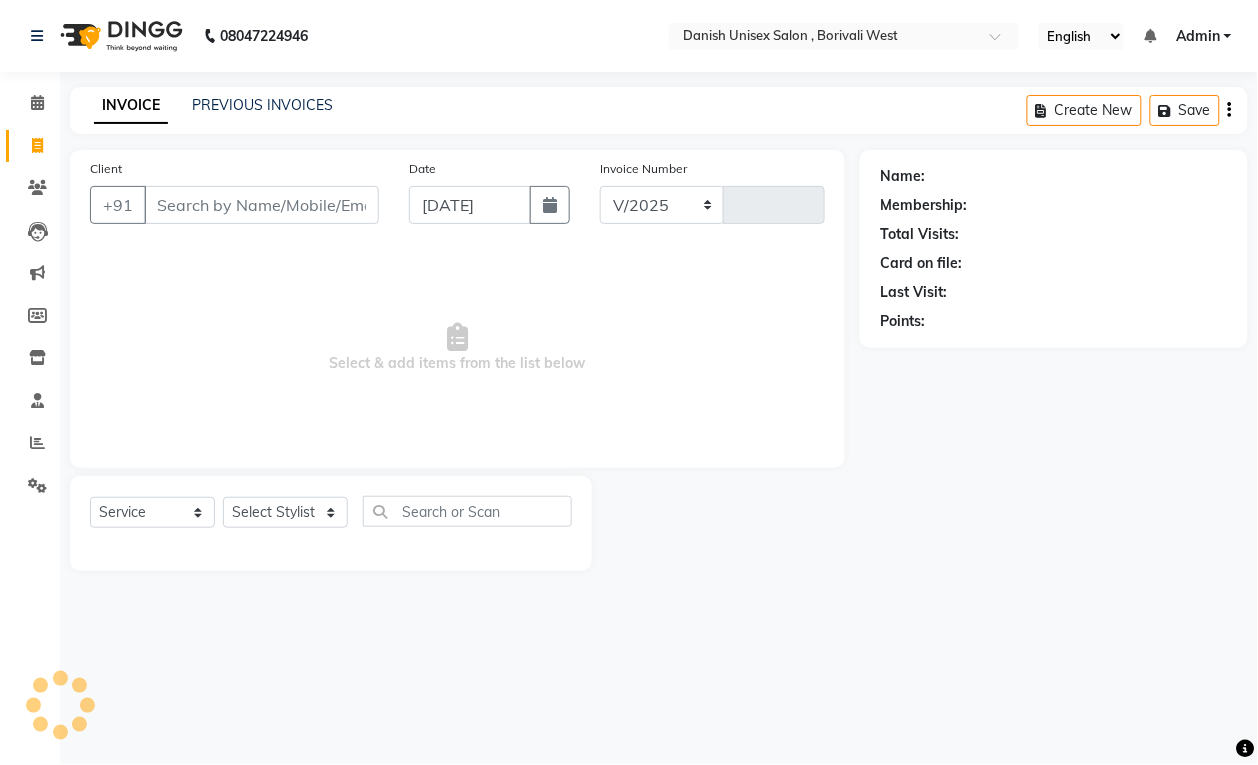 select on "6929" 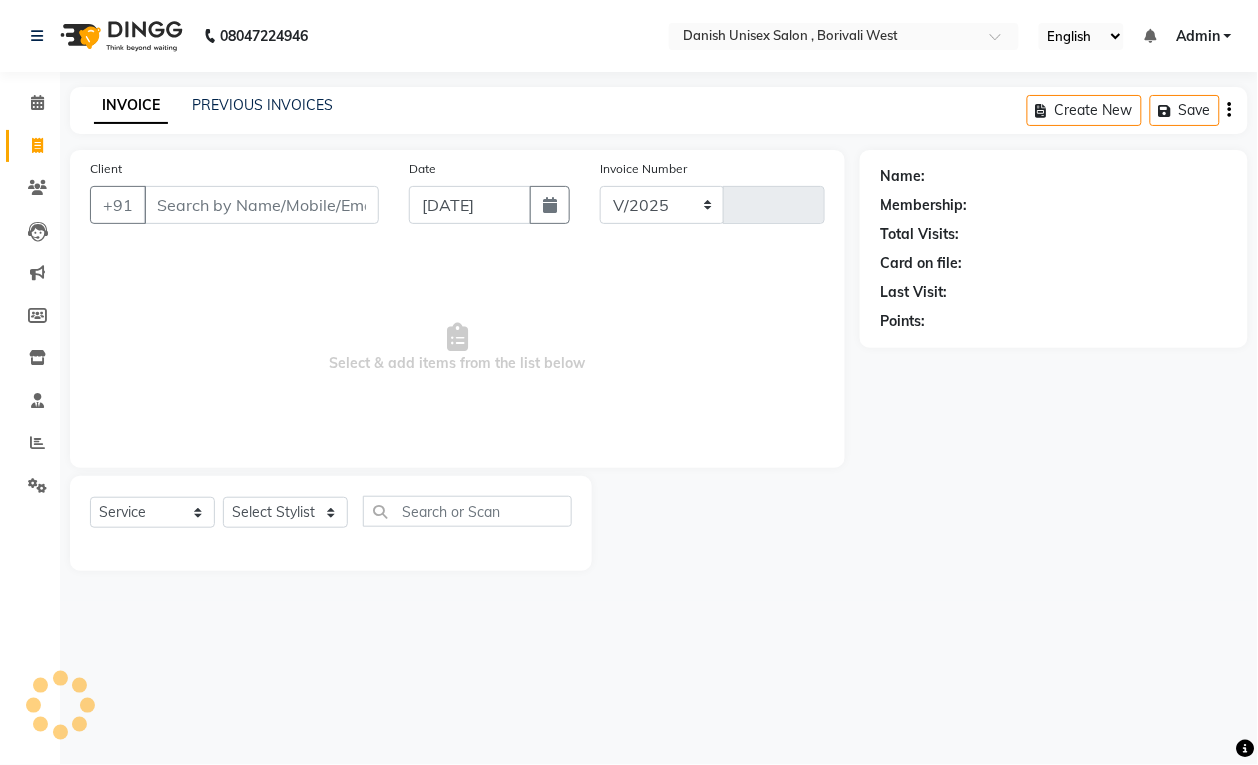 type on "2314" 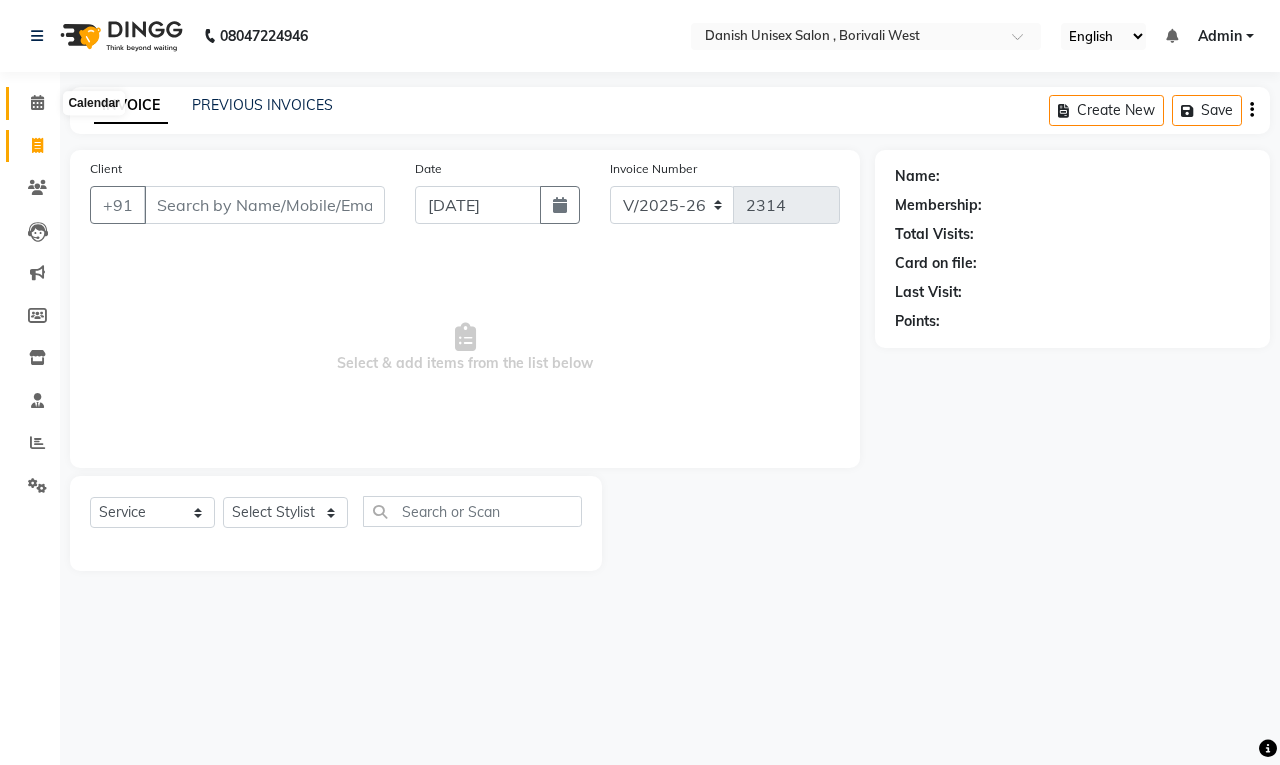 click 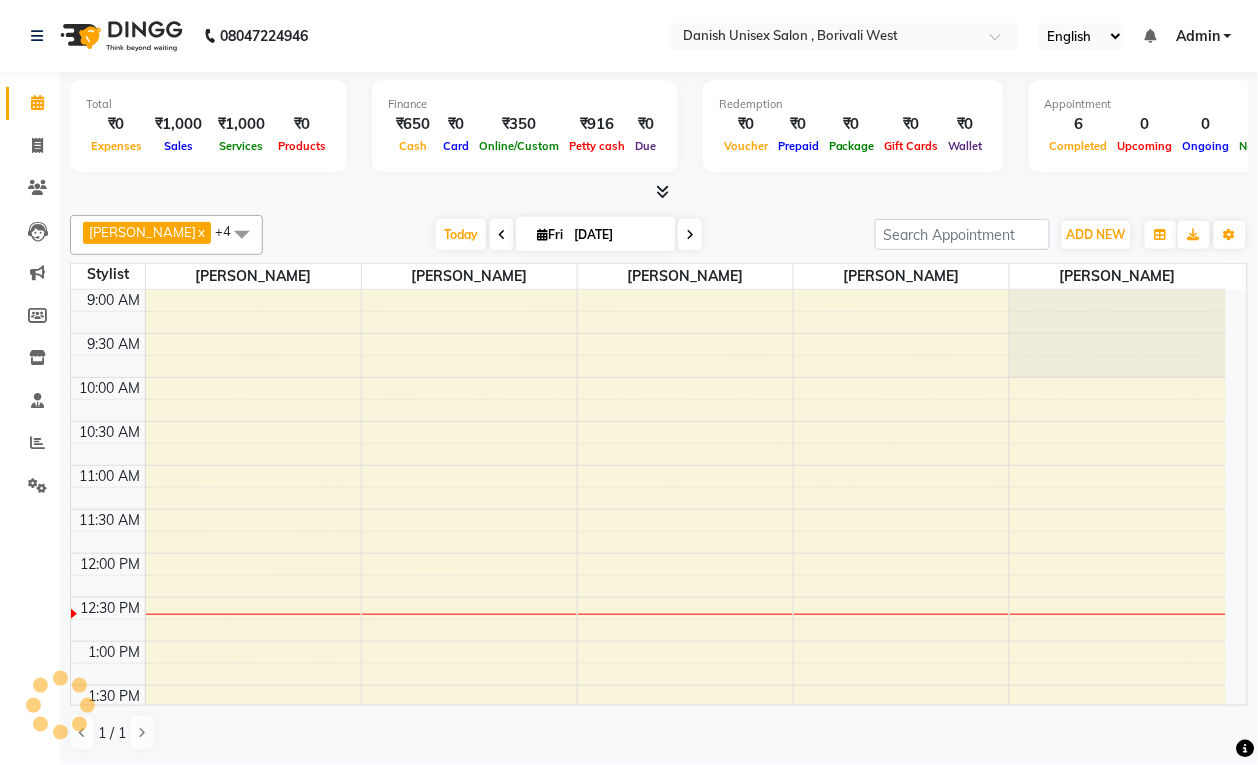 scroll, scrollTop: 0, scrollLeft: 0, axis: both 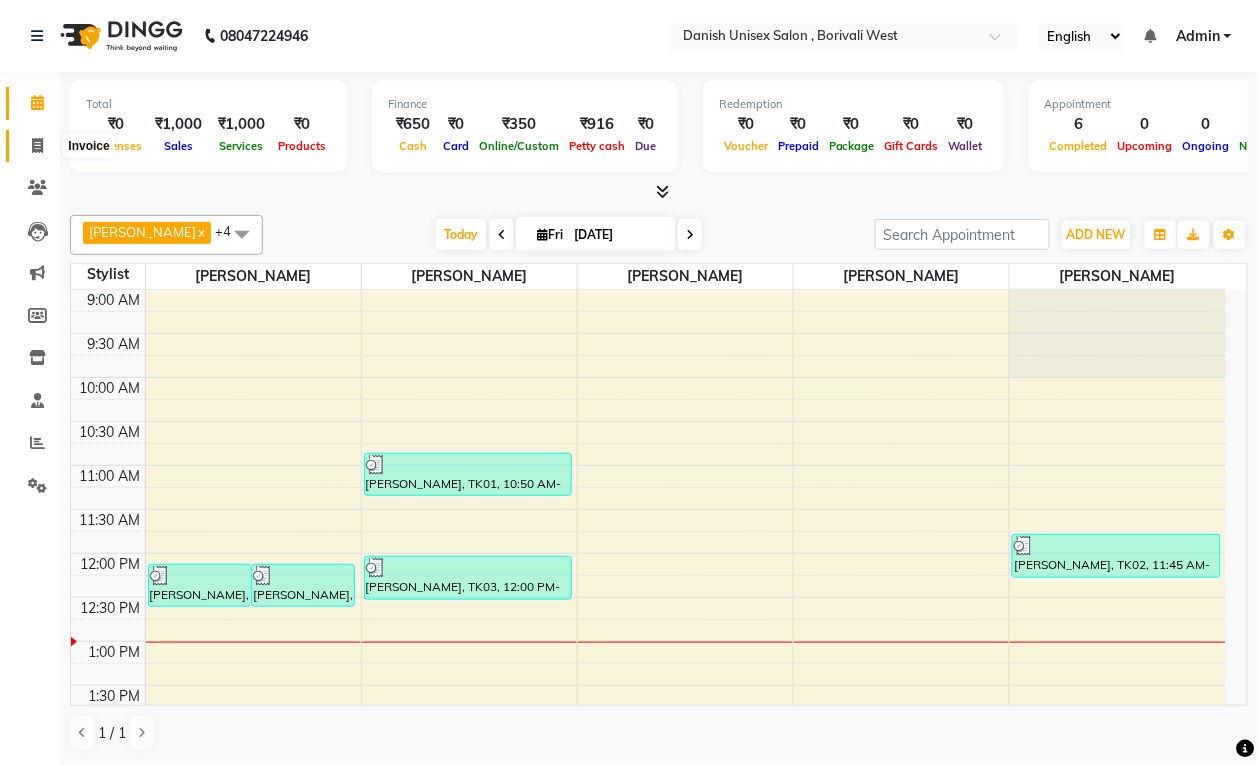 click 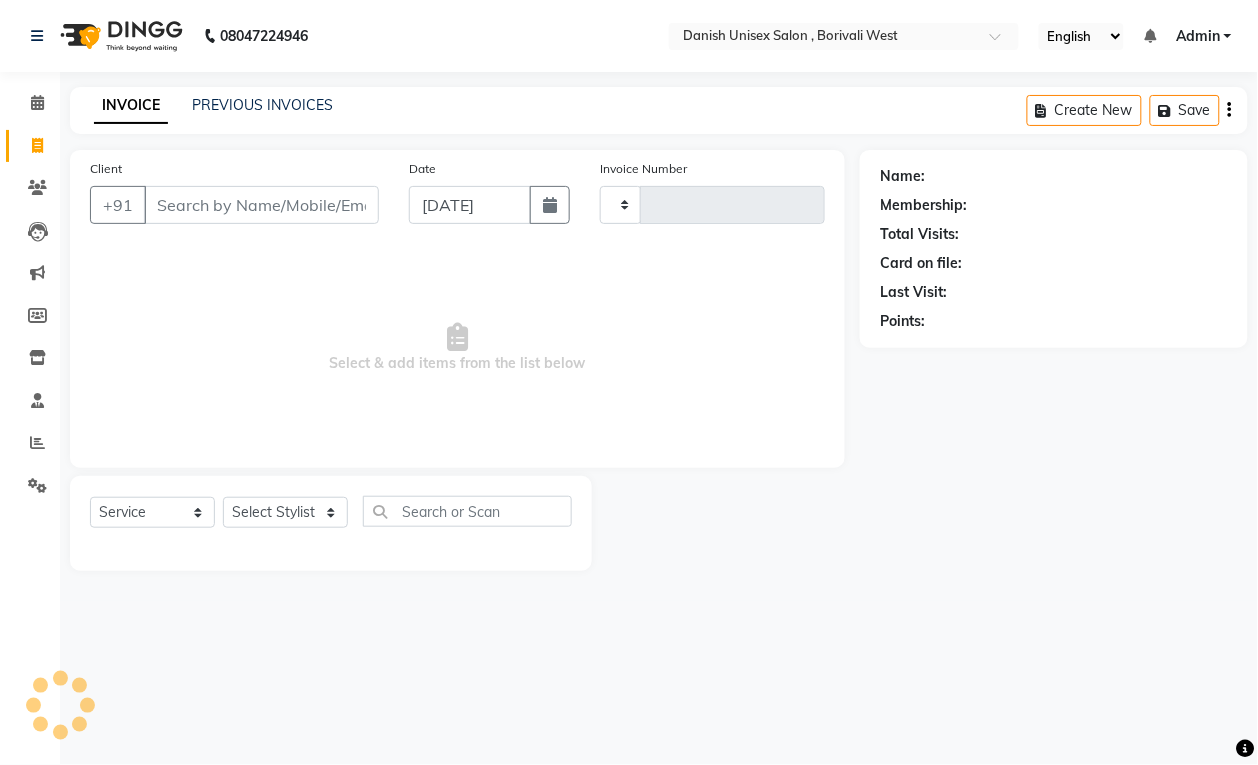 type on "2314" 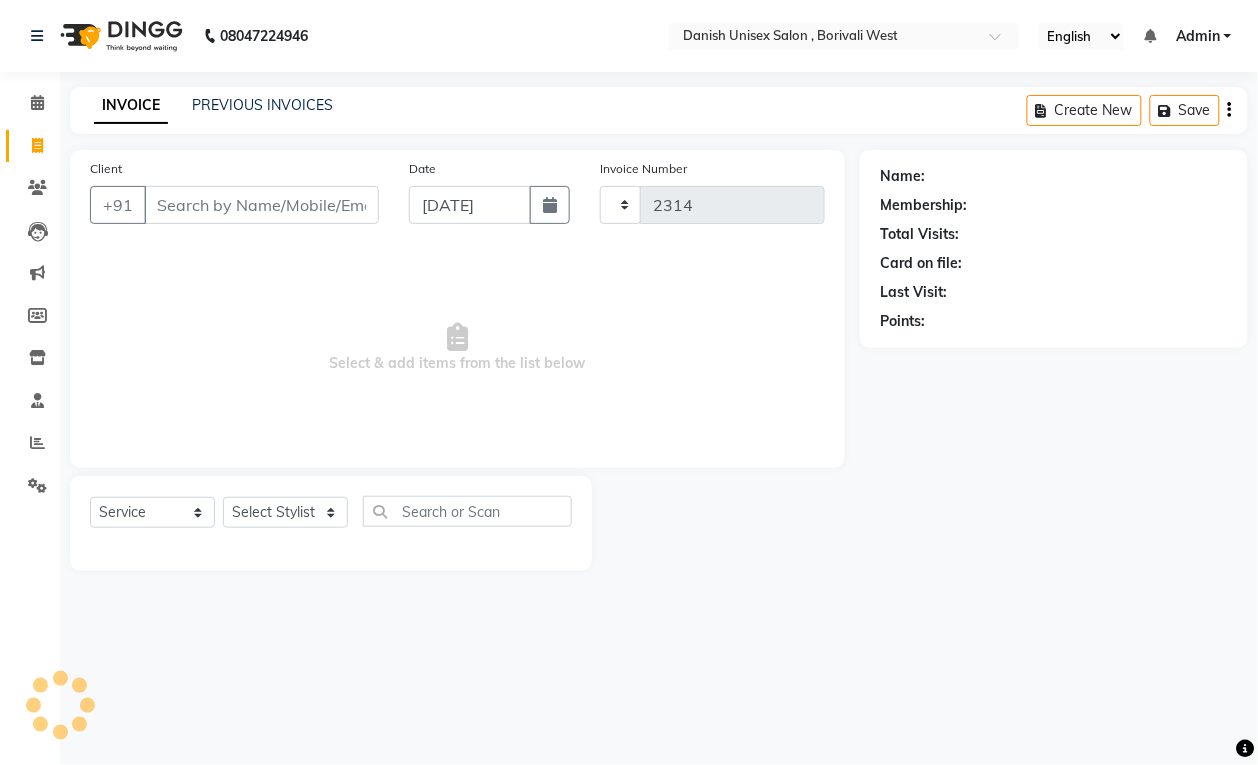 select on "6929" 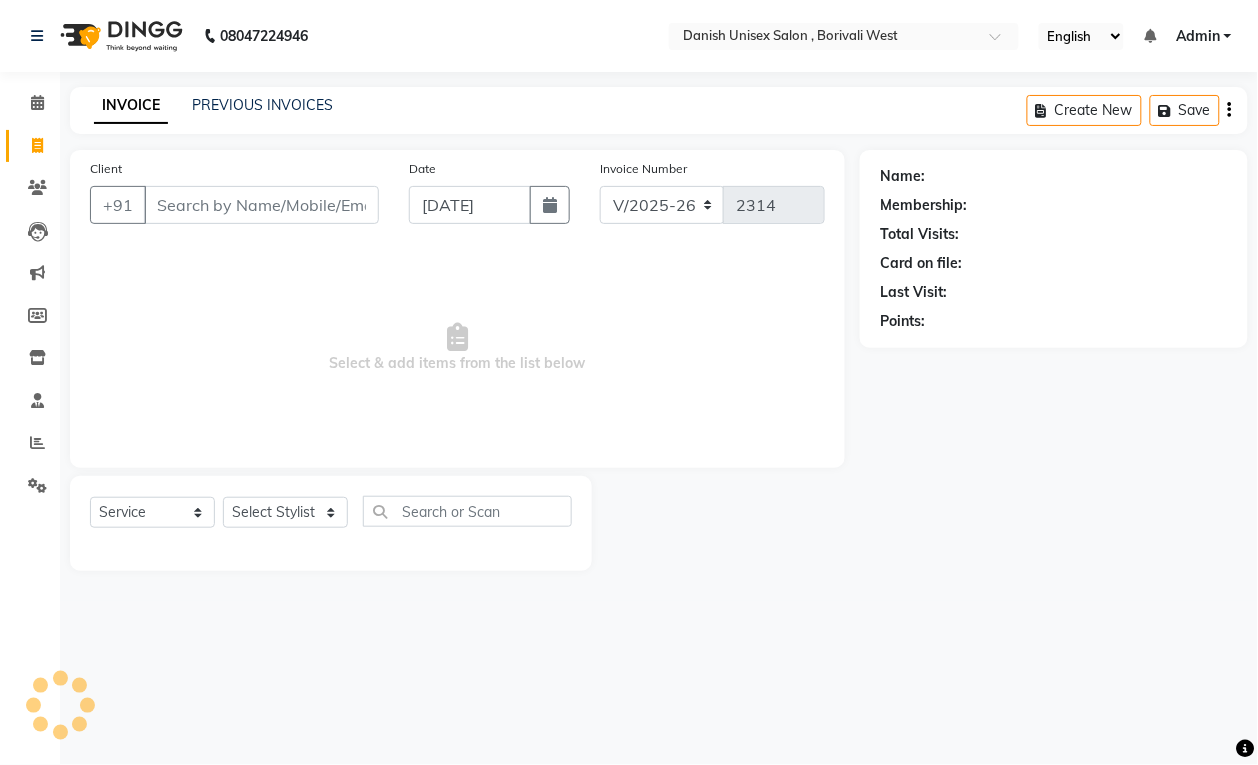 scroll, scrollTop: 0, scrollLeft: 0, axis: both 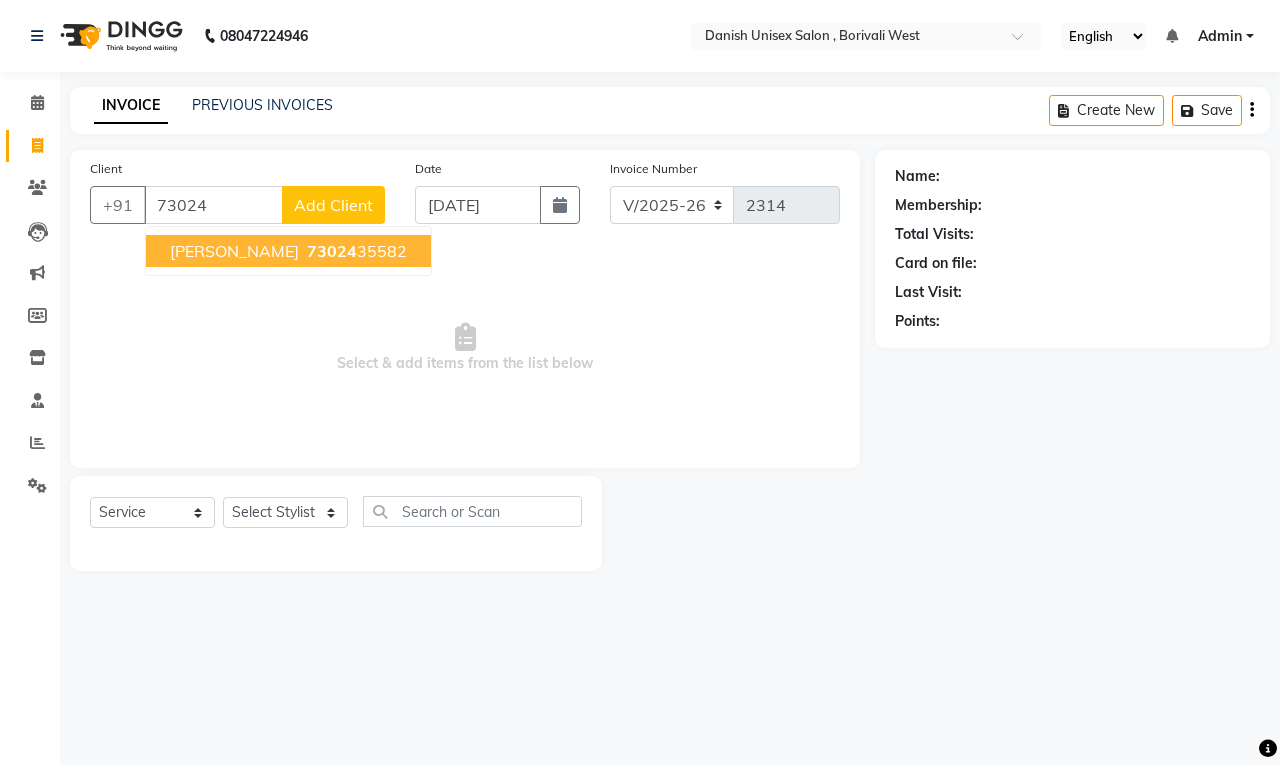 click on "73024 35582" at bounding box center (355, 251) 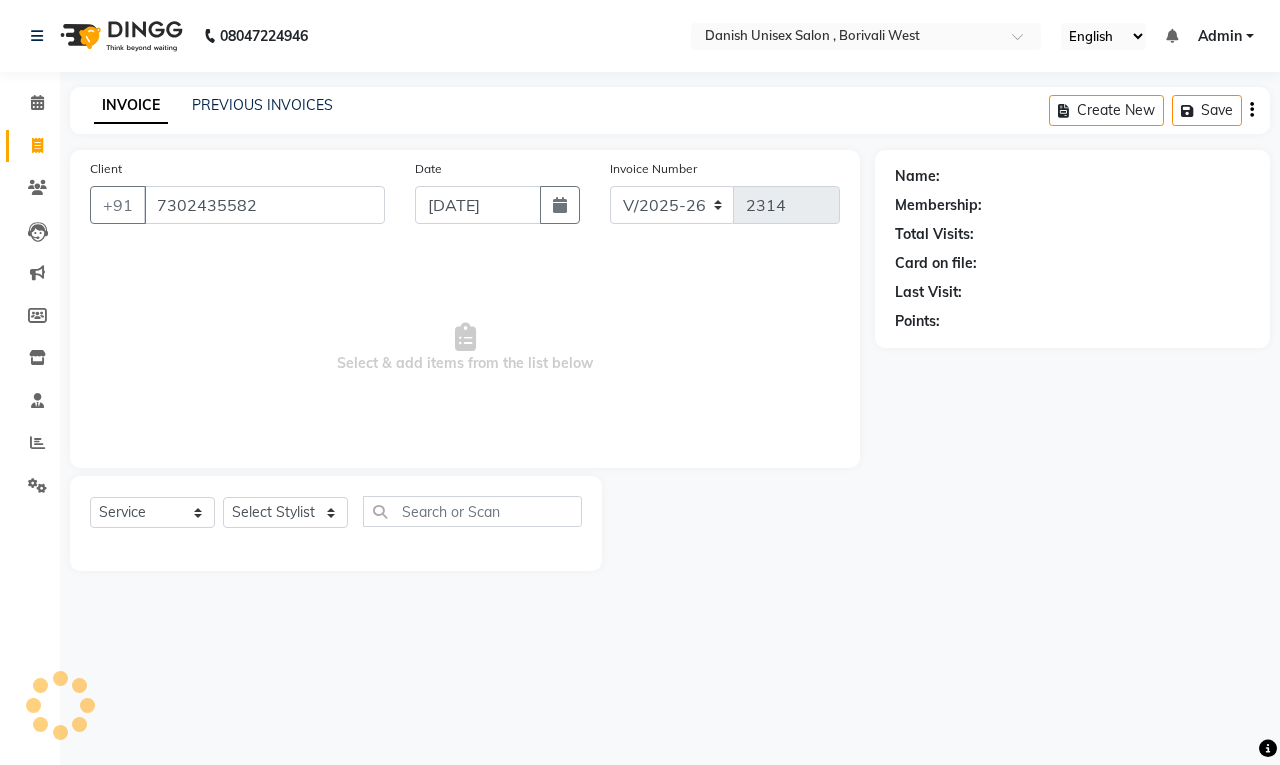 type on "7302435582" 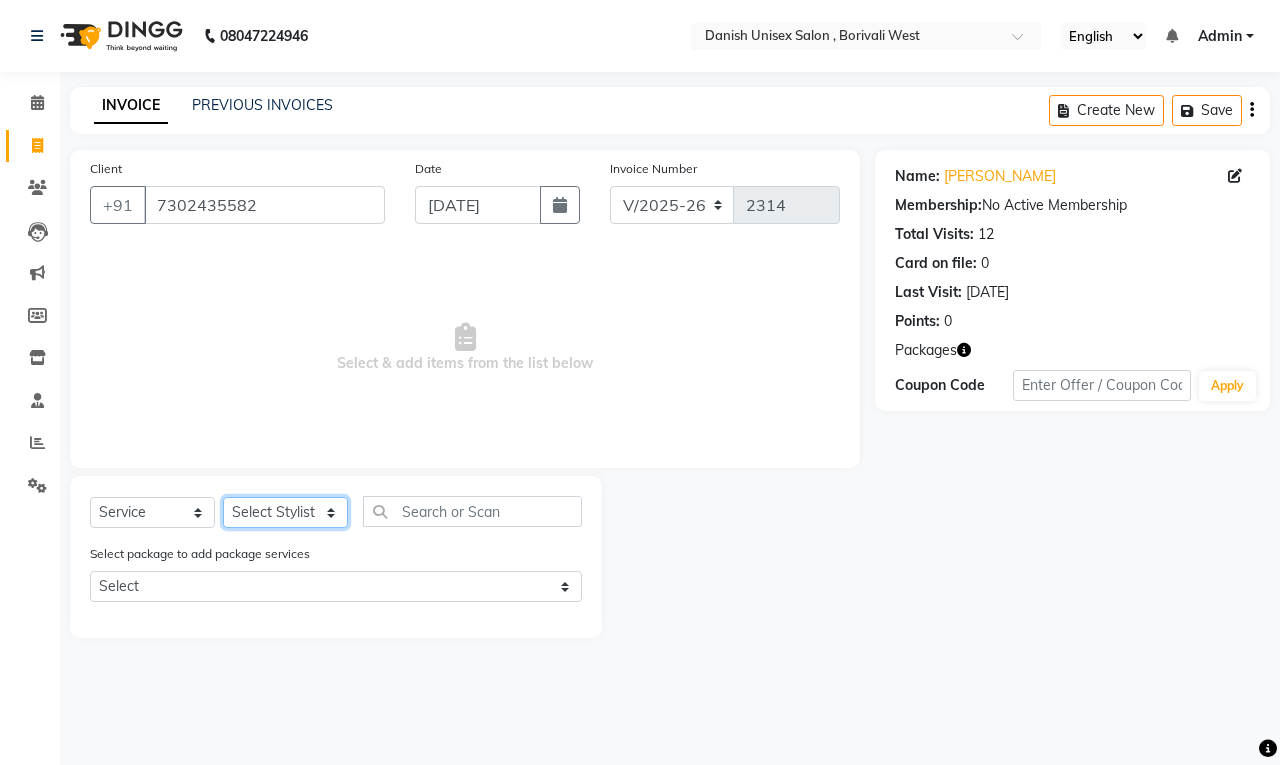 click on "Select Stylist [PERSON_NAME] [PERSON_NAME] [PERSON_NAME] kajal [PERSON_NAME] [PERSON_NAME] [PERSON_NAME] [PERSON_NAME] [PERSON_NAME] [PERSON_NAME] [PERSON_NAME]" 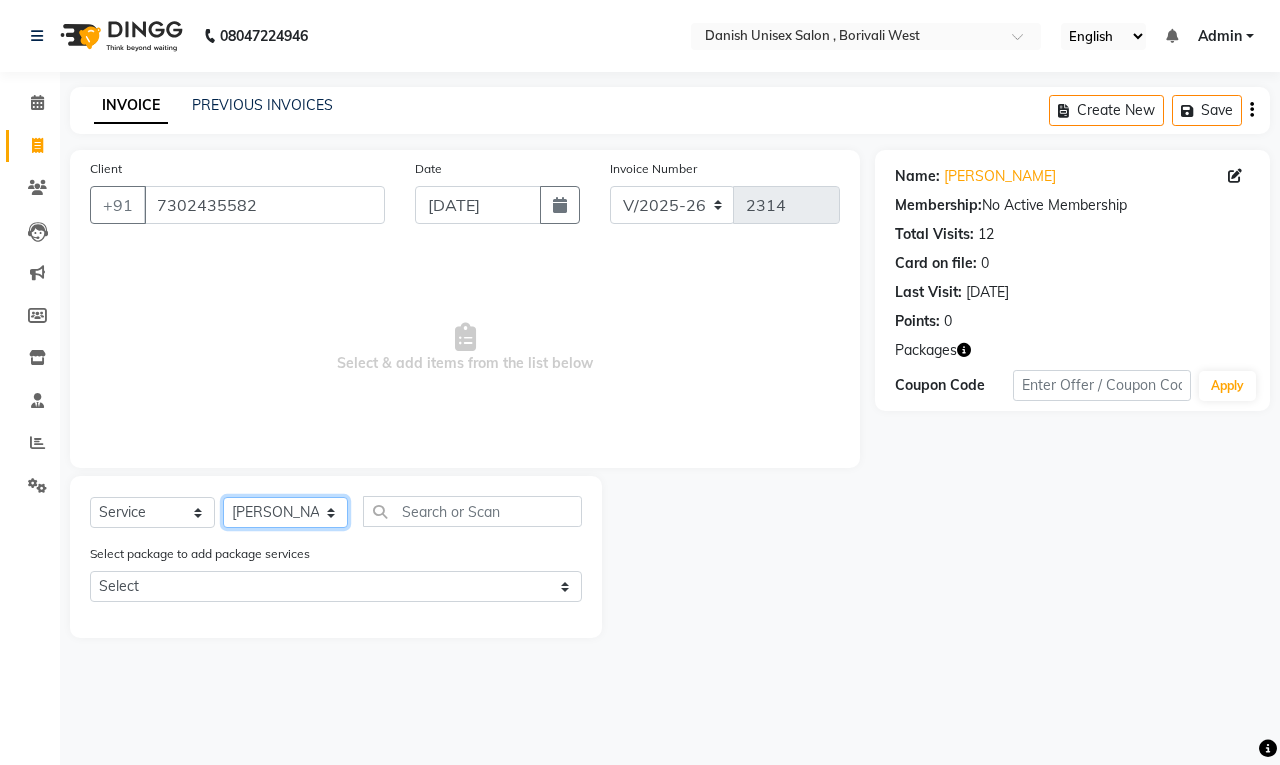 click on "Select Stylist [PERSON_NAME] [PERSON_NAME] [PERSON_NAME] kajal [PERSON_NAME] [PERSON_NAME] [PERSON_NAME] [PERSON_NAME] [PERSON_NAME] [PERSON_NAME] [PERSON_NAME]" 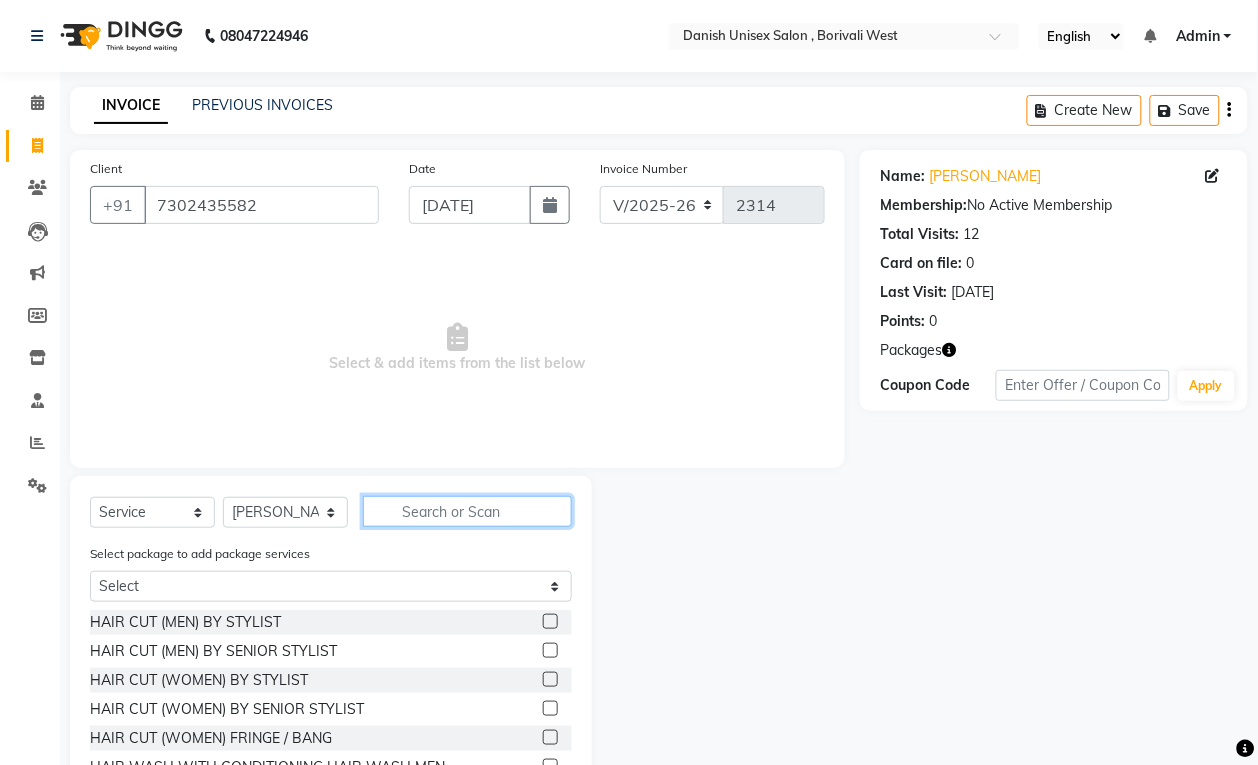 click 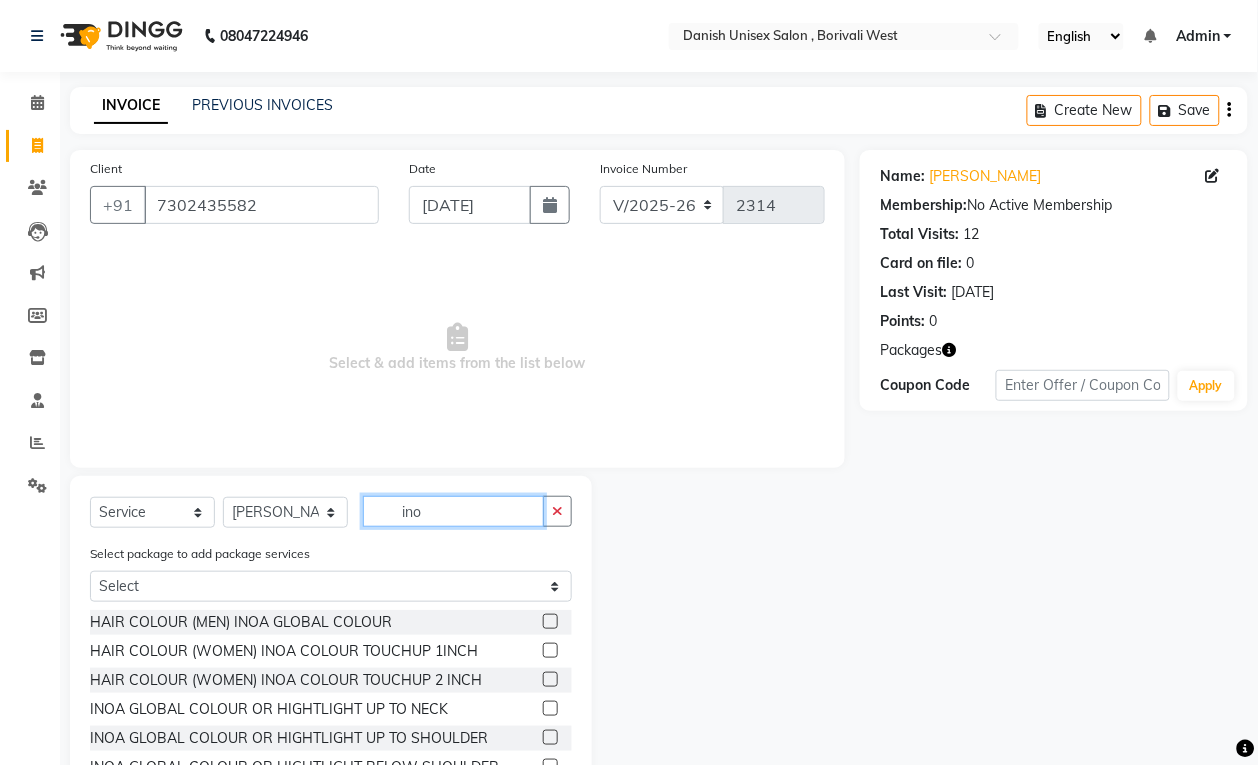 type on "ino" 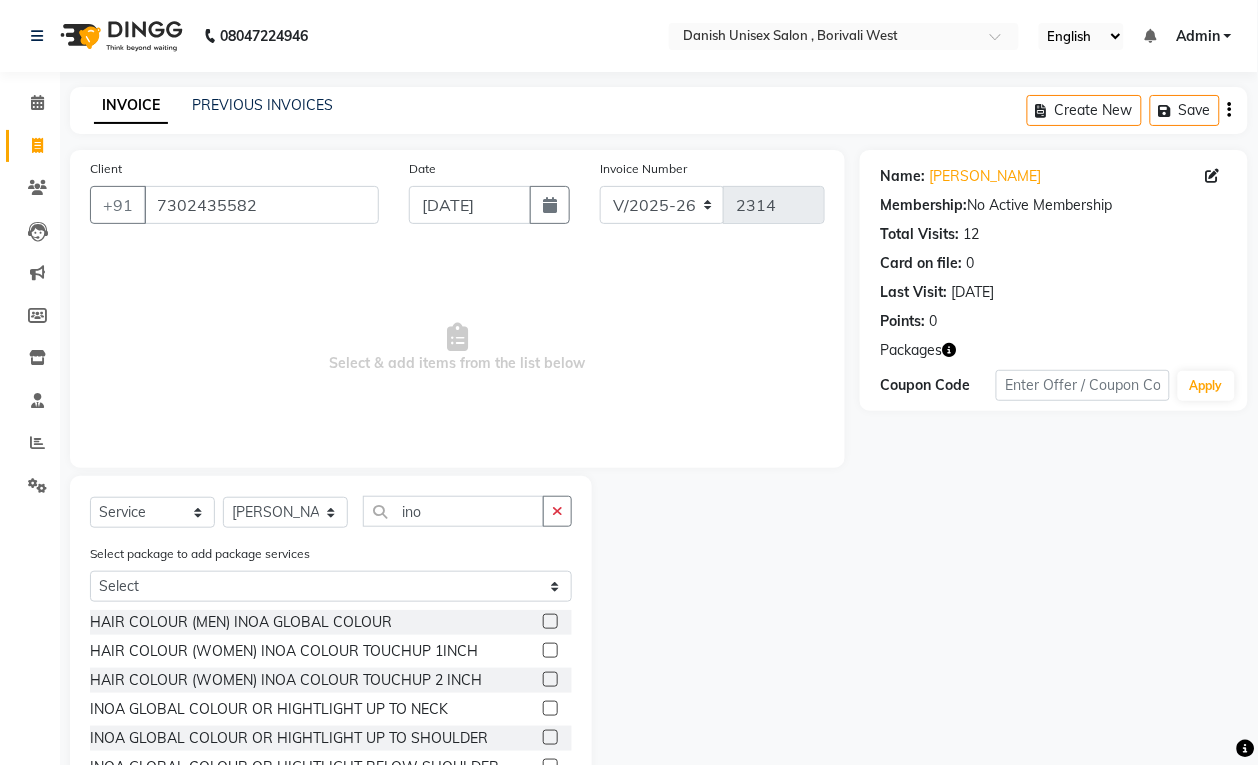 click 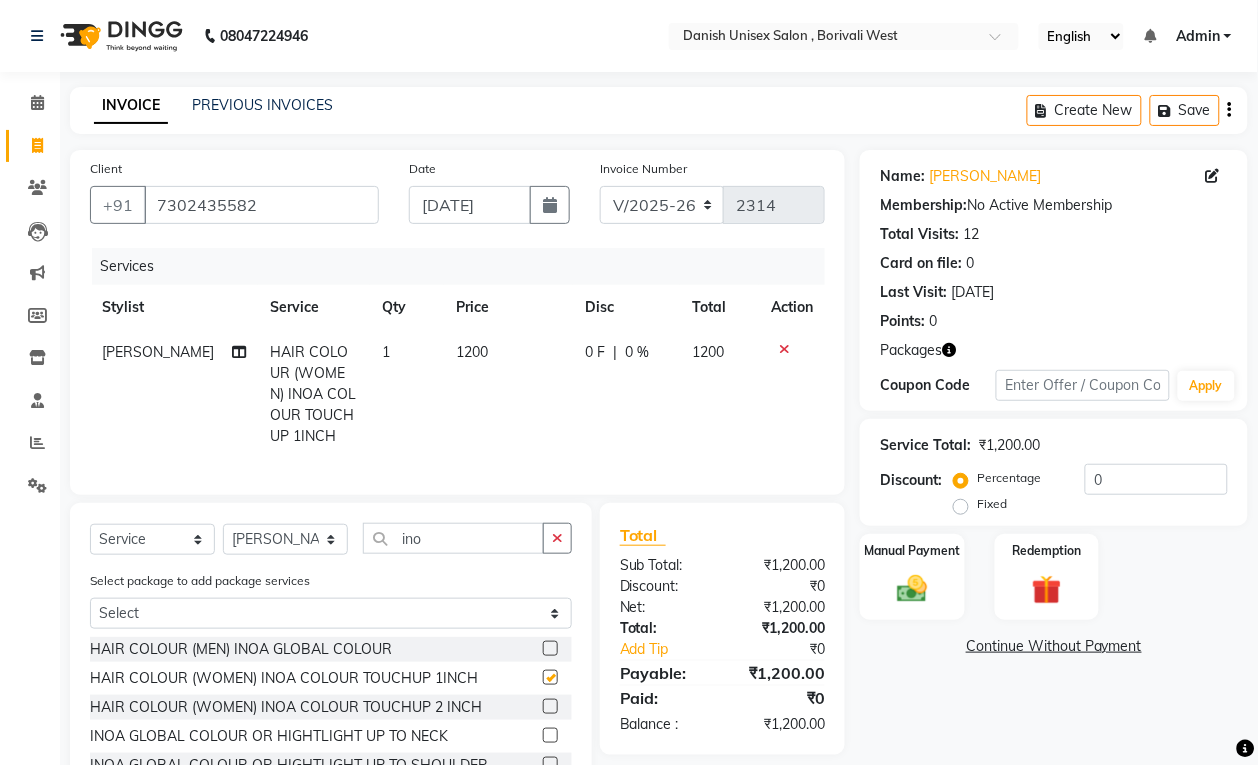 checkbox on "false" 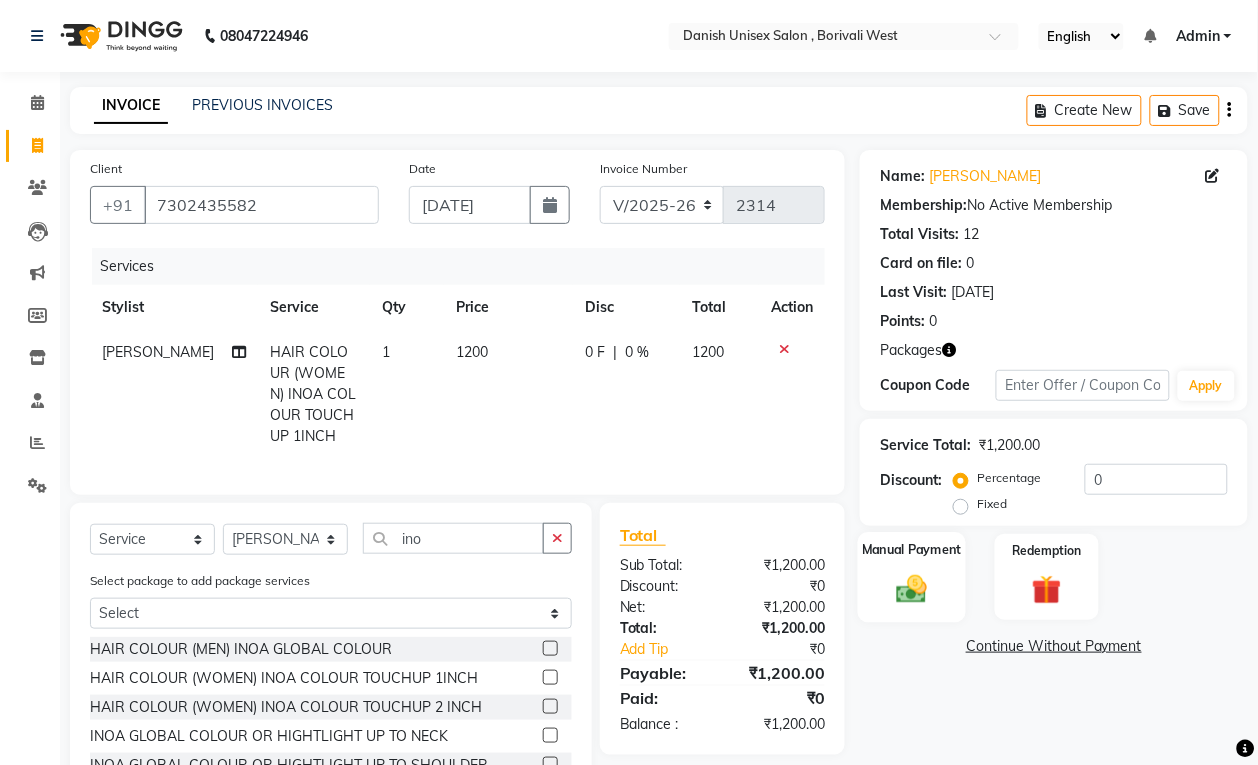 click on "Manual Payment" 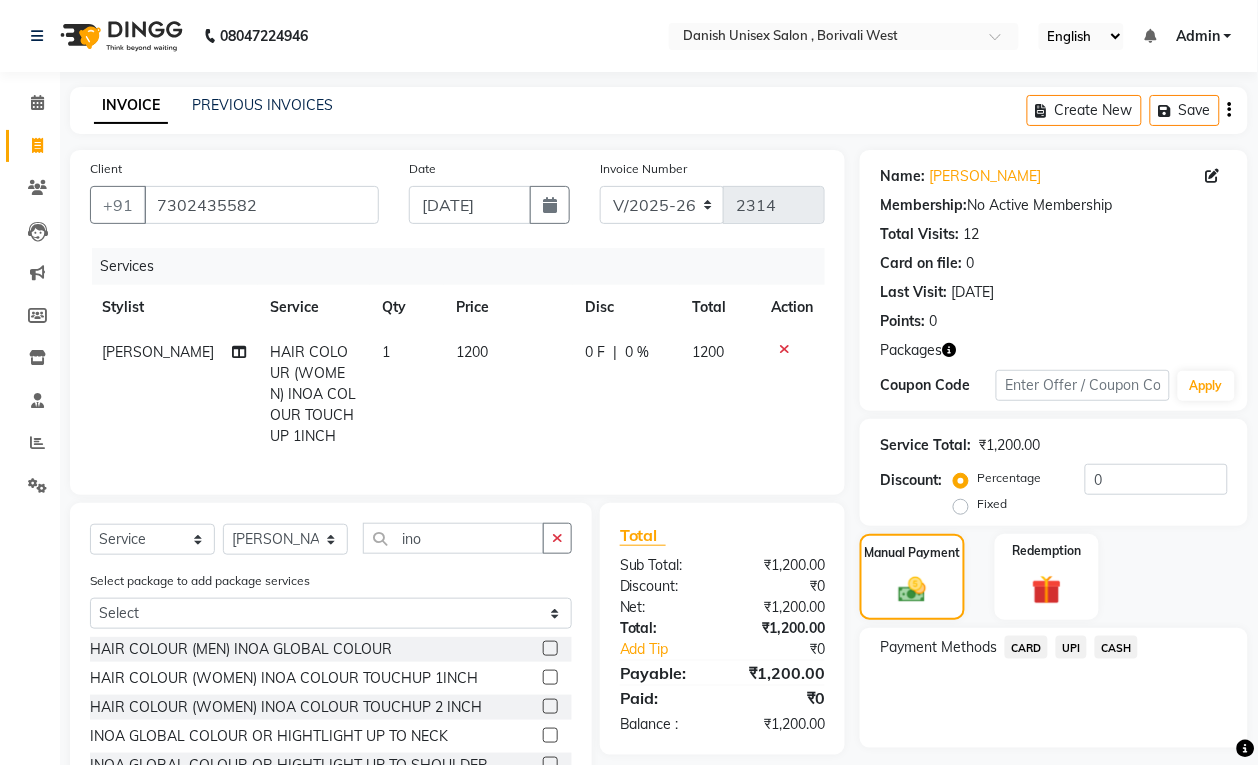 click on "CASH" 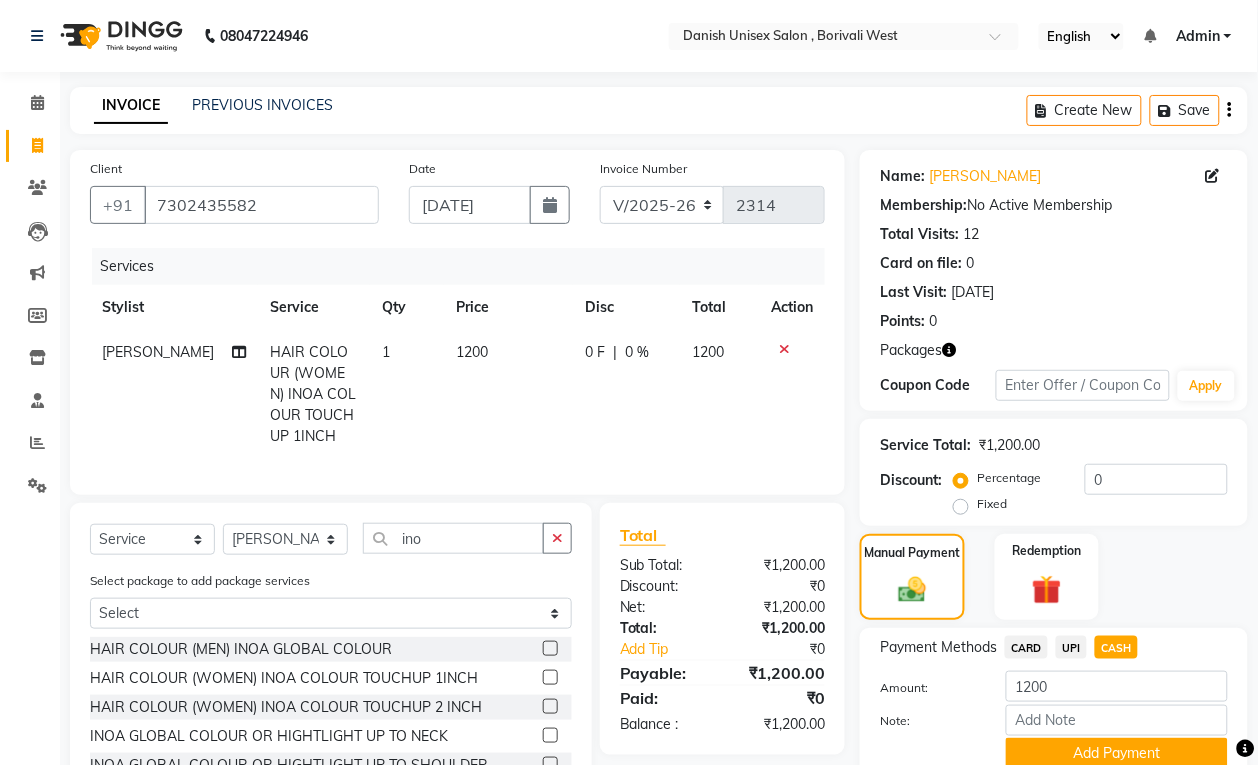 scroll, scrollTop: 150, scrollLeft: 0, axis: vertical 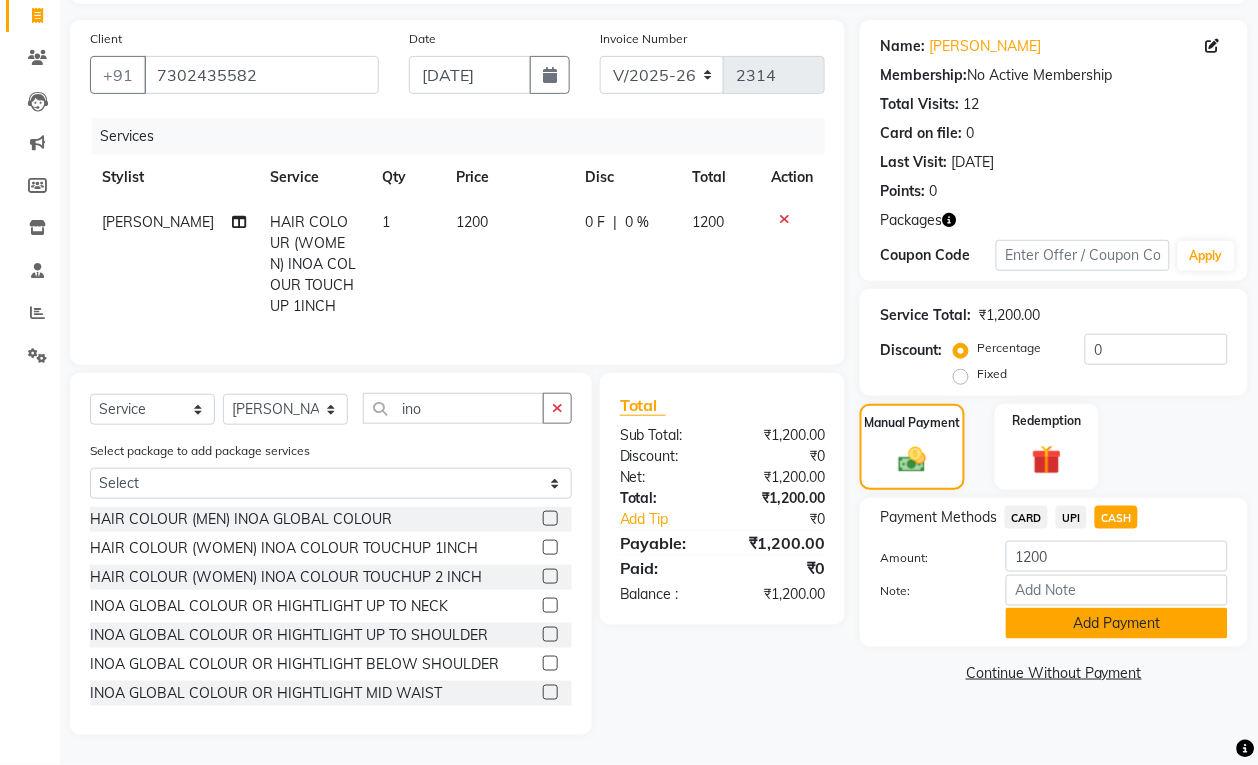 click on "Add Payment" 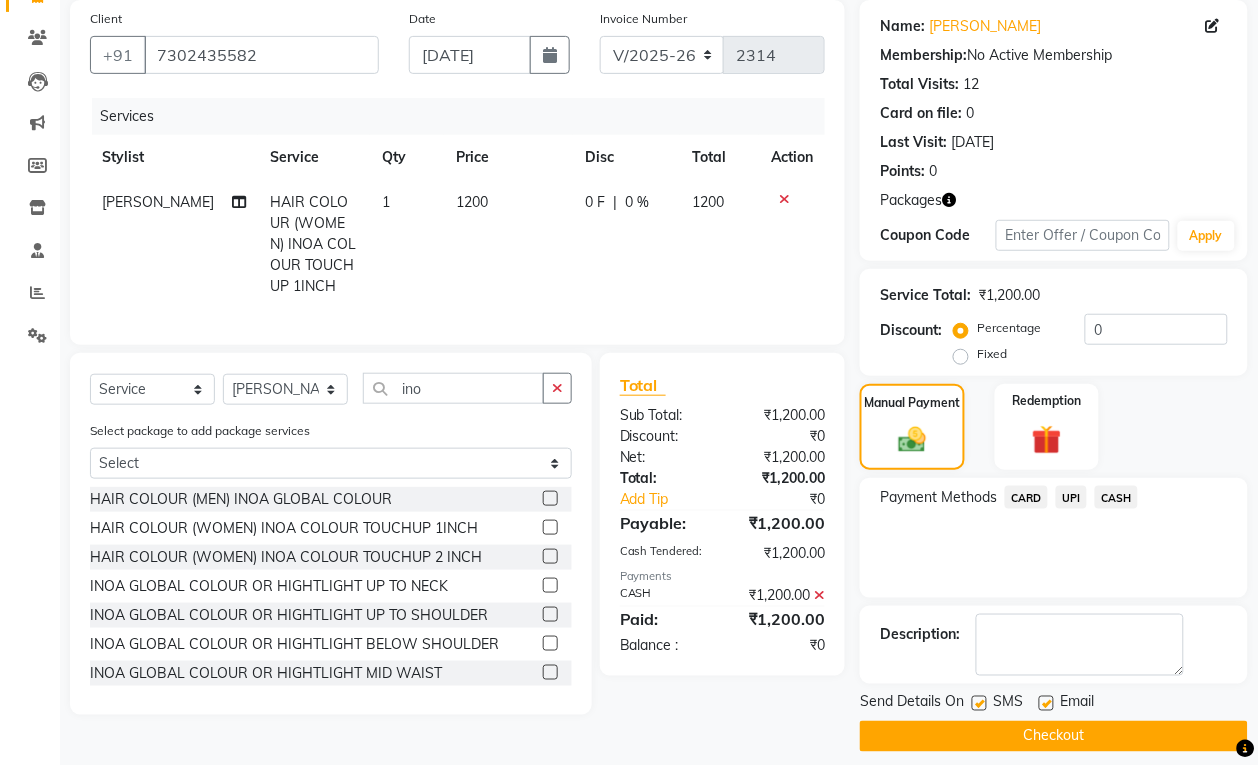 scroll, scrollTop: 168, scrollLeft: 0, axis: vertical 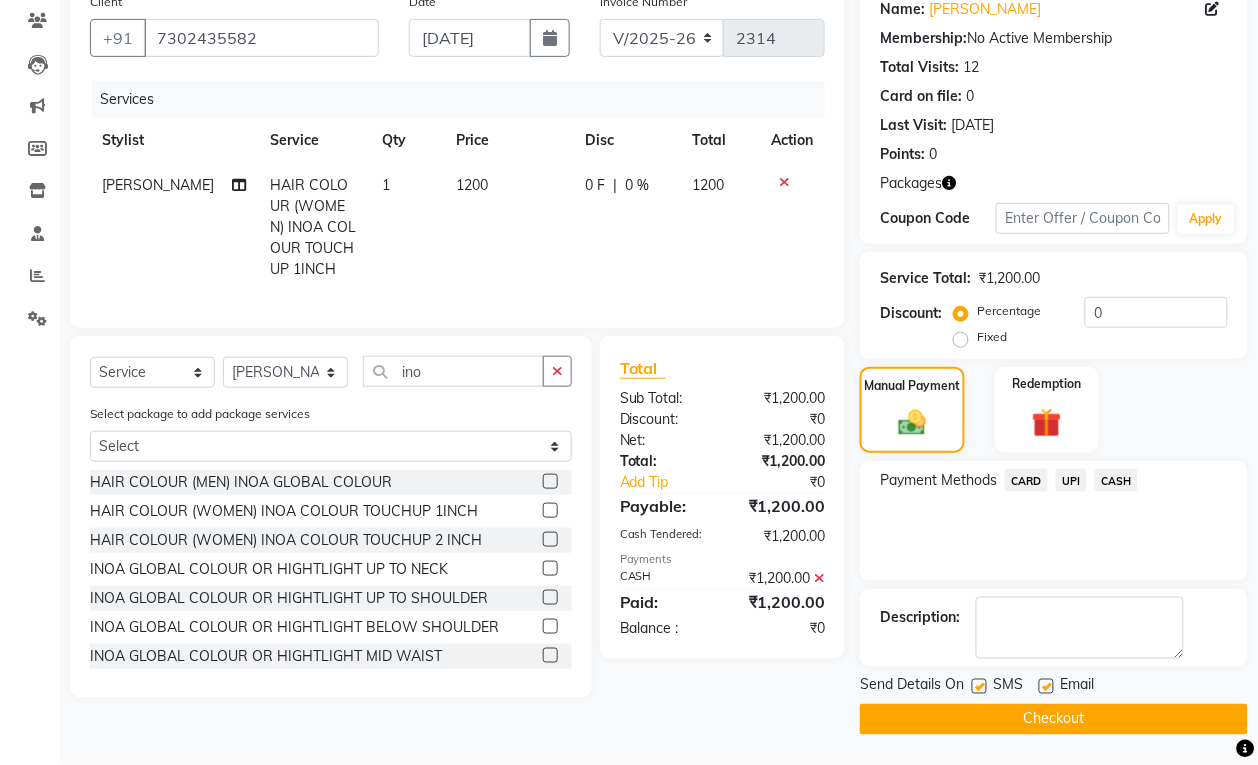 click on "Checkout" 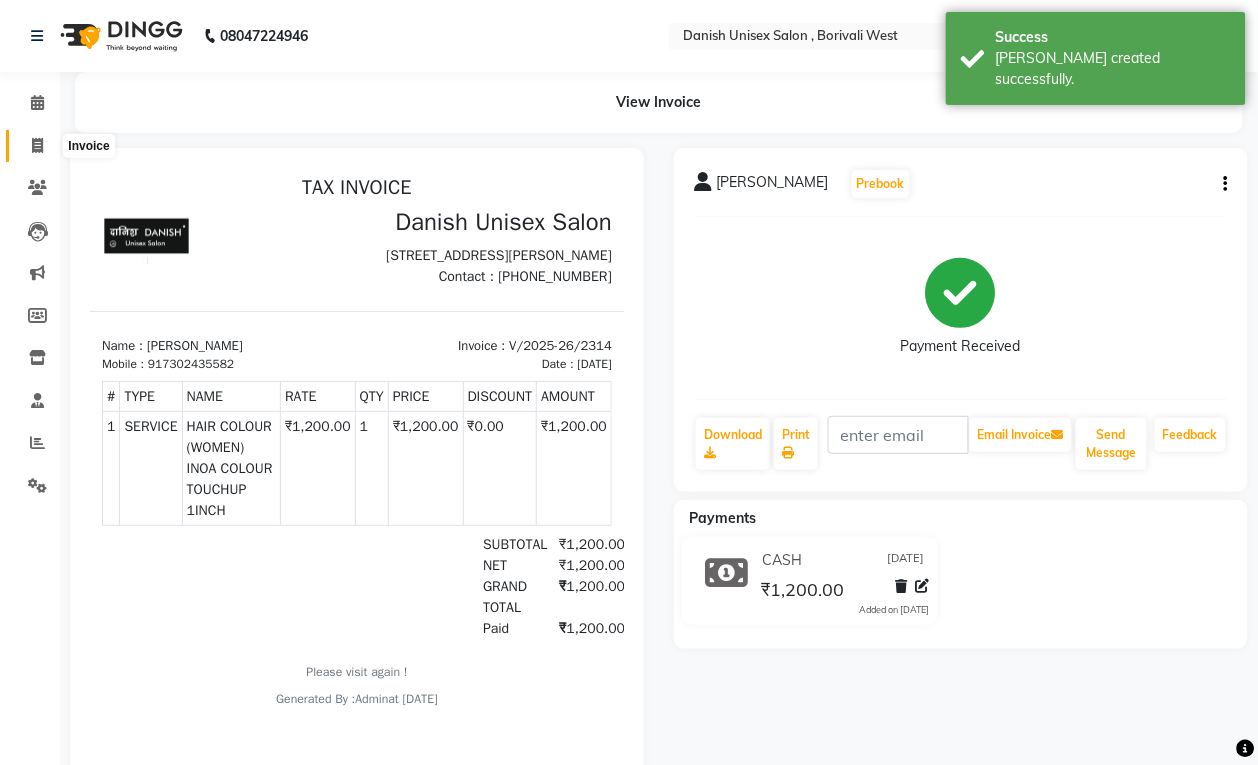 scroll, scrollTop: 0, scrollLeft: 0, axis: both 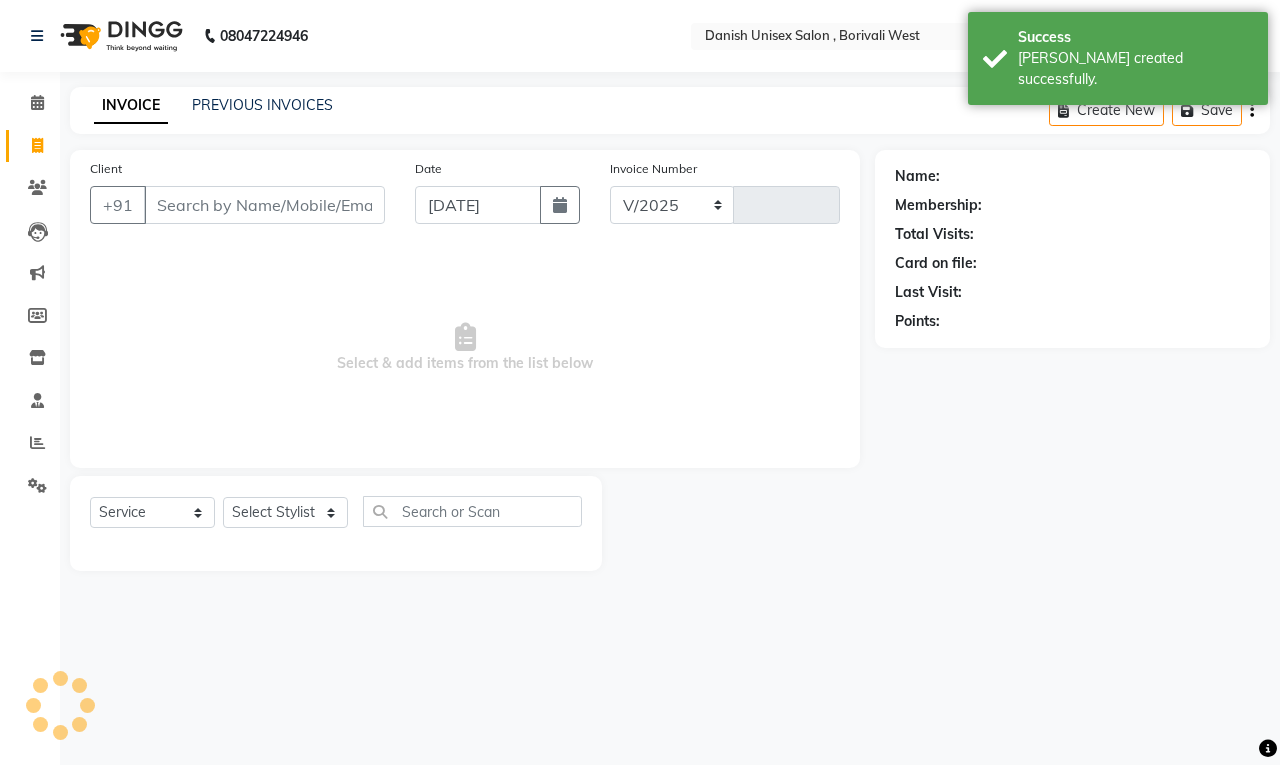 select on "6929" 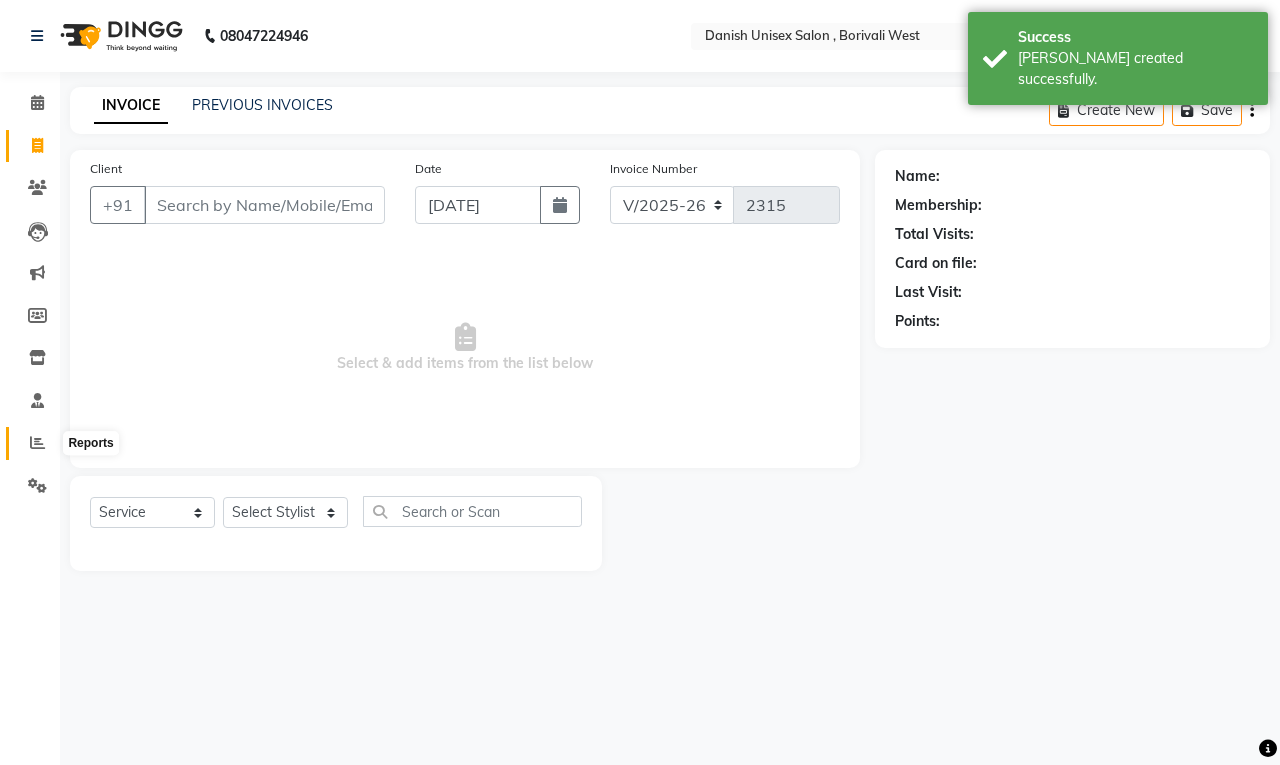click 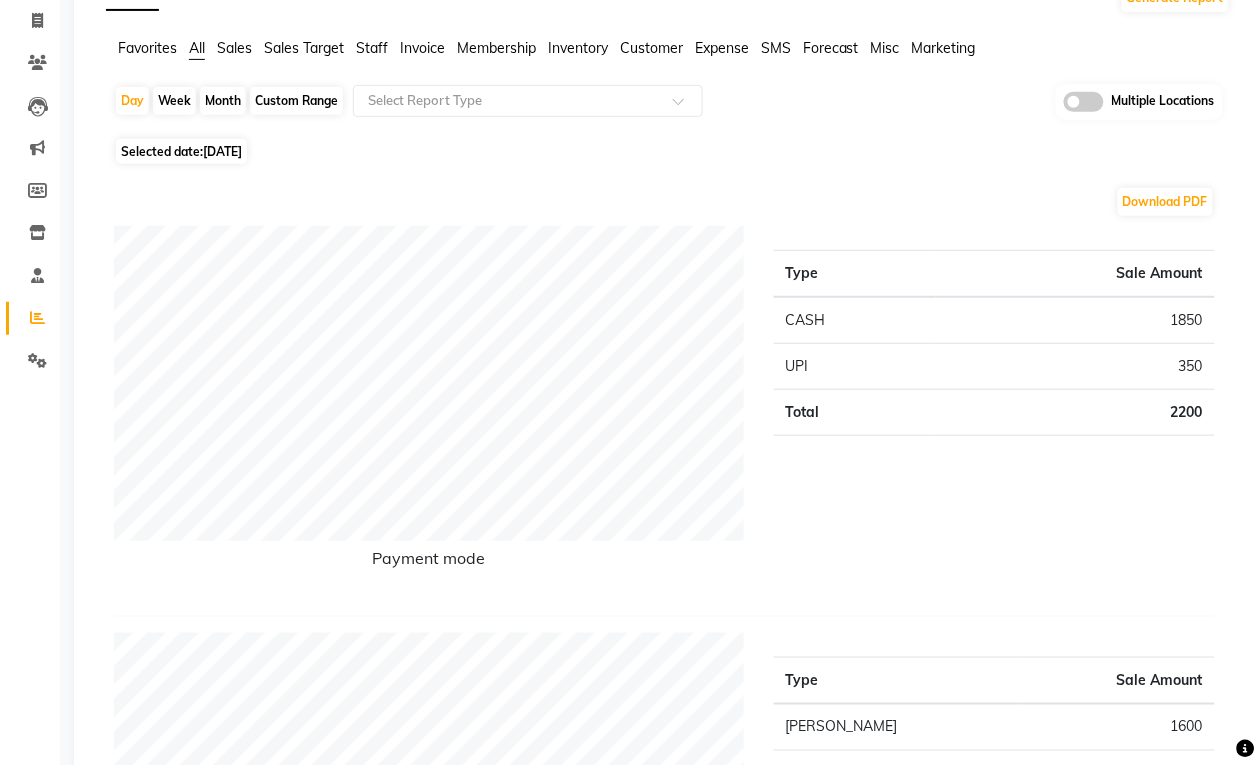 scroll, scrollTop: 0, scrollLeft: 0, axis: both 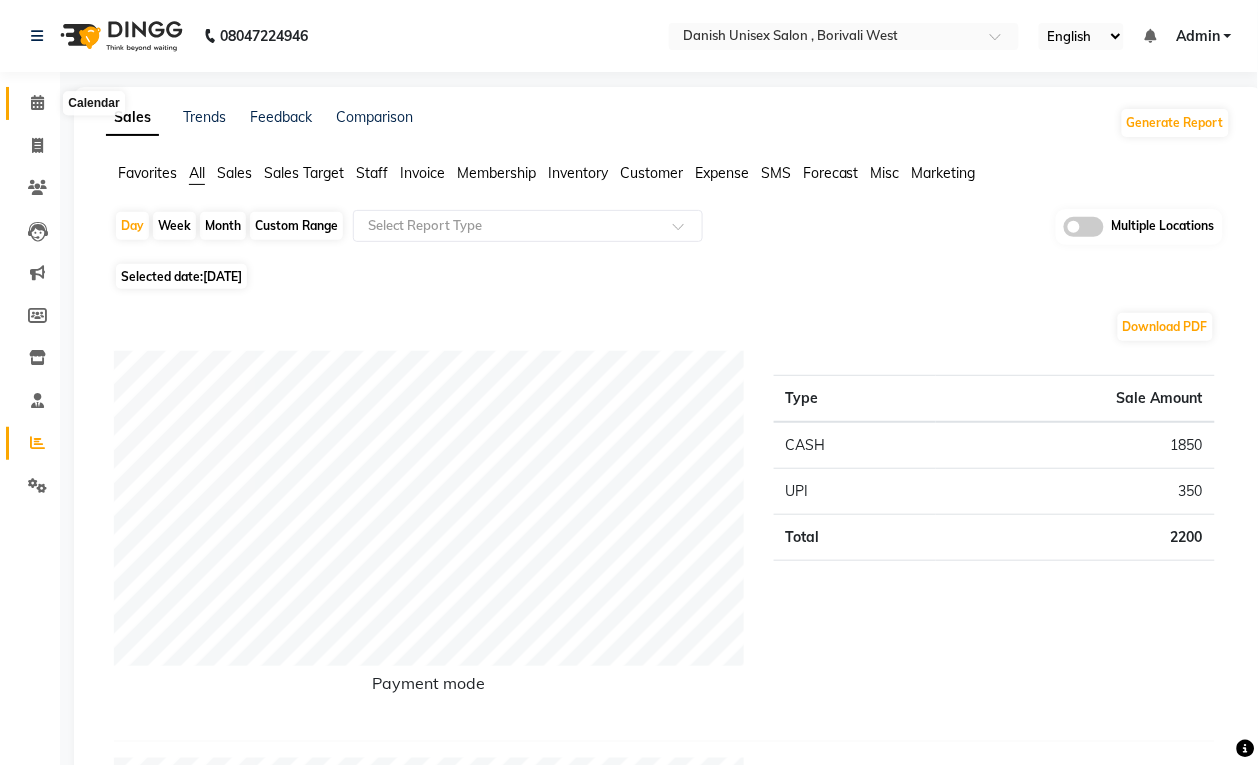 click 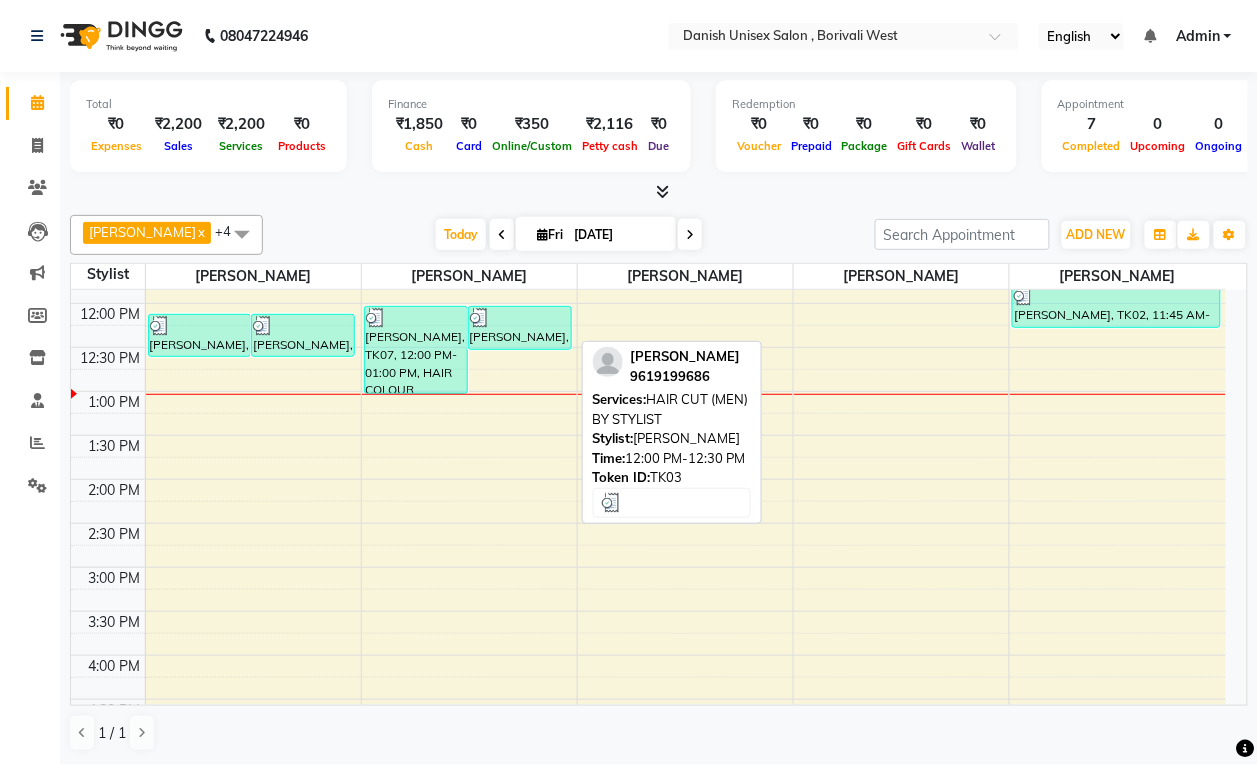 scroll, scrollTop: 0, scrollLeft: 0, axis: both 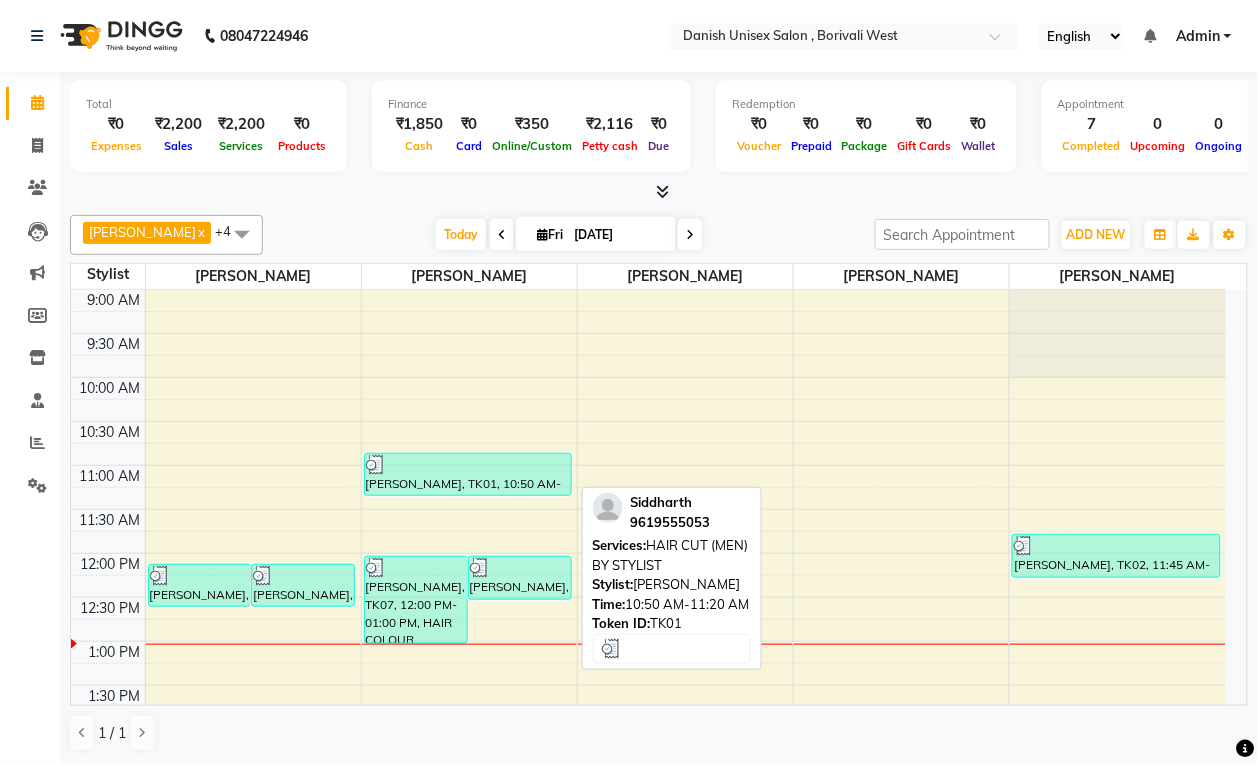 click on "[PERSON_NAME], TK01, 10:50 AM-11:20 AM, HAIR CUT (MEN) BY STYLIST" at bounding box center (468, 474) 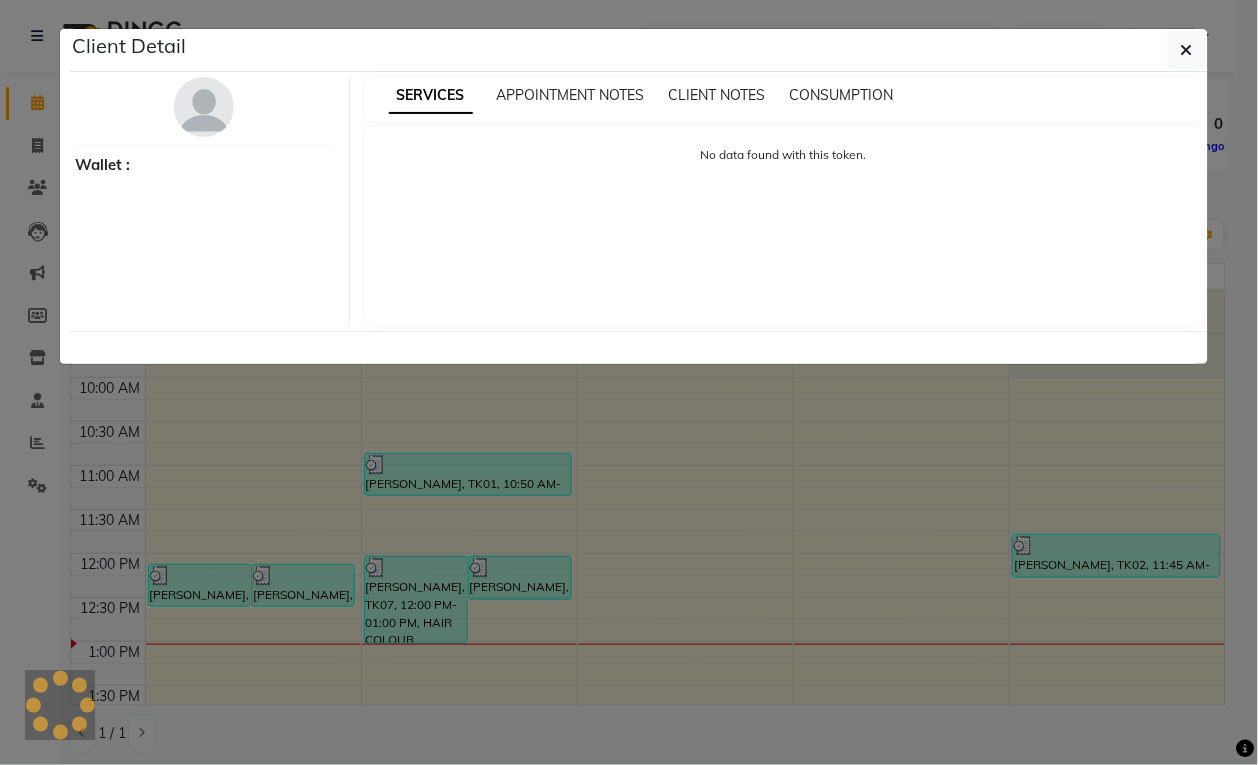 select on "3" 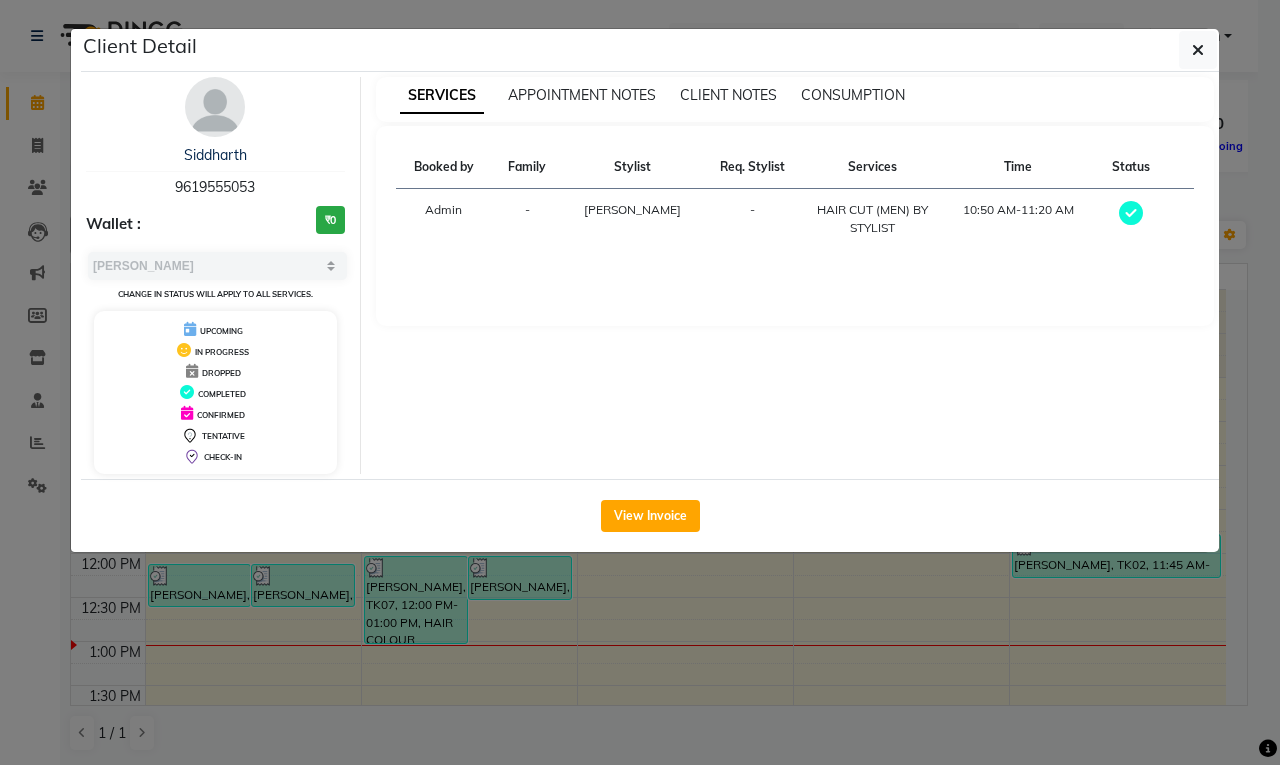 click on "Client Detail  Siddharth    9619555053 Wallet : ₹0 Select MARK DONE UPCOMING Change in status will apply to all services. UPCOMING IN PROGRESS DROPPED COMPLETED CONFIRMED TENTATIVE CHECK-IN SERVICES APPOINTMENT NOTES CLIENT NOTES CONSUMPTION Booked by Family Stylist Req. Stylist Services Time Status  Admin  - [PERSON_NAME] -  HAIR CUT (MEN) BY STYLIST   10:50 AM-11:20 AM   View Invoice" 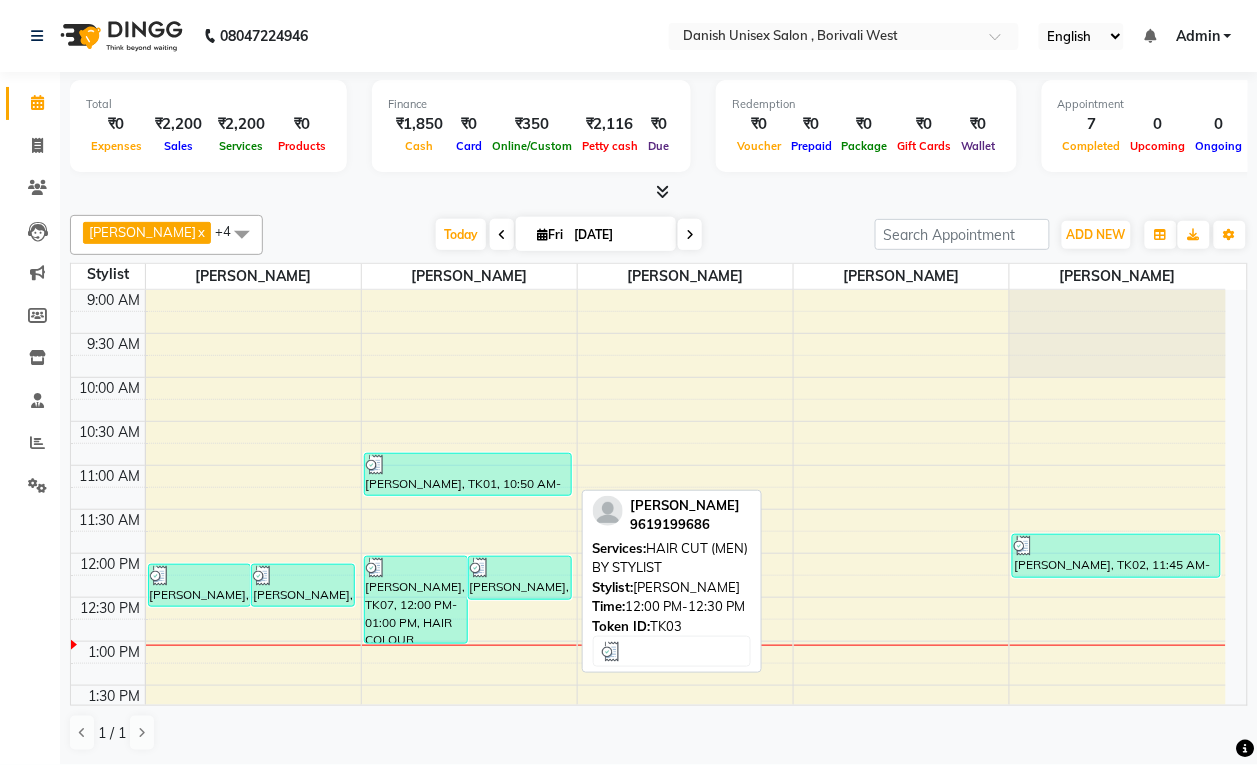 click on "[PERSON_NAME], TK03, 12:00 PM-12:30 PM, HAIR CUT (MEN) BY STYLIST" at bounding box center (520, 578) 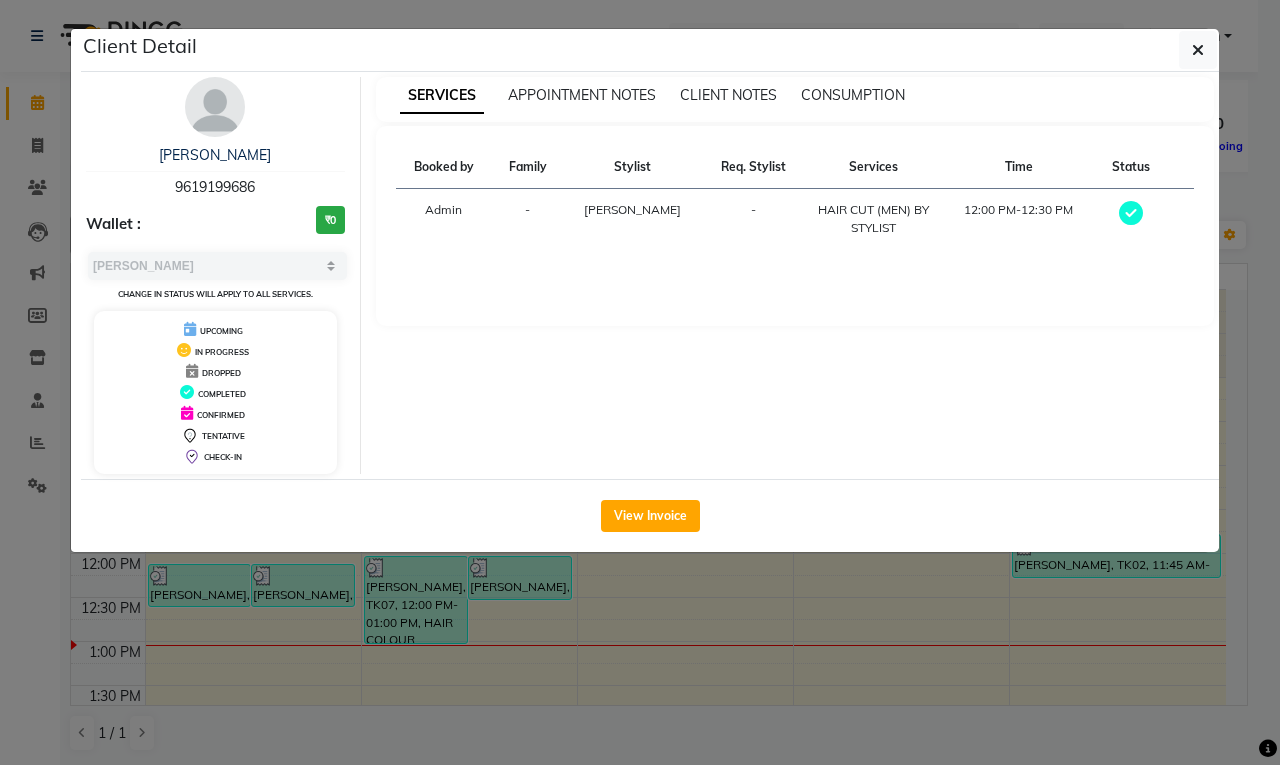 click on "Client Detail  [PERSON_NAME]    9619199686 Wallet : ₹0 Select MARK DONE UPCOMING Change in status will apply to all services. UPCOMING IN PROGRESS DROPPED COMPLETED CONFIRMED TENTATIVE CHECK-IN SERVICES APPOINTMENT NOTES CLIENT NOTES CONSUMPTION Booked by Family Stylist Req. Stylist Services Time Status  Admin  - [PERSON_NAME] -  HAIR CUT (MEN) BY STYLIST   12:00 PM-12:30 PM   View Invoice" 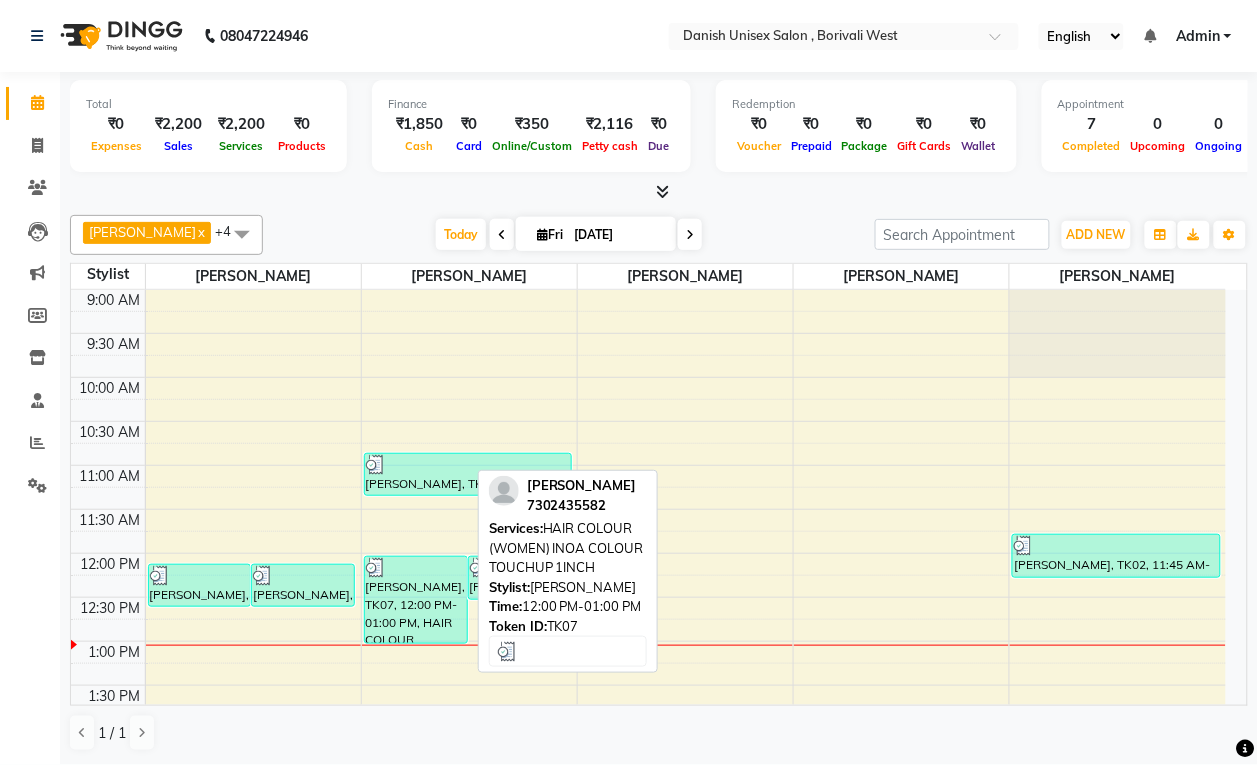 click on "[PERSON_NAME], TK07, 12:00 PM-01:00 PM, HAIR COLOUR (WOMEN) INOA COLOUR TOUCHUP 1INCH" at bounding box center [416, 600] 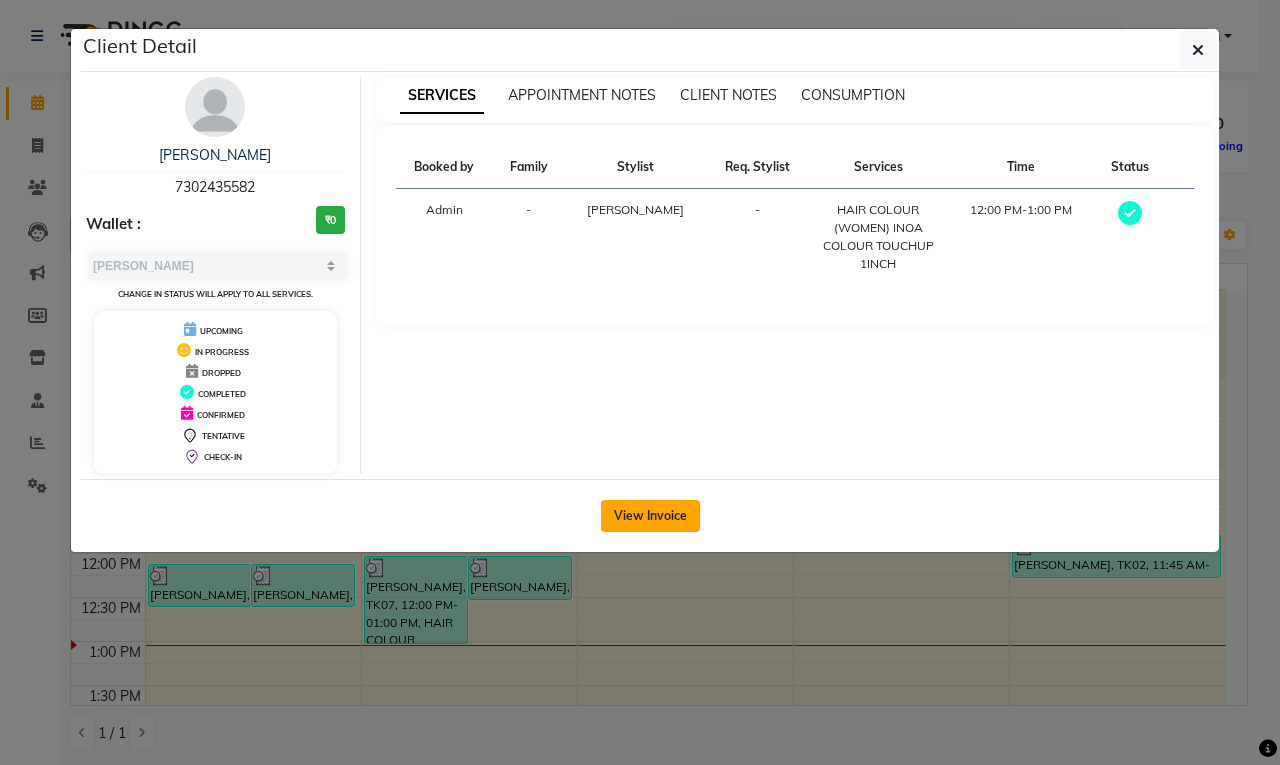 click on "View Invoice" 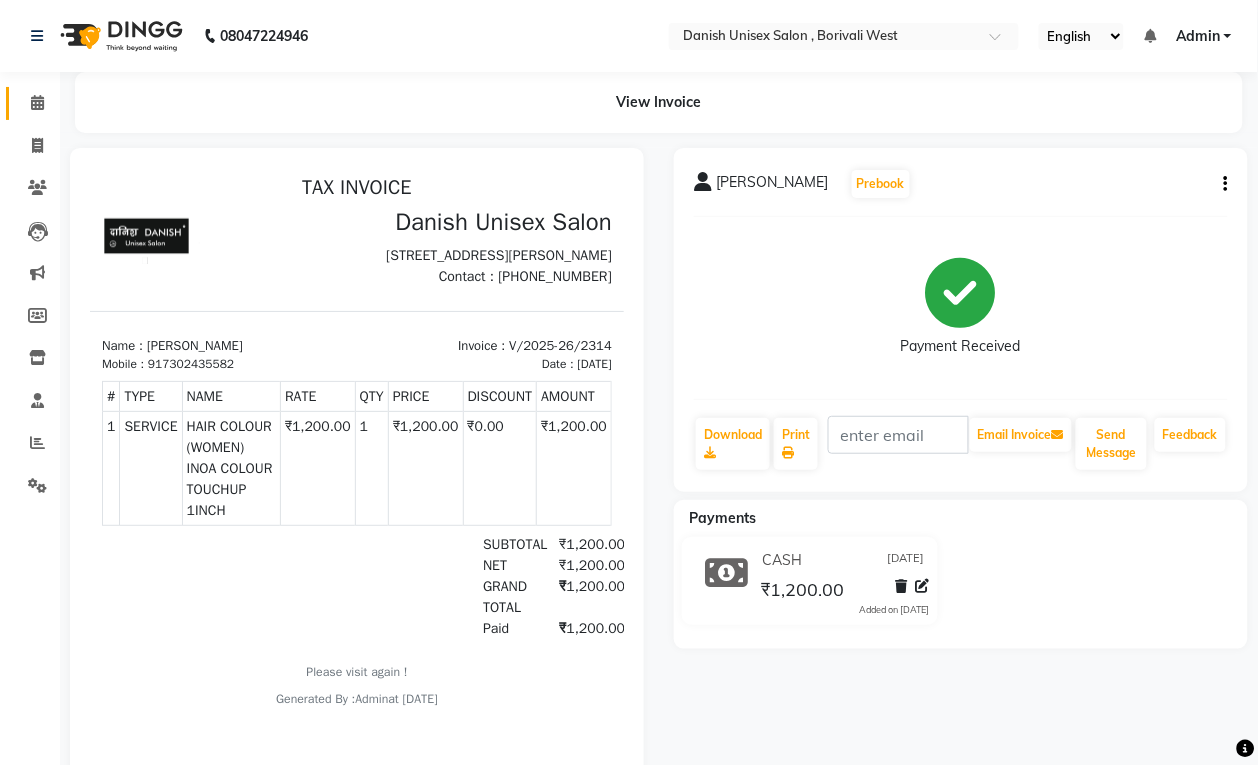scroll, scrollTop: 0, scrollLeft: 0, axis: both 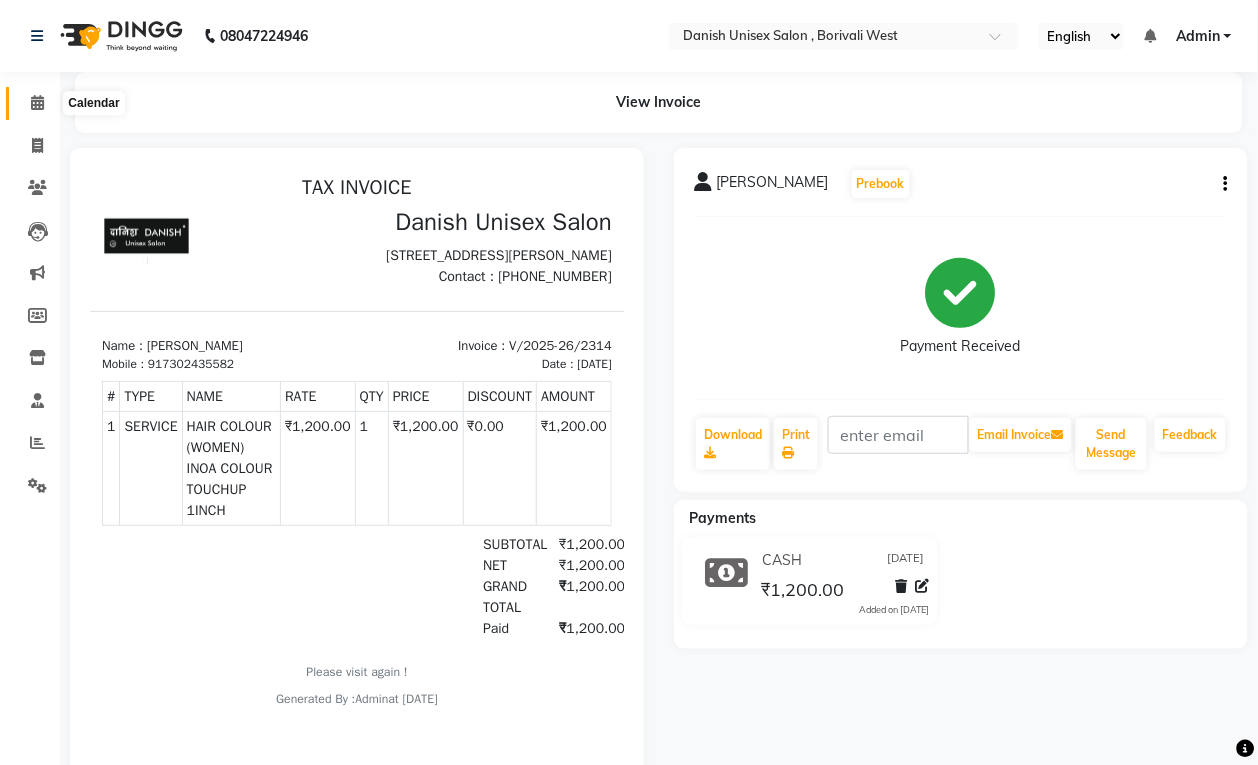 click 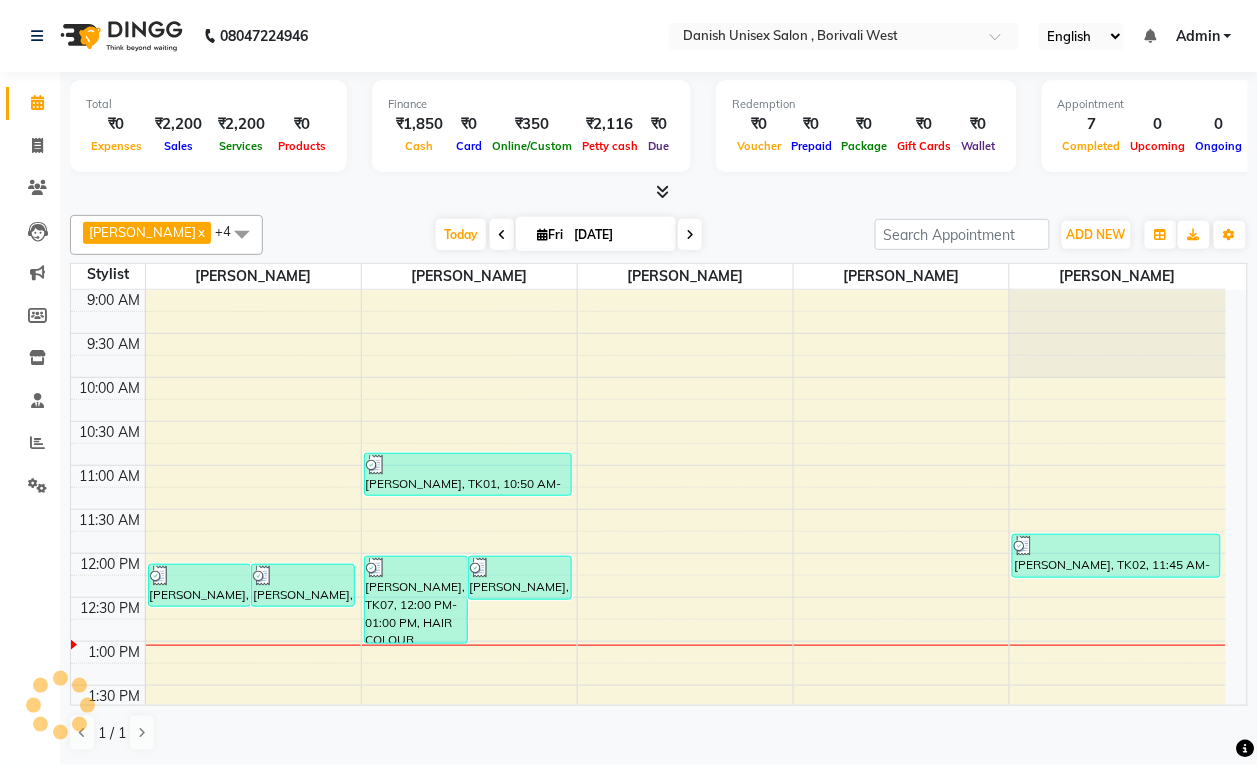 scroll, scrollTop: 0, scrollLeft: 0, axis: both 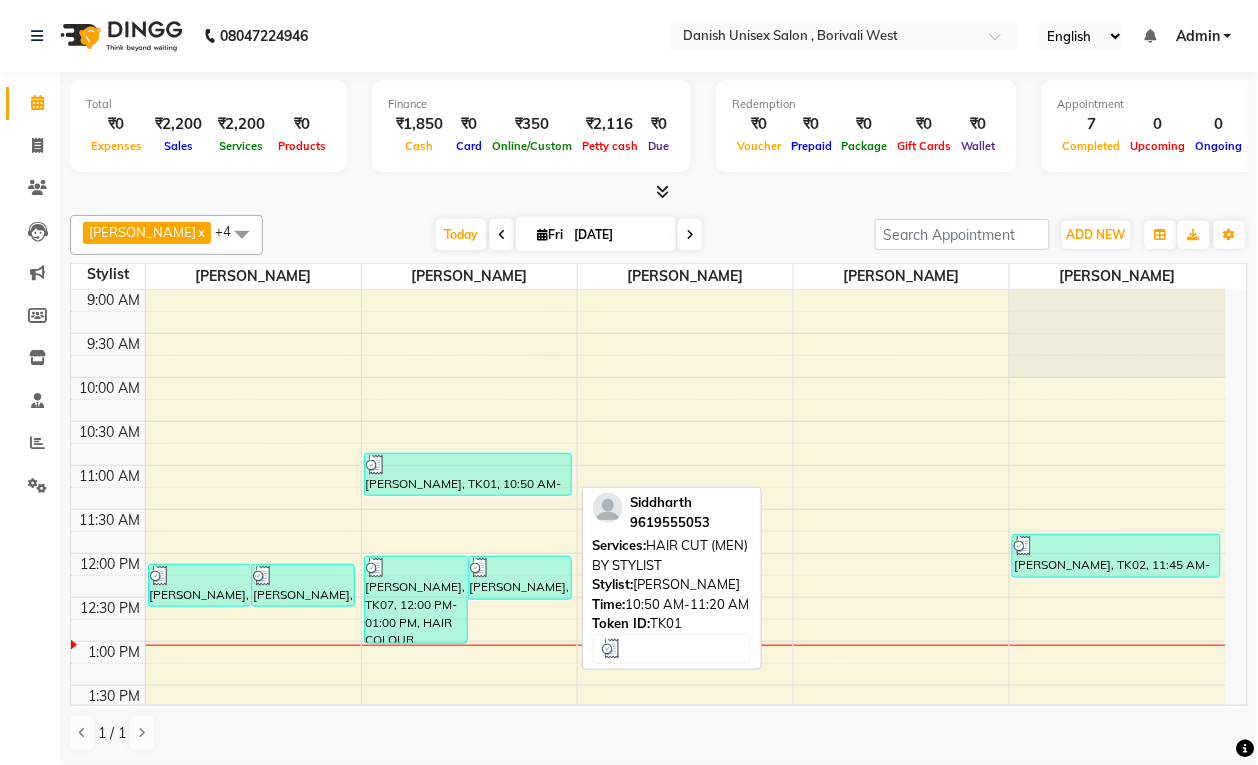 click at bounding box center [468, 465] 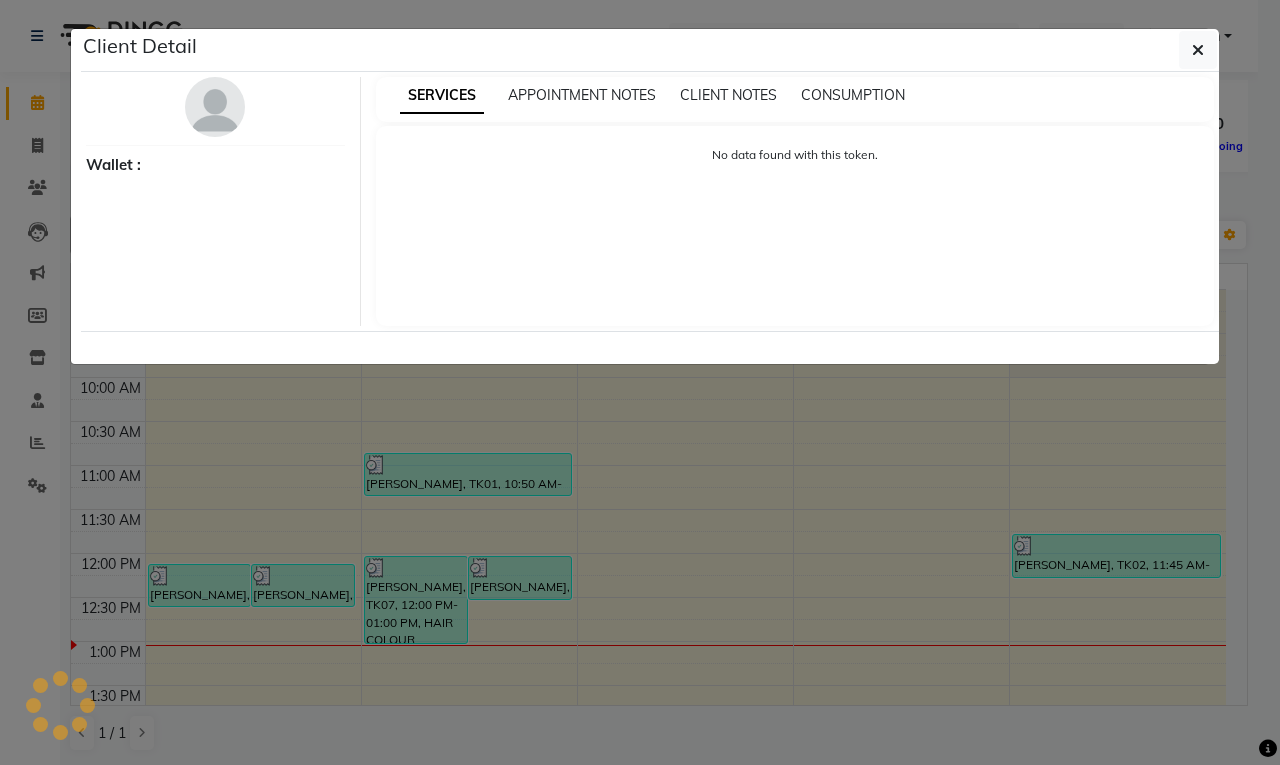 select on "3" 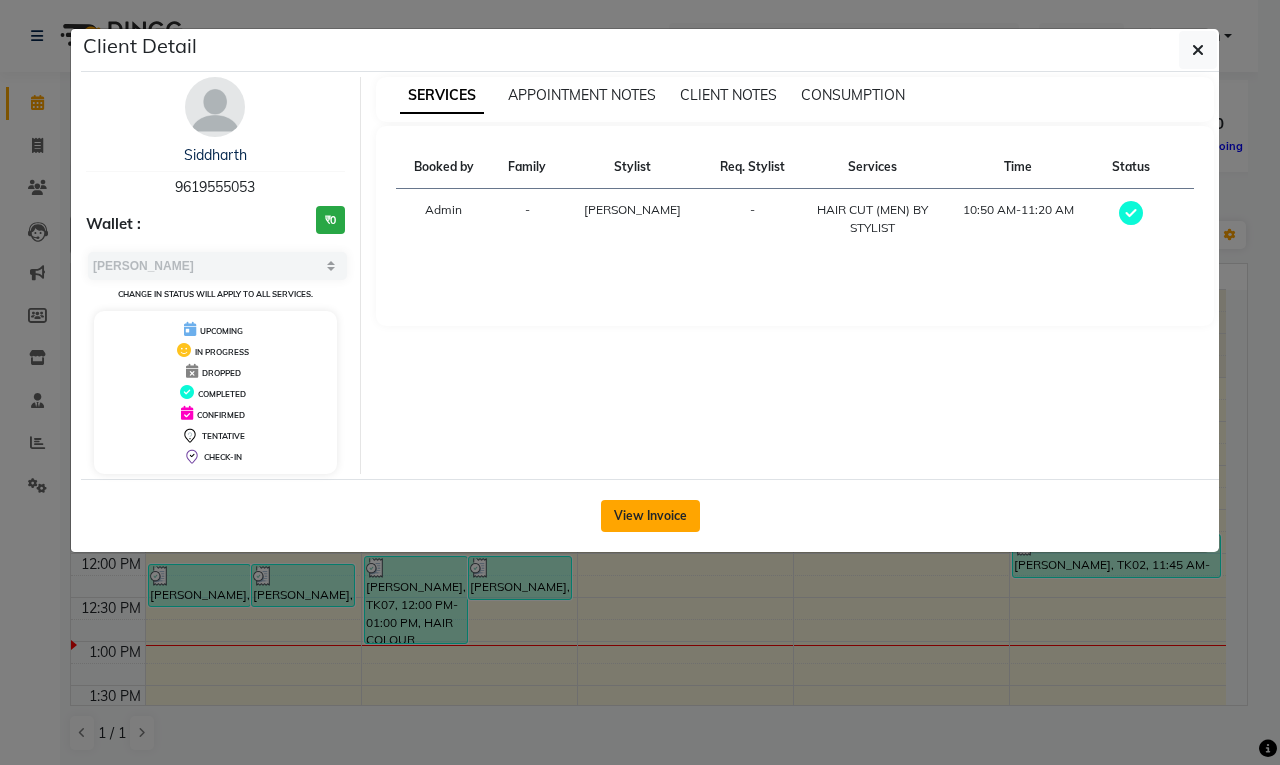 click on "View Invoice" 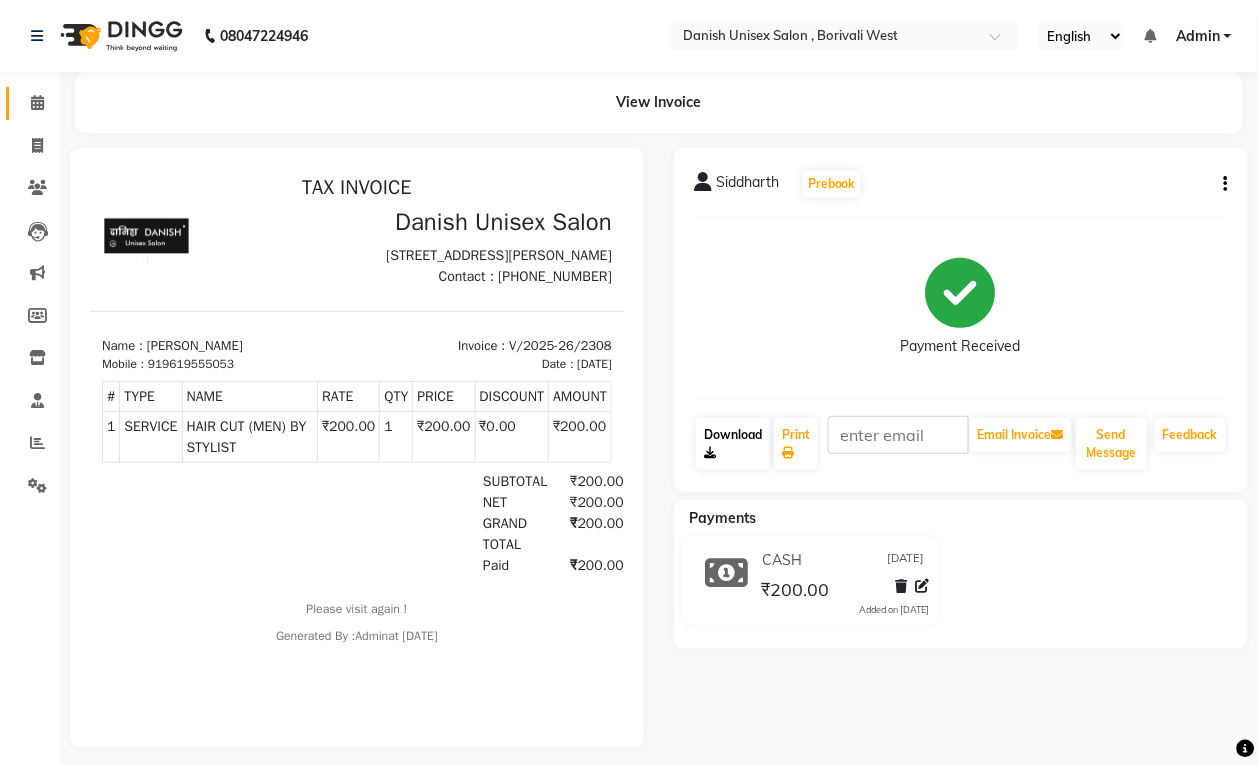 scroll, scrollTop: 0, scrollLeft: 0, axis: both 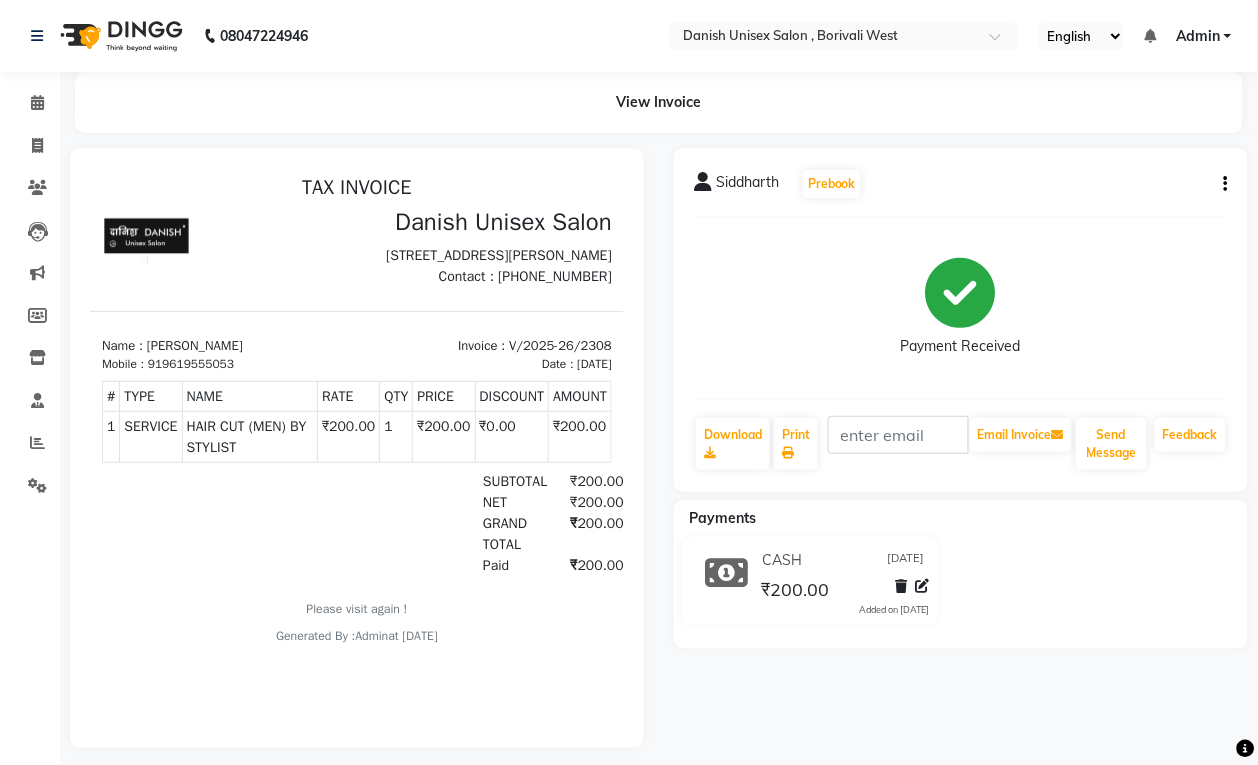 click 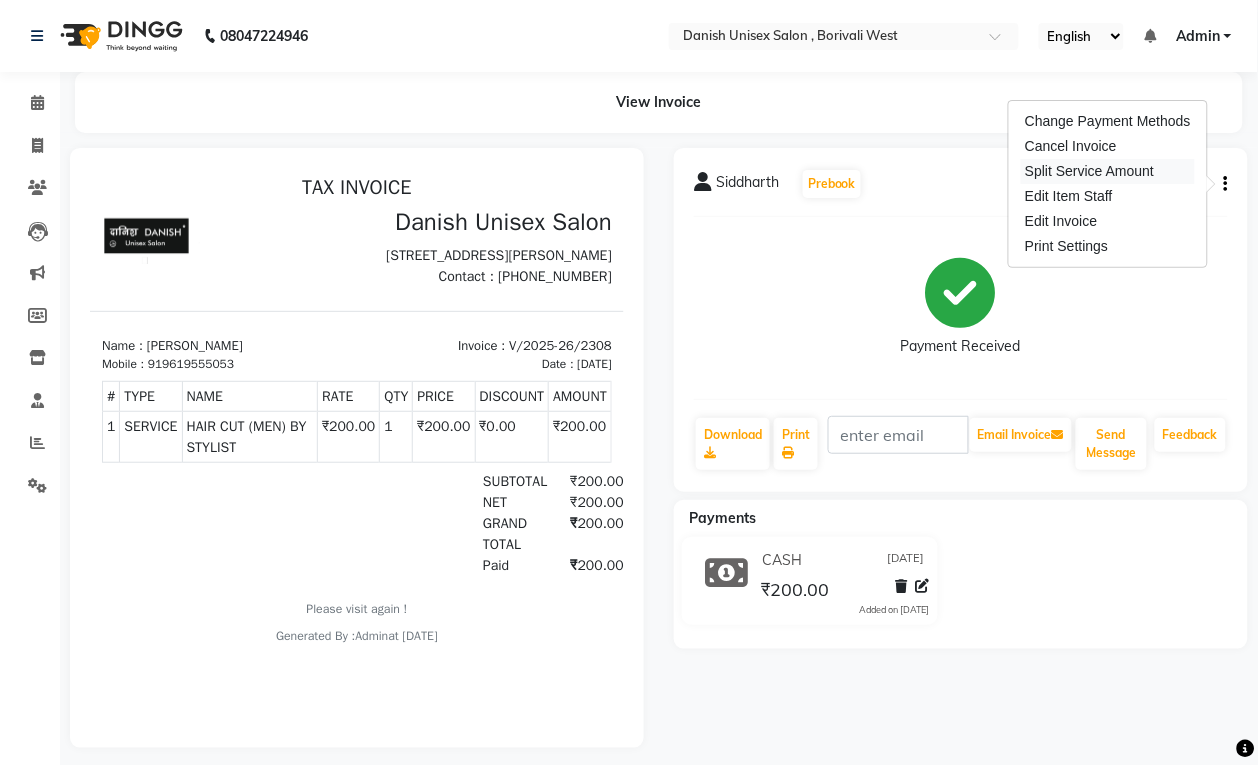 click on "Split Service Amount" at bounding box center (1108, 171) 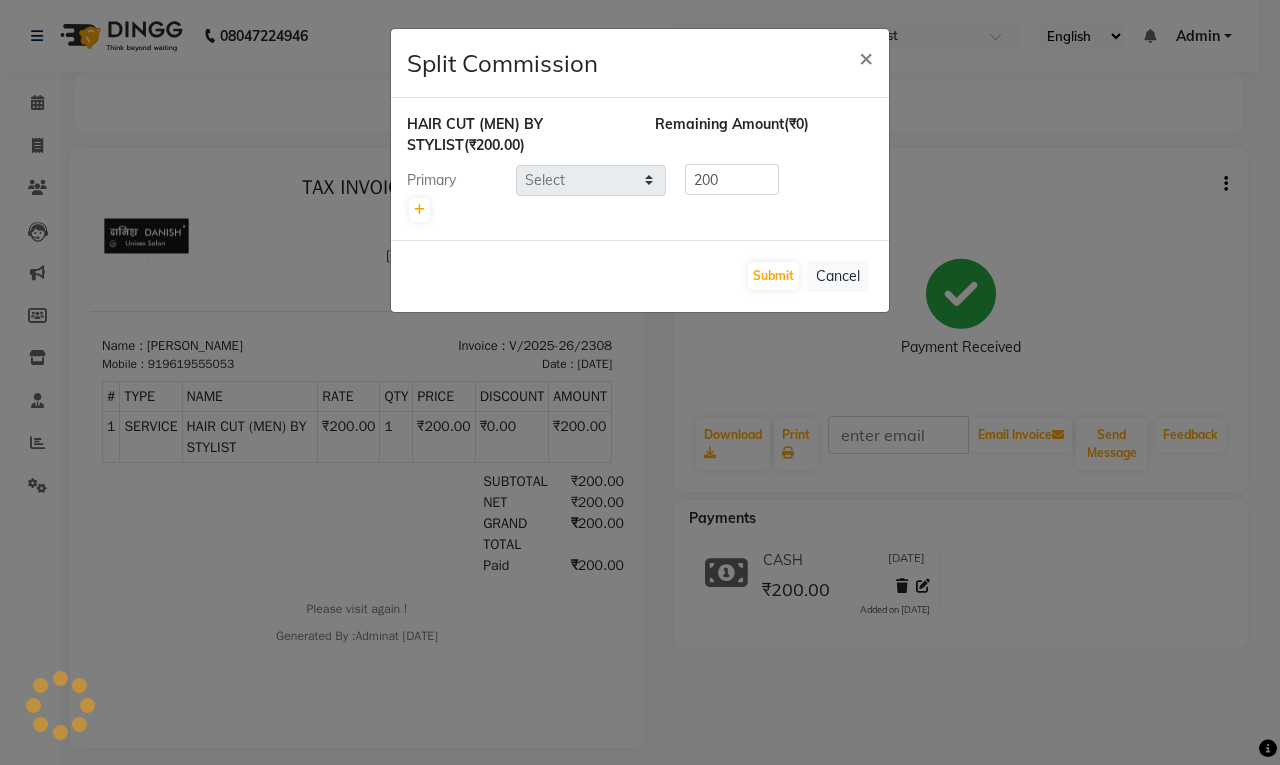 select on "63506" 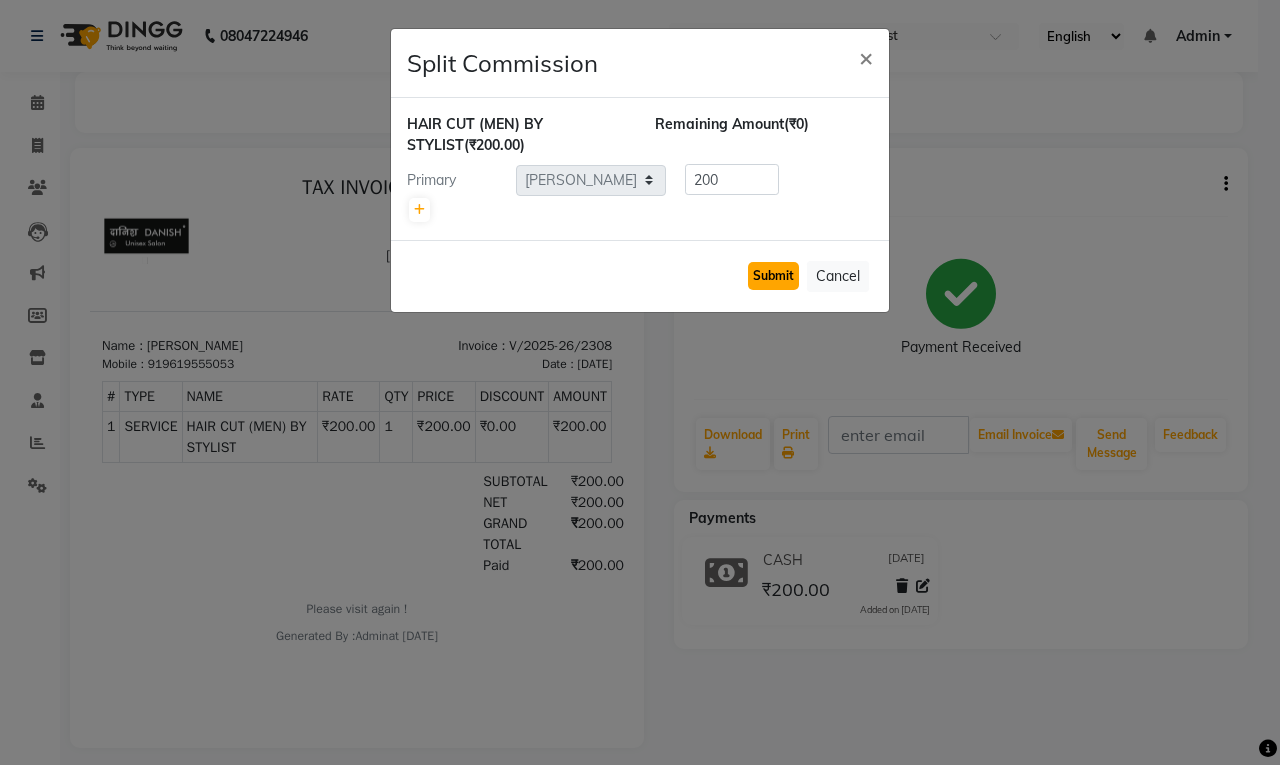 click on "Submit" 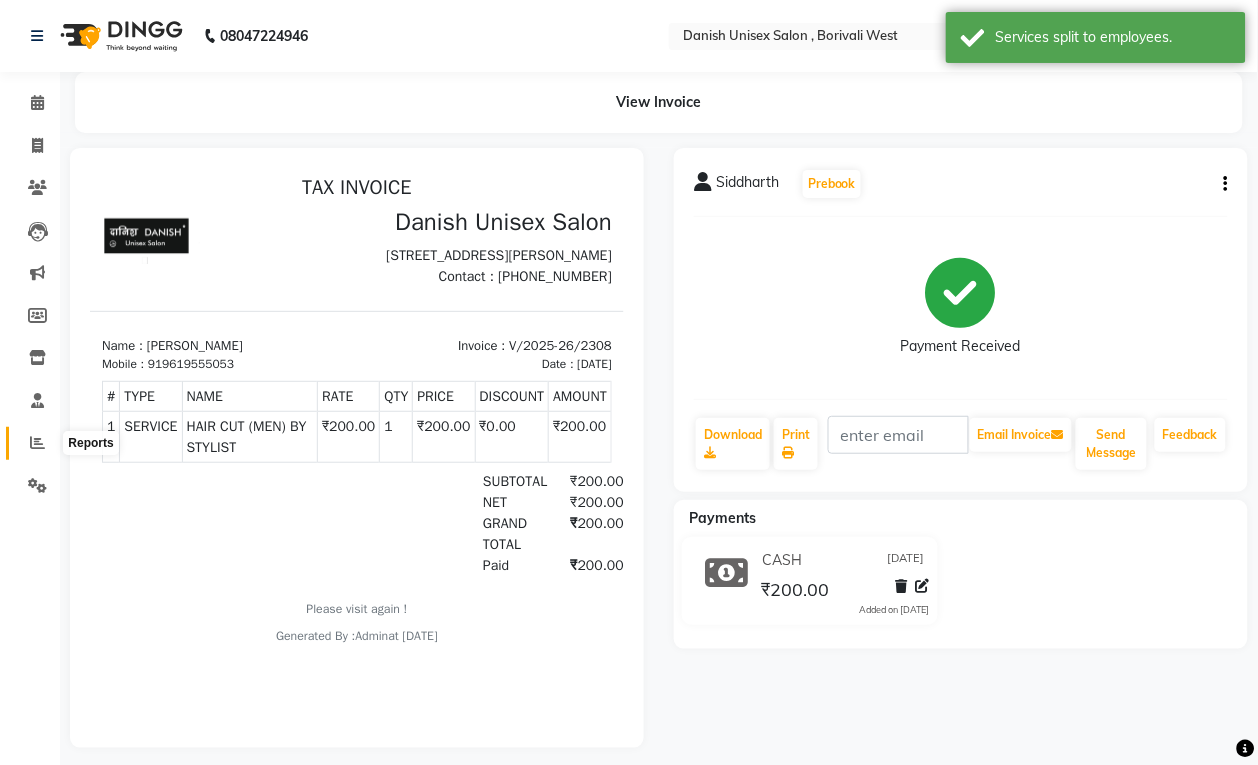 click 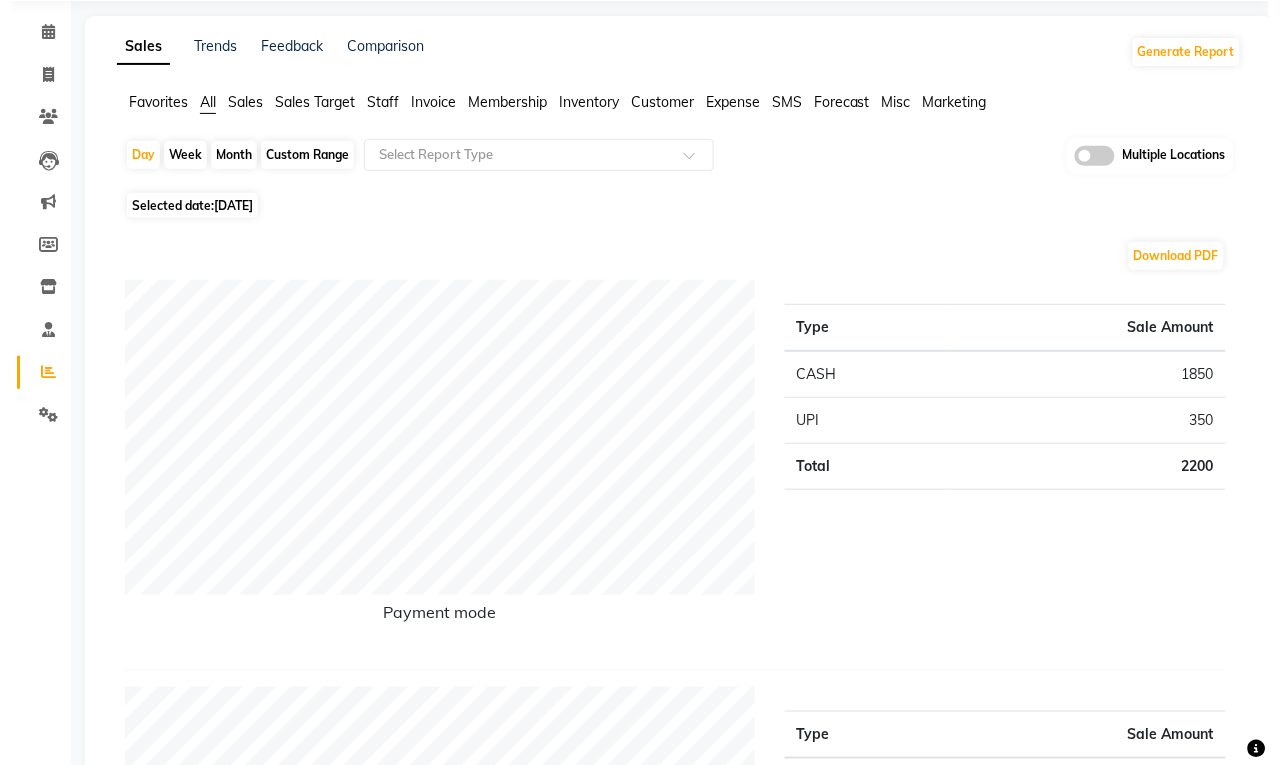 scroll, scrollTop: 0, scrollLeft: 0, axis: both 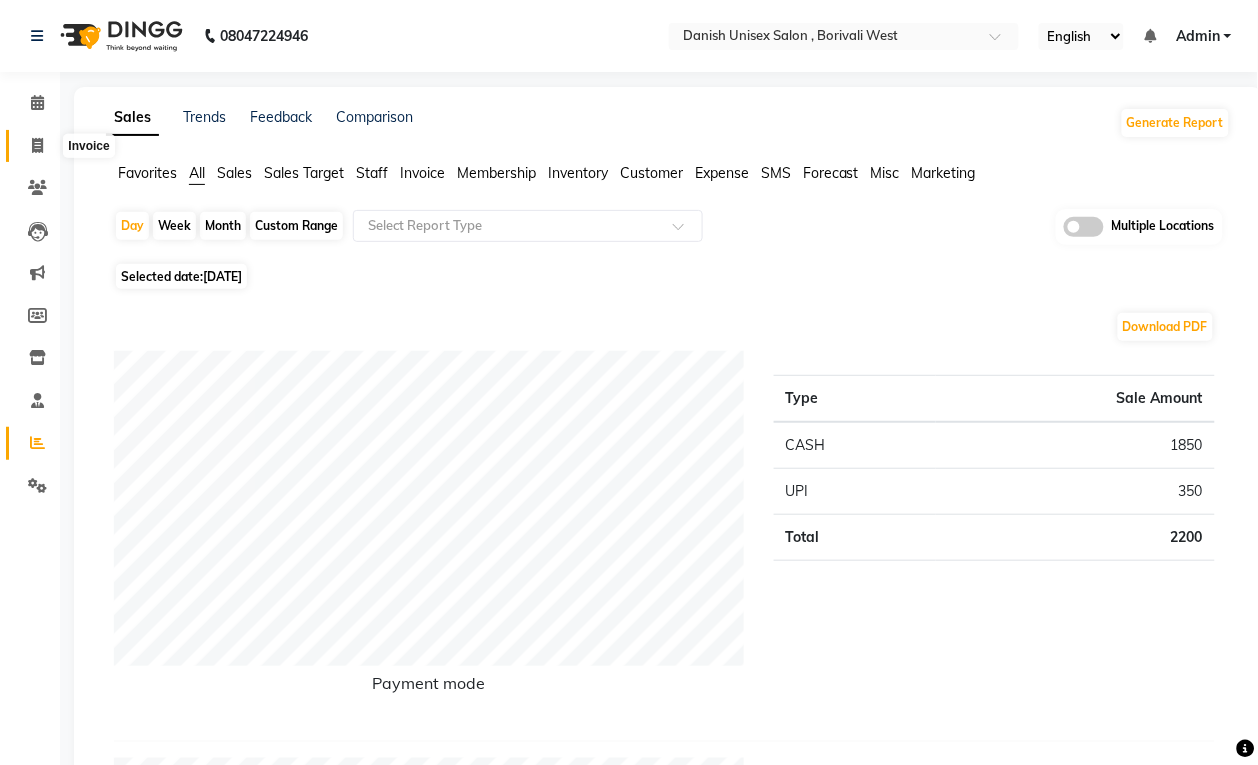 click 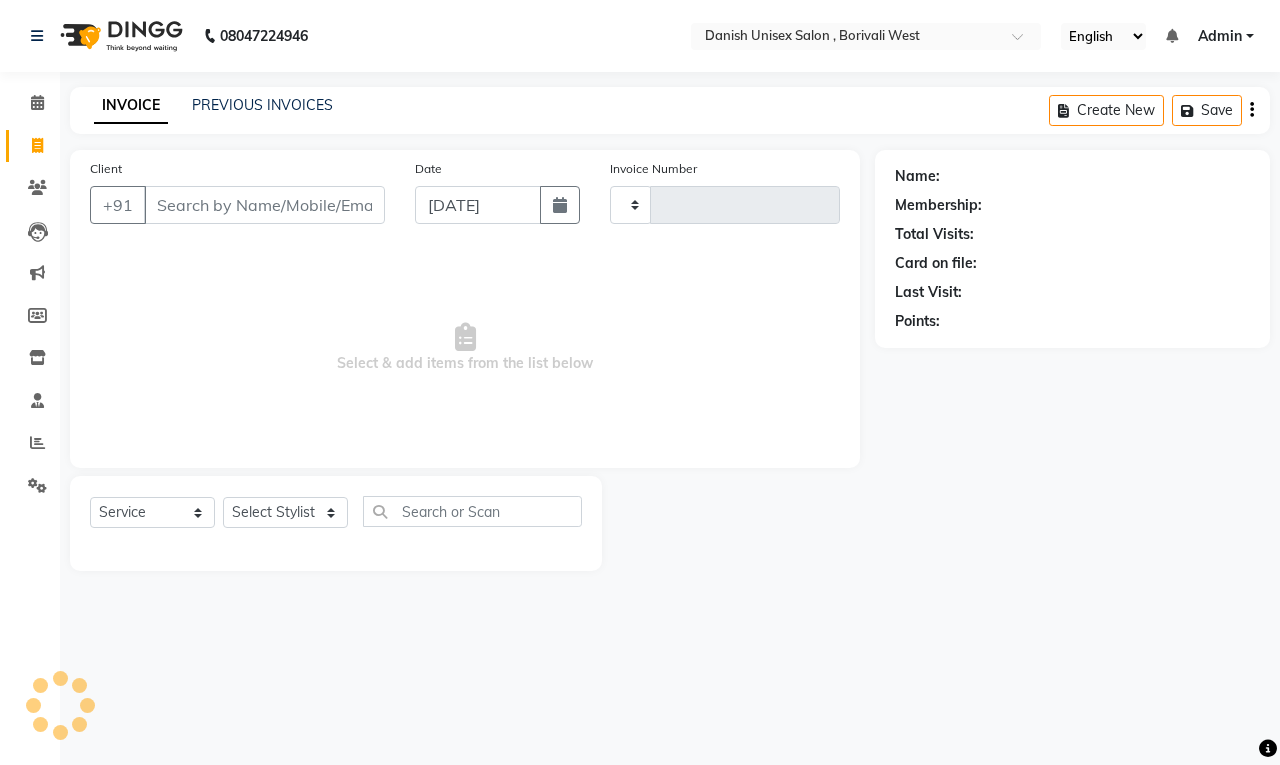 type on "2315" 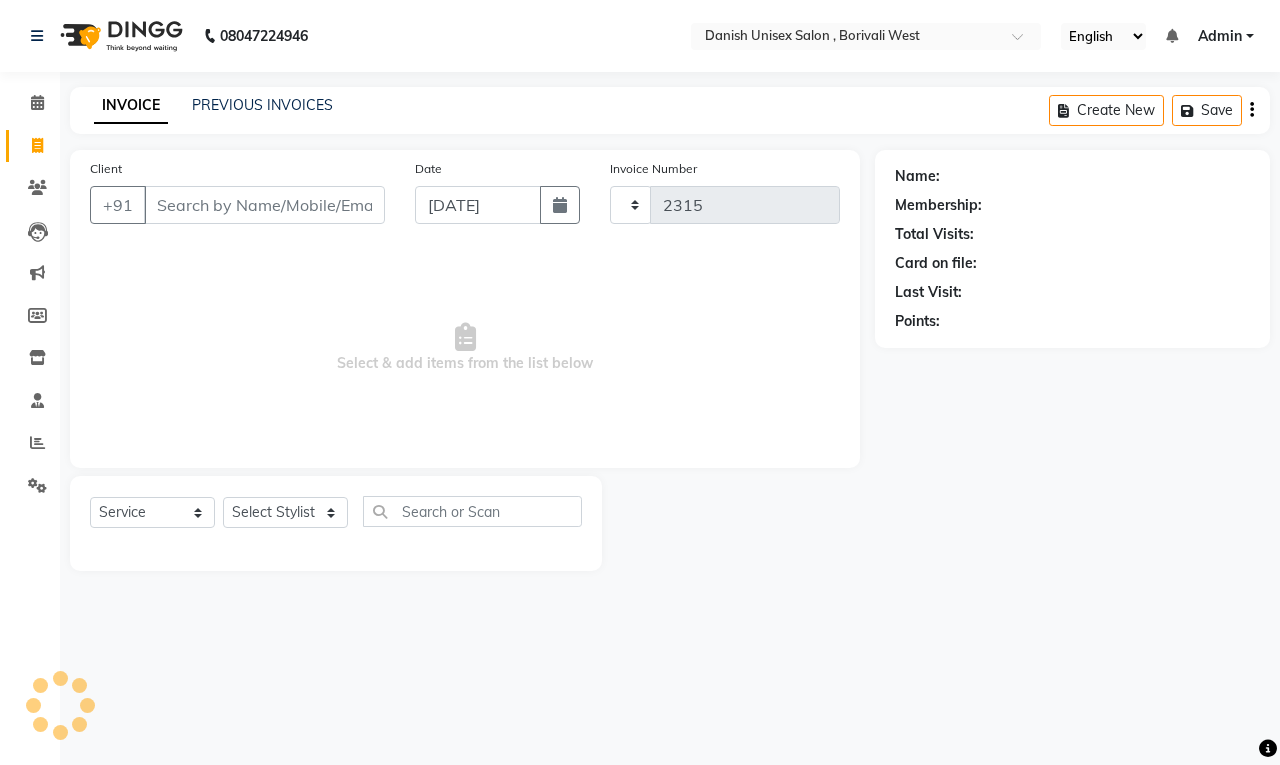 select on "6929" 